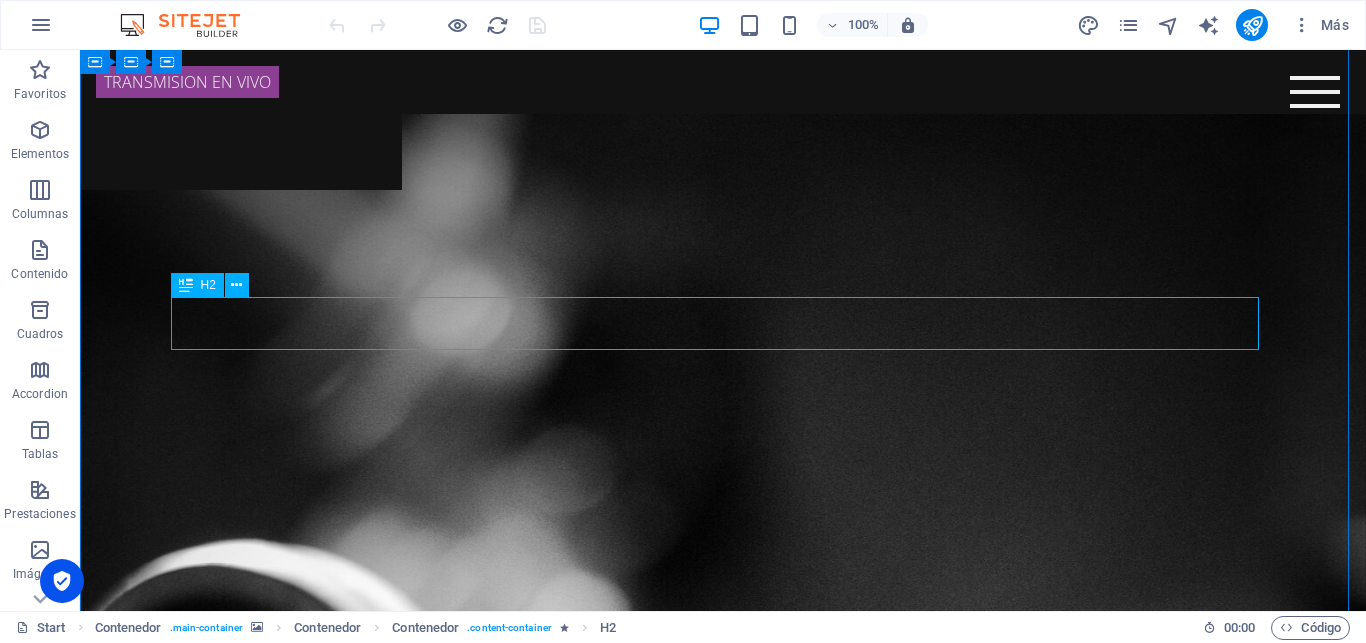 scroll, scrollTop: 131, scrollLeft: 0, axis: vertical 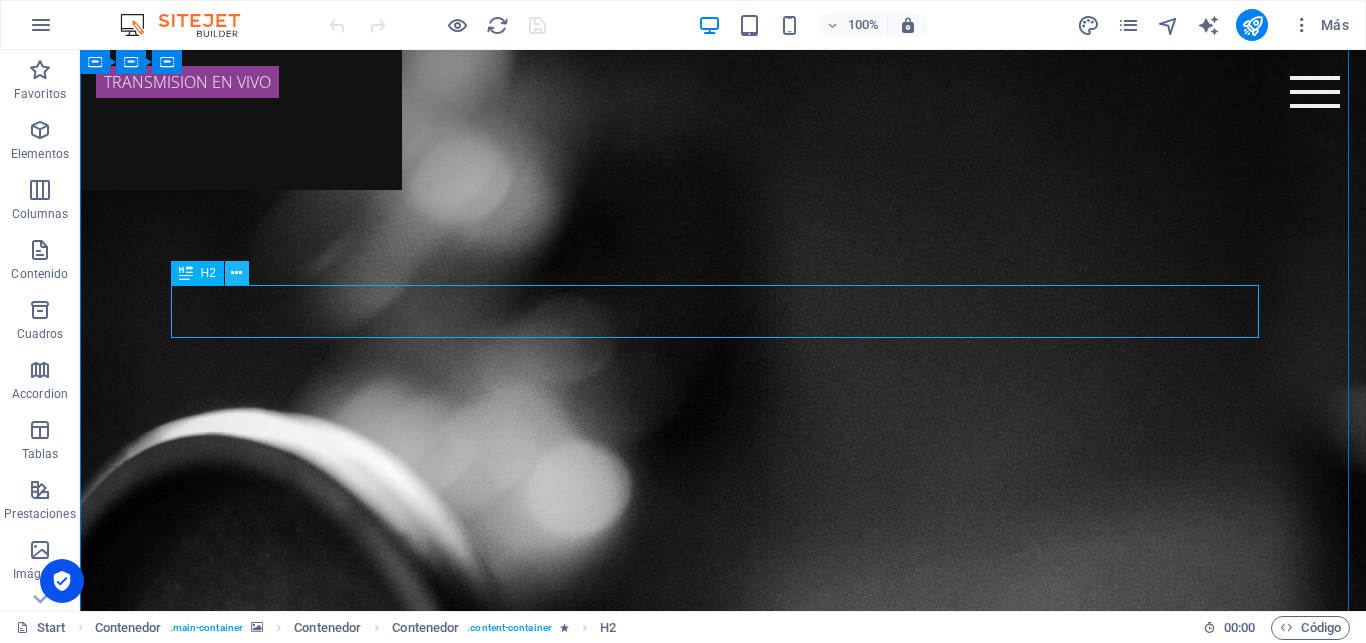 click at bounding box center [236, 273] 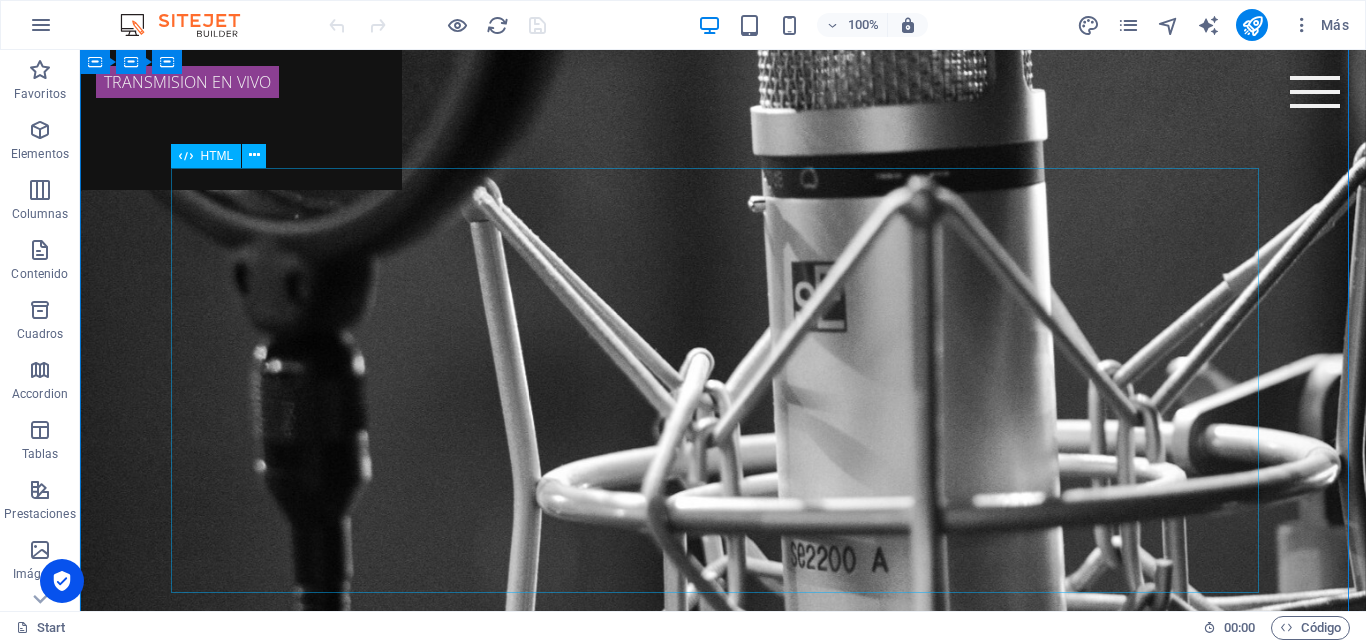 scroll, scrollTop: 1260, scrollLeft: 0, axis: vertical 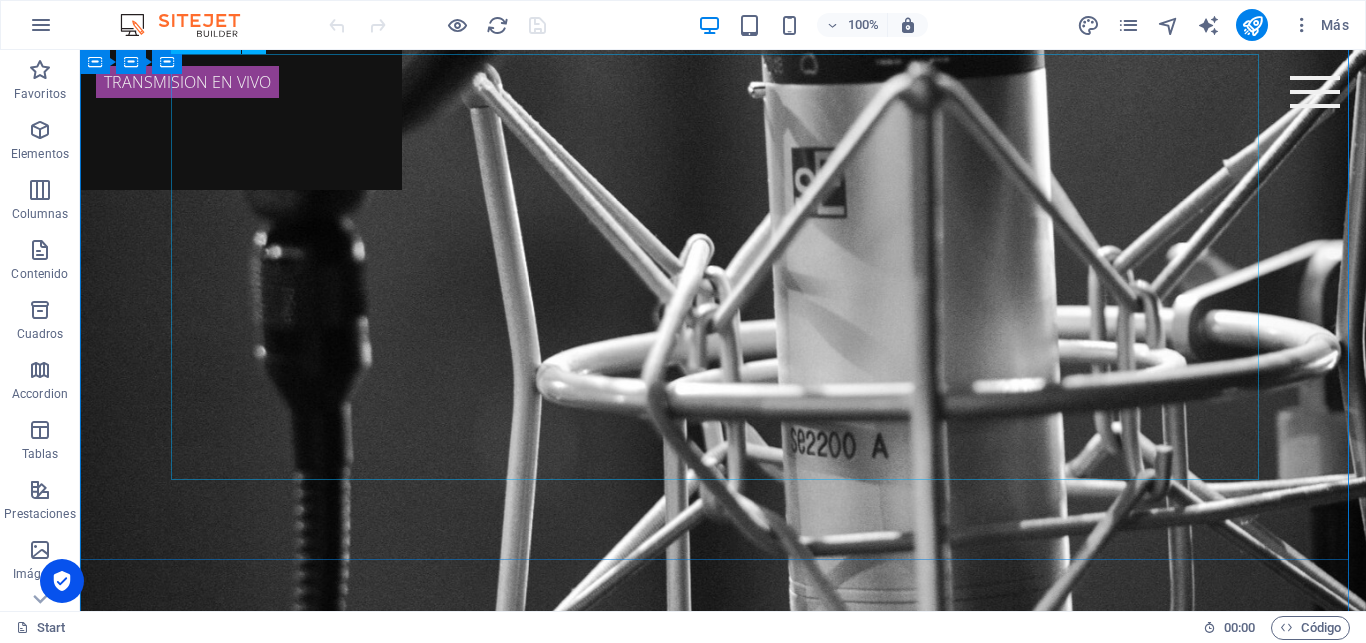 click on "Cargando canción...
A [DOMAIN_NAME] Station" at bounding box center [723, 3422] 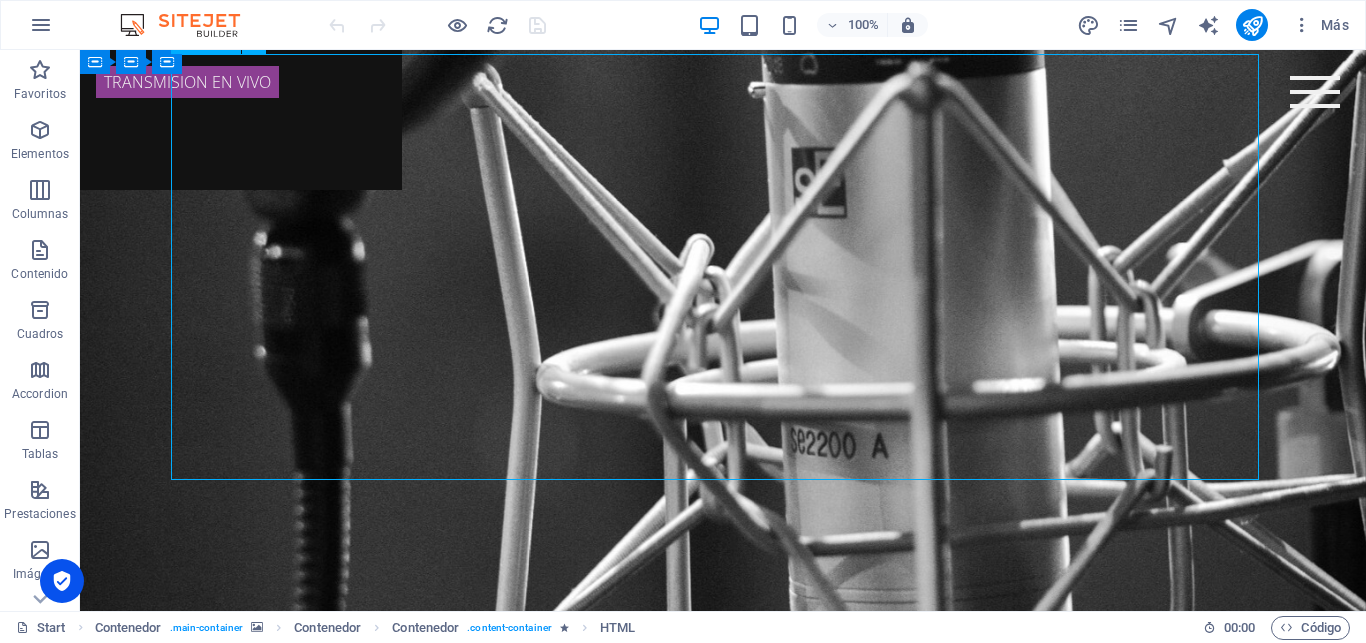 click on "Cargando canción...
A [DOMAIN_NAME] Station" at bounding box center (723, 3422) 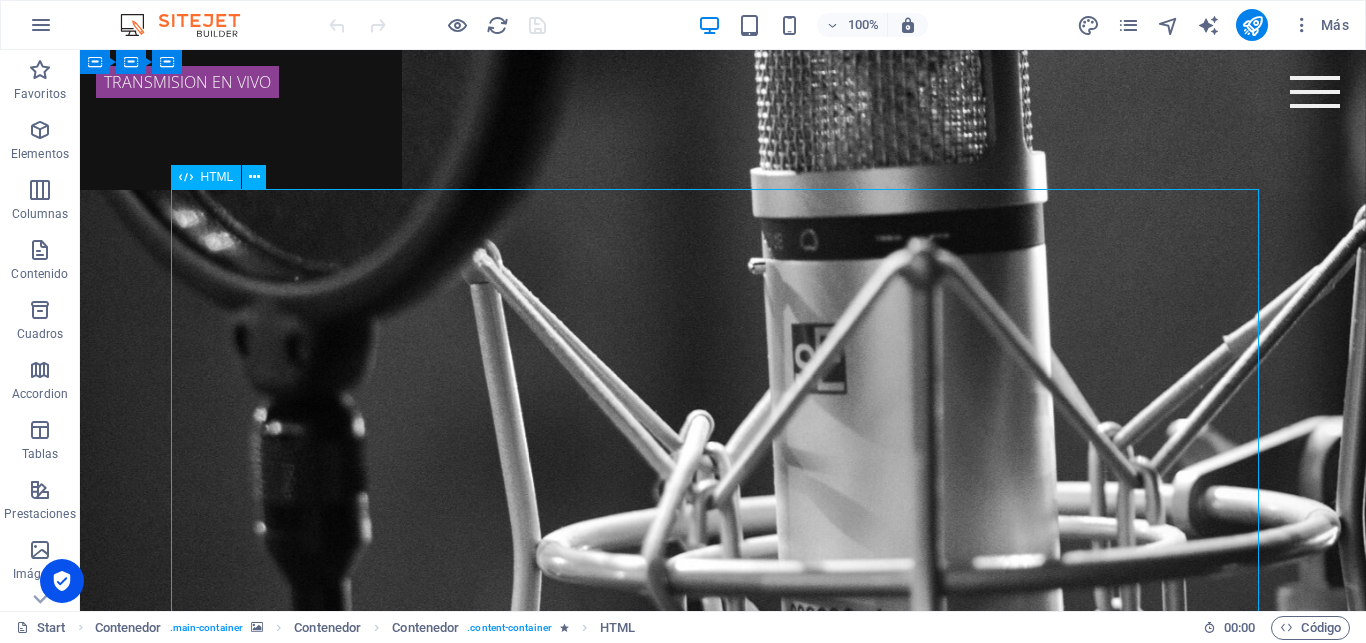 scroll, scrollTop: 1061, scrollLeft: 0, axis: vertical 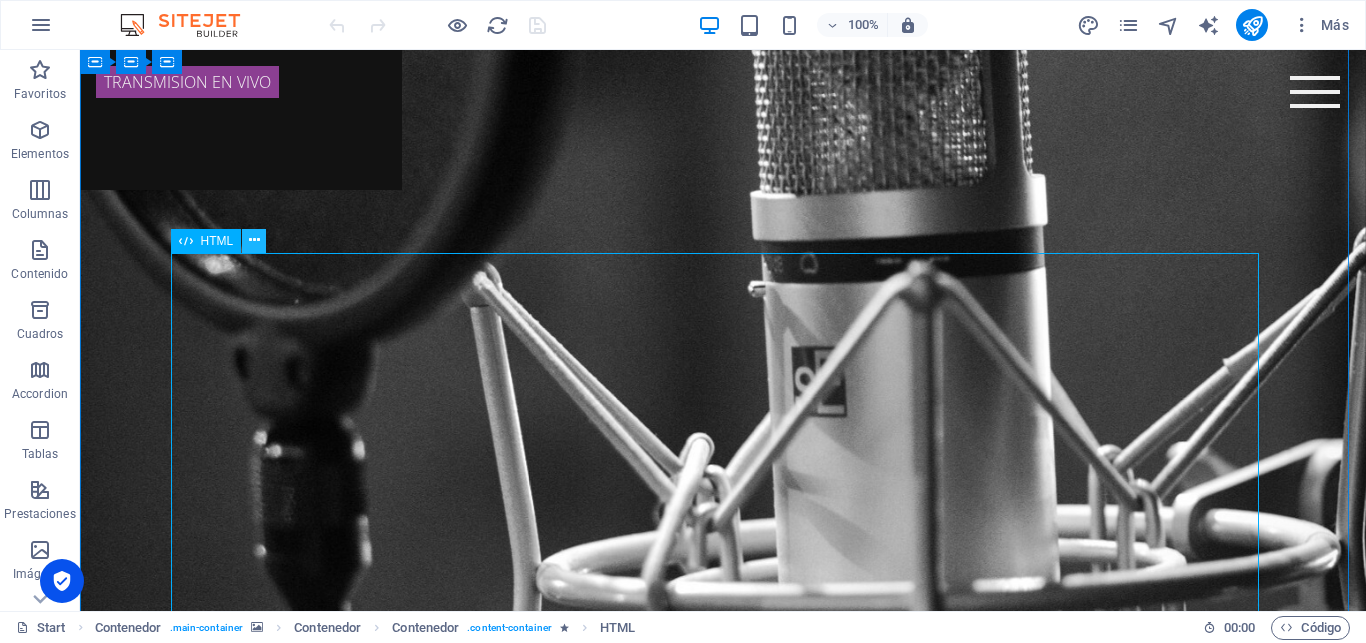 click at bounding box center (254, 241) 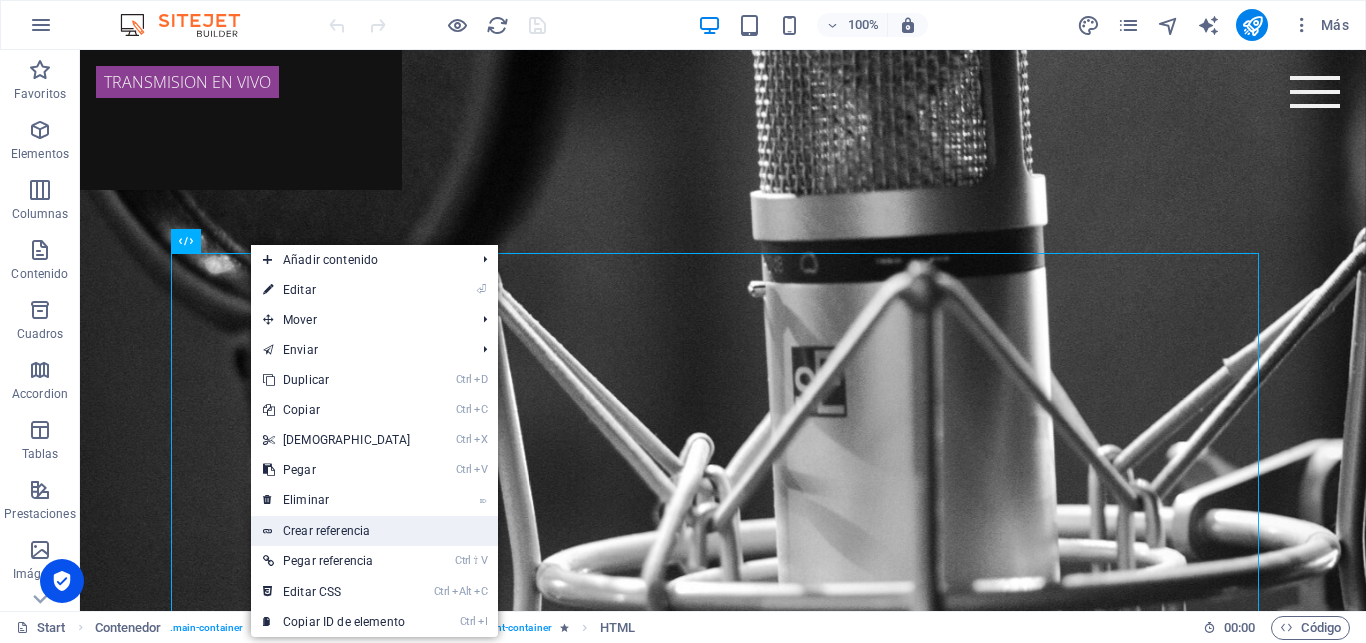click on "Crear referencia" at bounding box center (374, 531) 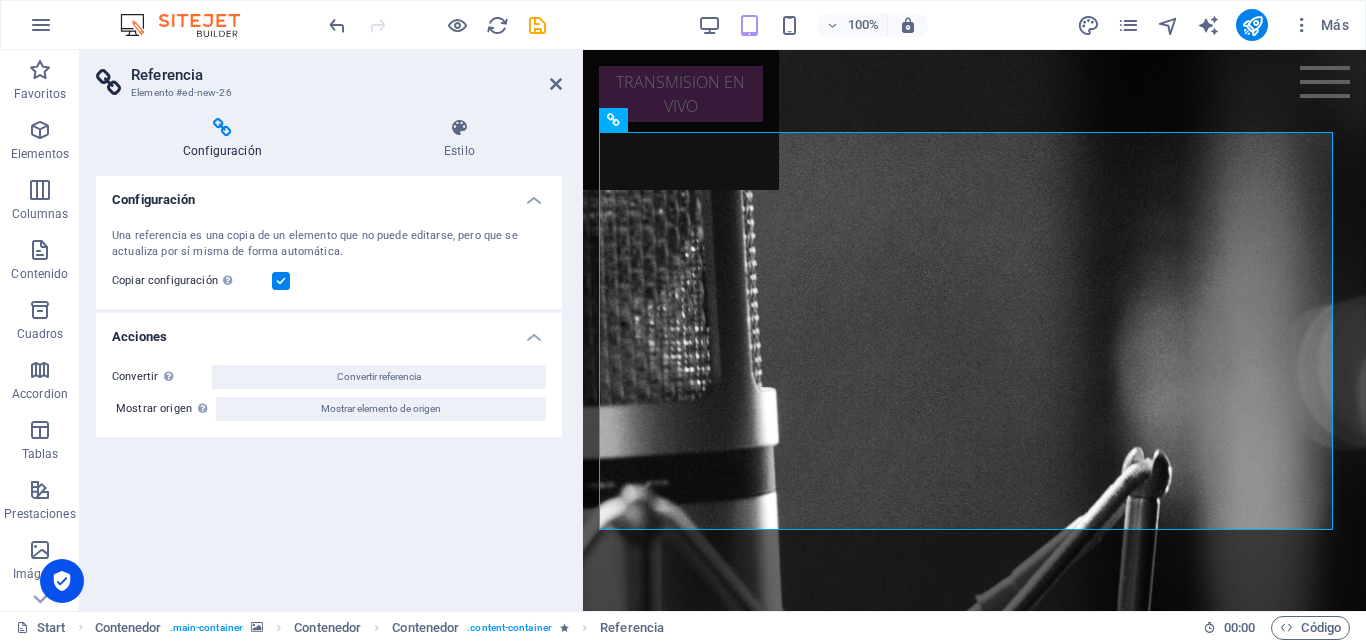 scroll, scrollTop: 1713, scrollLeft: 0, axis: vertical 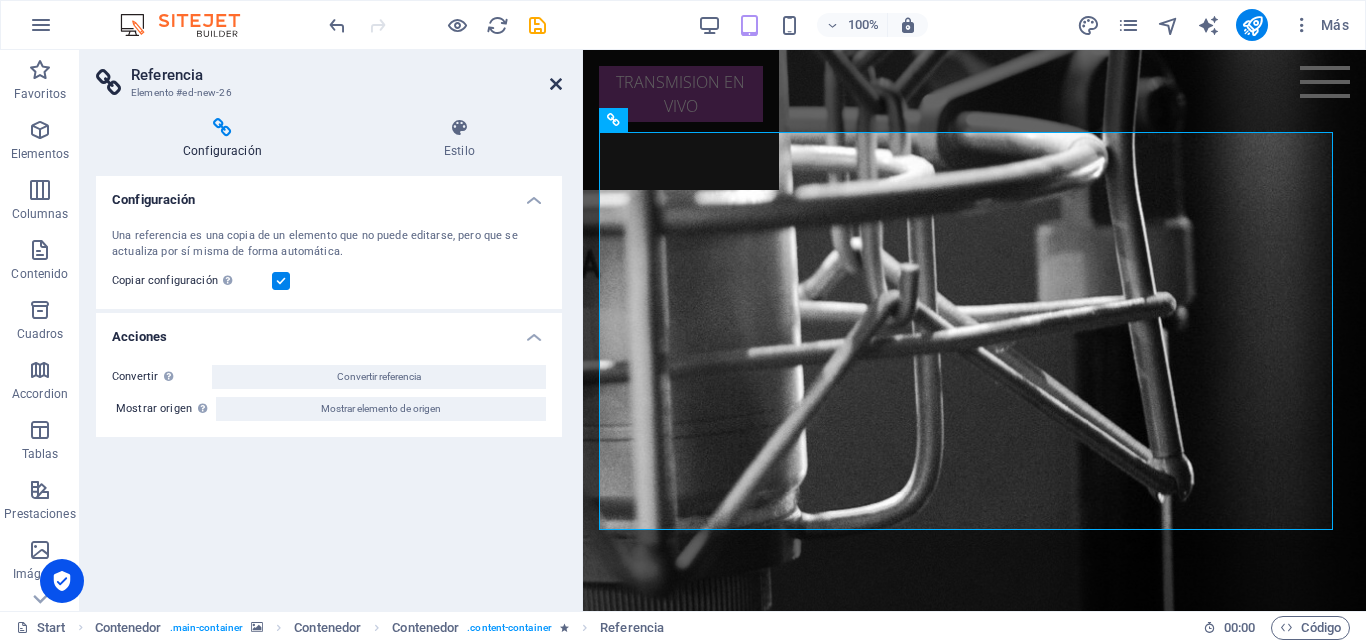 click at bounding box center (556, 84) 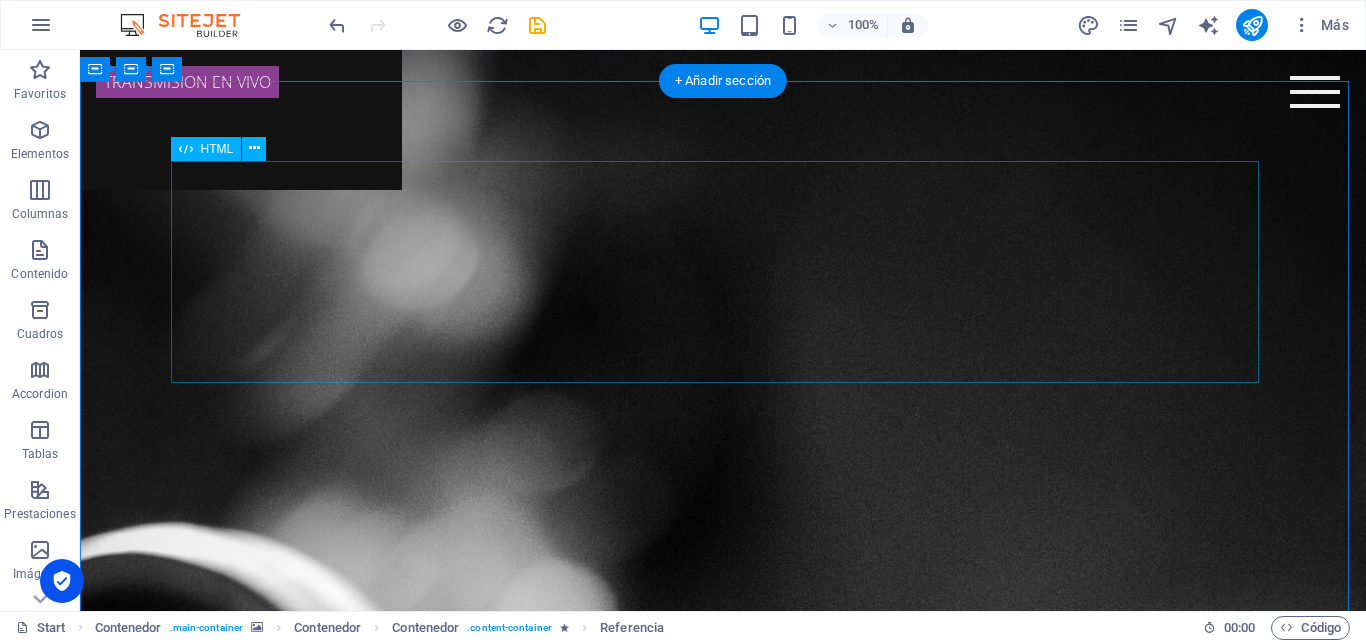 scroll, scrollTop: 0, scrollLeft: 0, axis: both 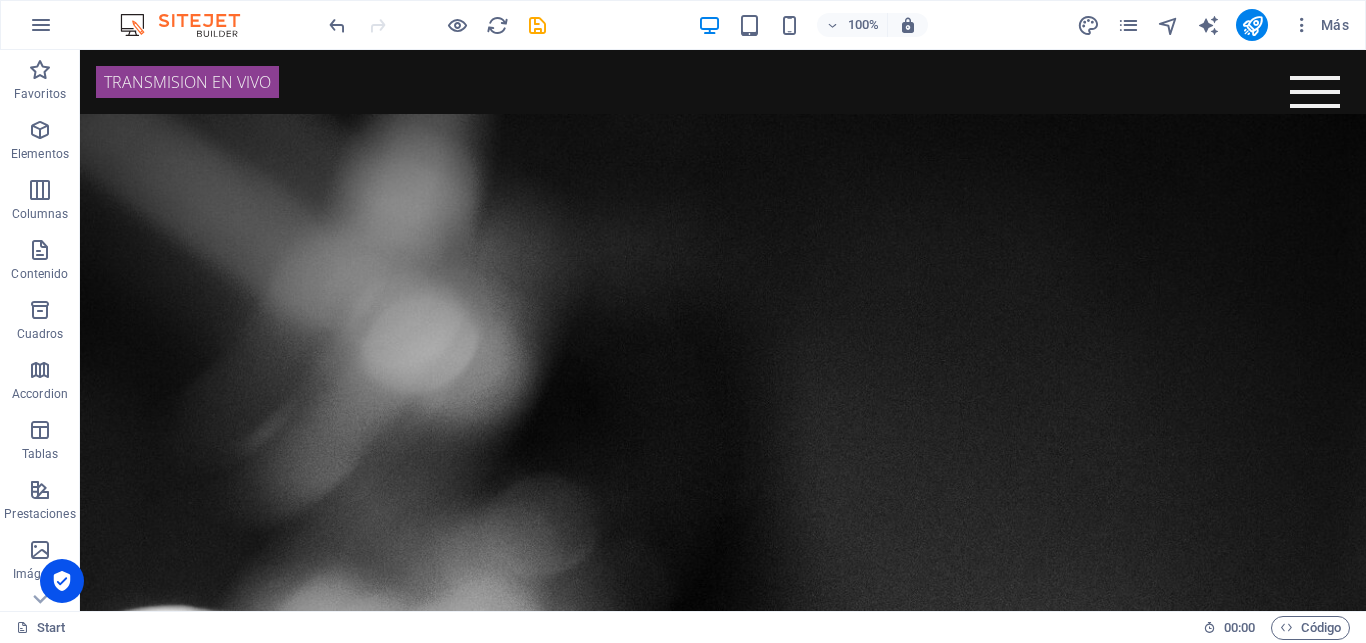 click on "TRANSMISION EN VIVO INICIO NTC RADIO Contáctanos The waiting is going to end soon... 30 Days 15 Hours 58 Minutes 52 Seconds Estamos trabajando en la construcción de este sitio web para mejorar tu experiencia. Durante este proceso, encontrarás secciones en desarrollo. Agradecemos tu paciencia y pronto podrás disfrutar de un sitio renovado y útil. ¡Mantente atento a nuestras novedades! Notify me   I have read and understand the privacy policy. Unreadable? Regenerate NTC RADIO Sintoniza con nosotros y disfruta de una experiencia única escuchándonos en nuestra emocionante estación de radio. Te invitamos a unirte a nuestra comunidad de oyentes y explorar una variedad de programas que te entretendrán y te informarán. ¡No te lo pierdas!
Cargando canción...
A [DOMAIN_NAME] Station
Cargando canción...
A [DOMAIN_NAME] Station
Contáctanos   I have read and understand the privacy policy. Unreadable? Regenerate Submit" at bounding box center [723, 4005] 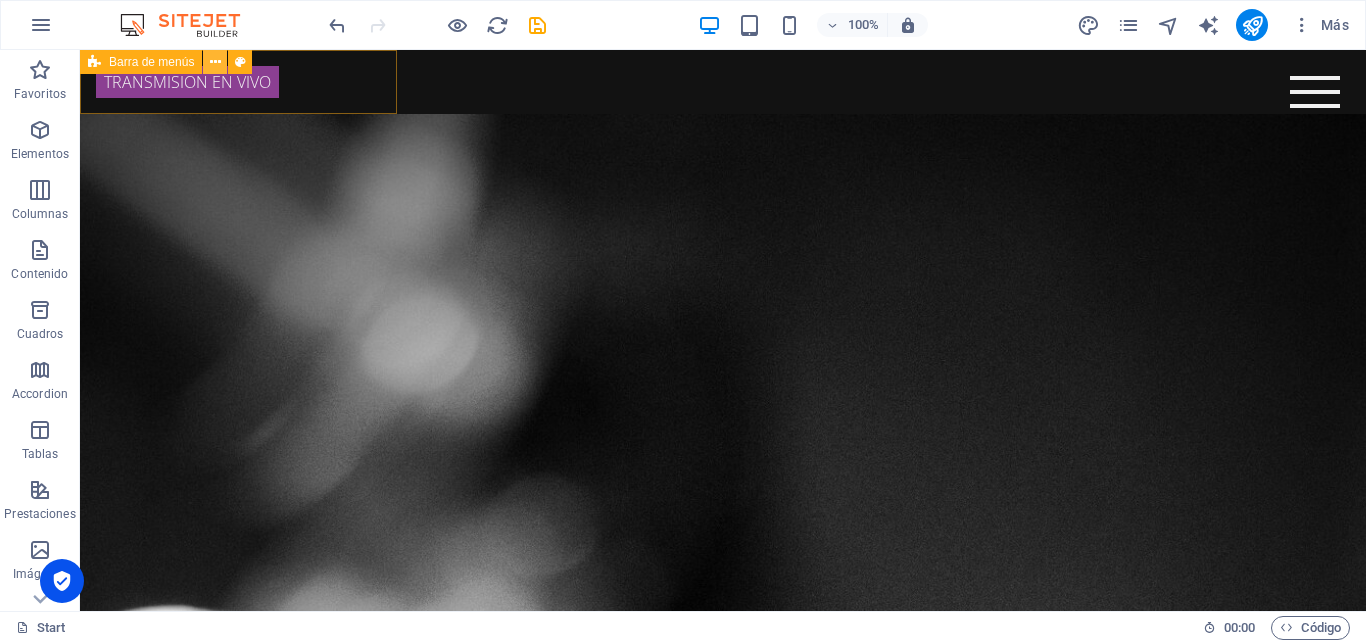 click at bounding box center (215, 62) 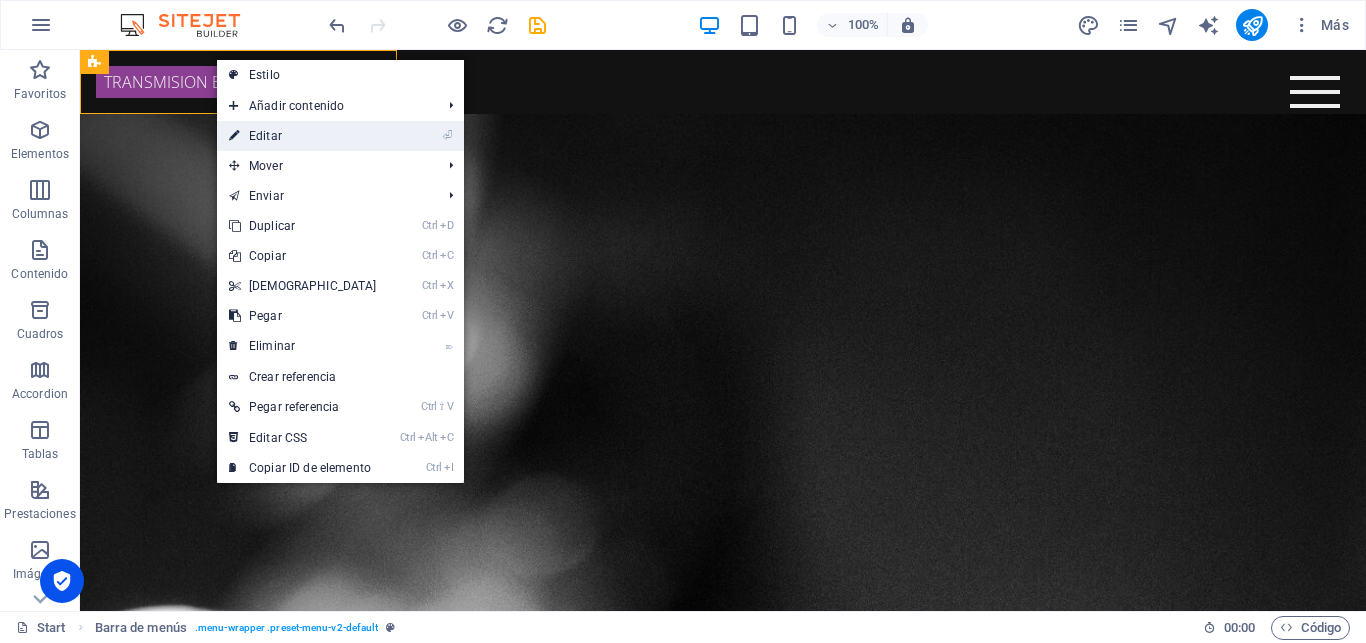 click on "⏎  Editar" at bounding box center (303, 136) 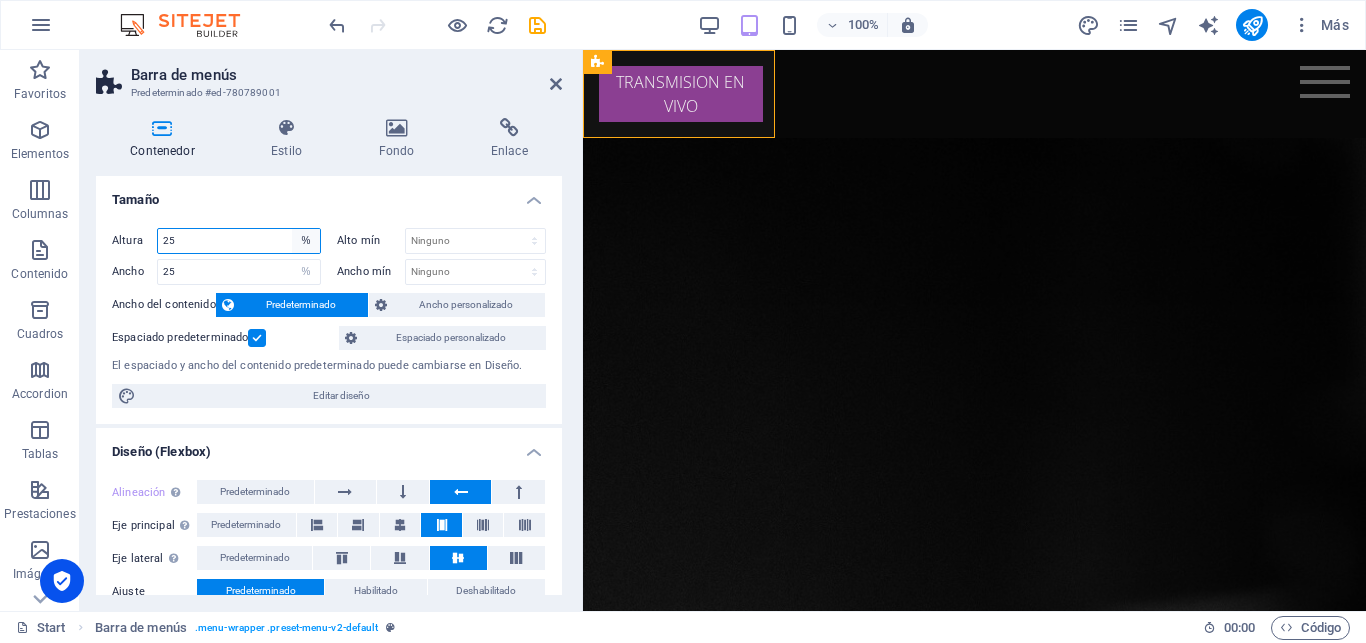 select on "default" 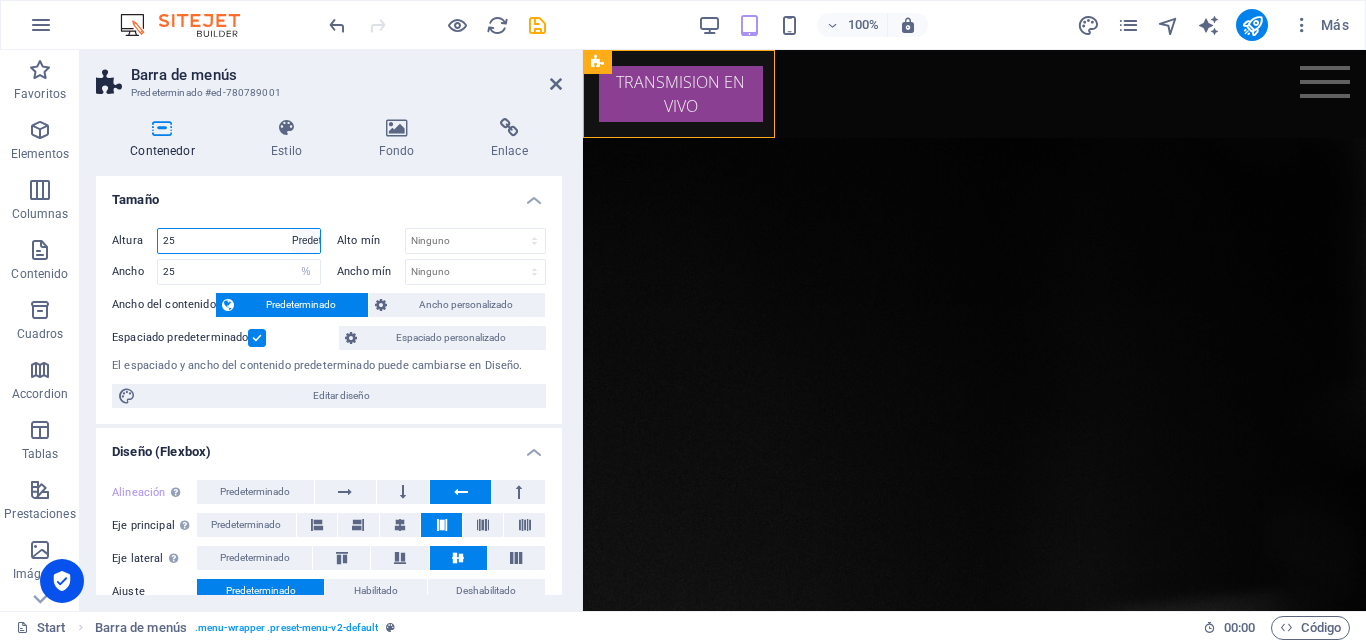 click on "Predeterminado" at bounding box center [0, 0] 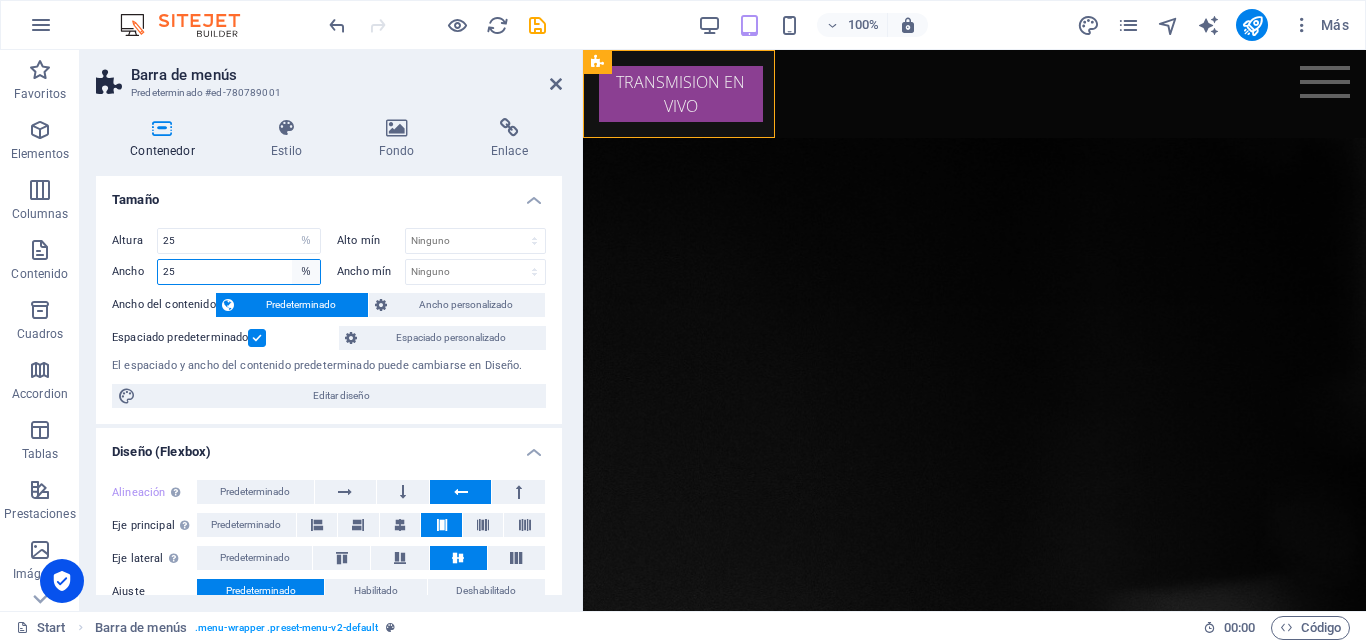click on "Predeterminado px rem % em vh vw" at bounding box center [306, 272] 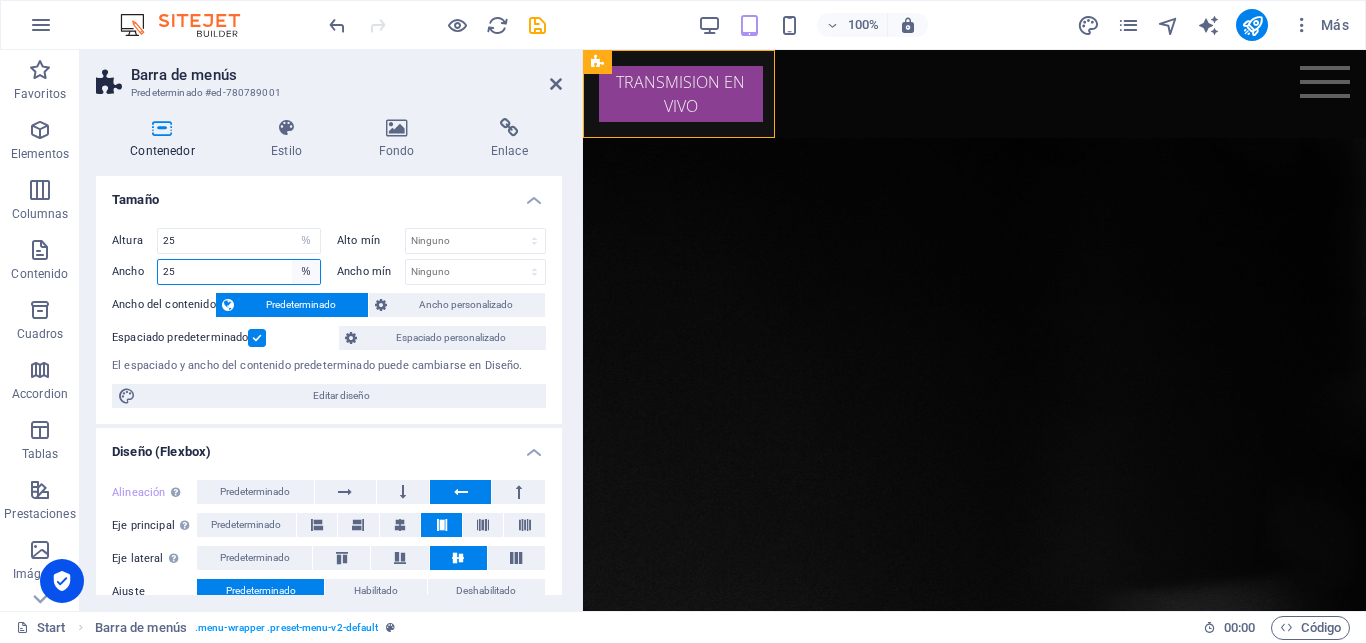select on "default" 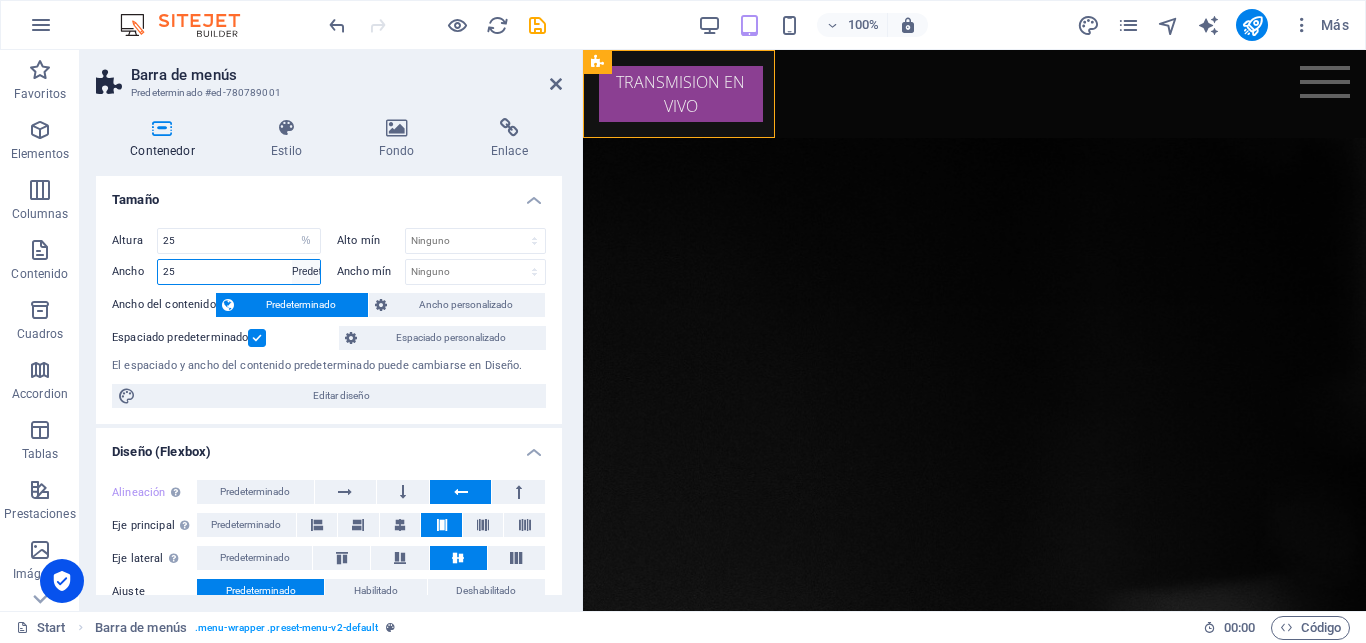 click on "Predeterminado" at bounding box center (0, 0) 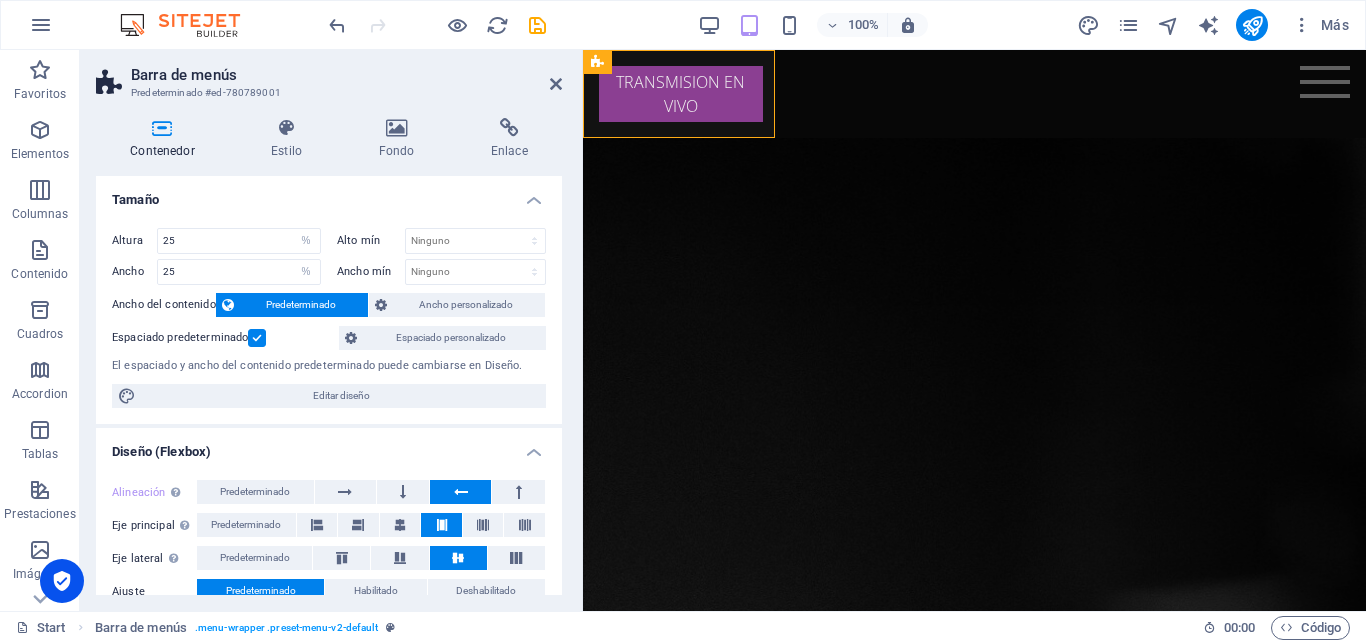 click on "Predeterminado" at bounding box center [301, 305] 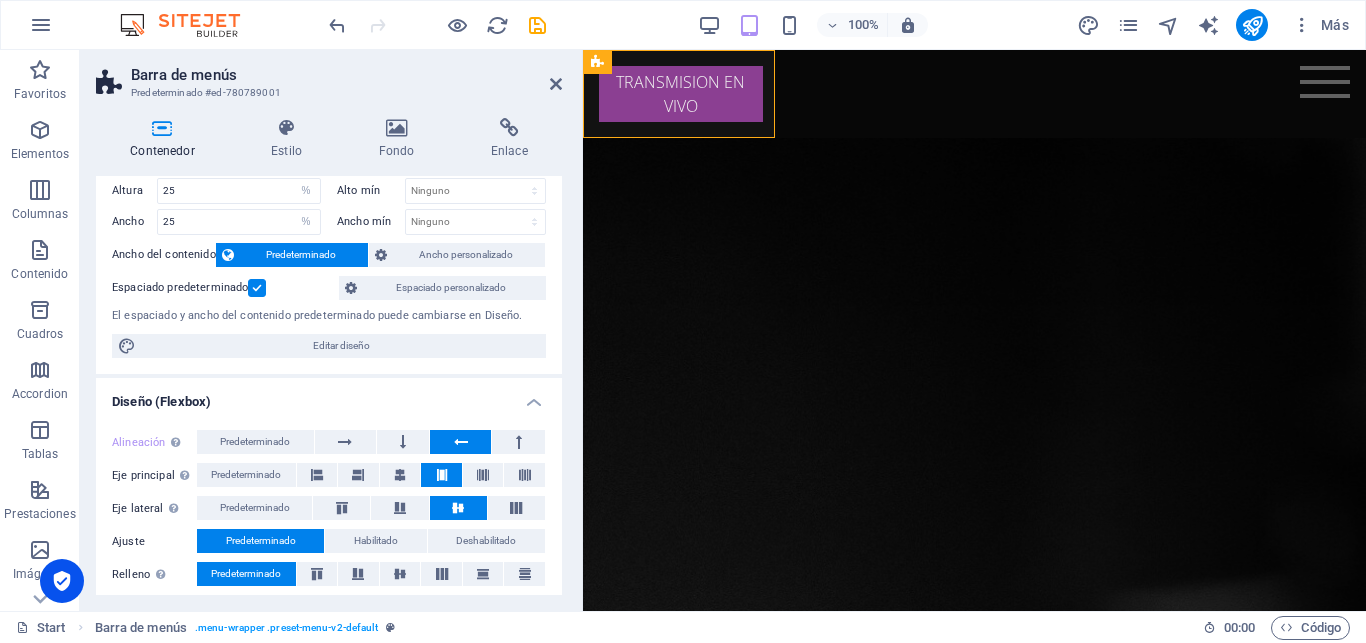 scroll, scrollTop: 60, scrollLeft: 0, axis: vertical 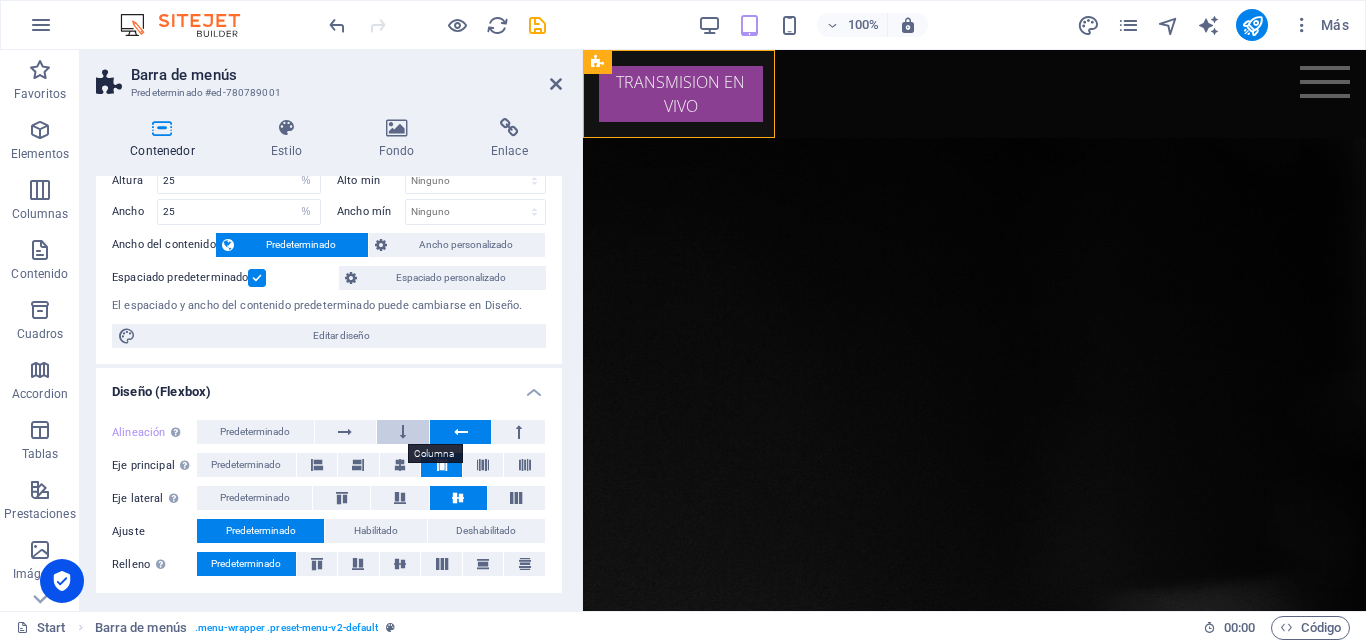 click at bounding box center (403, 432) 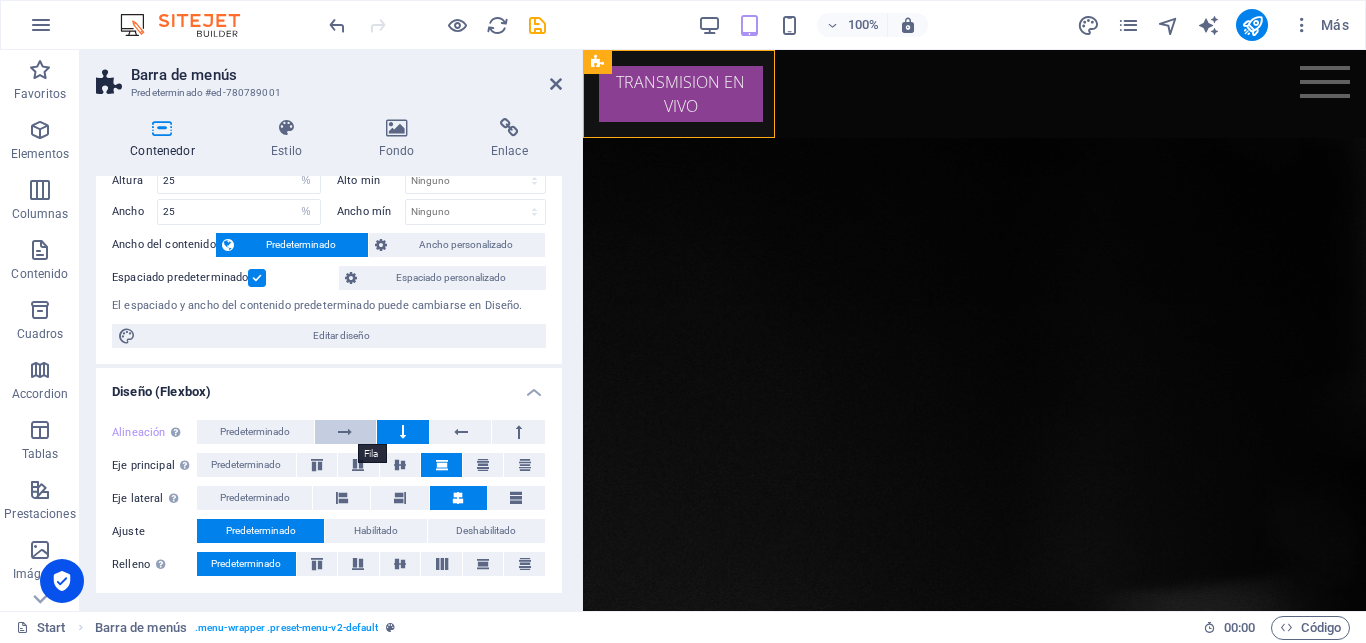 click at bounding box center (345, 432) 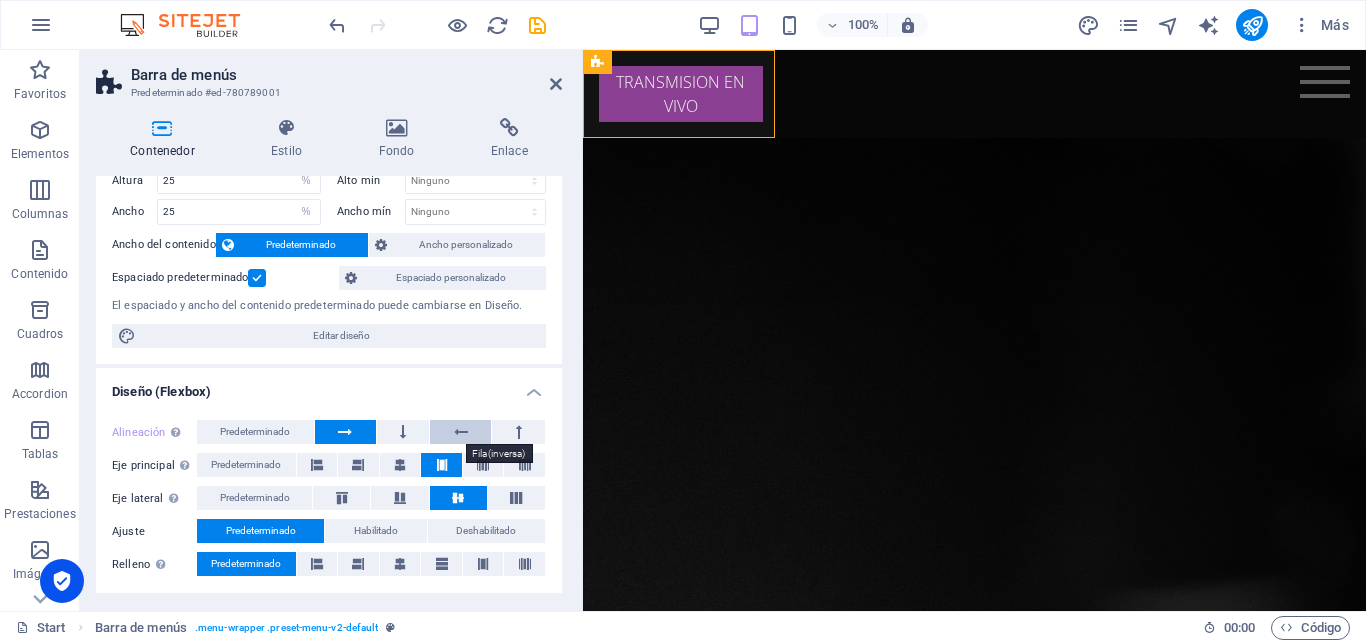 click at bounding box center [461, 432] 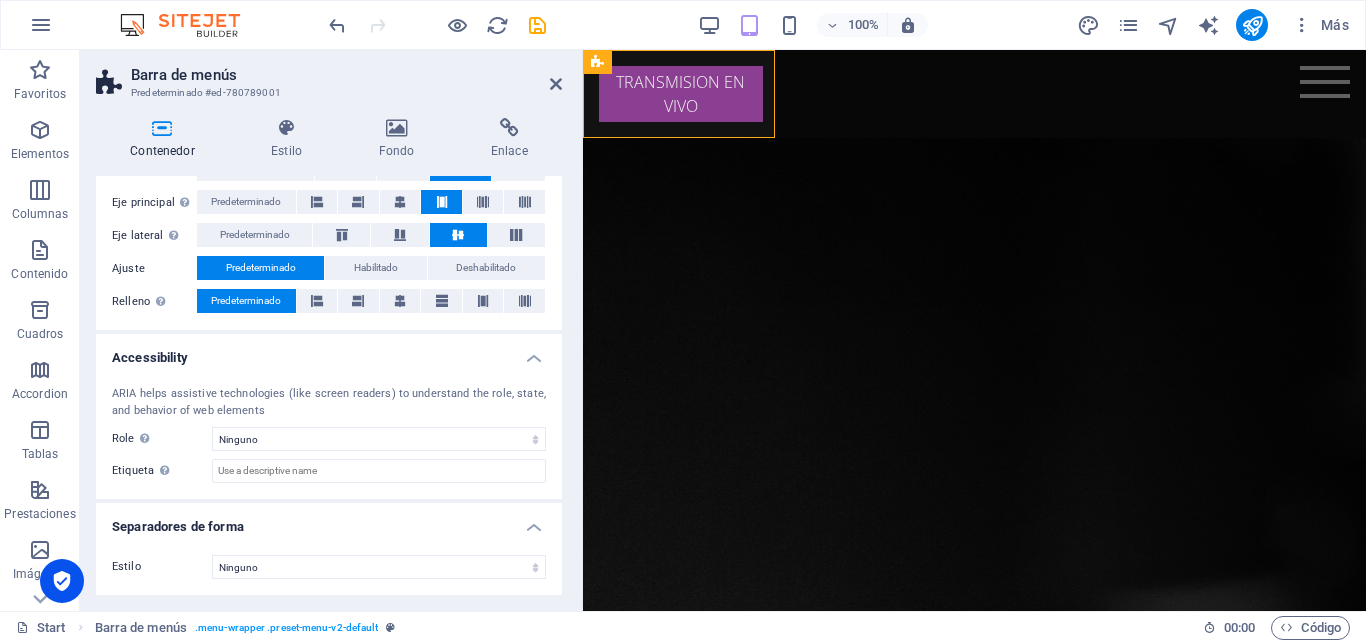 scroll, scrollTop: 0, scrollLeft: 0, axis: both 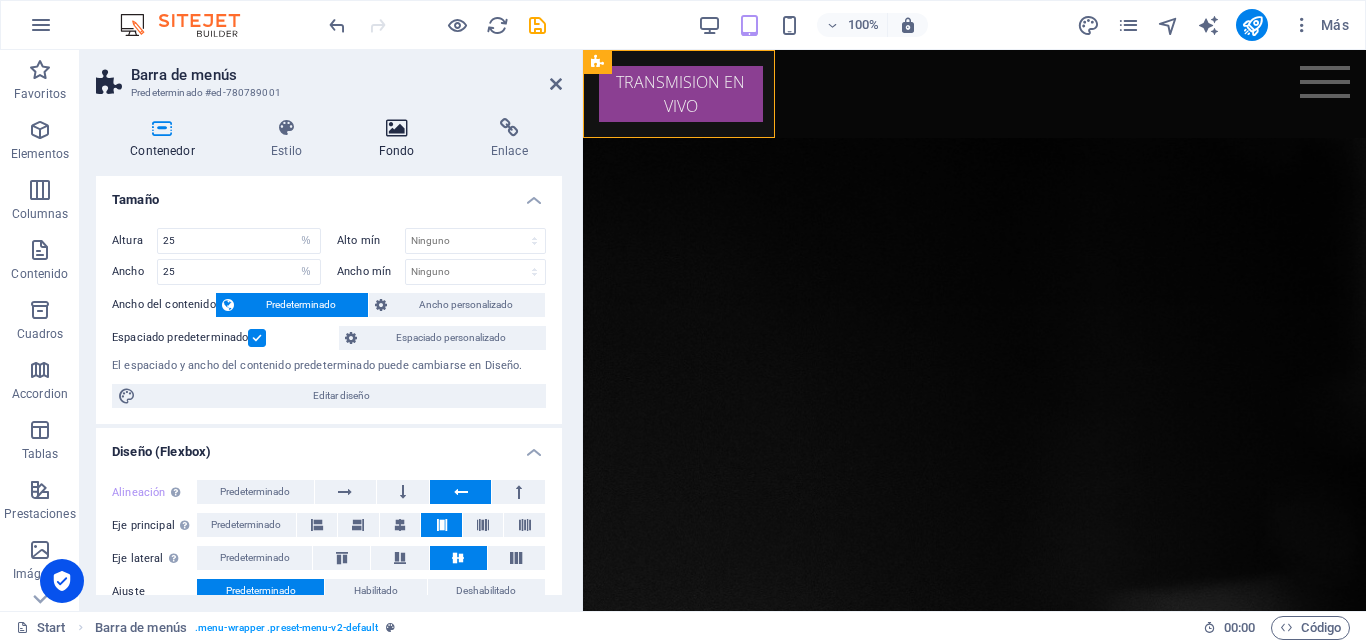 click at bounding box center (396, 128) 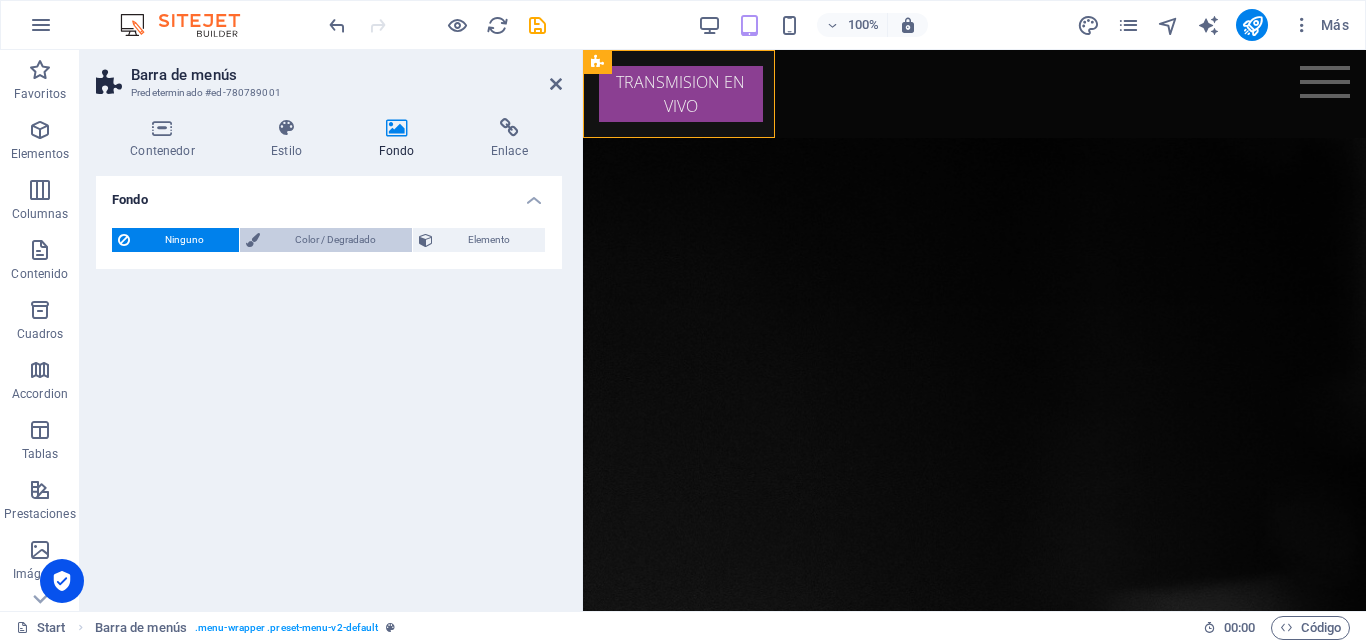 click on "Color / Degradado" at bounding box center (335, 240) 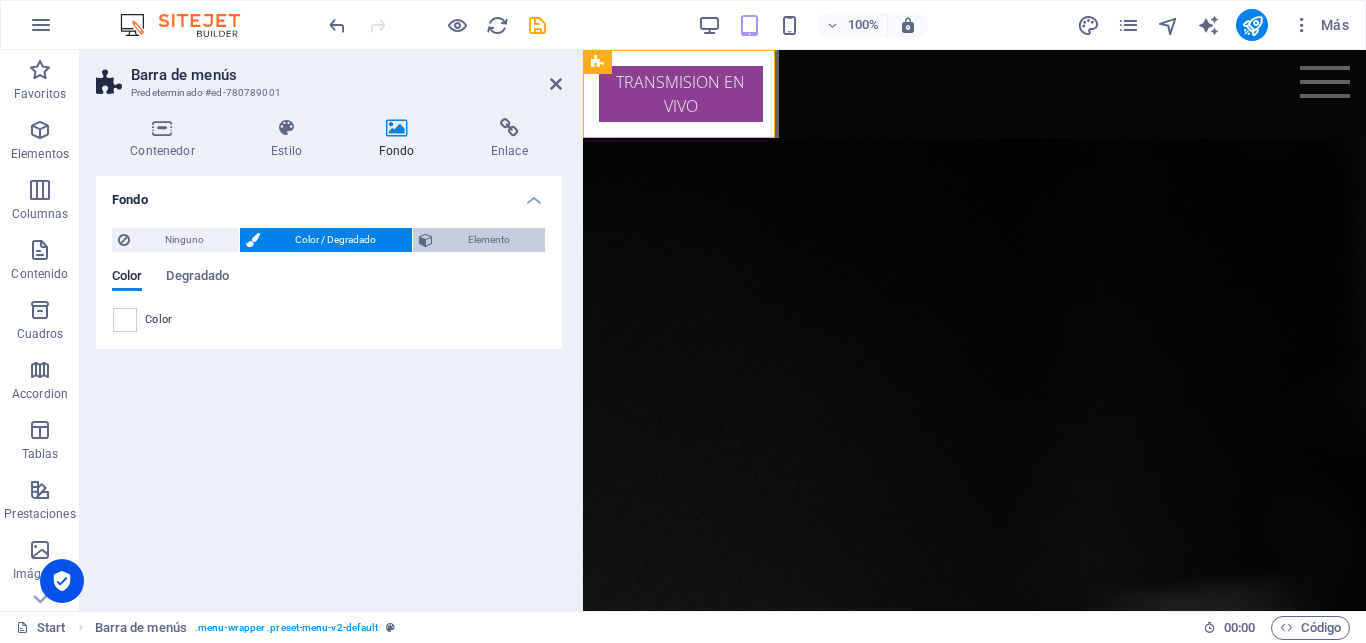 click on "Elemento" at bounding box center (489, 240) 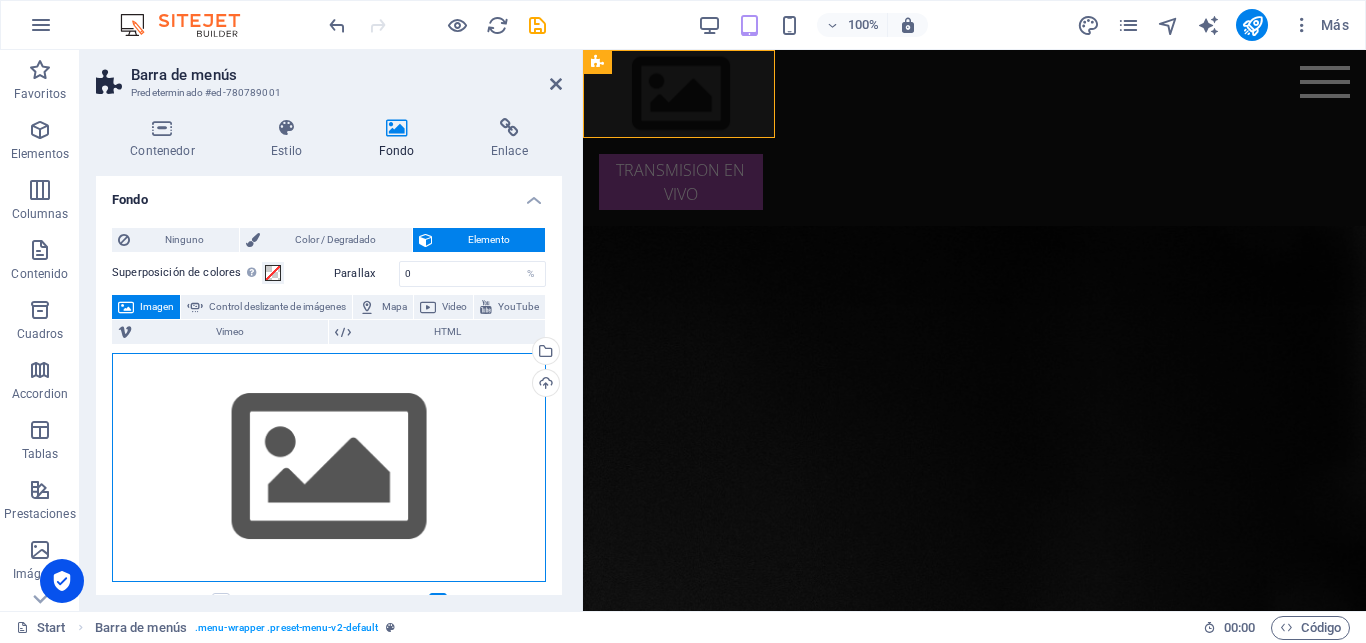 click on "Arrastra archivos aquí, haz clic para escoger archivos o  selecciona archivos de Archivos o de nuestra galería gratuita de fotos y vídeos" at bounding box center [329, 467] 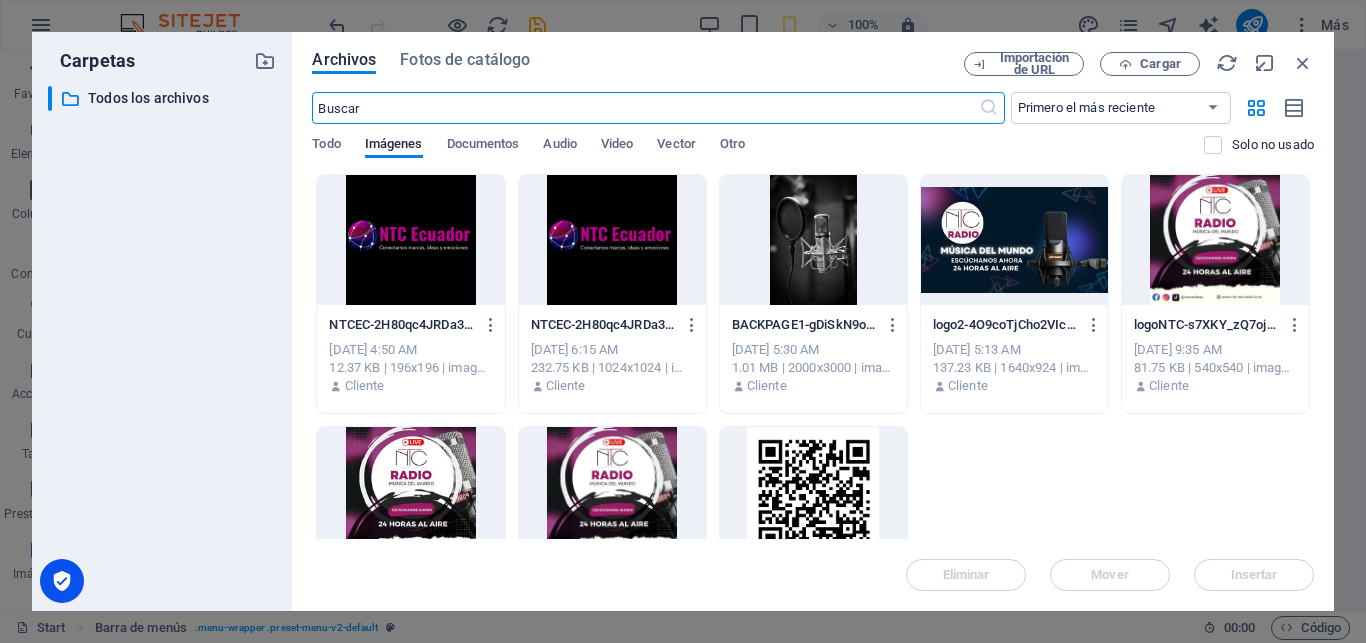click at bounding box center (1014, 240) 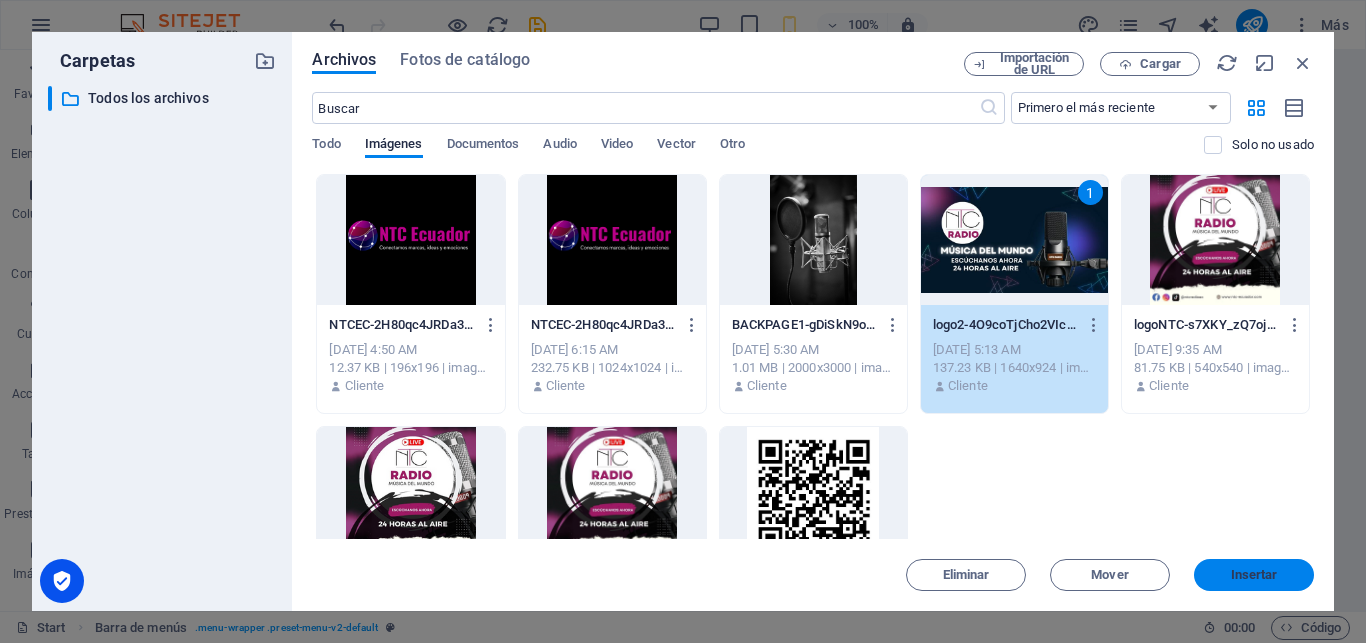 click on "Insertar" at bounding box center [1254, 575] 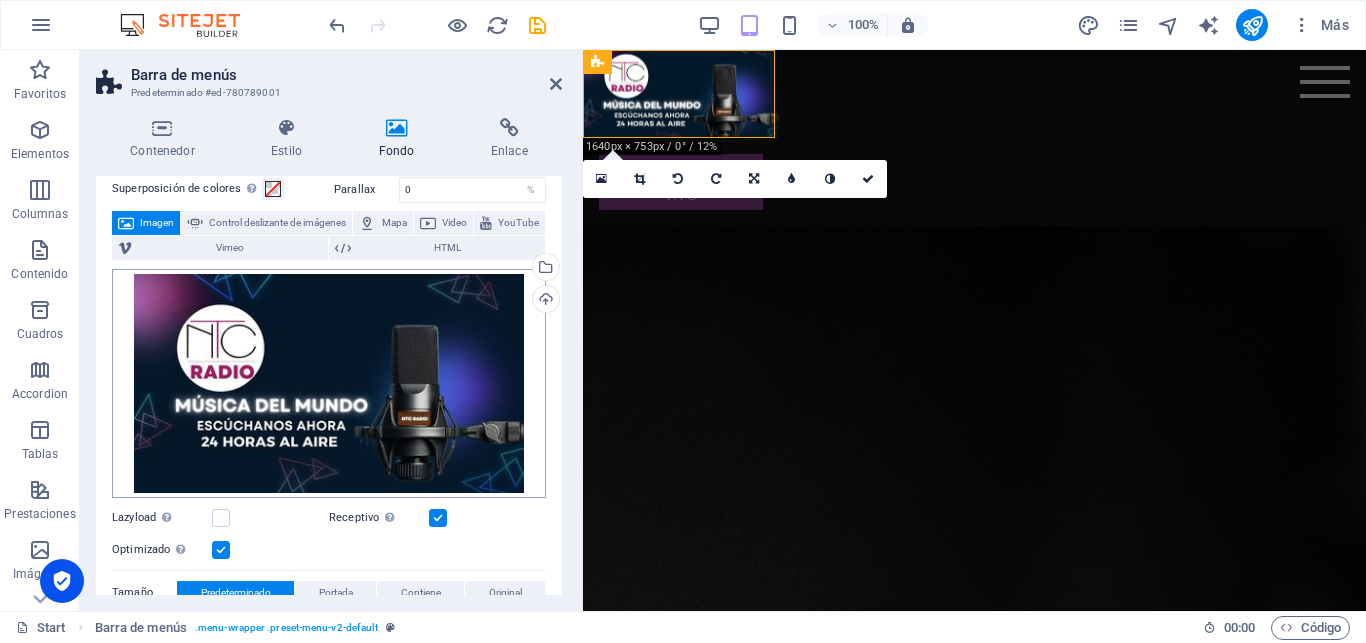 scroll, scrollTop: 76, scrollLeft: 0, axis: vertical 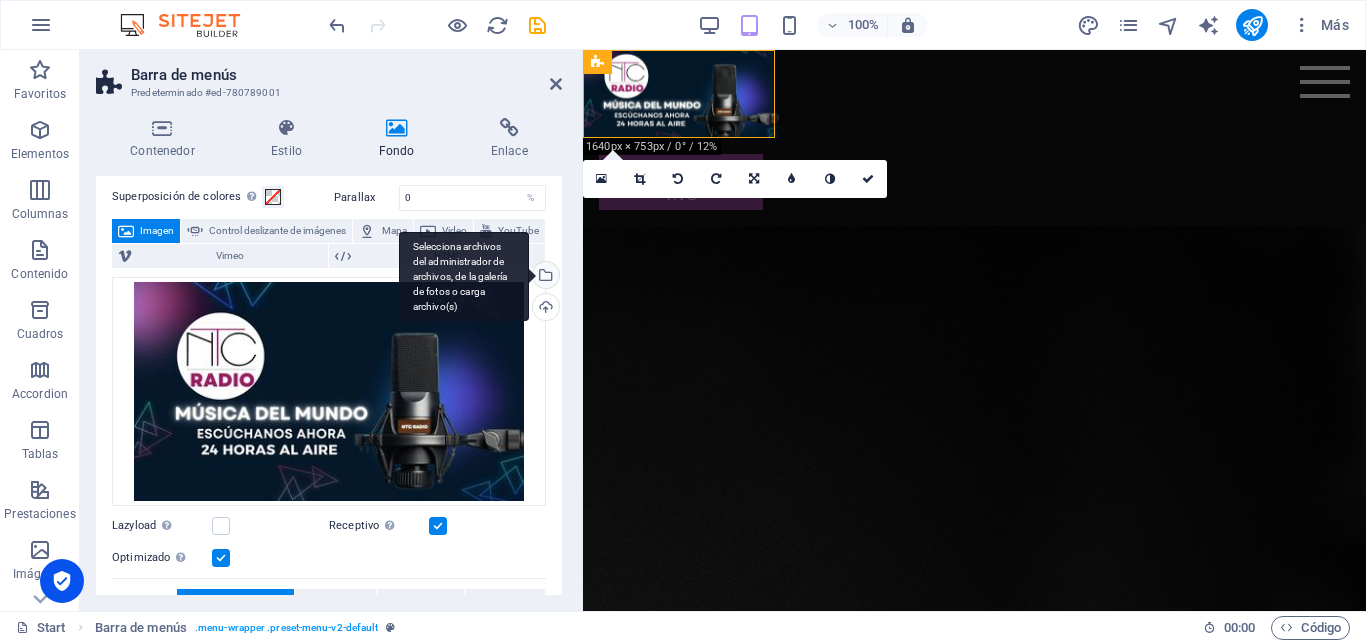 click on "Selecciona archivos del administrador de archivos, de la galería de fotos o carga archivo(s)" at bounding box center [544, 277] 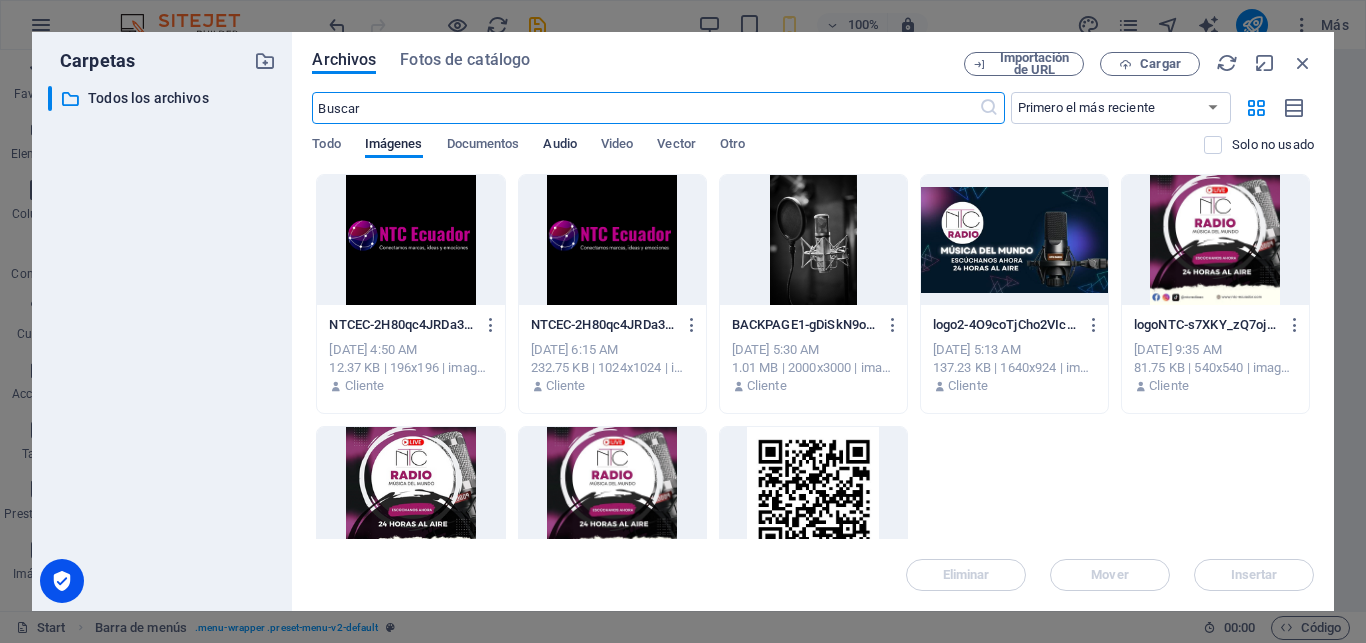 click on "Audio" at bounding box center (559, 146) 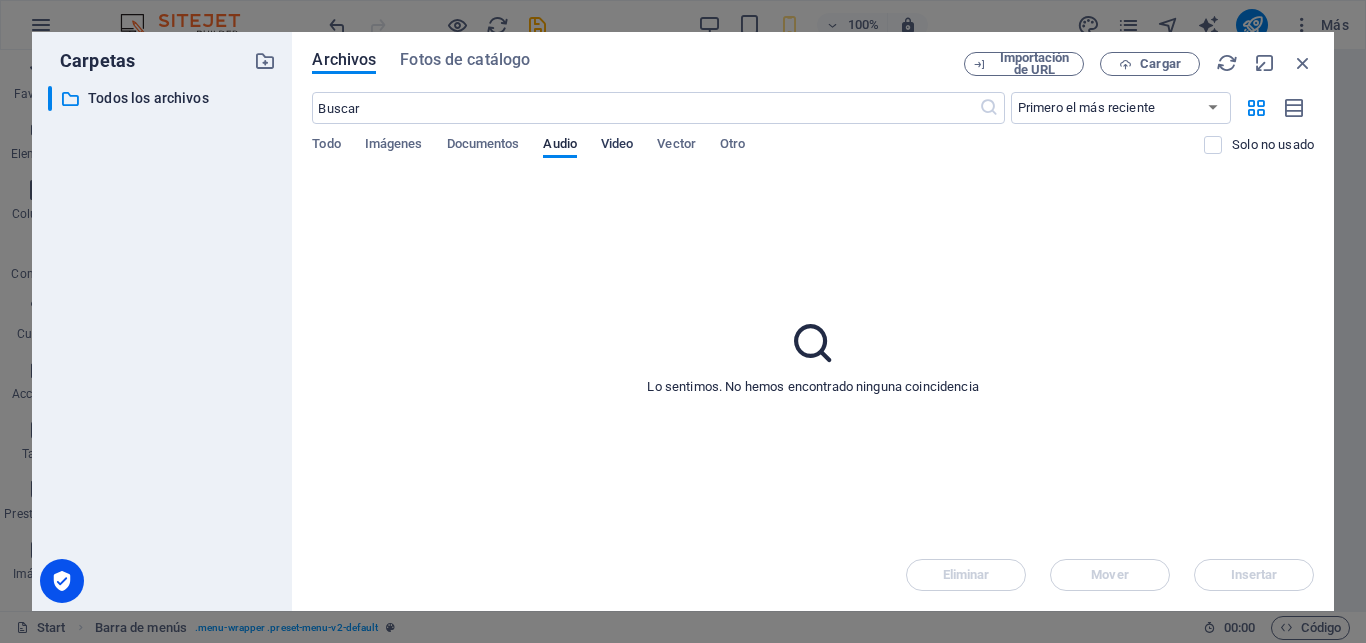 click on "Video" at bounding box center (617, 146) 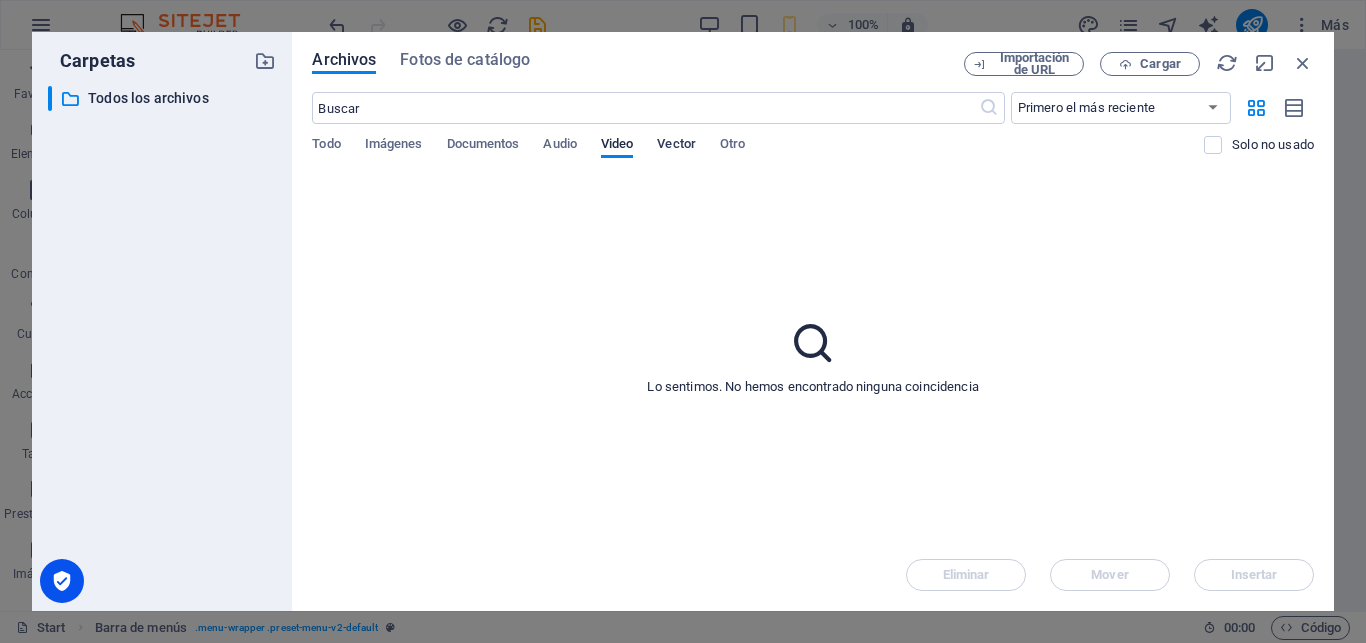 click on "Vector" at bounding box center [676, 146] 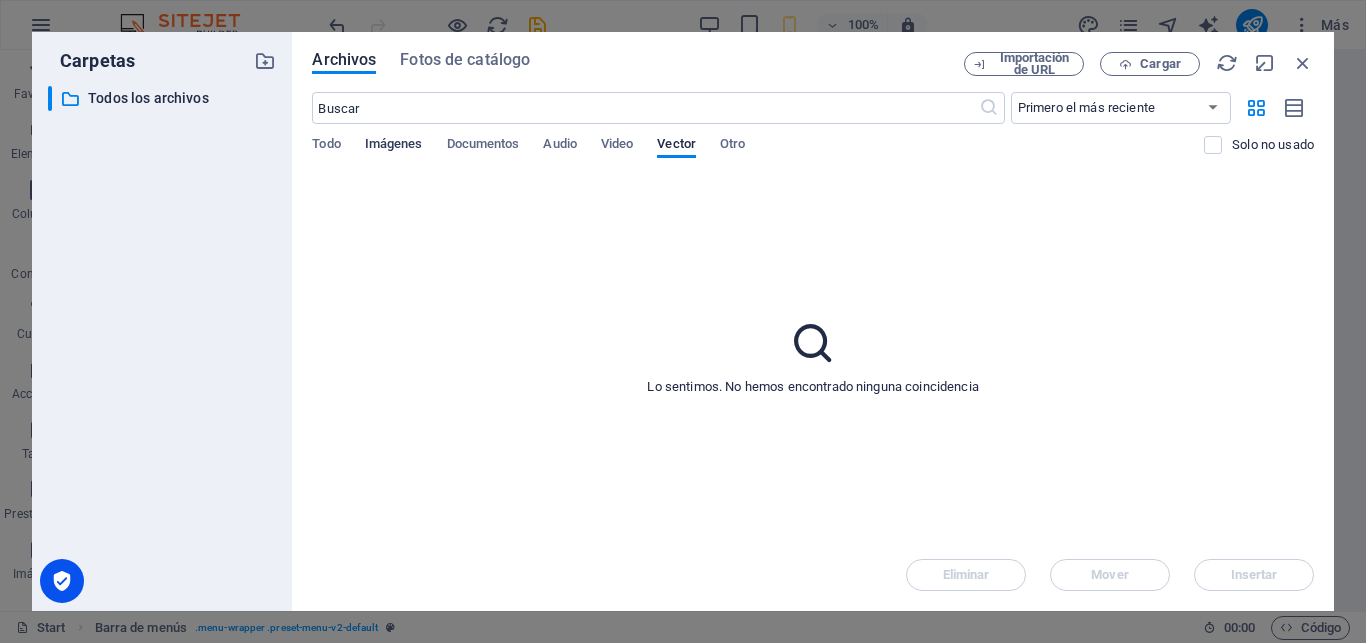 click on "Imágenes" at bounding box center (394, 146) 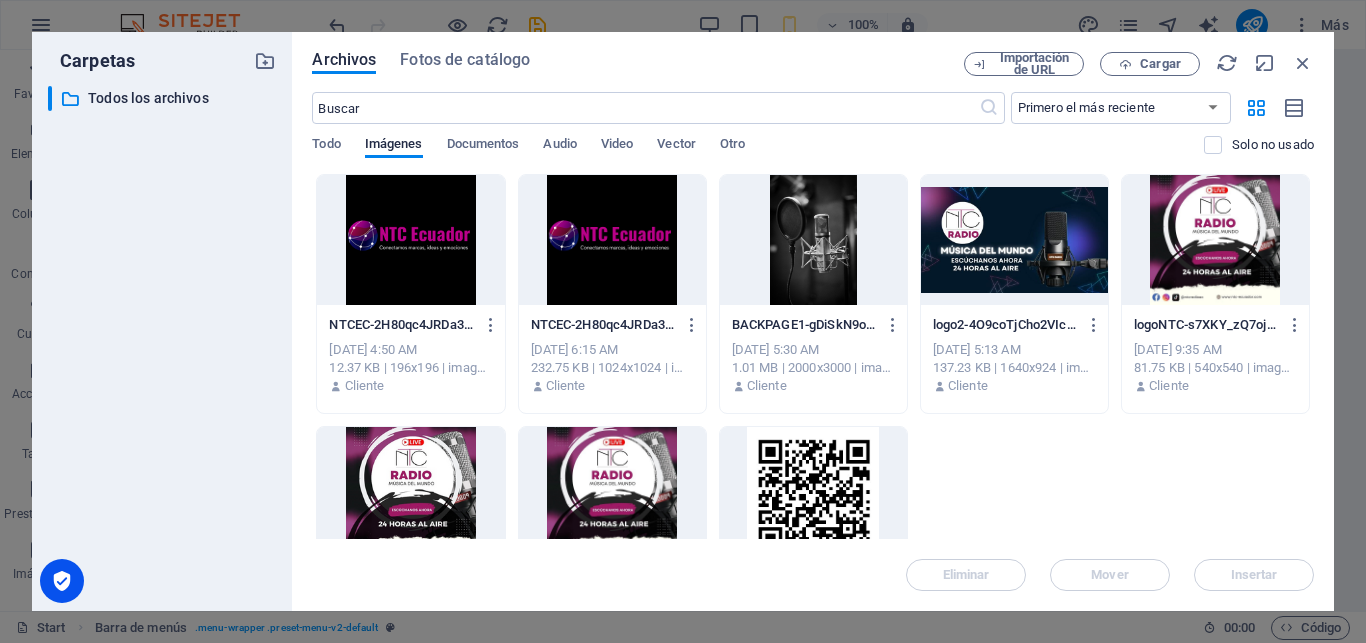 click at bounding box center [612, 240] 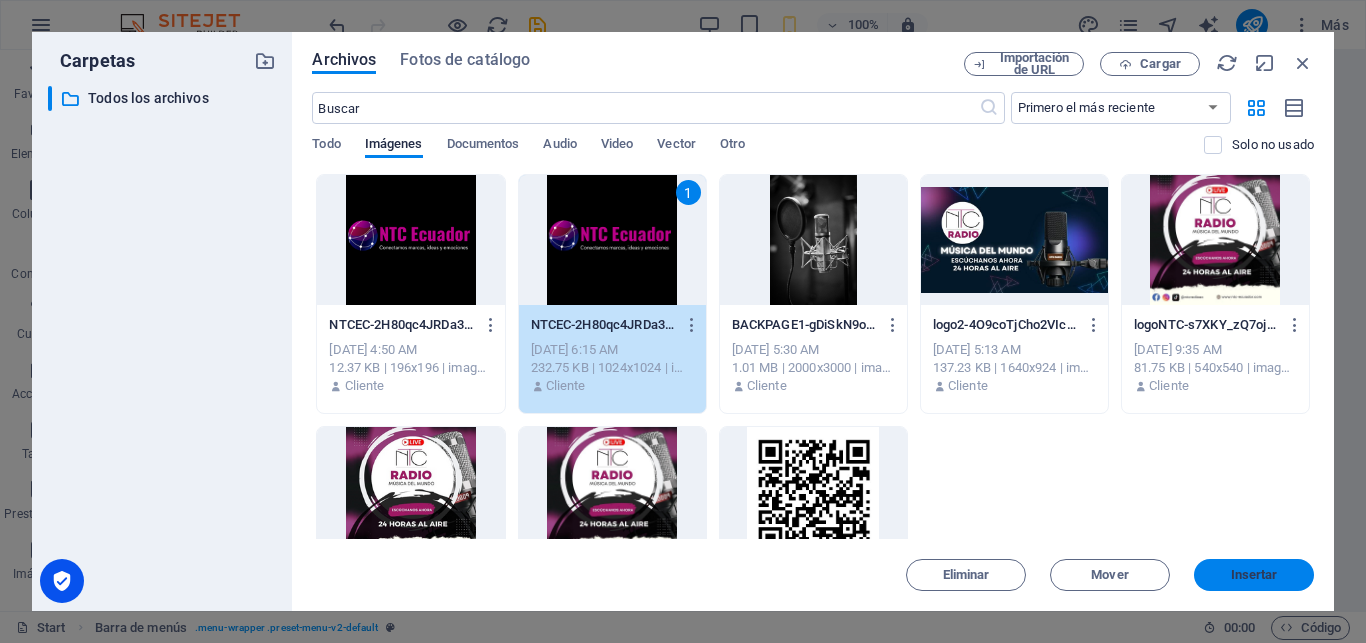 click on "Insertar" at bounding box center (1254, 575) 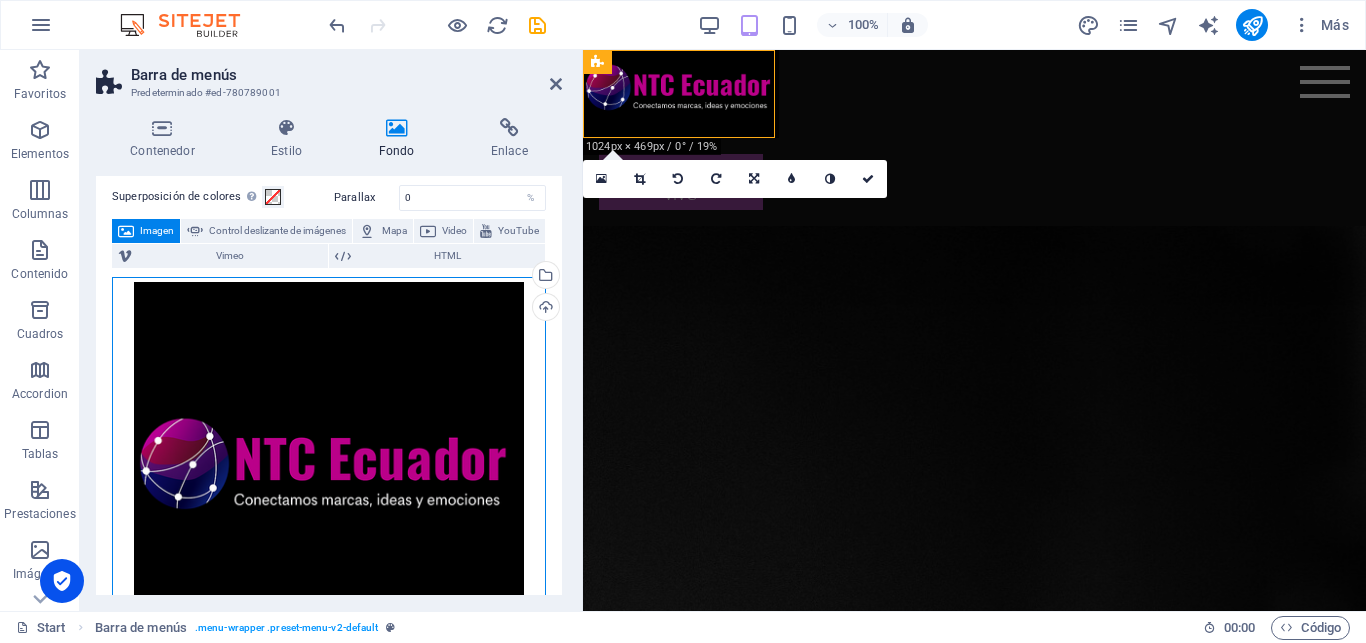 click on "Arrastra archivos aquí, haz clic para escoger archivos o  selecciona archivos de Archivos o de nuestra galería gratuita de fotos y vídeos" at bounding box center (329, 477) 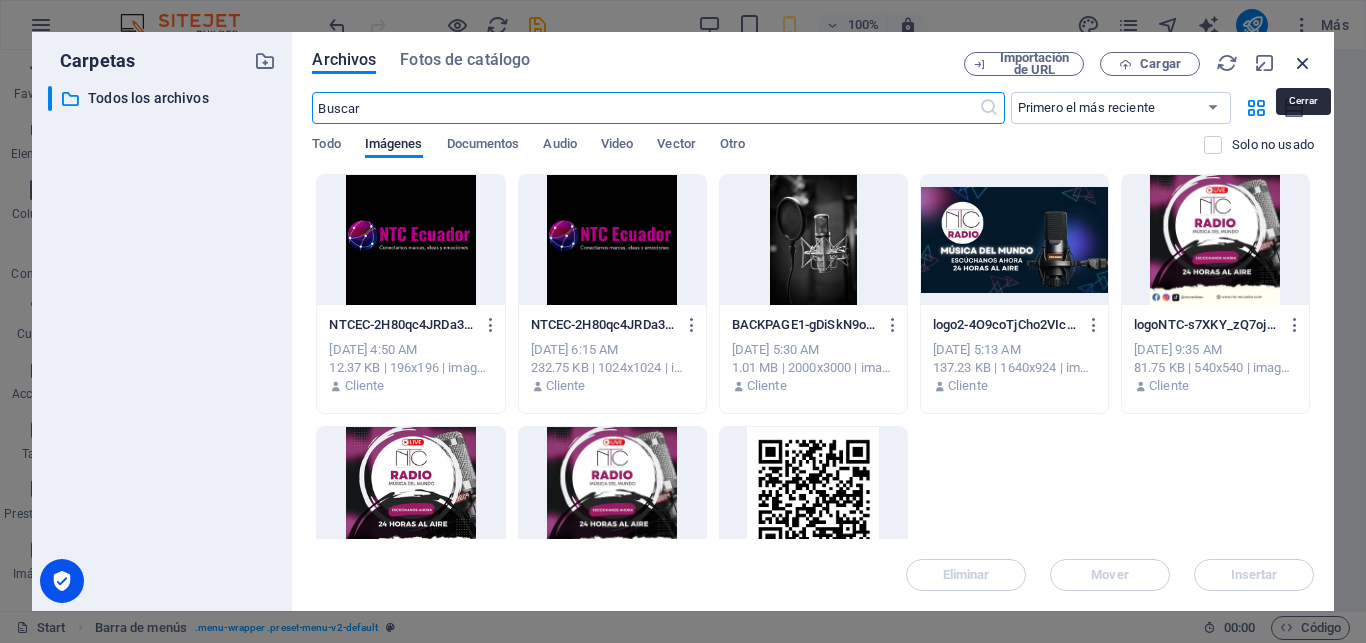 click at bounding box center (1303, 63) 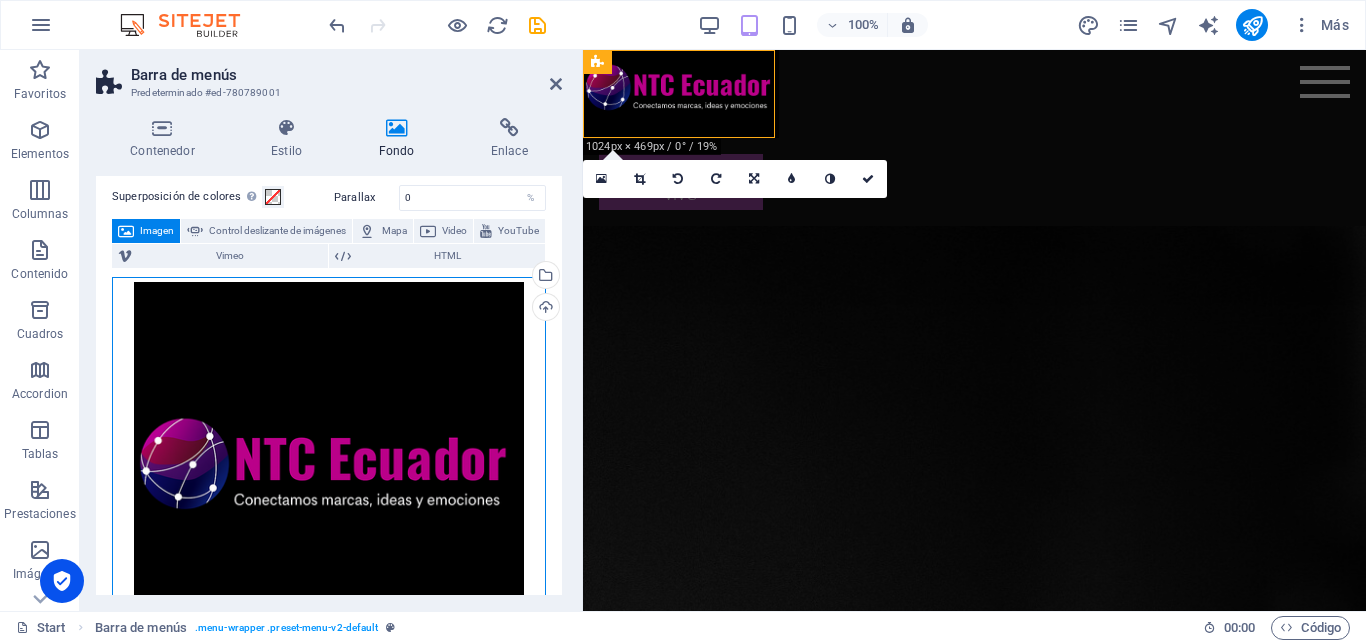 click on "Arrastra archivos aquí, haz clic para escoger archivos o  selecciona archivos de Archivos o de nuestra galería gratuita de fotos y vídeos" at bounding box center (329, 477) 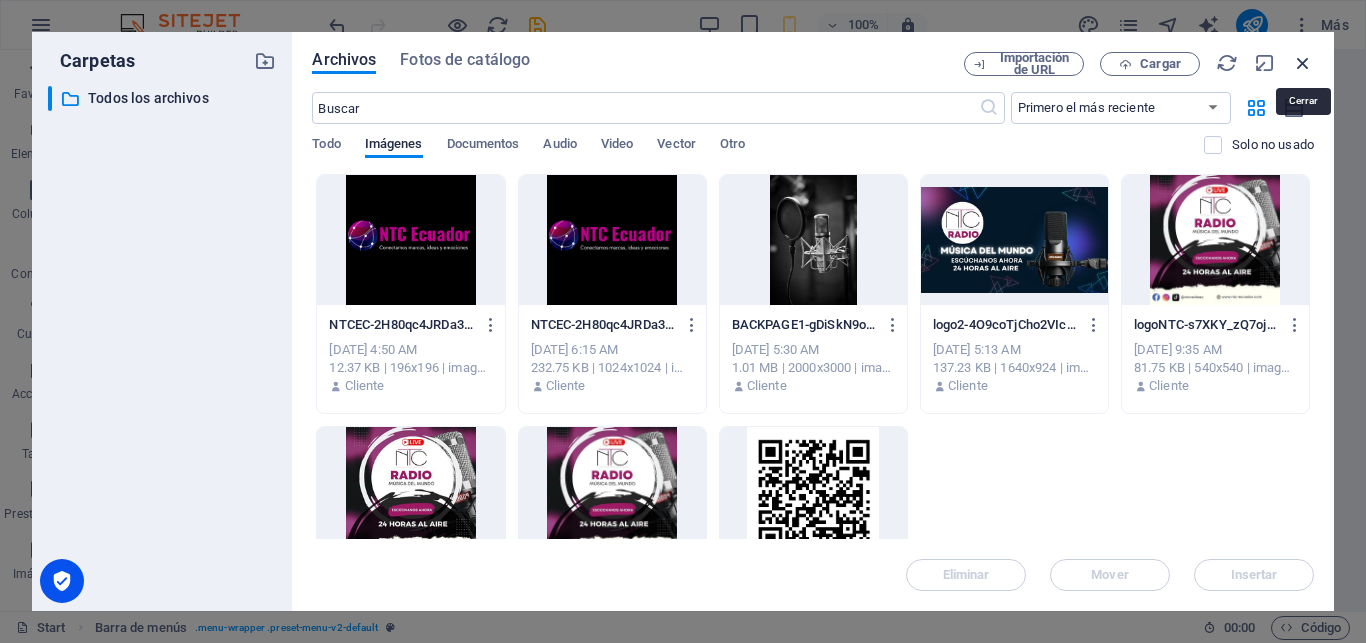click at bounding box center (1303, 63) 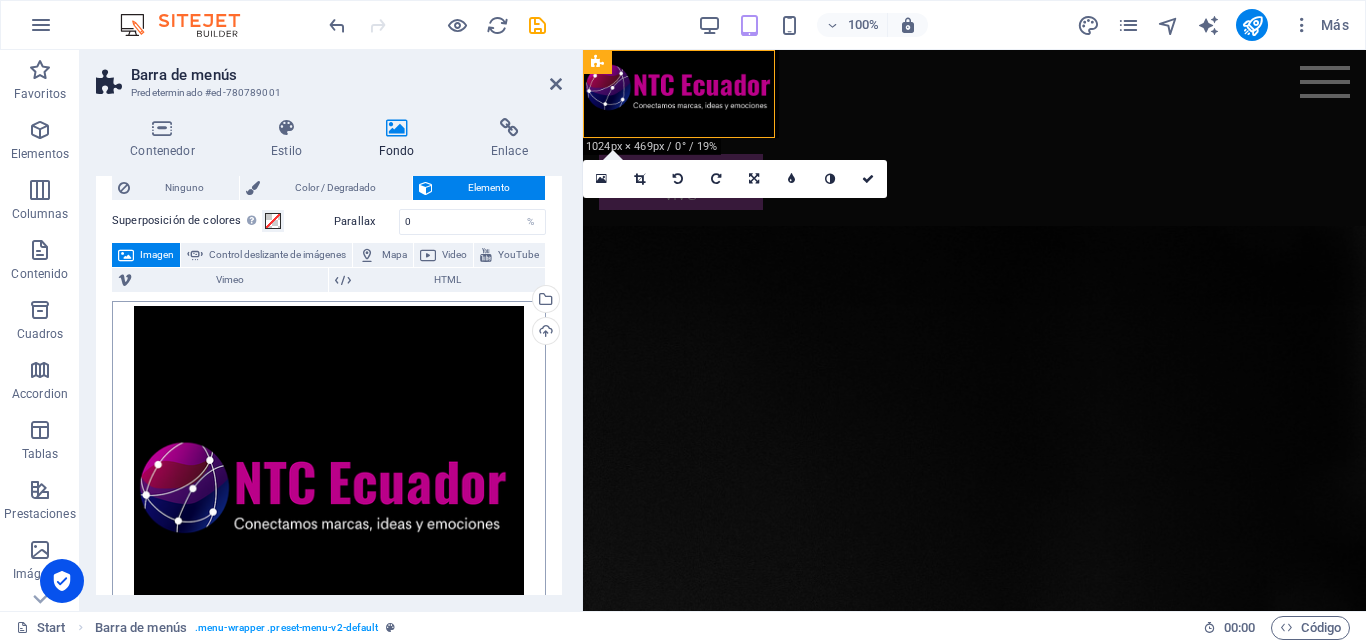 scroll, scrollTop: 51, scrollLeft: 0, axis: vertical 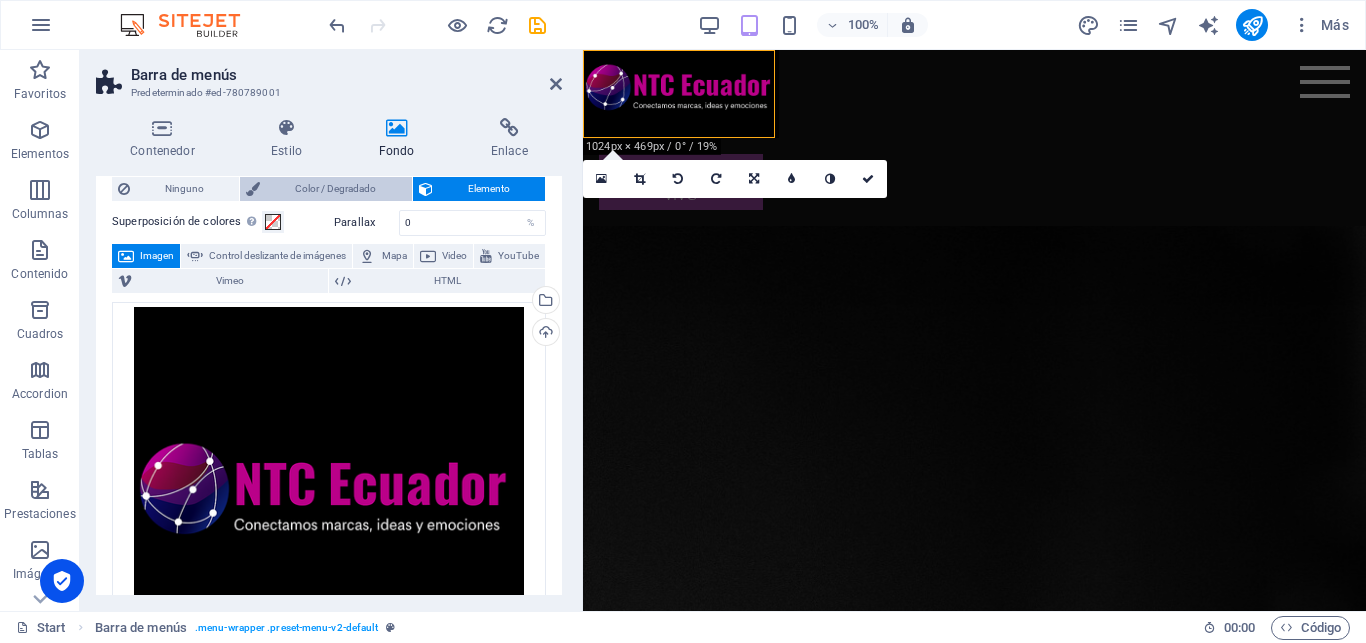 click on "Color / Degradado" at bounding box center [335, 189] 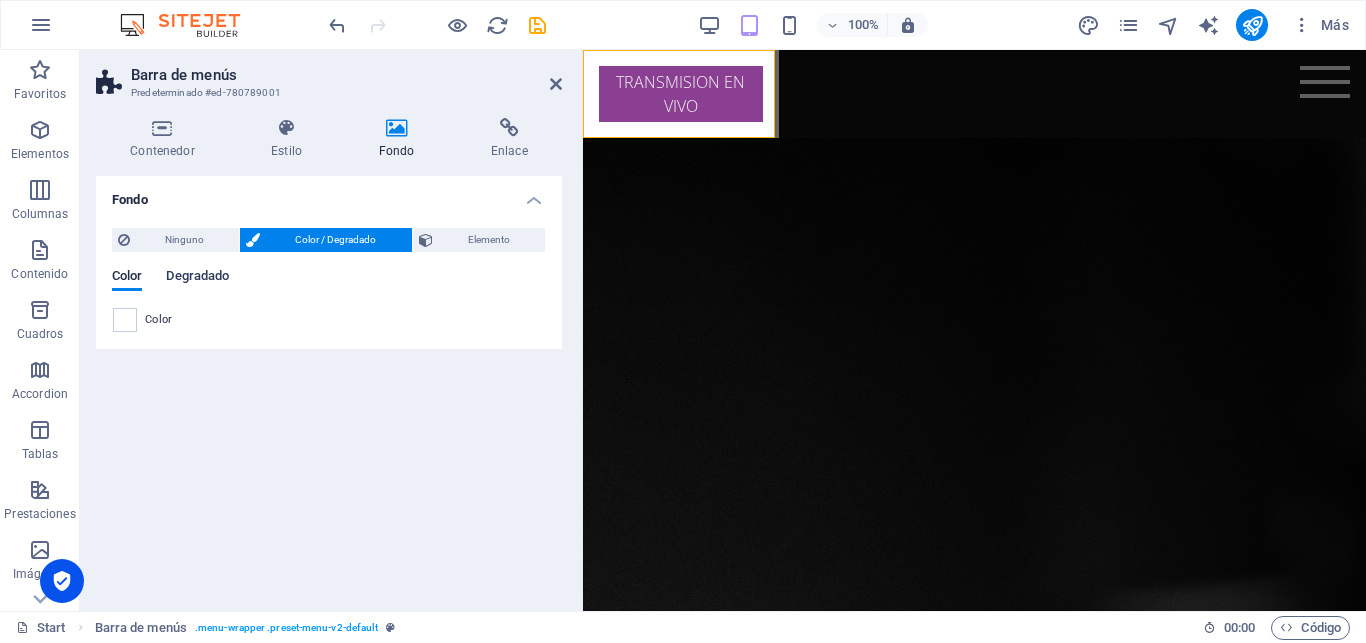 click on "Degradado" at bounding box center [197, 278] 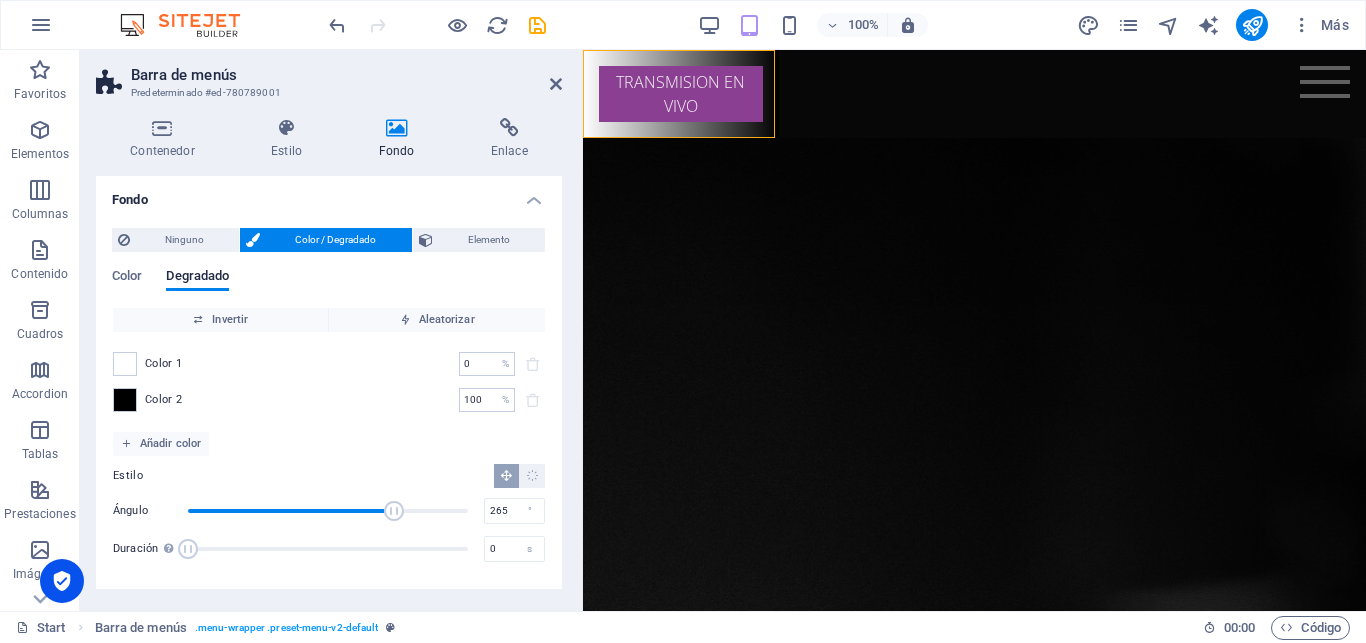 drag, startPoint x: 263, startPoint y: 515, endPoint x: 394, endPoint y: 508, distance: 131.18689 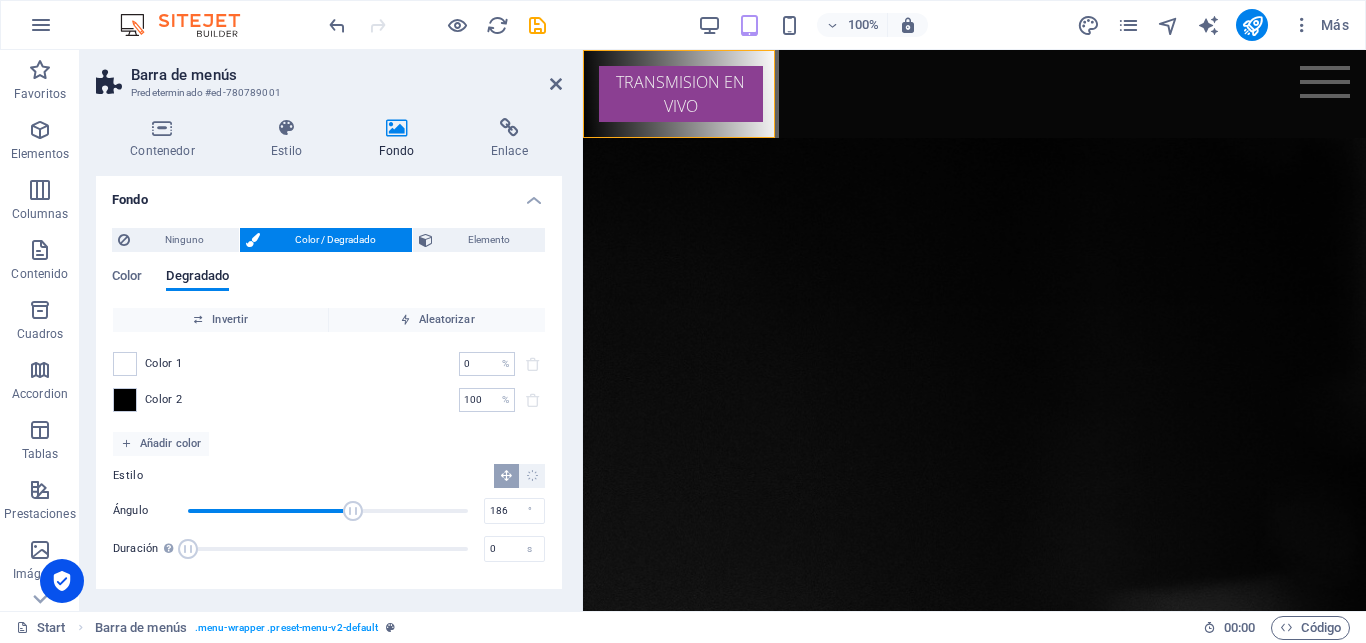drag, startPoint x: 394, startPoint y: 508, endPoint x: 333, endPoint y: 507, distance: 61.008198 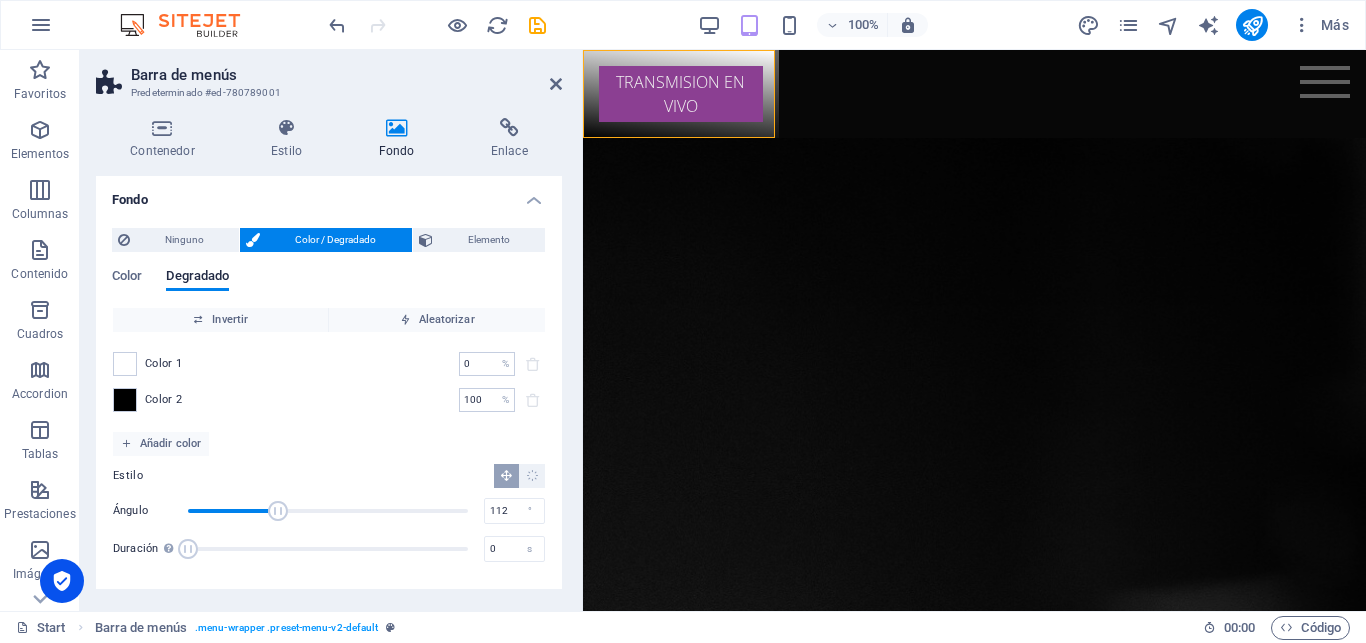 type on "111" 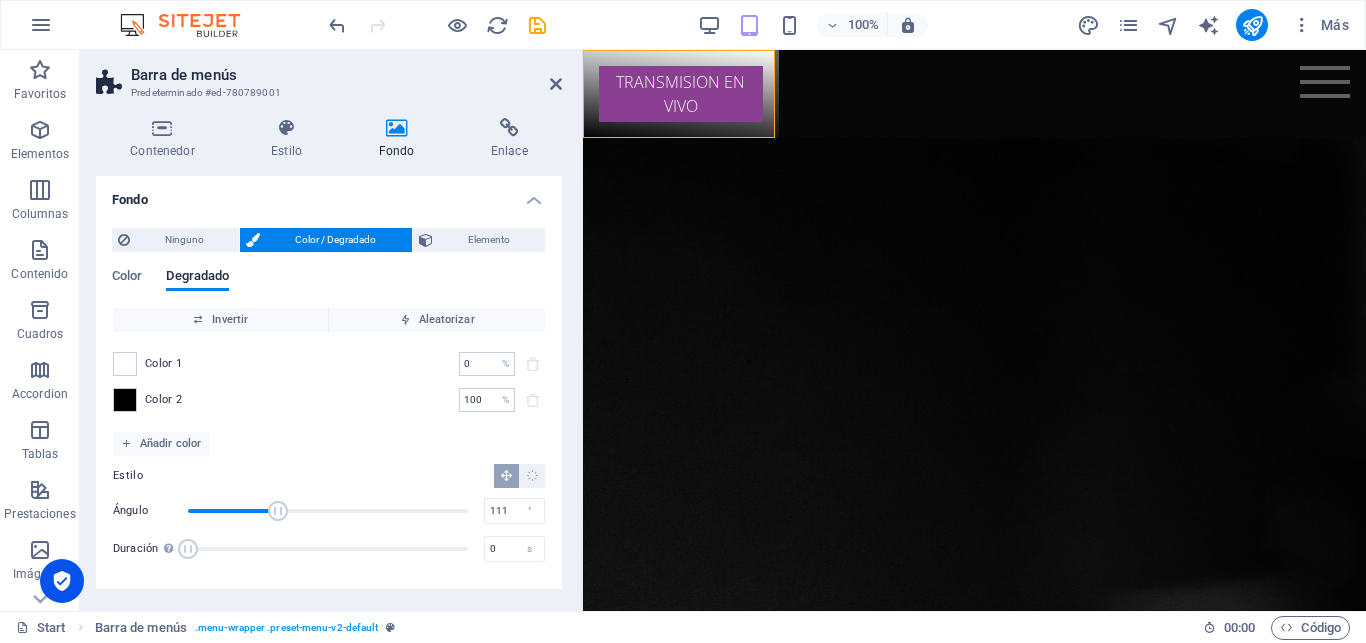 drag, startPoint x: 333, startPoint y: 507, endPoint x: 274, endPoint y: 514, distance: 59.413803 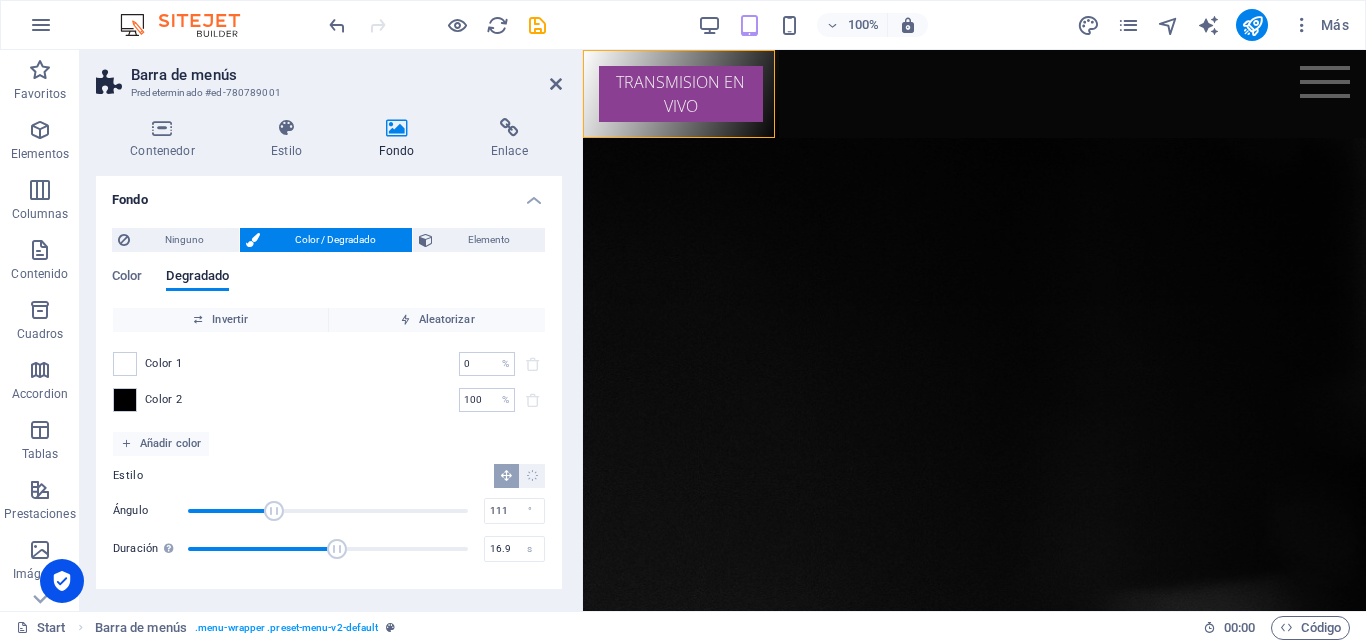 drag, startPoint x: 191, startPoint y: 548, endPoint x: 346, endPoint y: 544, distance: 155.0516 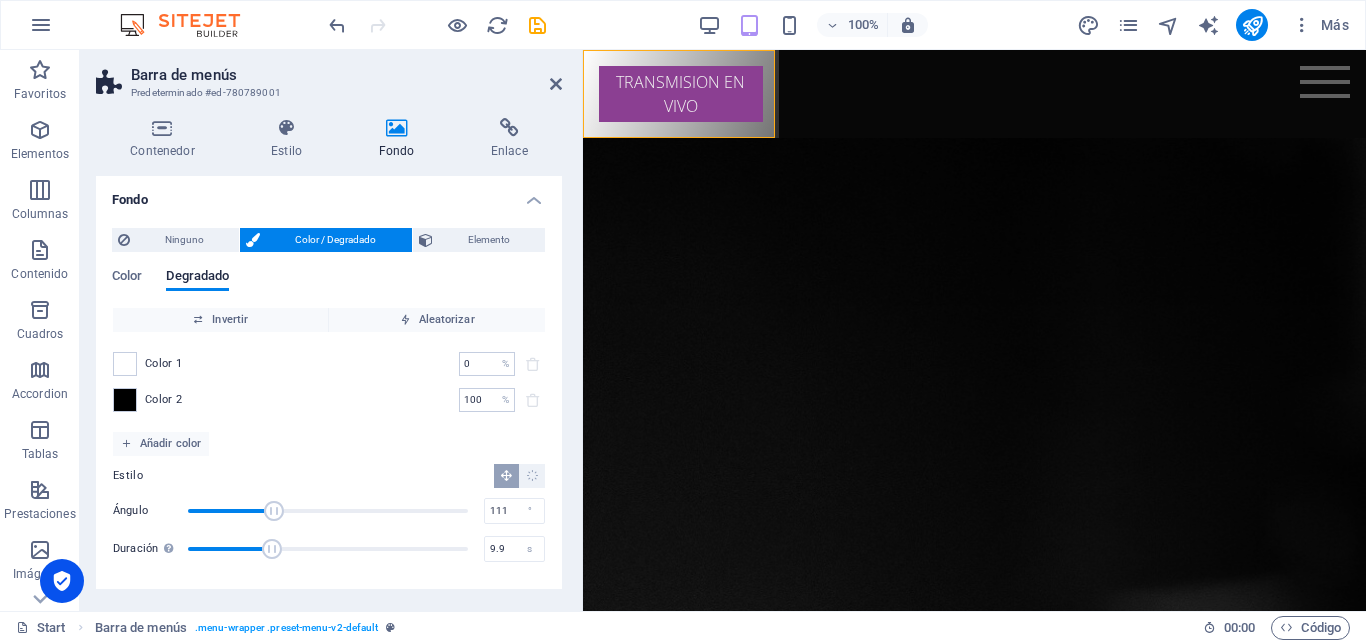 type on "10" 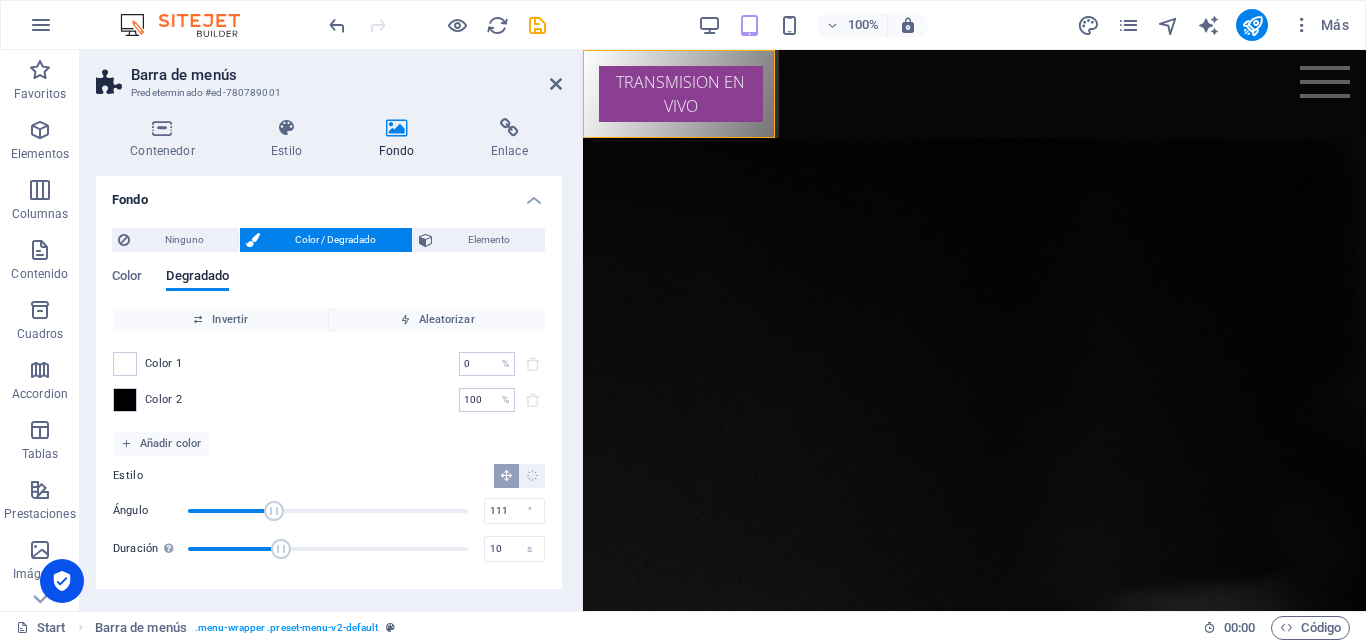 drag, startPoint x: 339, startPoint y: 548, endPoint x: 281, endPoint y: 551, distance: 58.077534 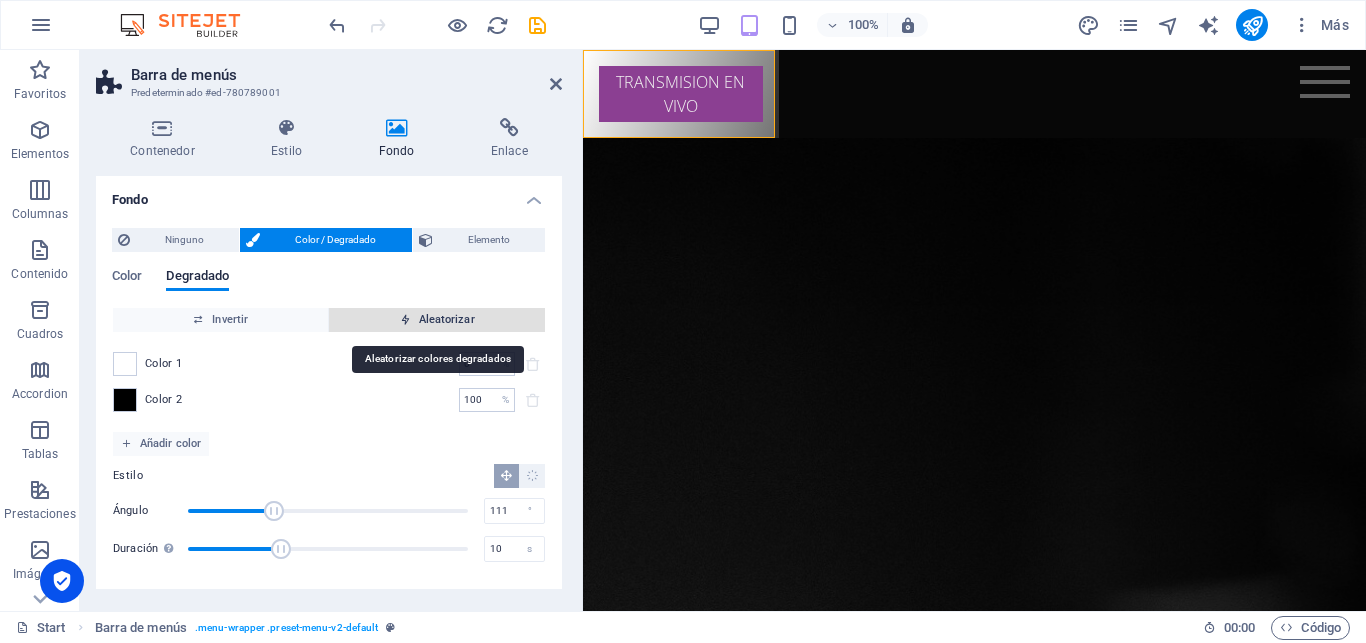 click on "Aleatorizar" at bounding box center (437, 320) 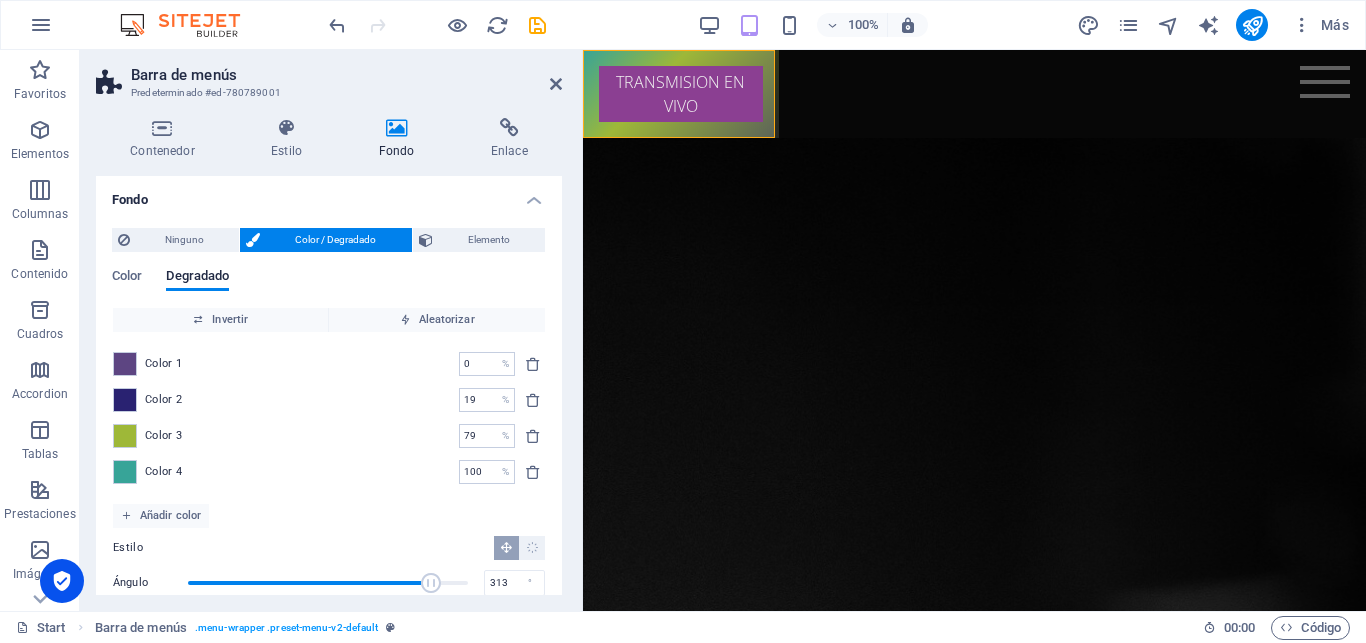 scroll, scrollTop: 66, scrollLeft: 0, axis: vertical 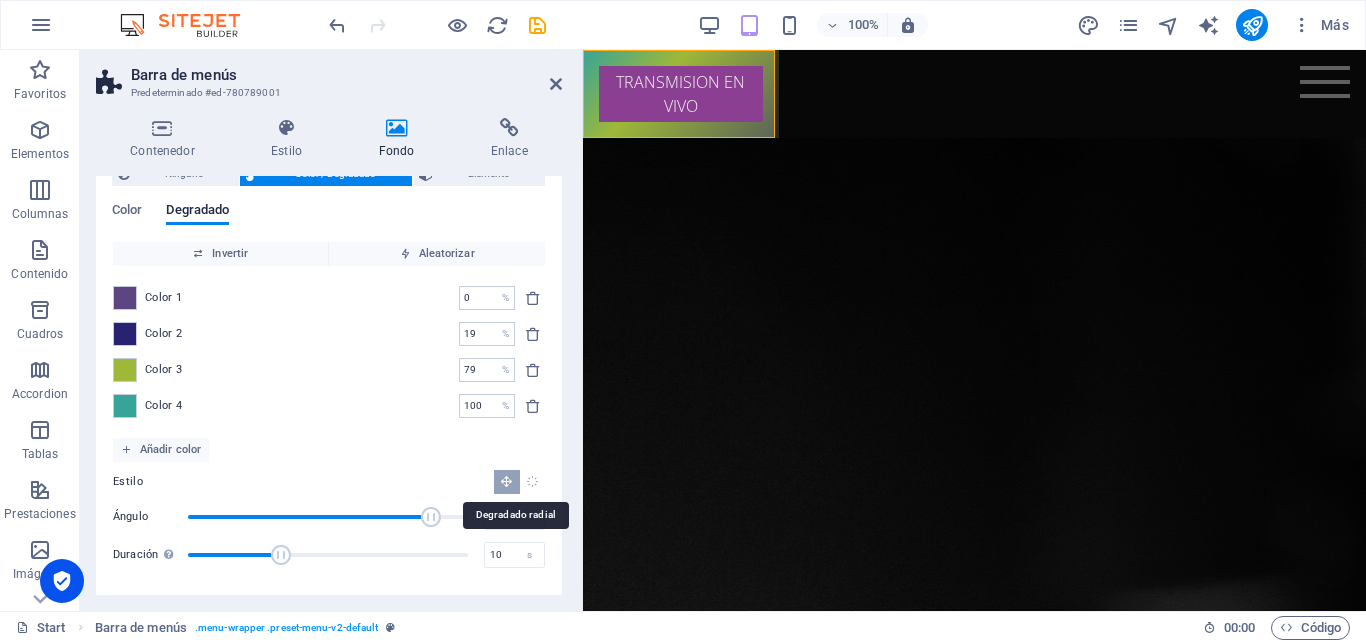 click at bounding box center [532, 481] 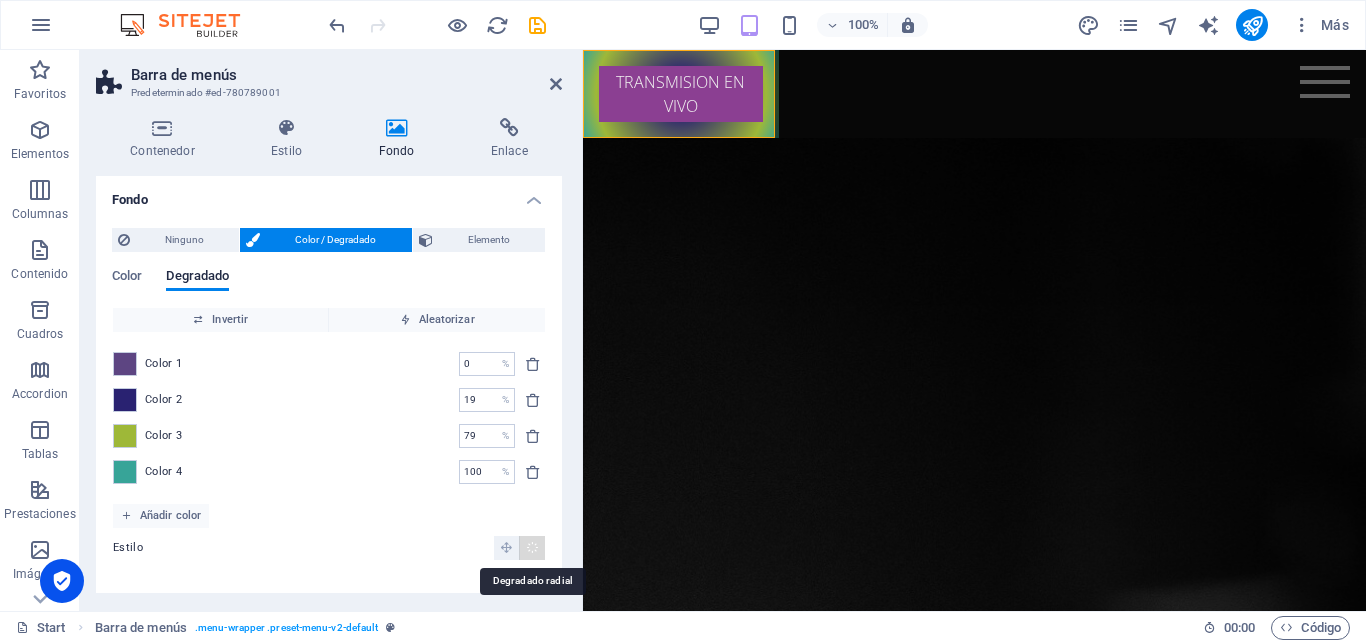 scroll, scrollTop: 0, scrollLeft: 0, axis: both 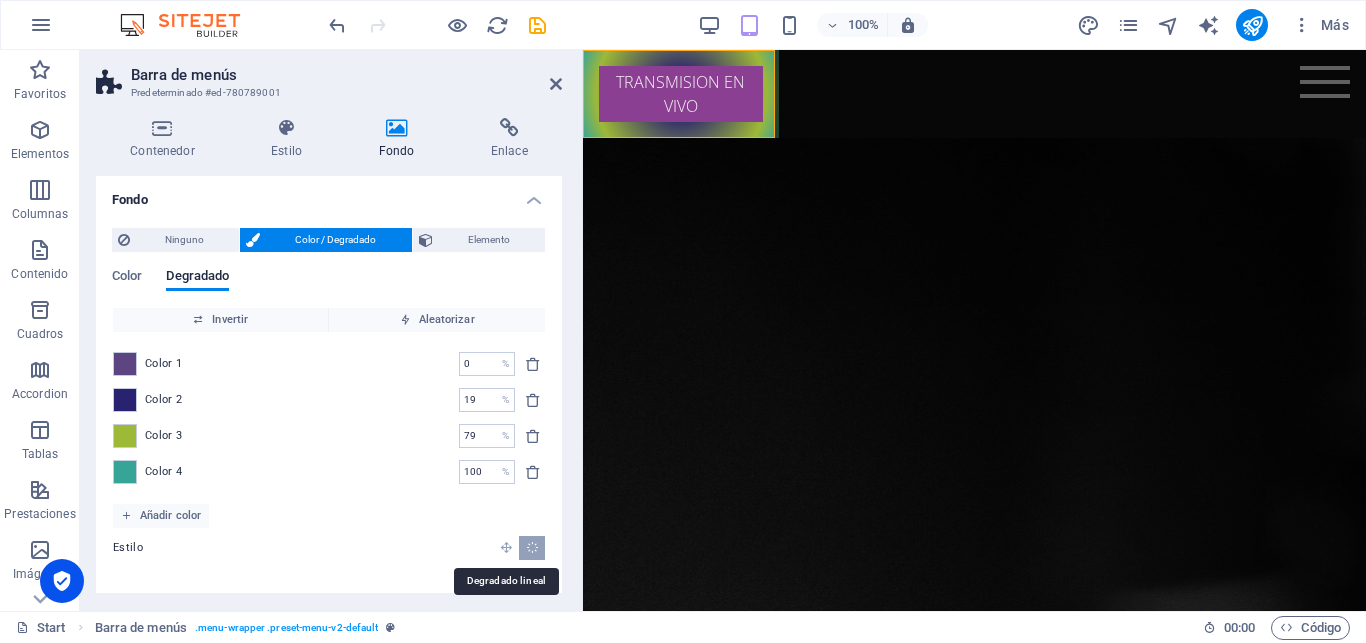 click at bounding box center [506, 547] 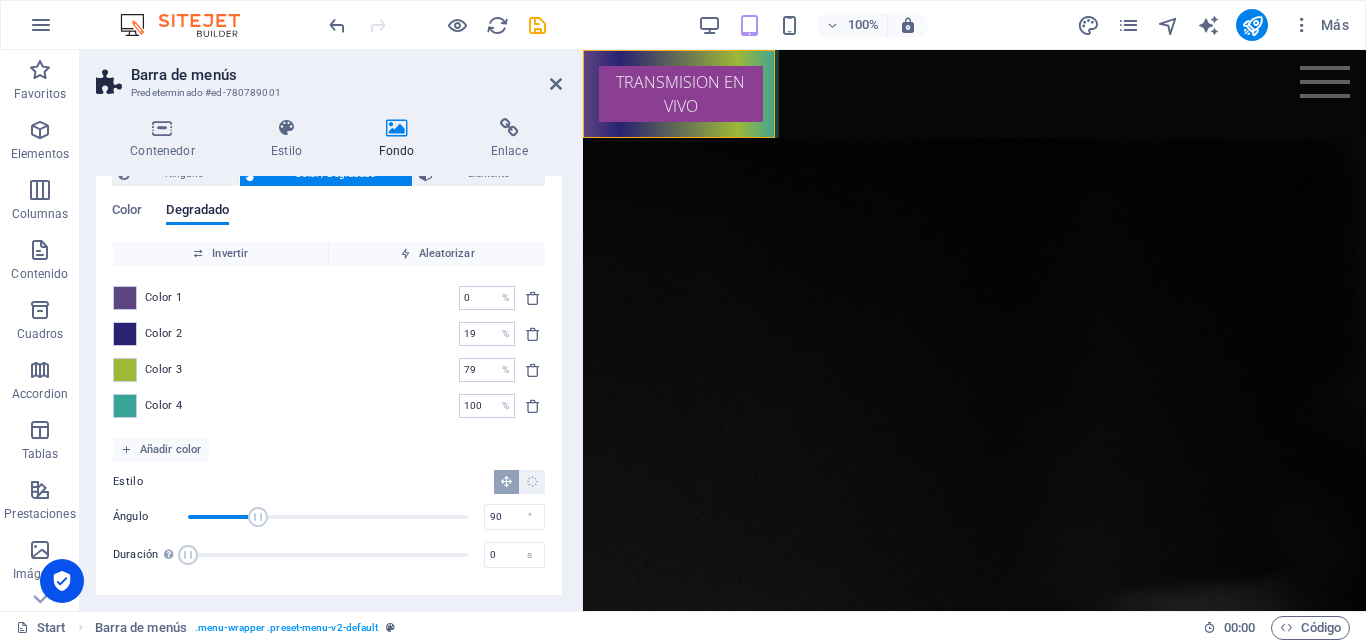 scroll, scrollTop: 0, scrollLeft: 0, axis: both 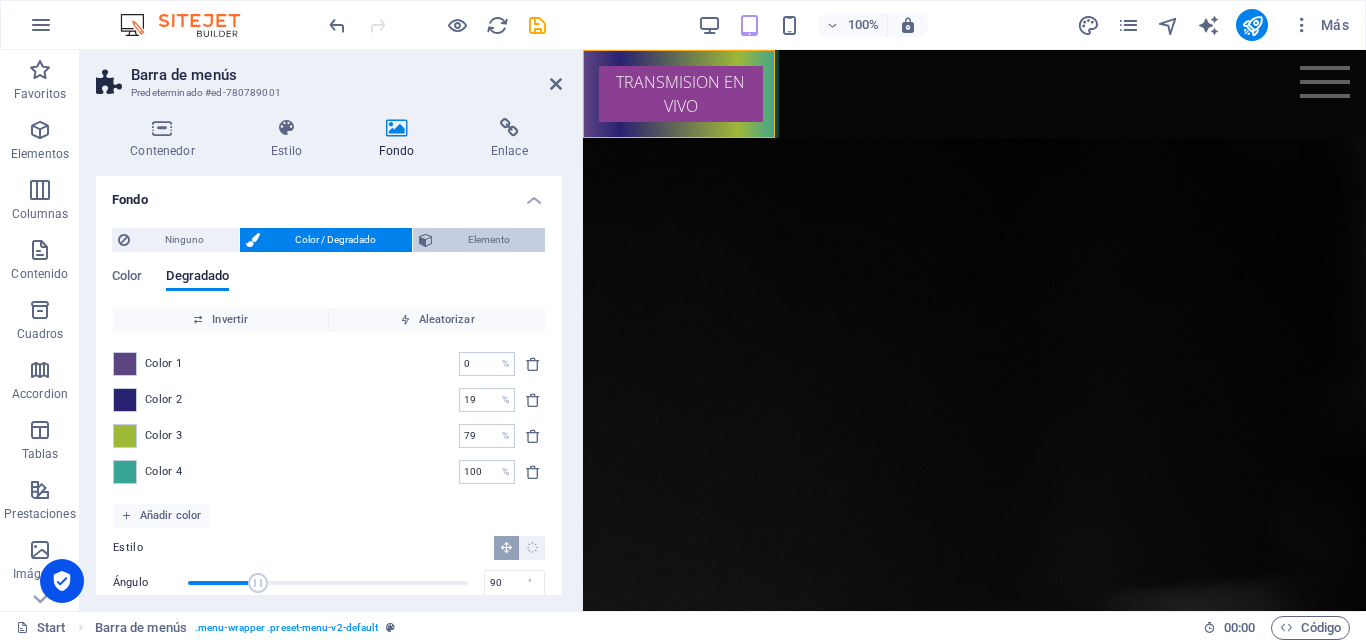 click on "Elemento" at bounding box center (489, 240) 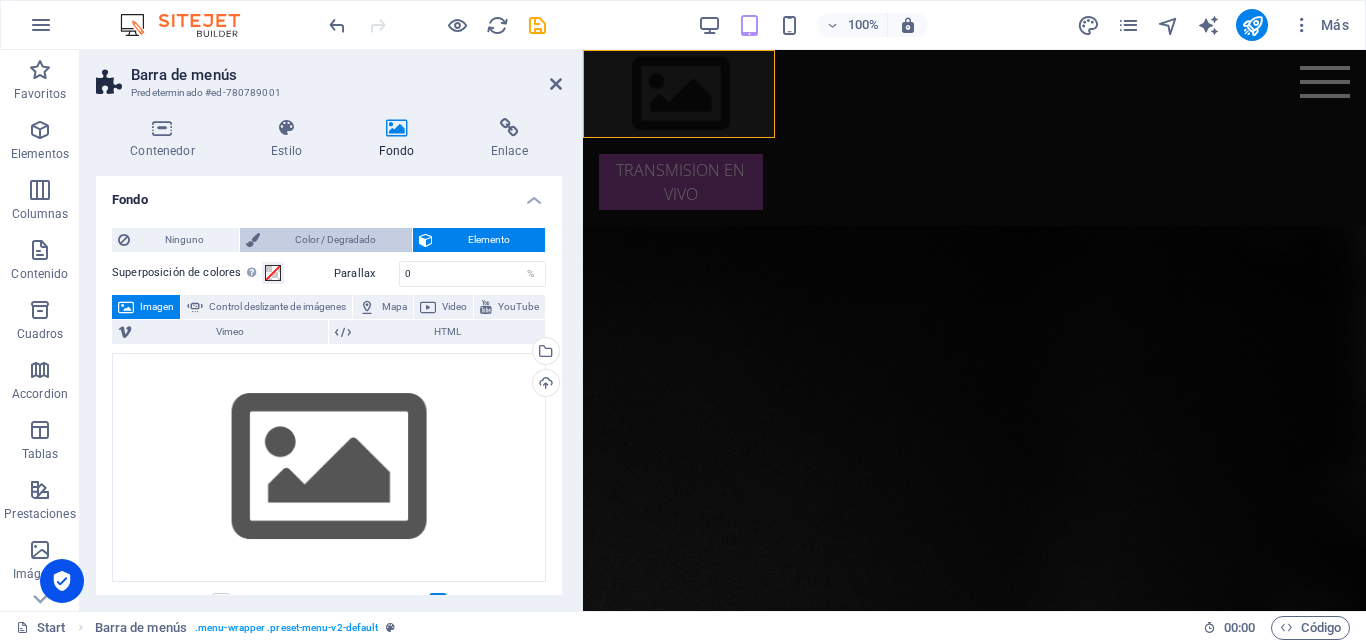 click on "Color / Degradado" at bounding box center [335, 240] 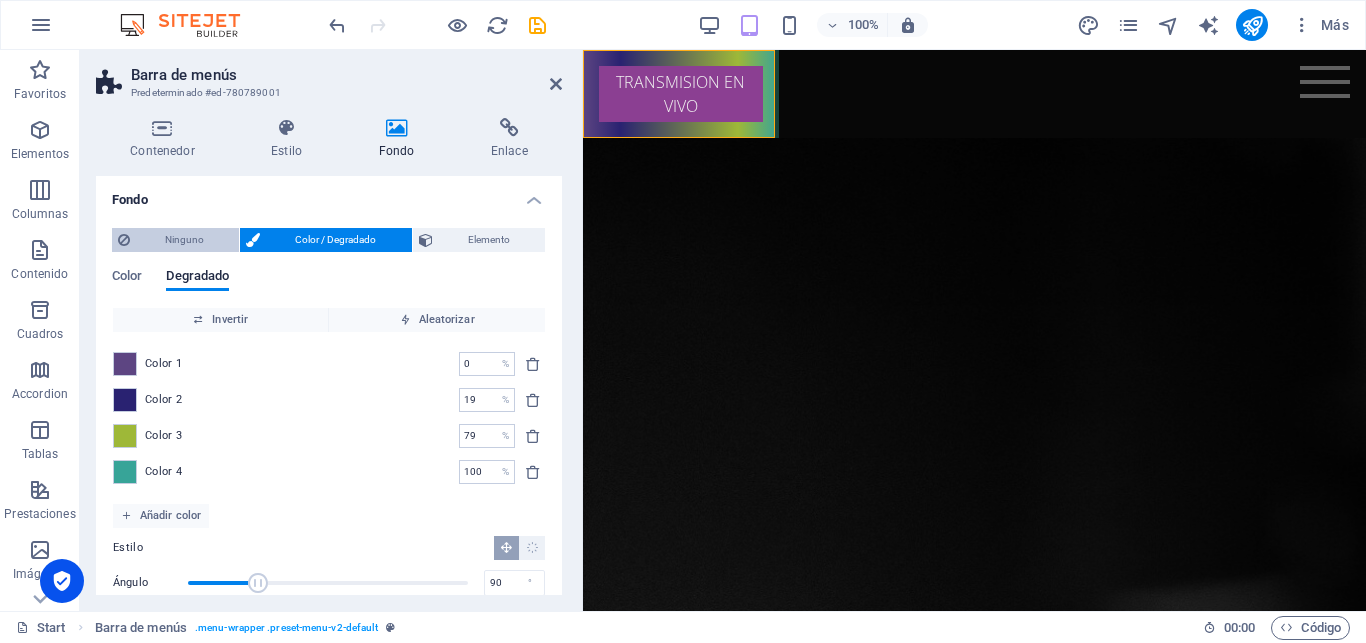 click on "Ninguno" at bounding box center [184, 240] 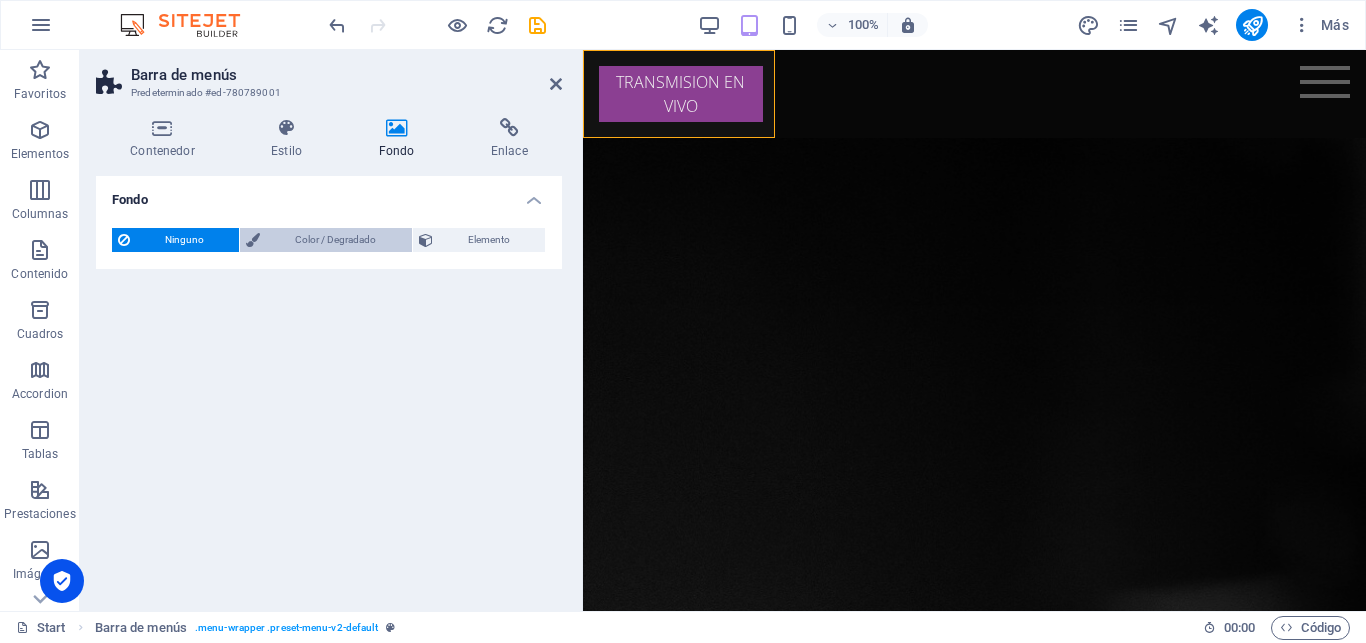 click on "Color / Degradado" at bounding box center (335, 240) 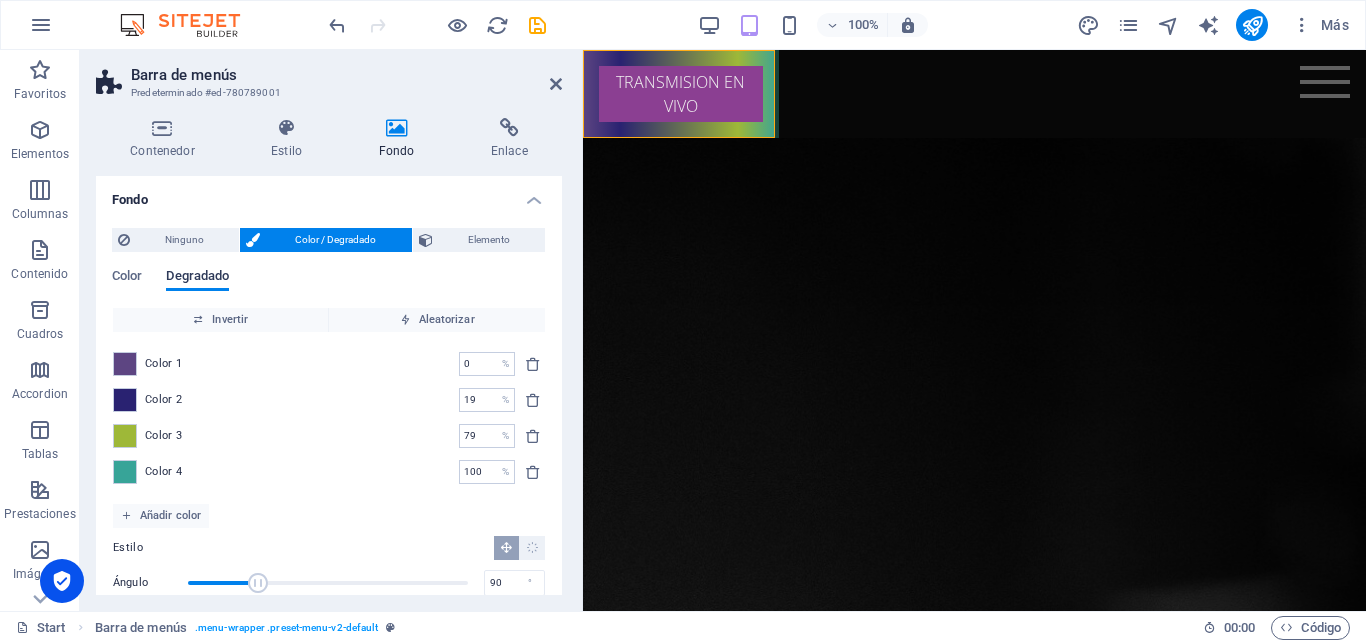 click on "Degradado" at bounding box center [197, 278] 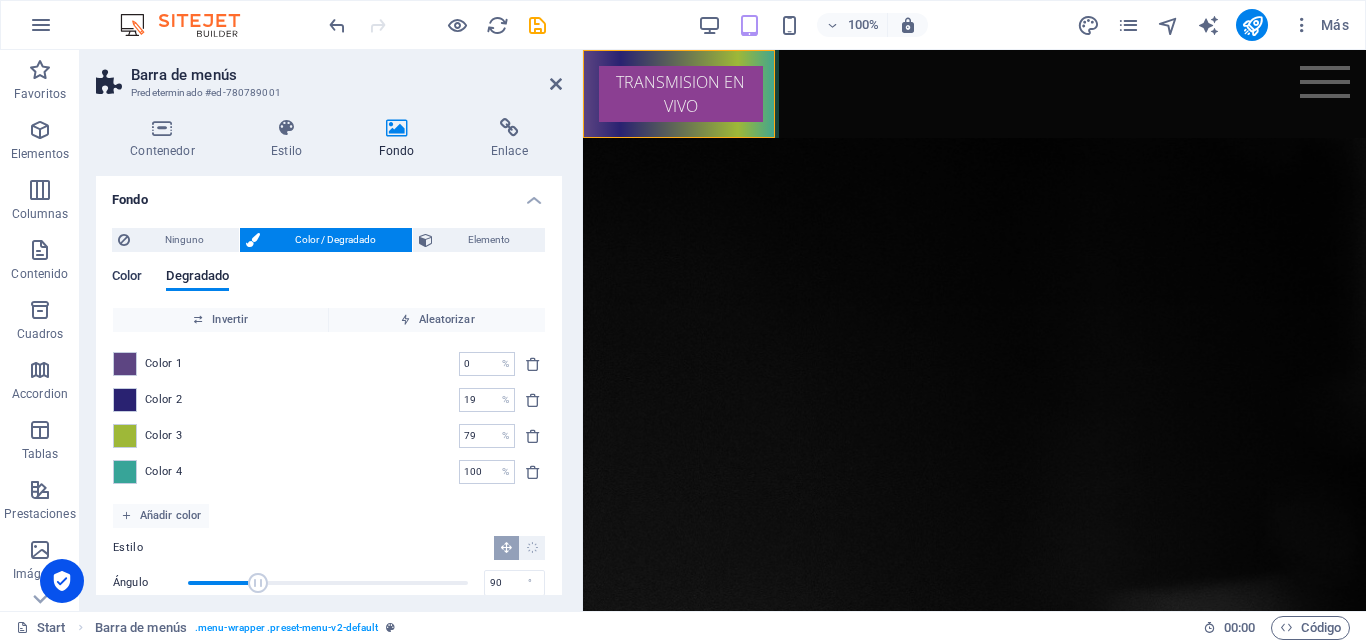 click on "Color" at bounding box center (127, 278) 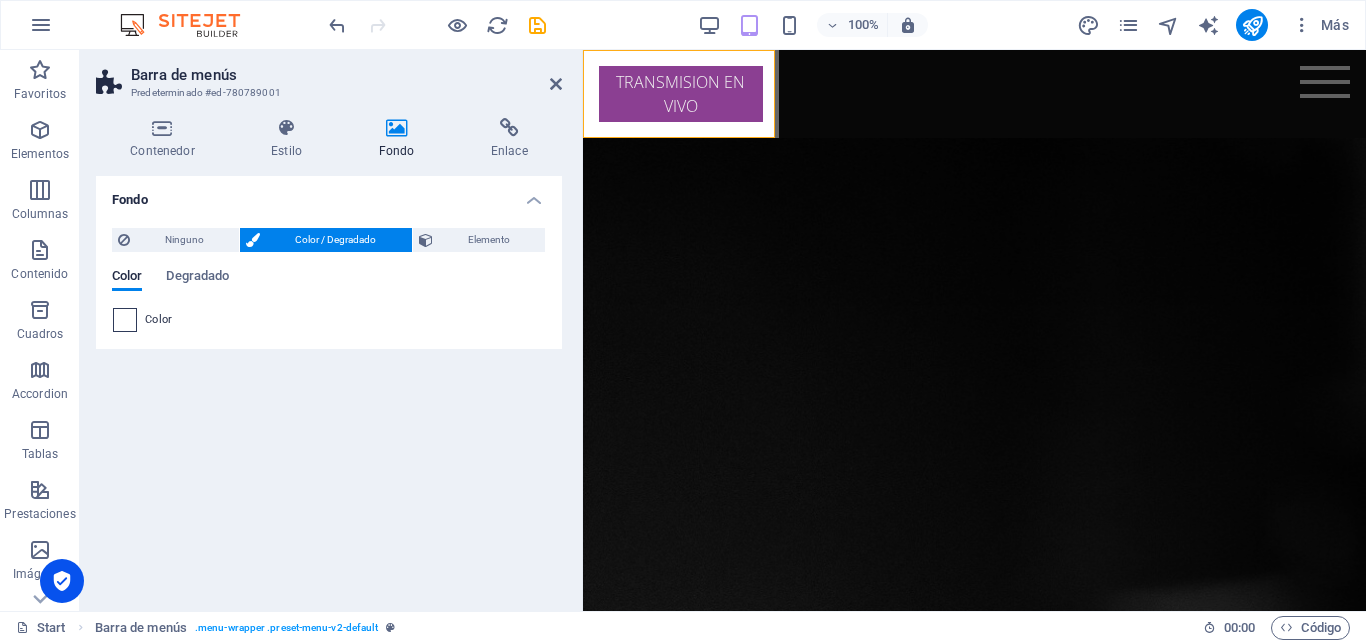 click at bounding box center [125, 320] 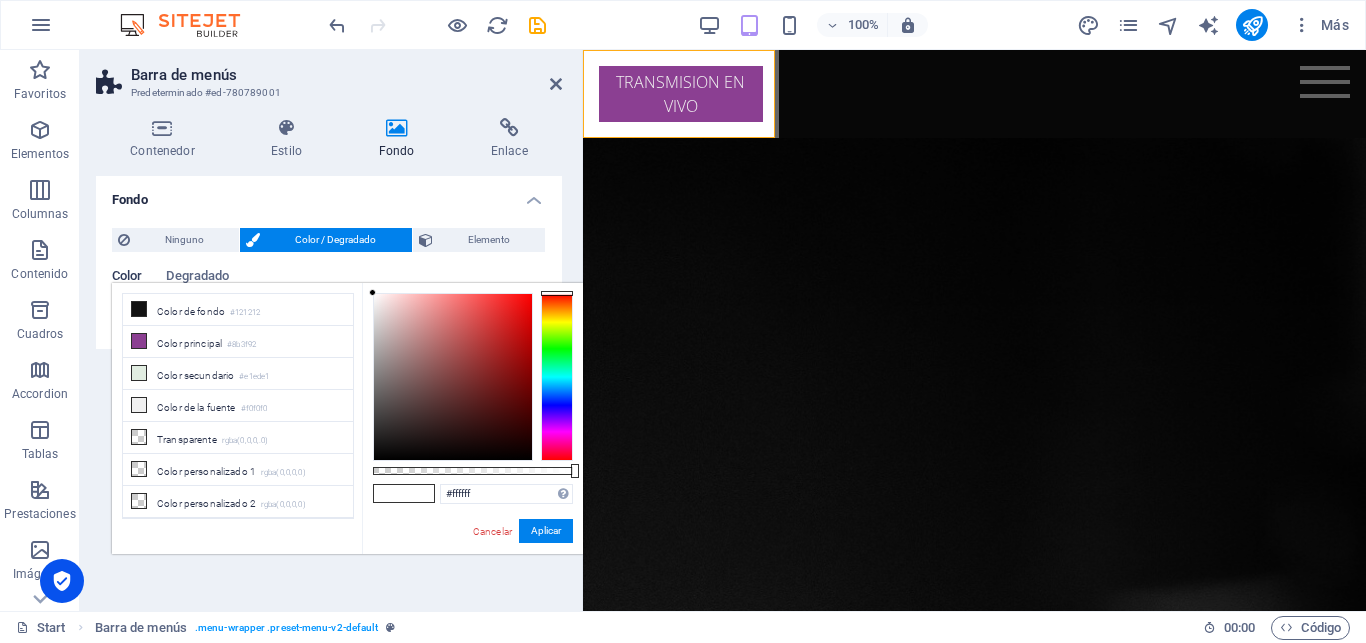click on "Color" at bounding box center (127, 278) 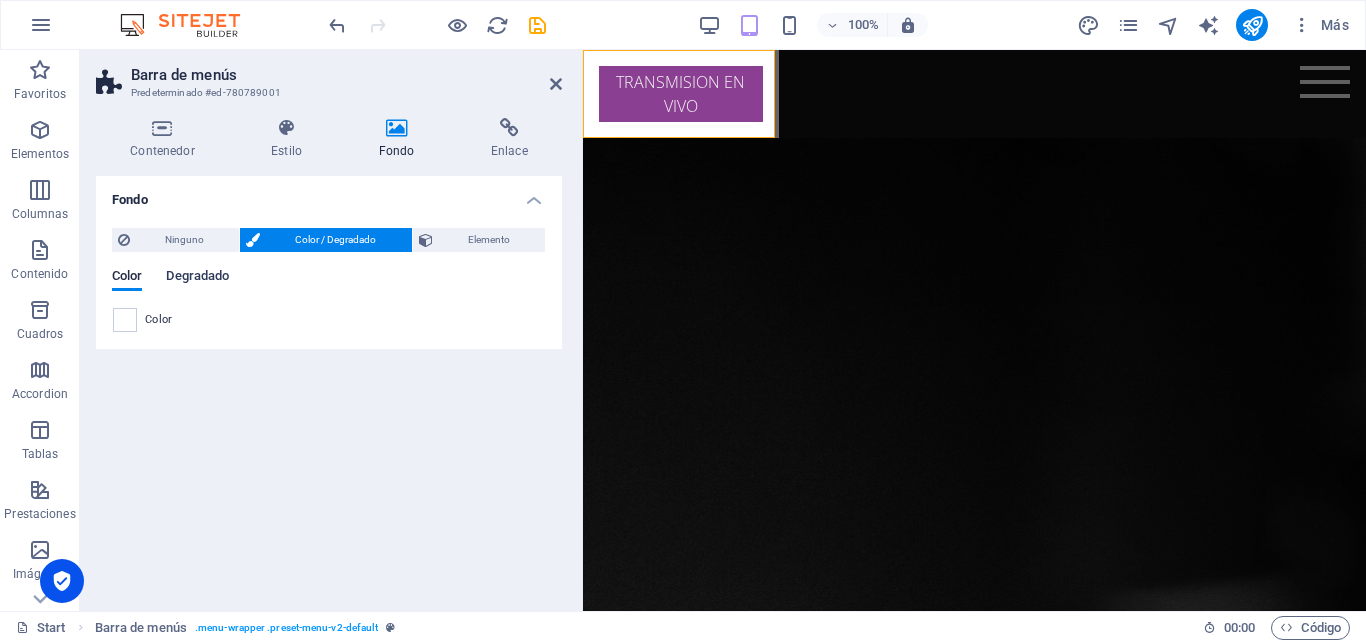 click on "Degradado" at bounding box center (197, 278) 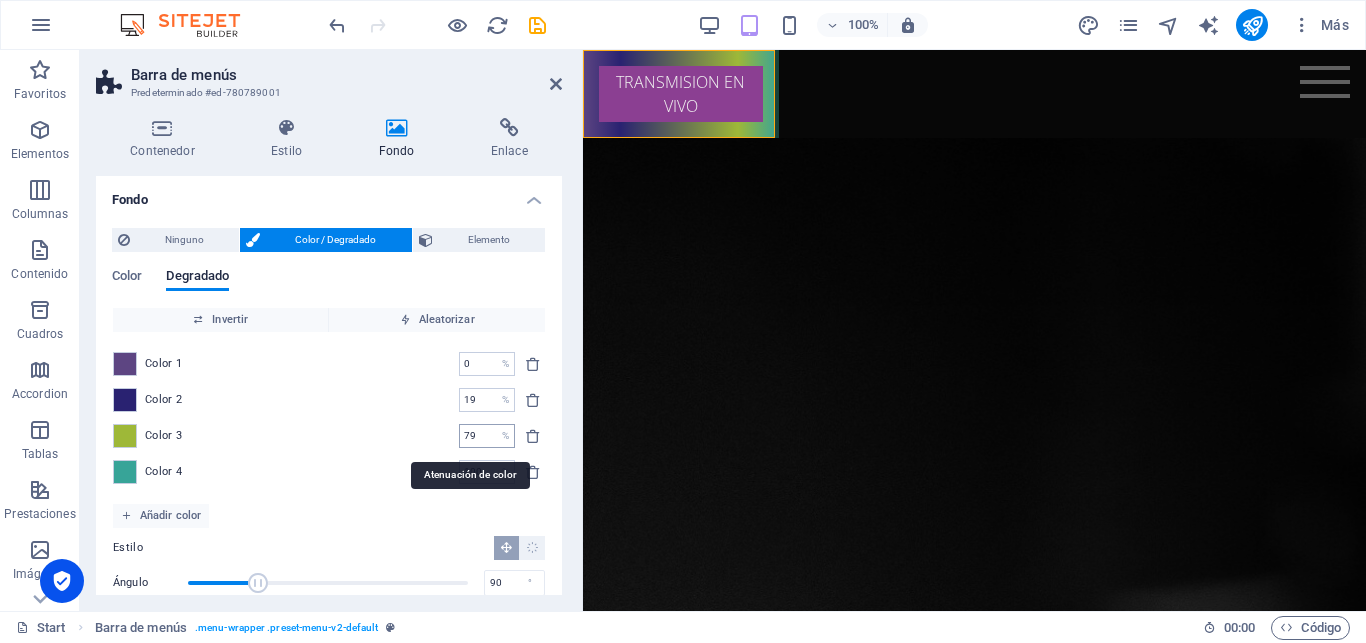 click on "%" at bounding box center (505, 436) 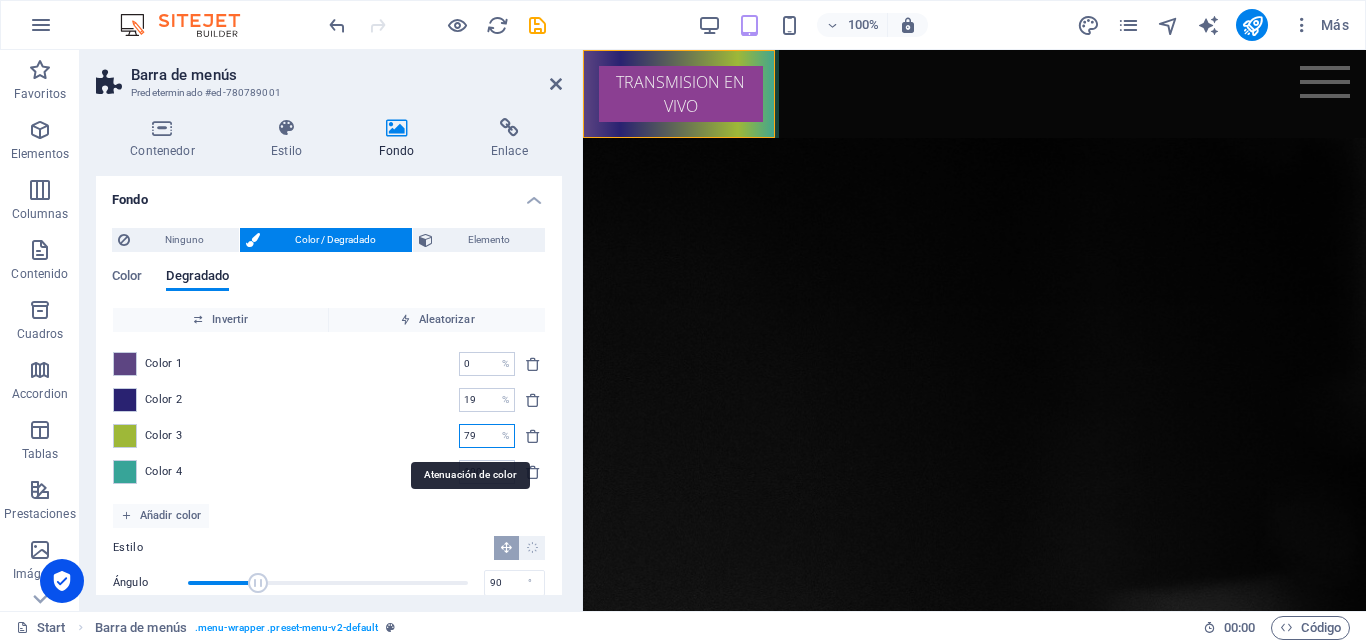 type on "7" 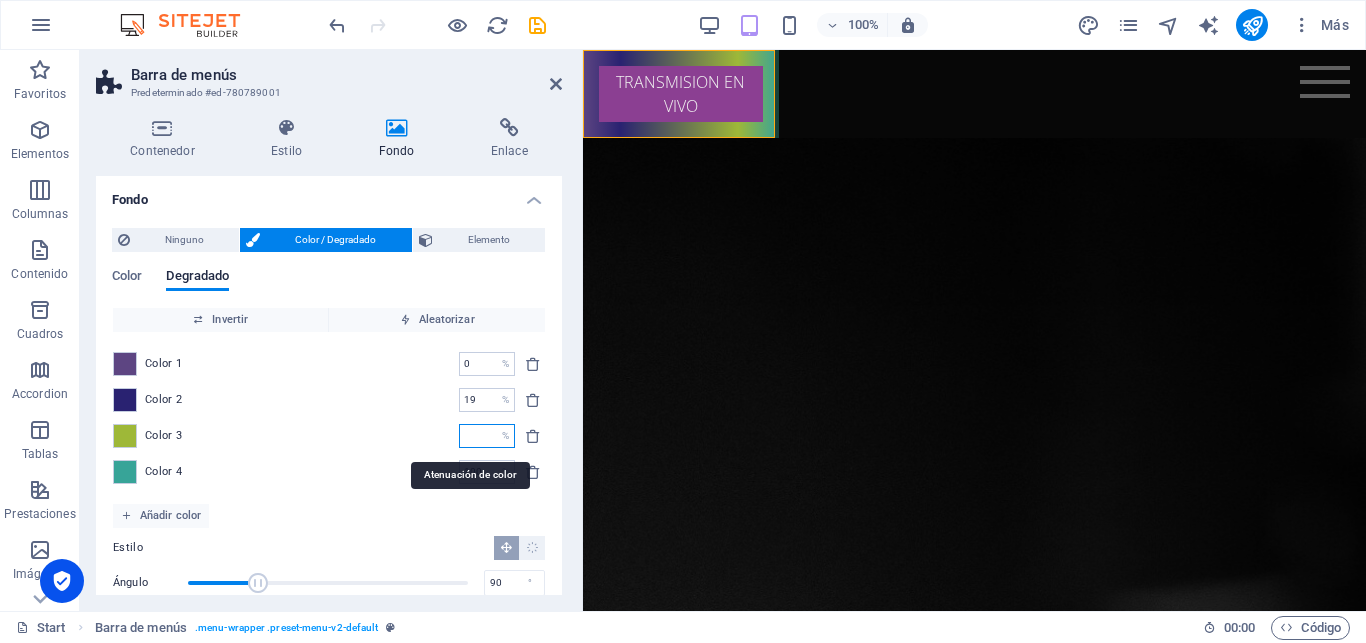 type 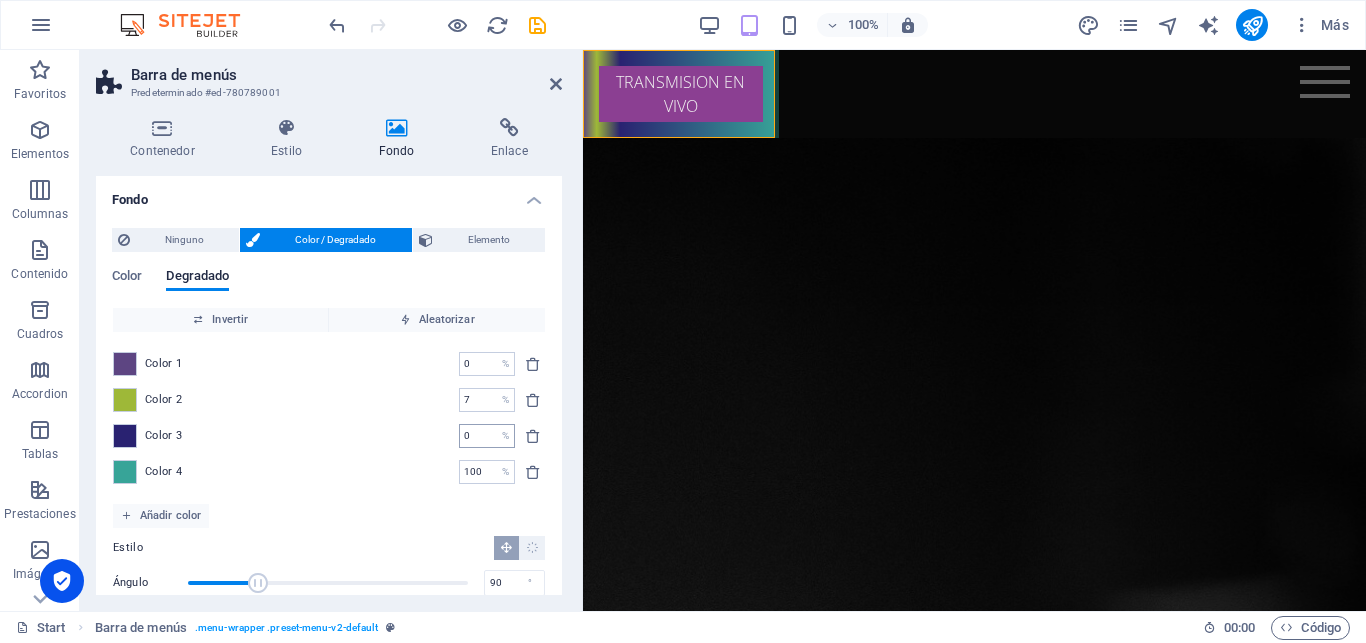 type on "0" 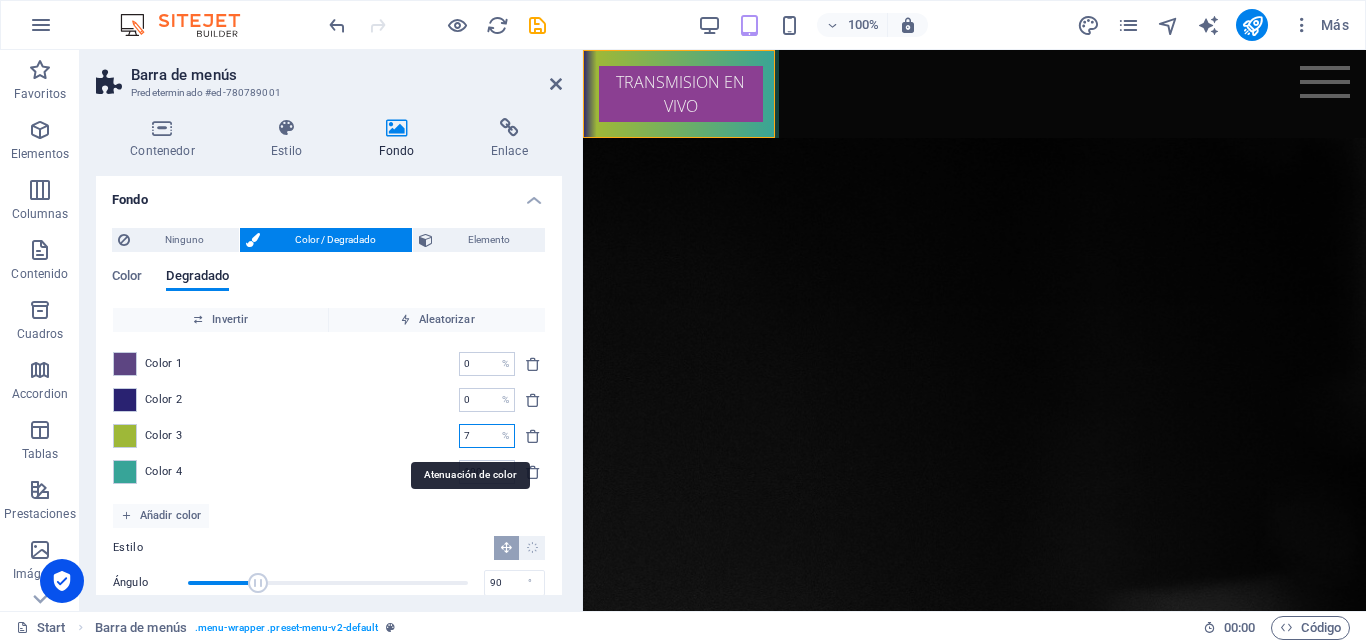 click on "7" at bounding box center [476, 436] 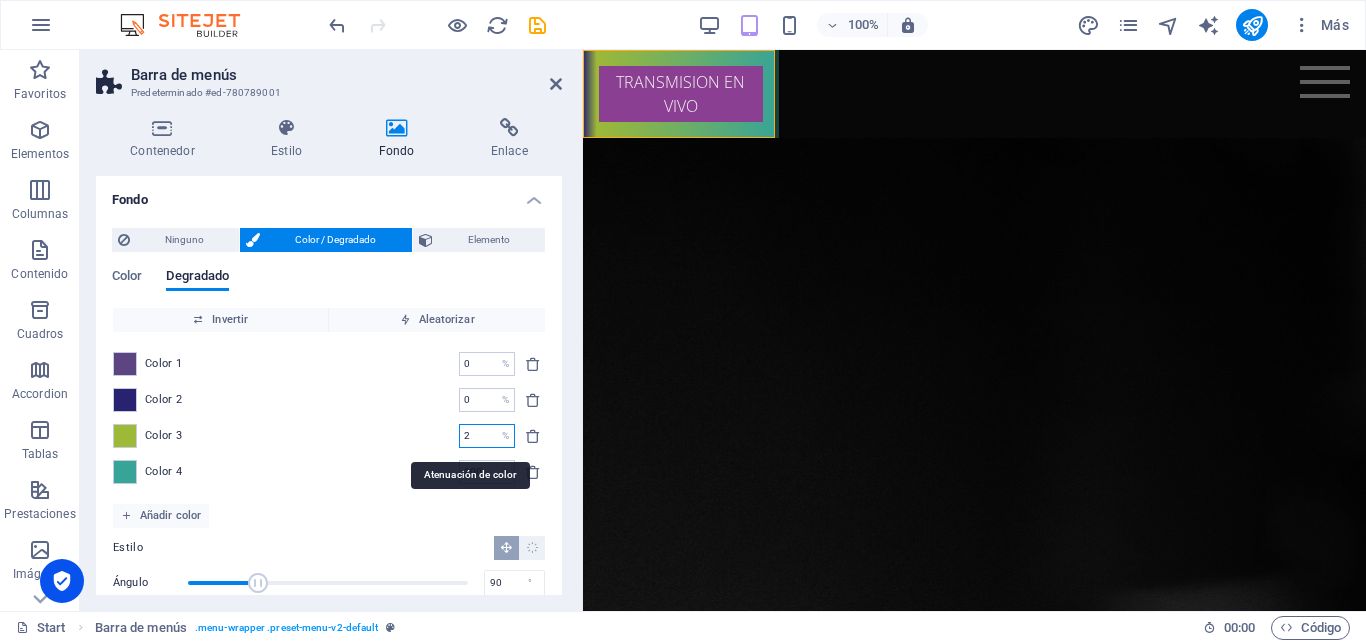 type on "2" 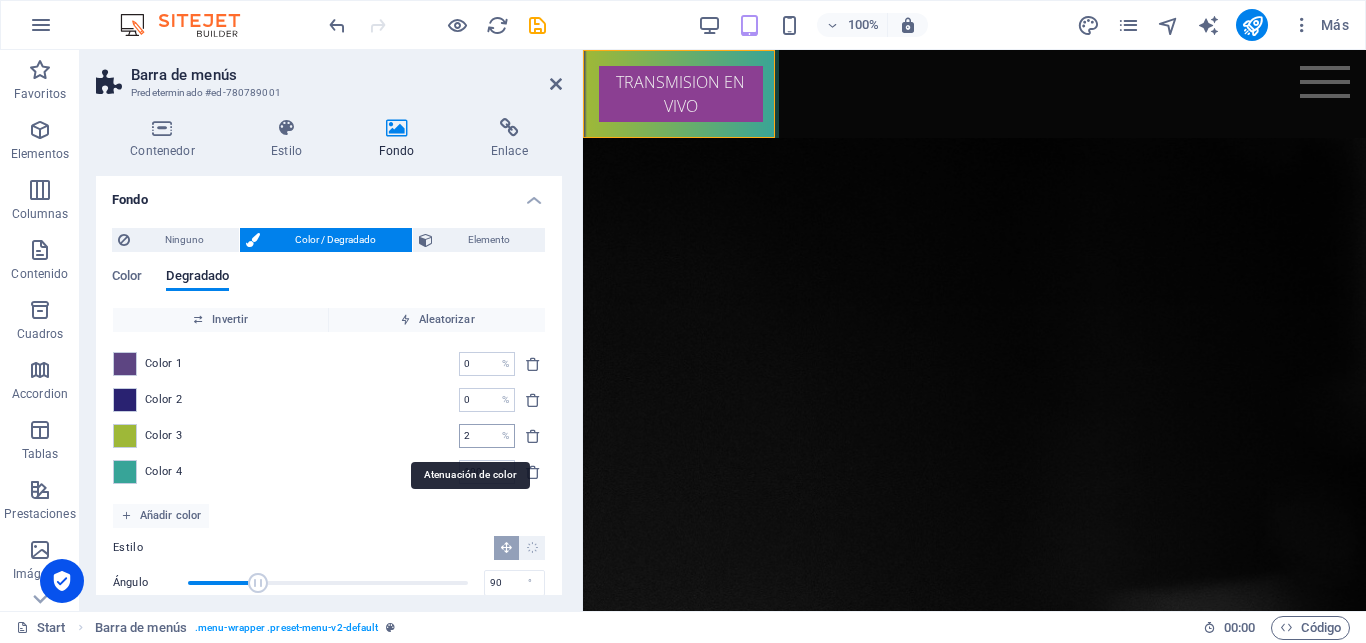 click on "%" at bounding box center (505, 436) 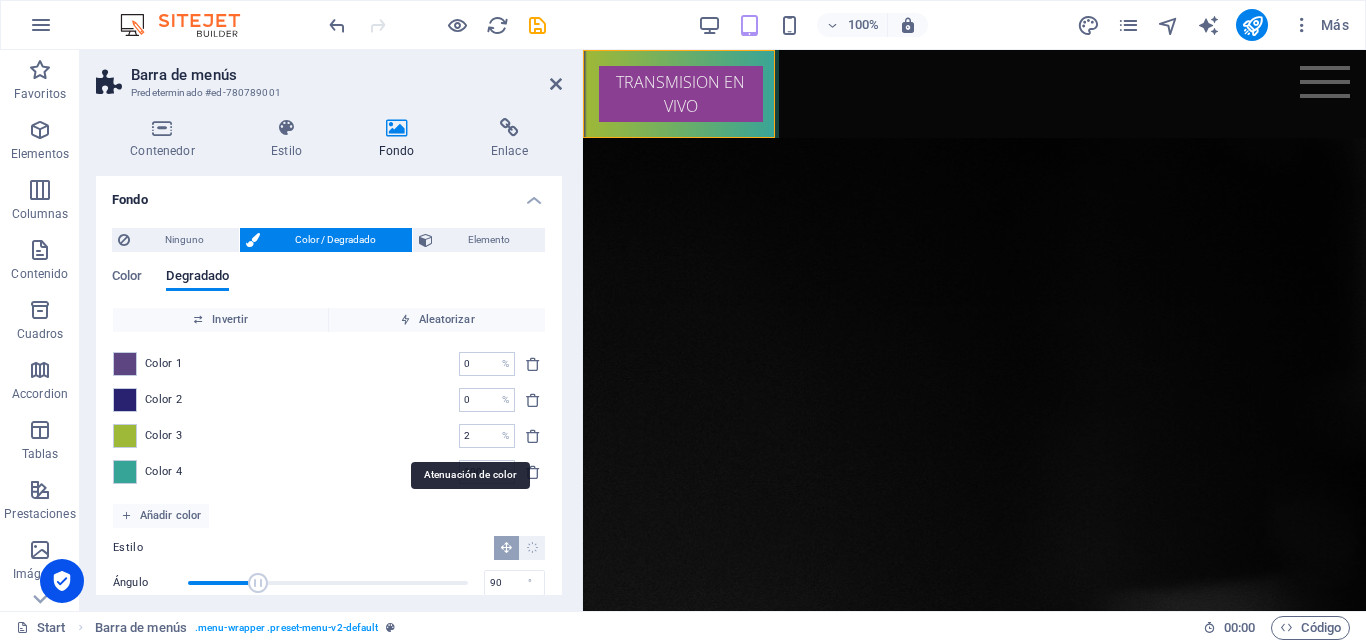drag, startPoint x: 480, startPoint y: 436, endPoint x: 402, endPoint y: 435, distance: 78.00641 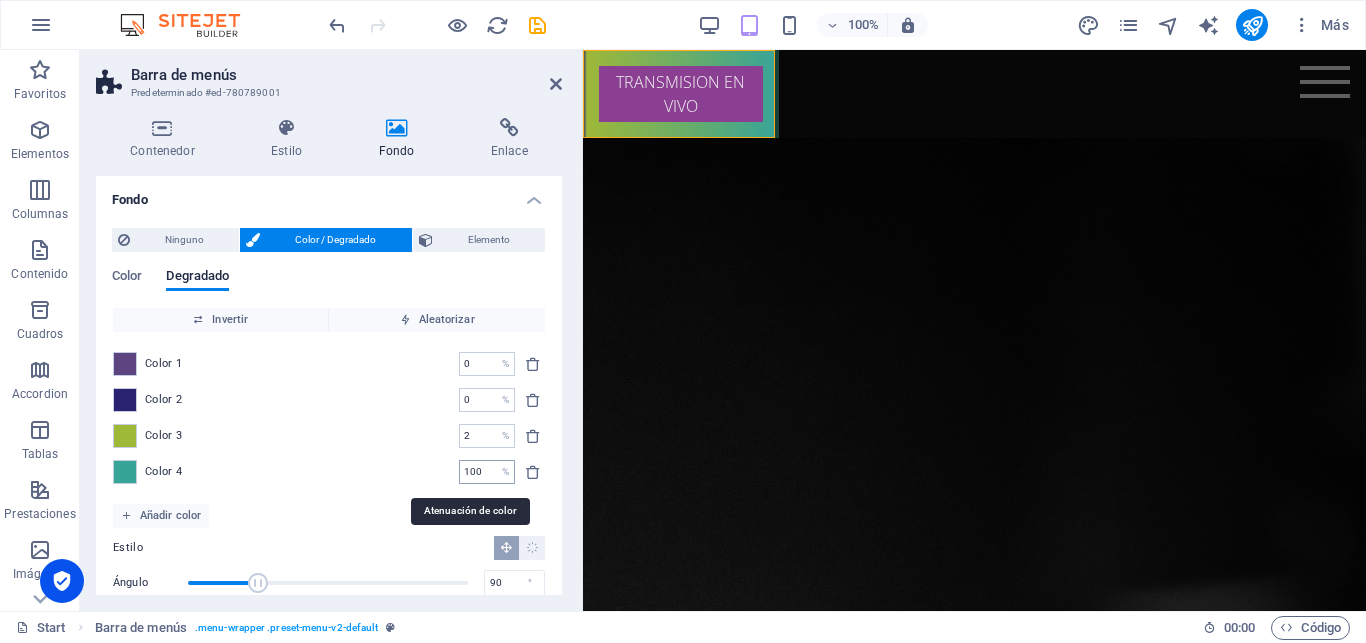 scroll, scrollTop: 66, scrollLeft: 0, axis: vertical 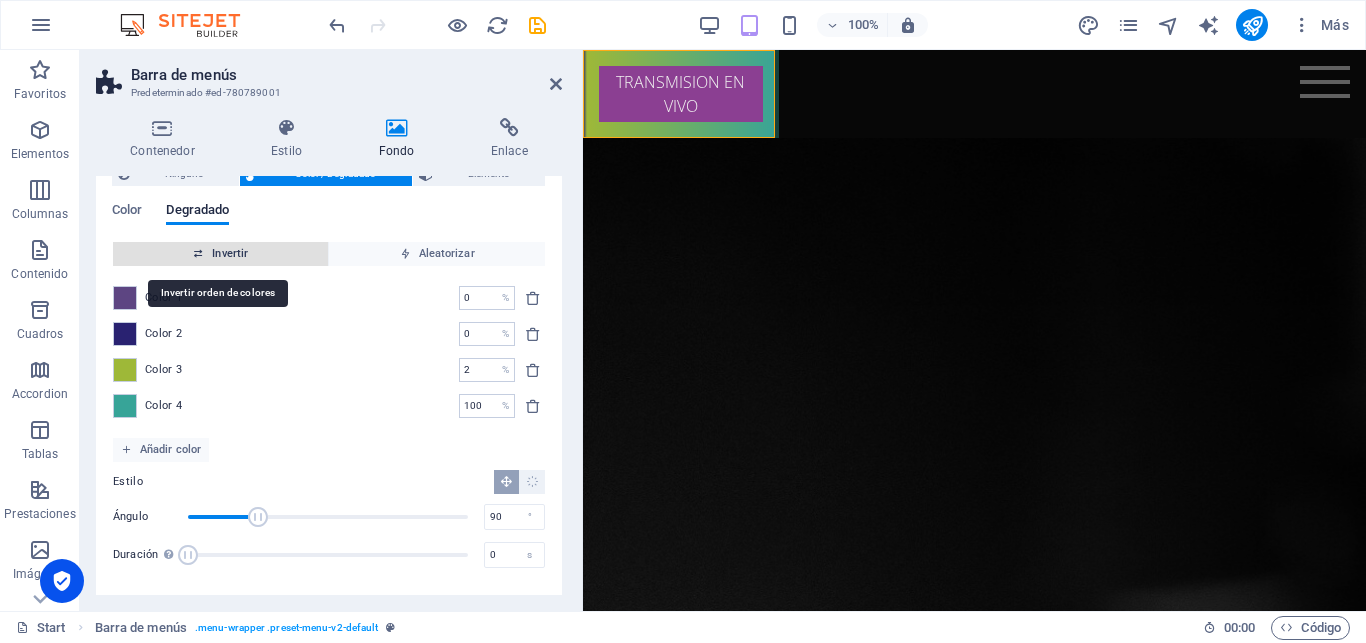 click on "Invertir" at bounding box center [220, 254] 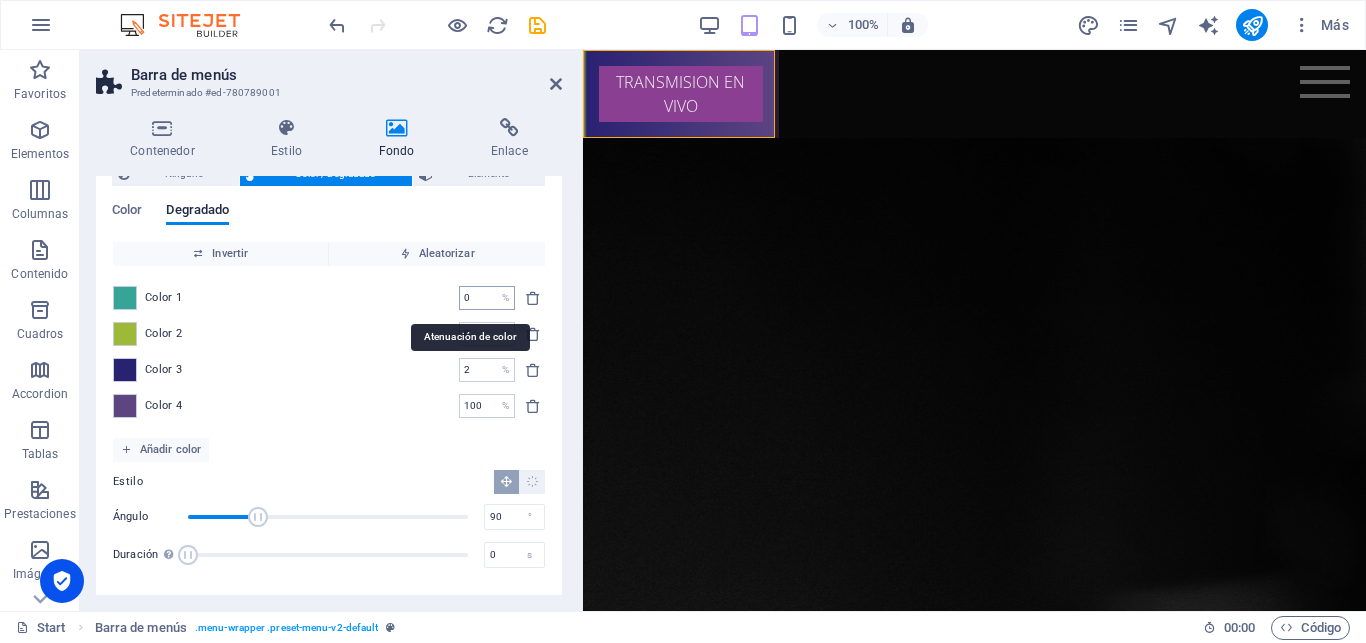 click on "%" at bounding box center [505, 298] 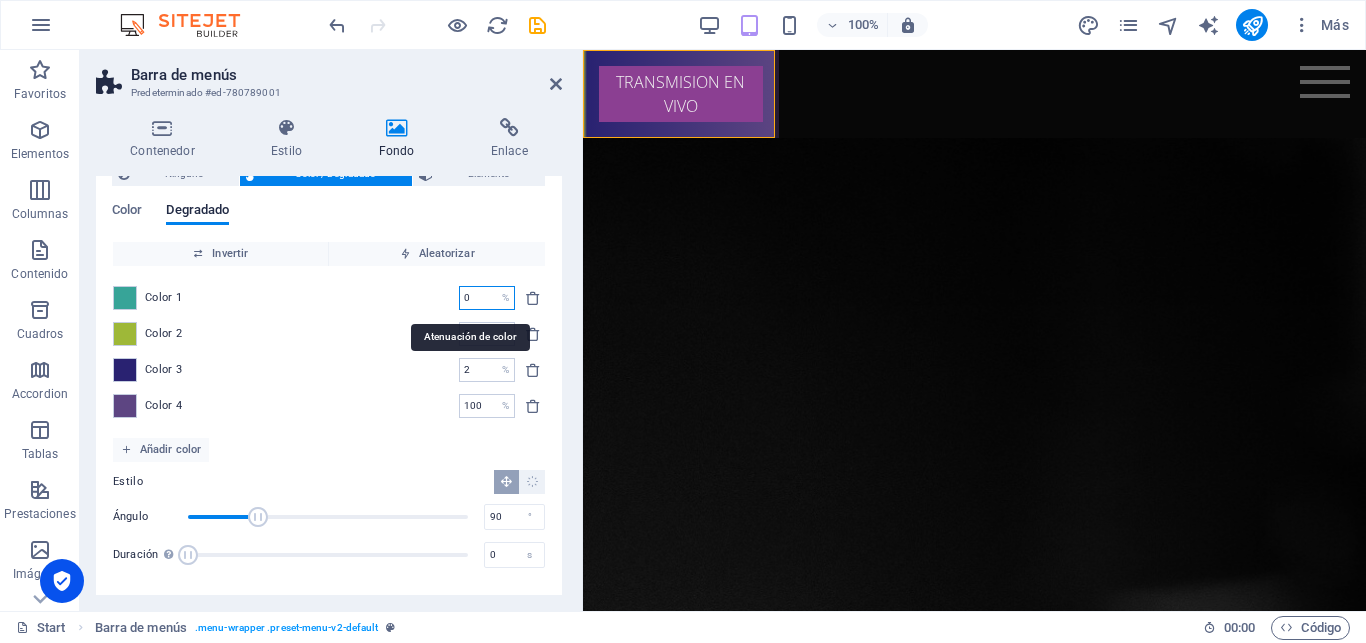 click on "0" at bounding box center (476, 298) 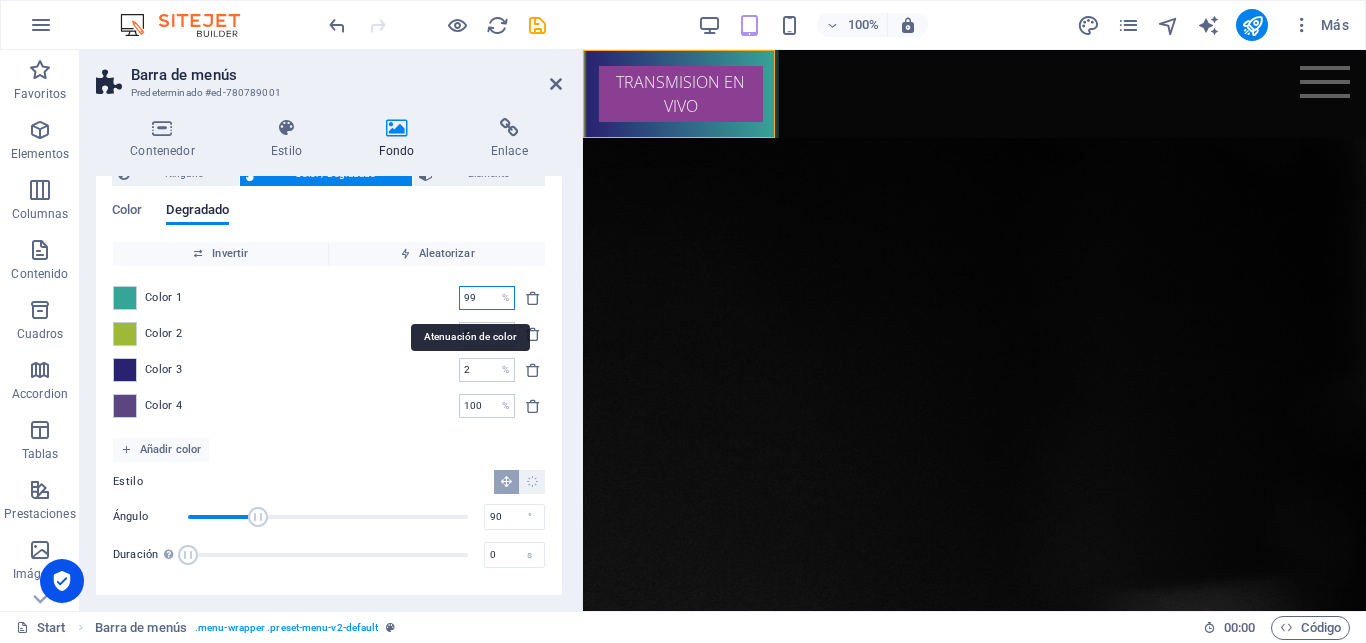 type on "0" 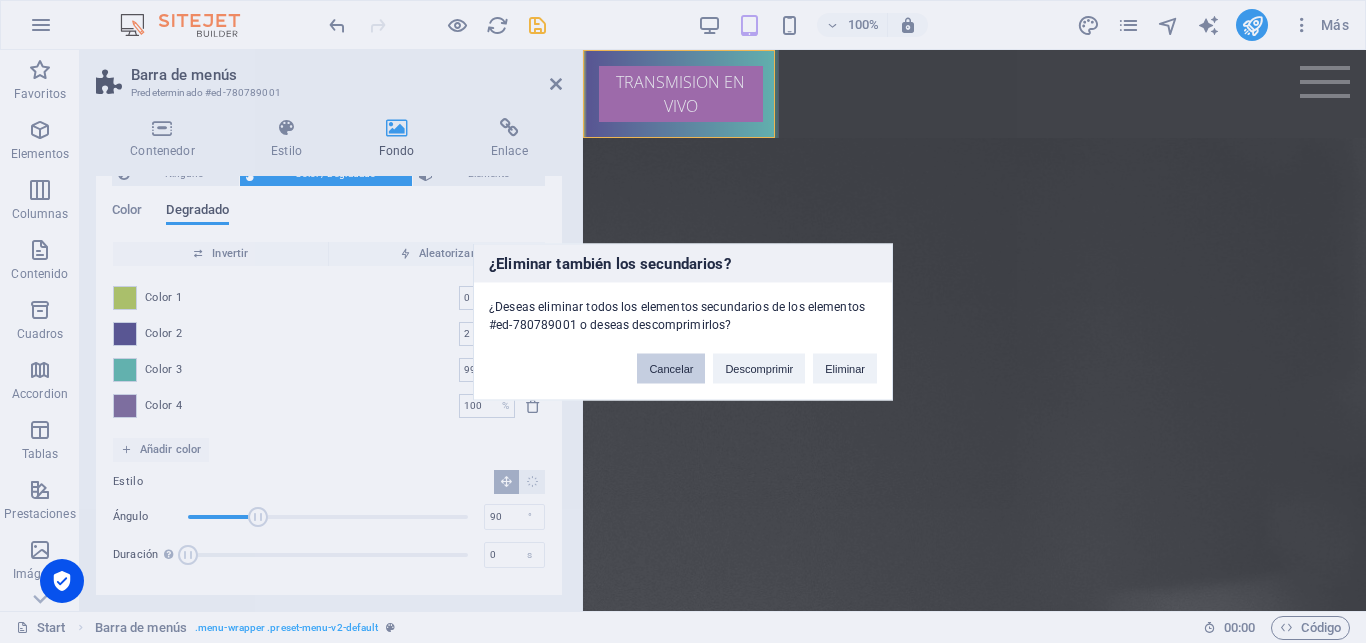 click on "Cancelar" at bounding box center (671, 368) 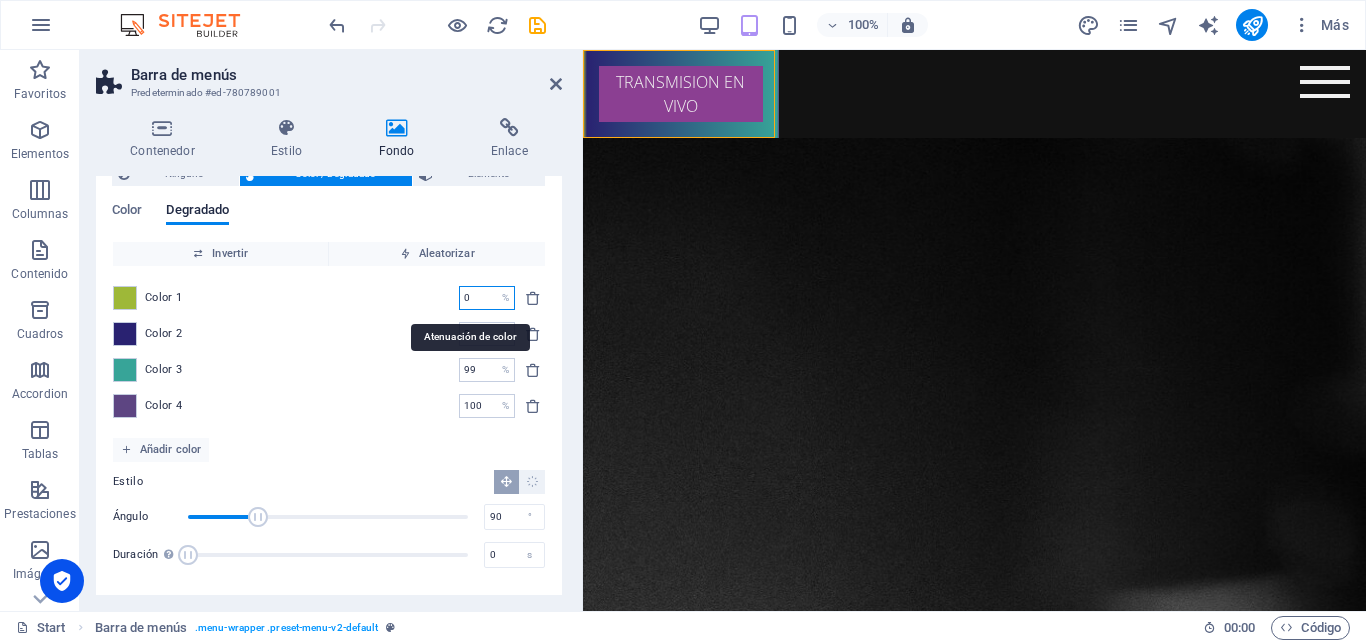 click on "0" at bounding box center (476, 298) 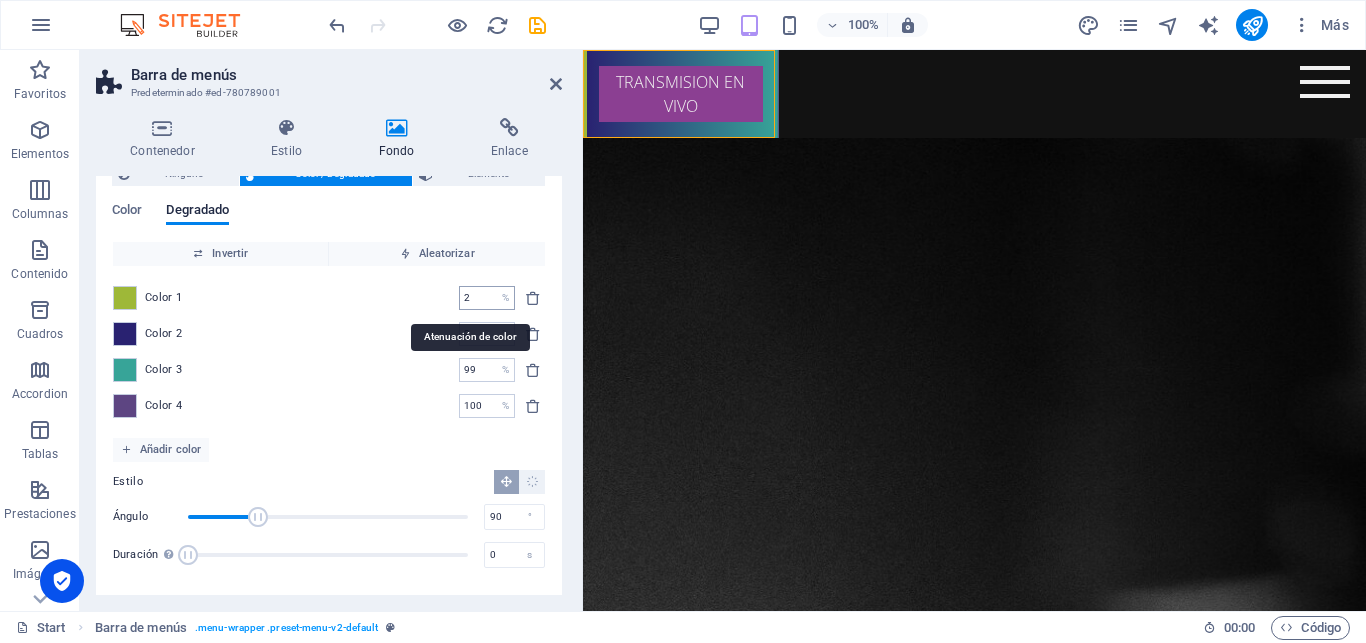 click on "2" at bounding box center [476, 298] 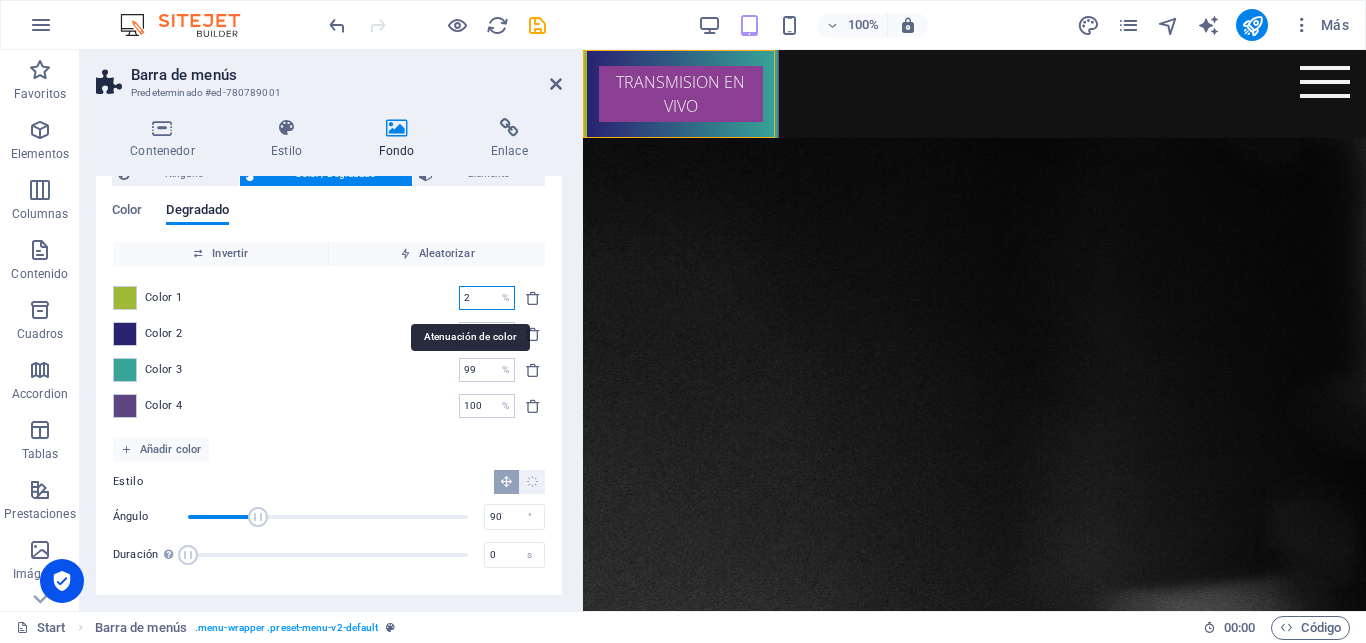 click on "2" at bounding box center [476, 298] 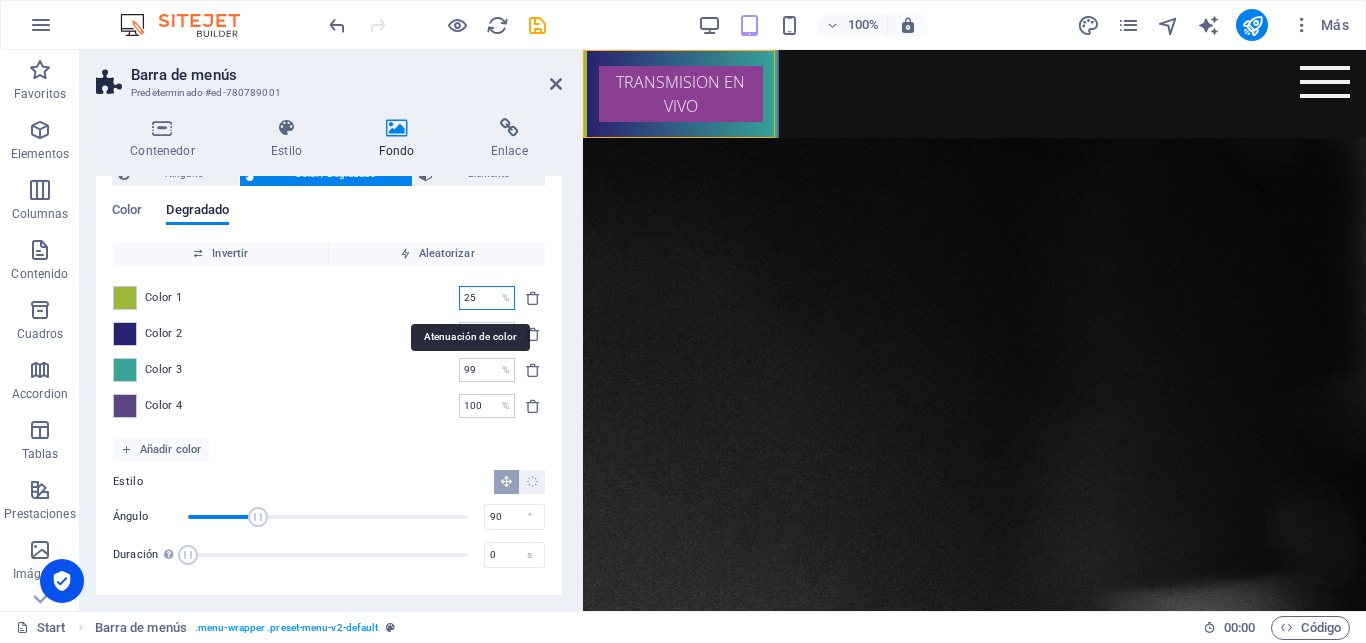 type on "2" 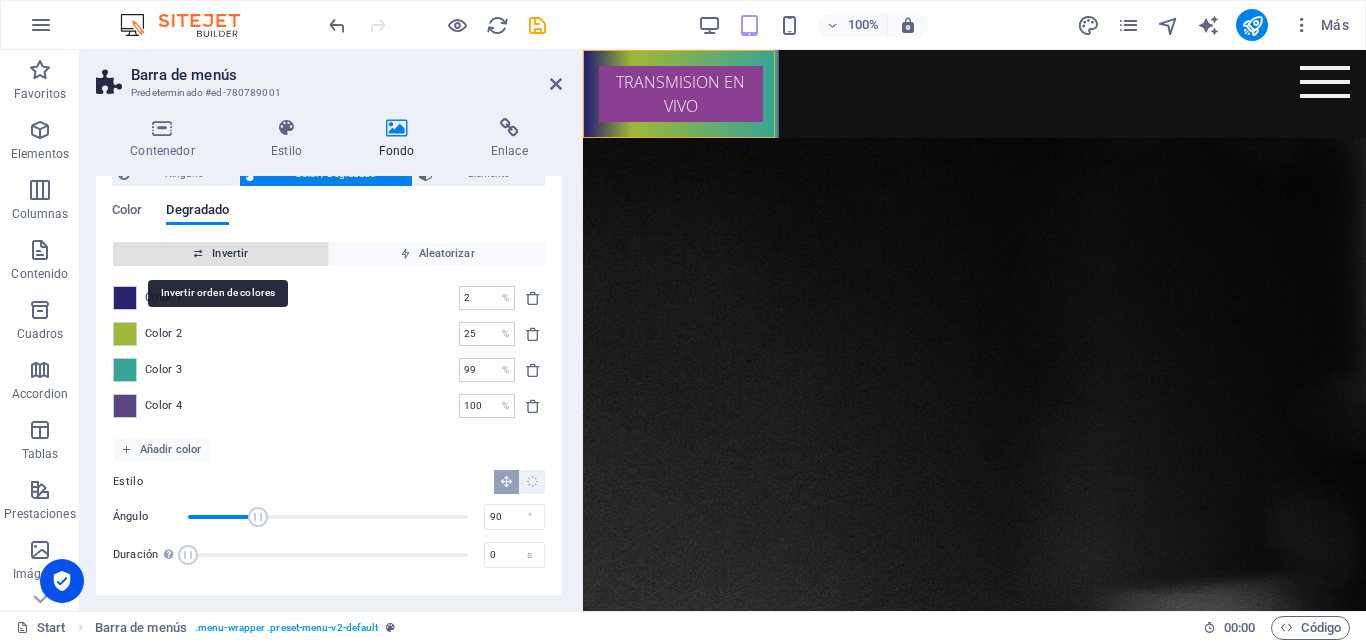 click on "Invertir" at bounding box center (220, 254) 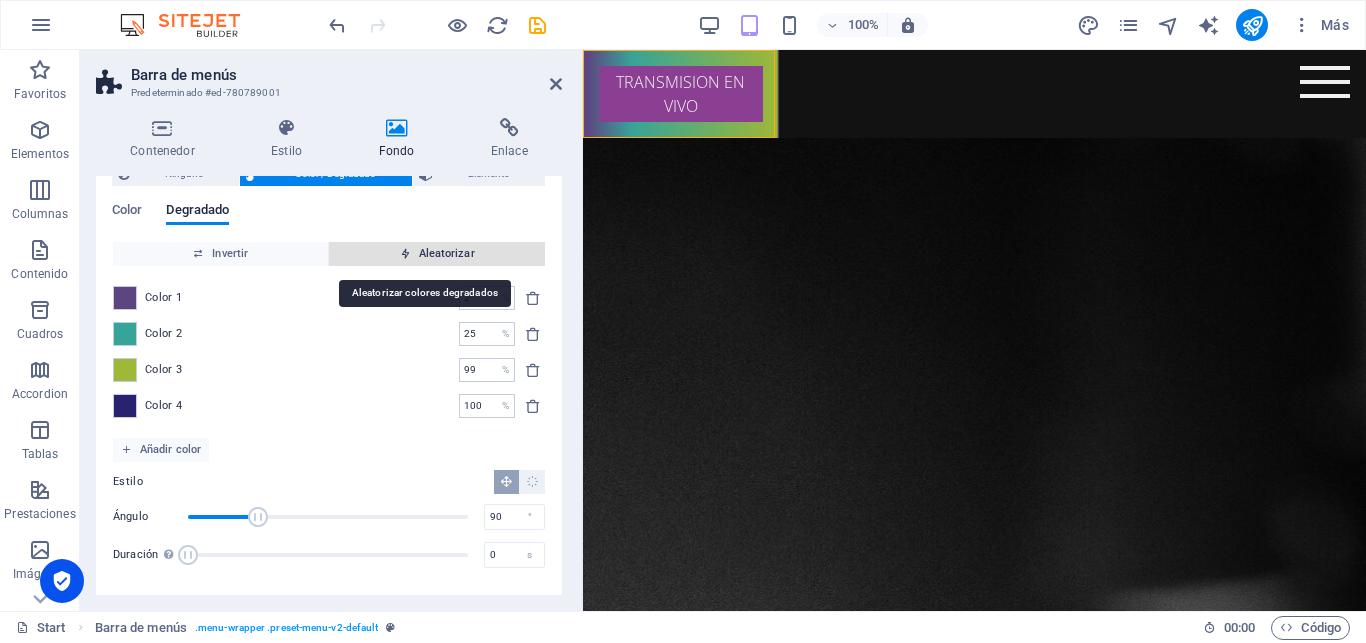 click on "Aleatorizar" at bounding box center [437, 254] 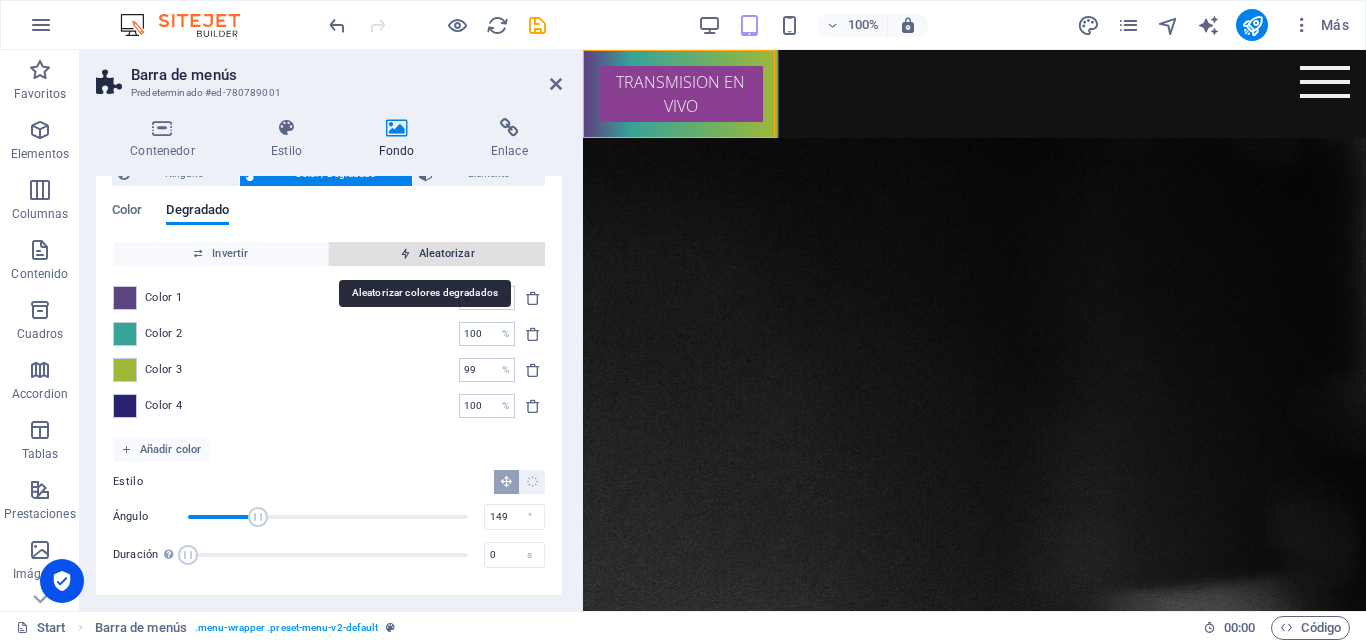 scroll, scrollTop: 0, scrollLeft: 0, axis: both 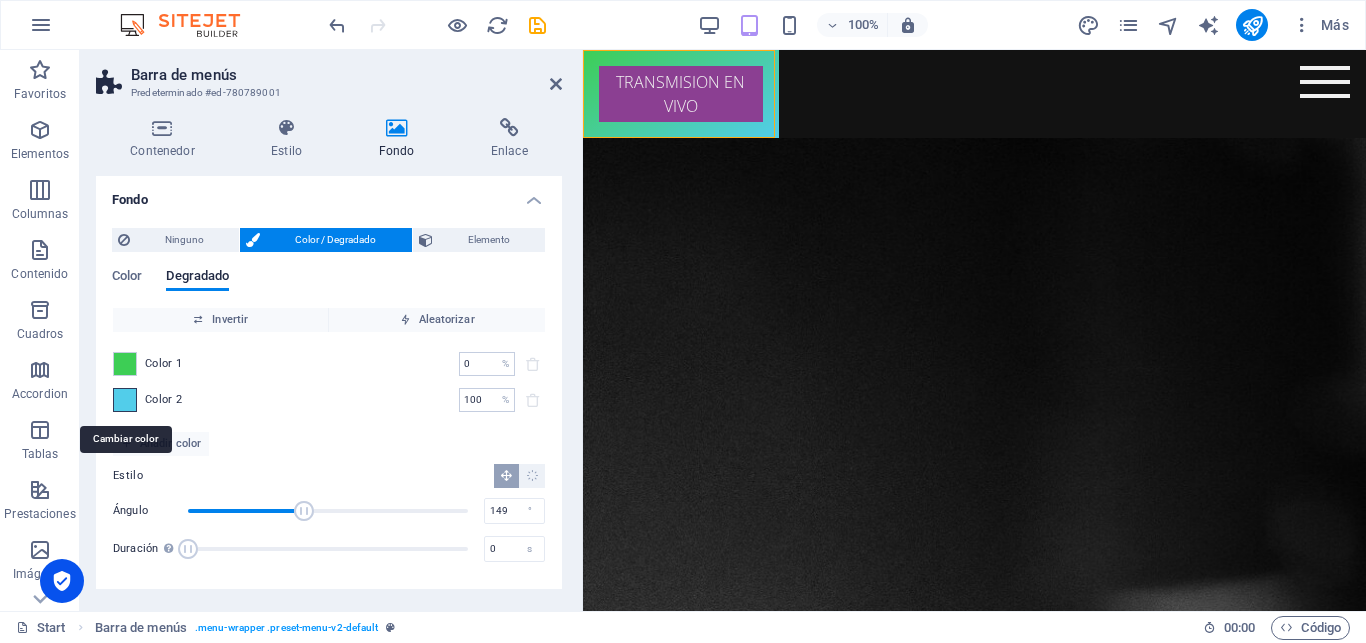 click at bounding box center [125, 400] 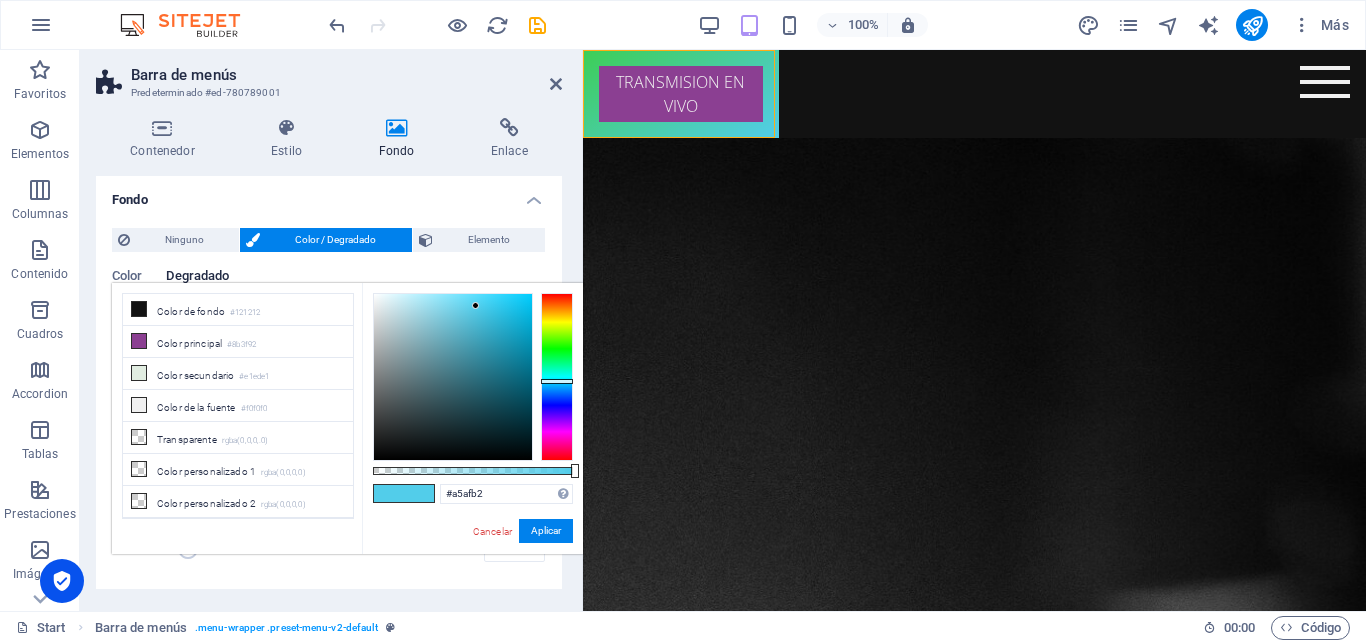 click at bounding box center (453, 377) 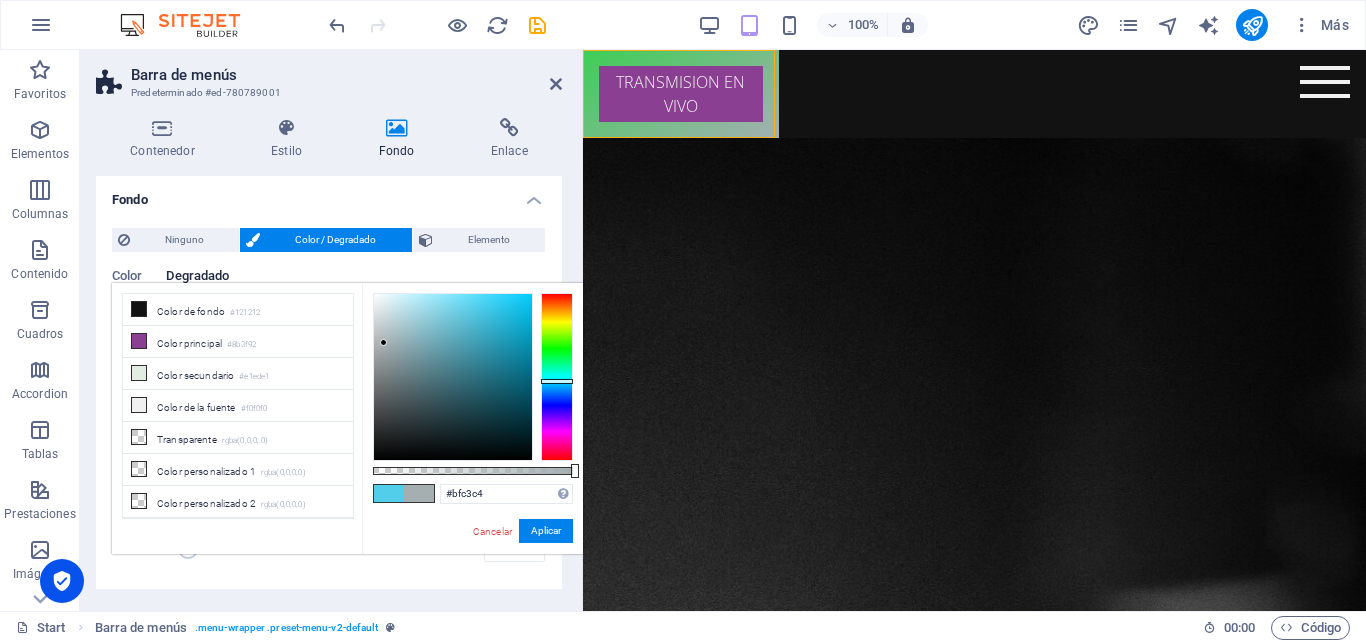 click at bounding box center (453, 377) 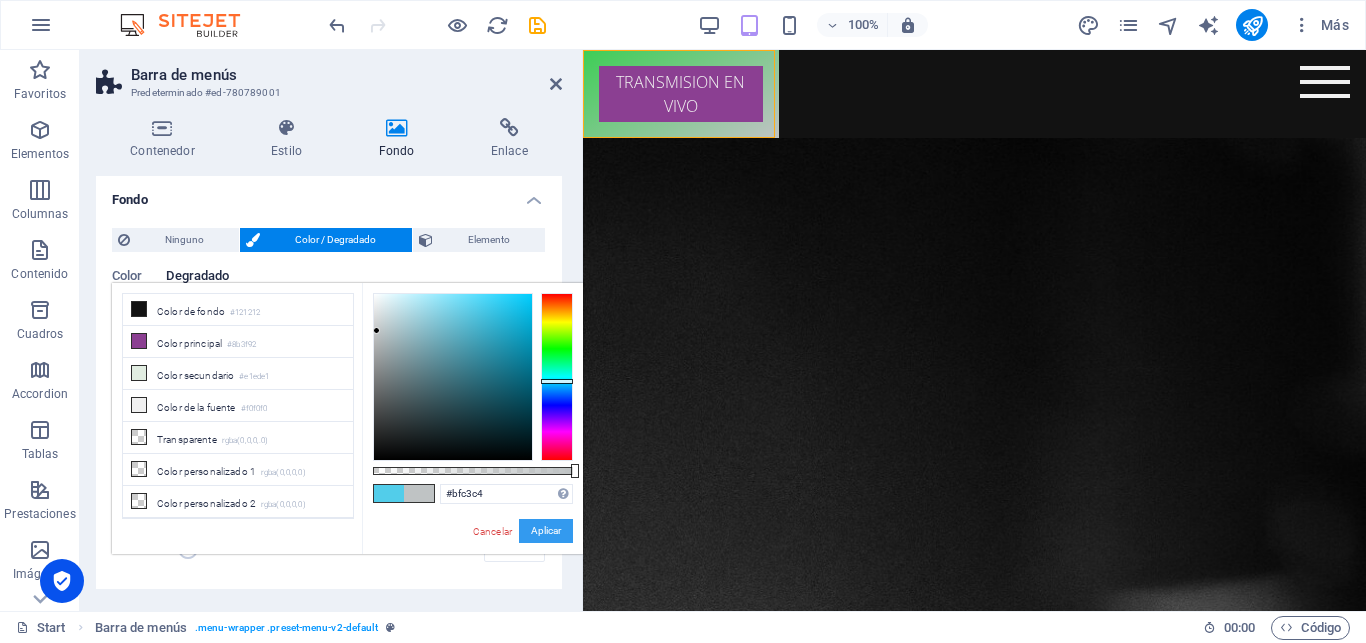 click on "Aplicar" at bounding box center (546, 531) 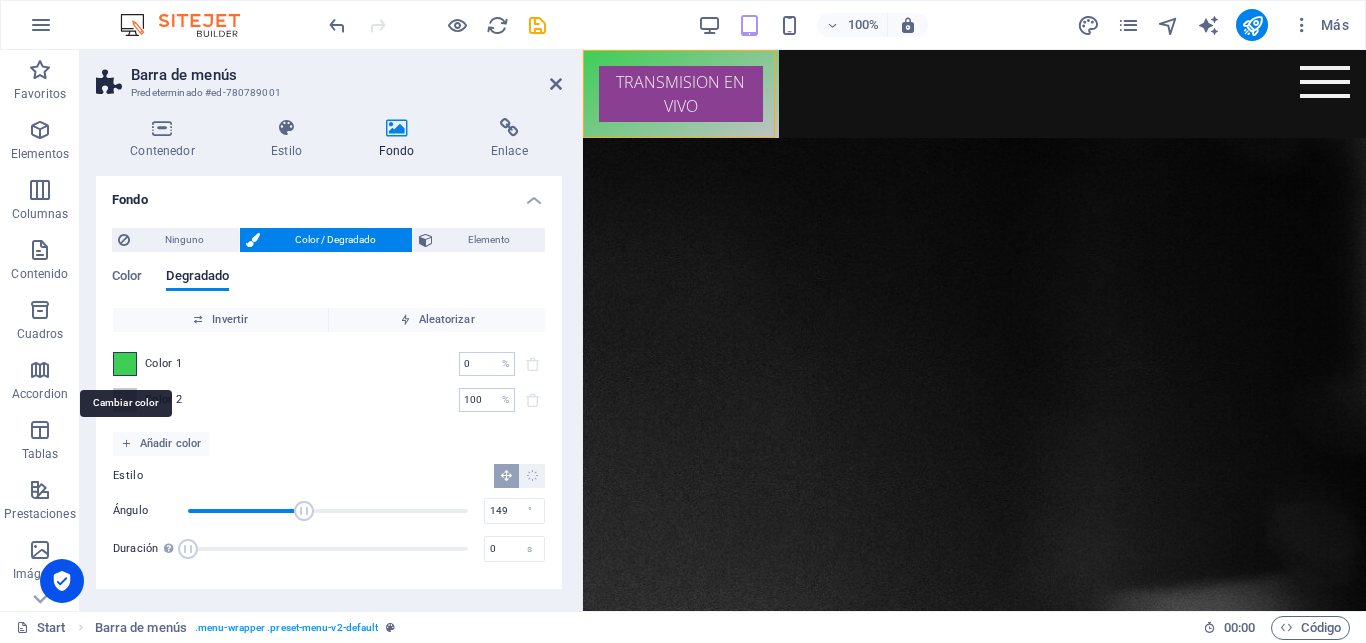 click at bounding box center [125, 364] 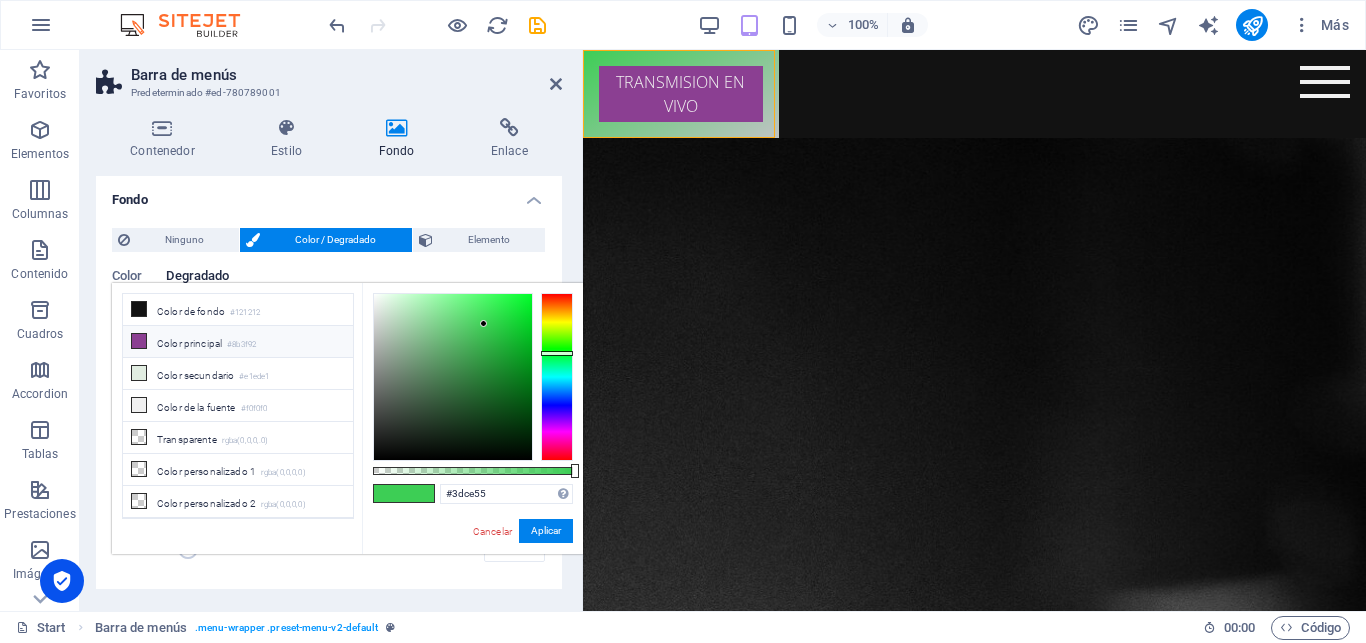 click at bounding box center [139, 341] 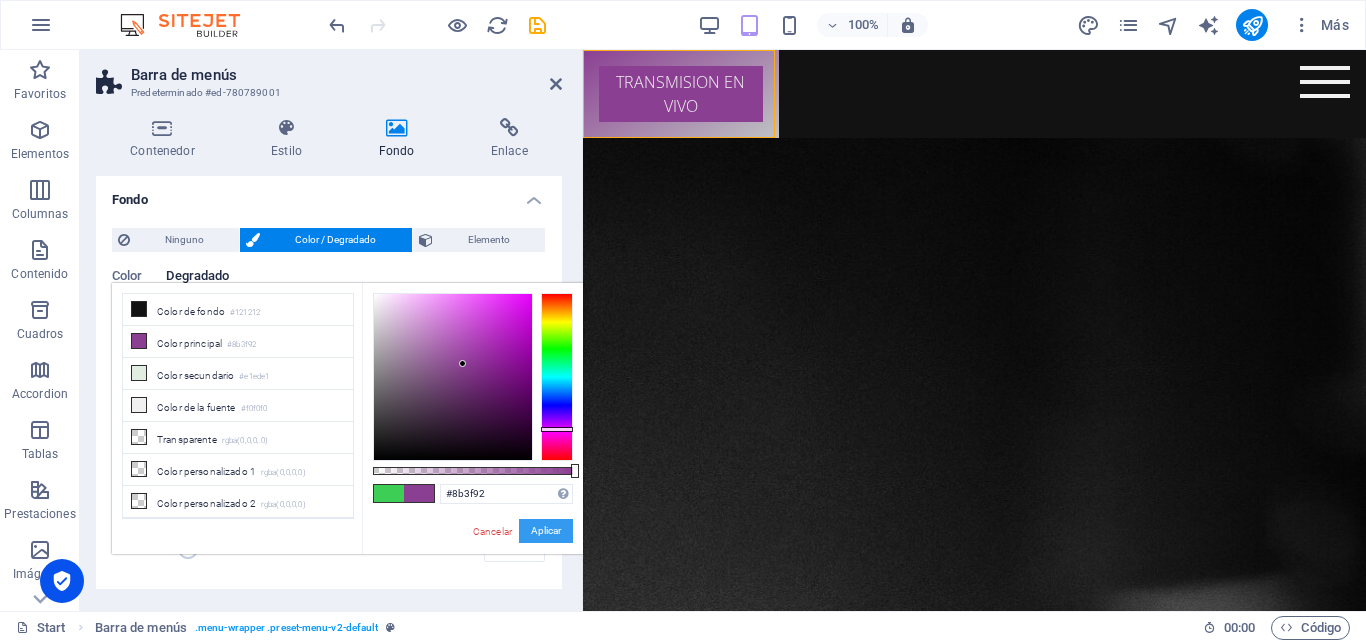click on "Aplicar" at bounding box center [546, 531] 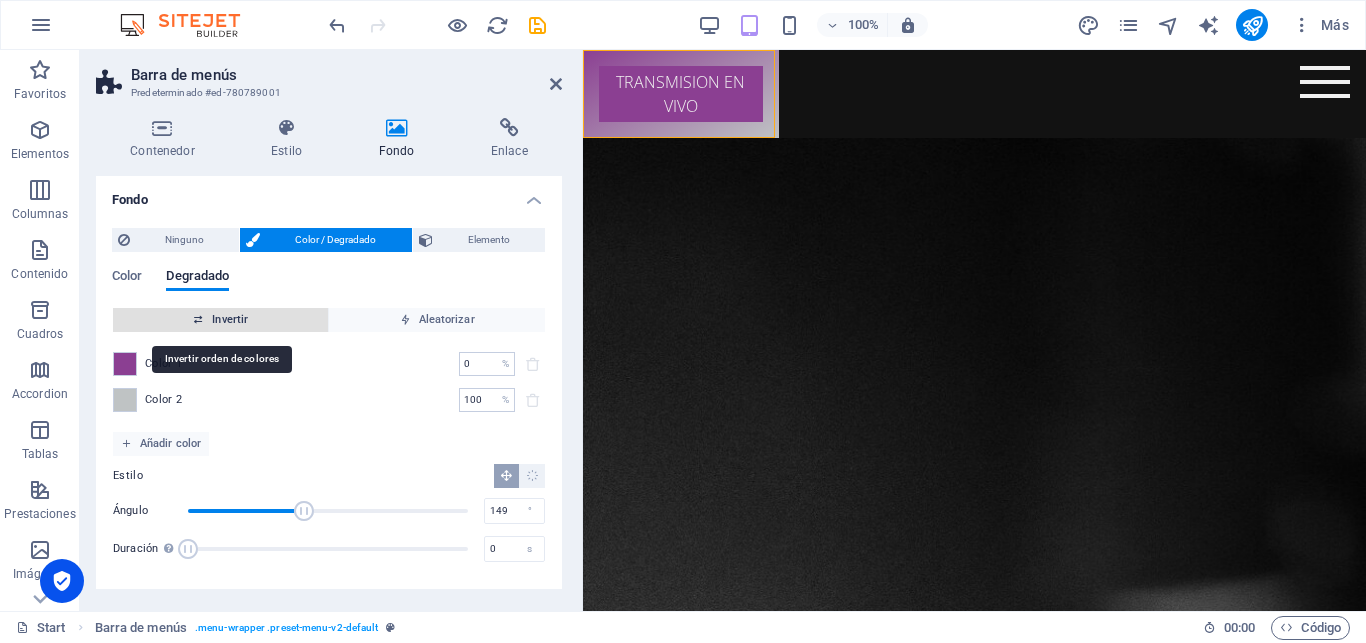 click on "Invertir" at bounding box center (220, 320) 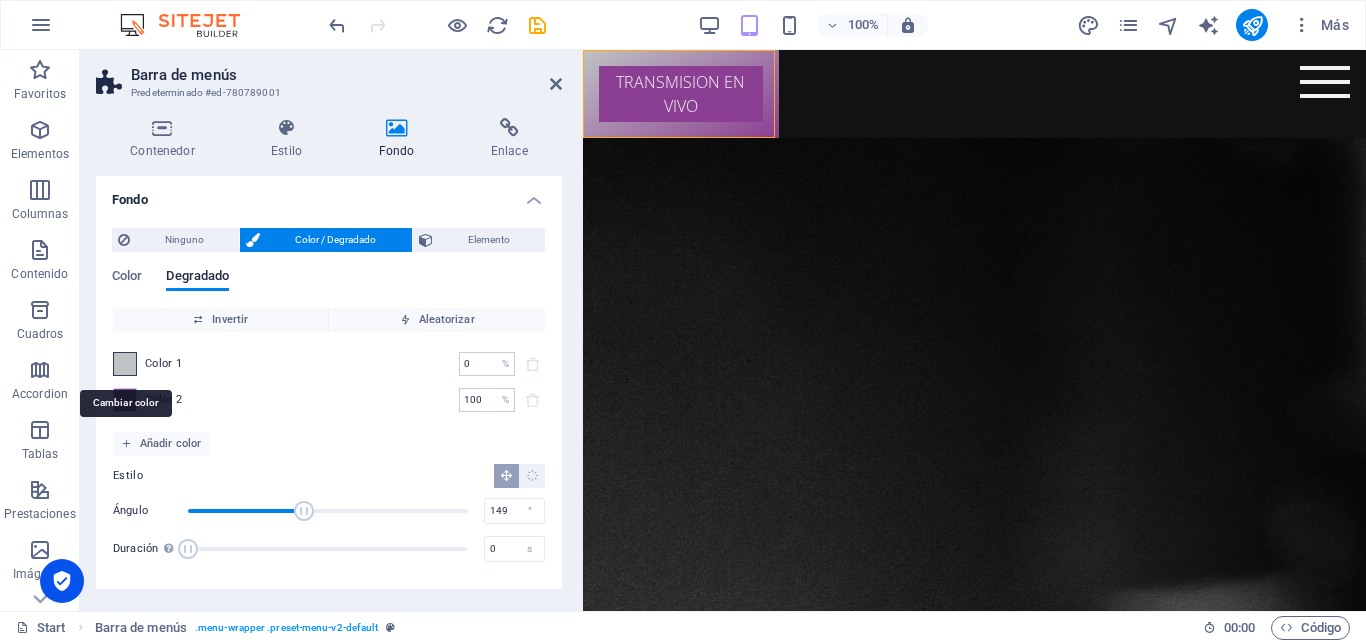 click at bounding box center [125, 364] 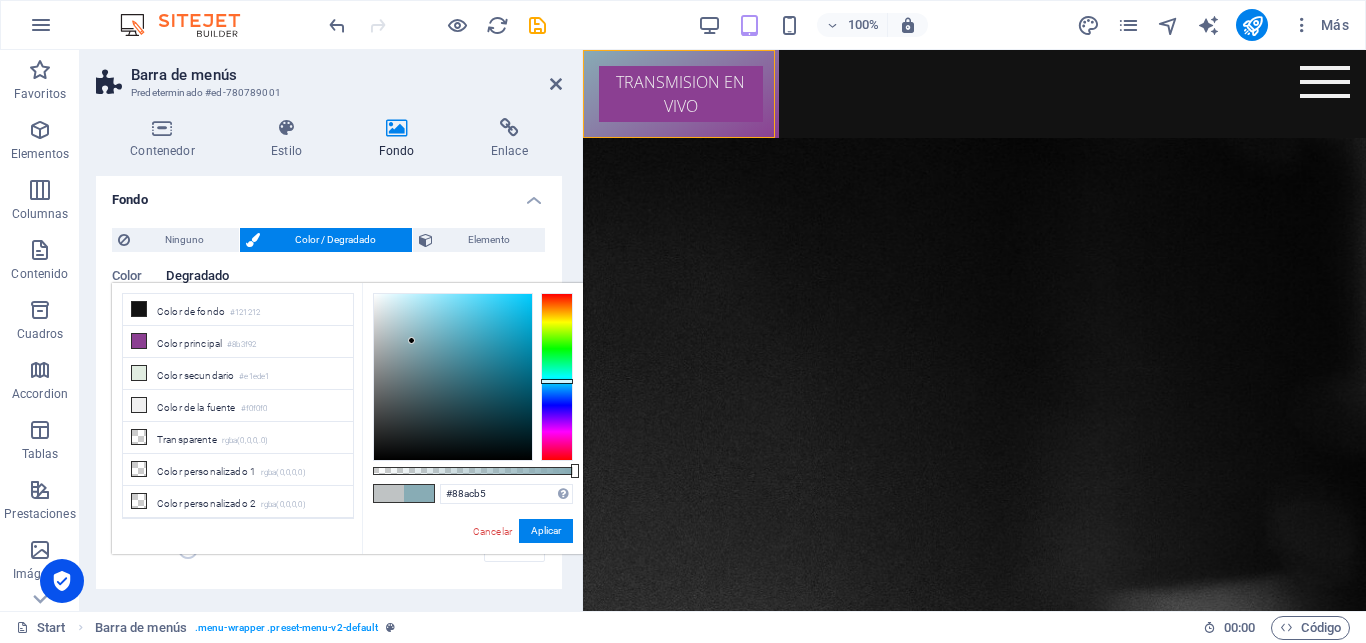 drag, startPoint x: 378, startPoint y: 329, endPoint x: 412, endPoint y: 341, distance: 36.05551 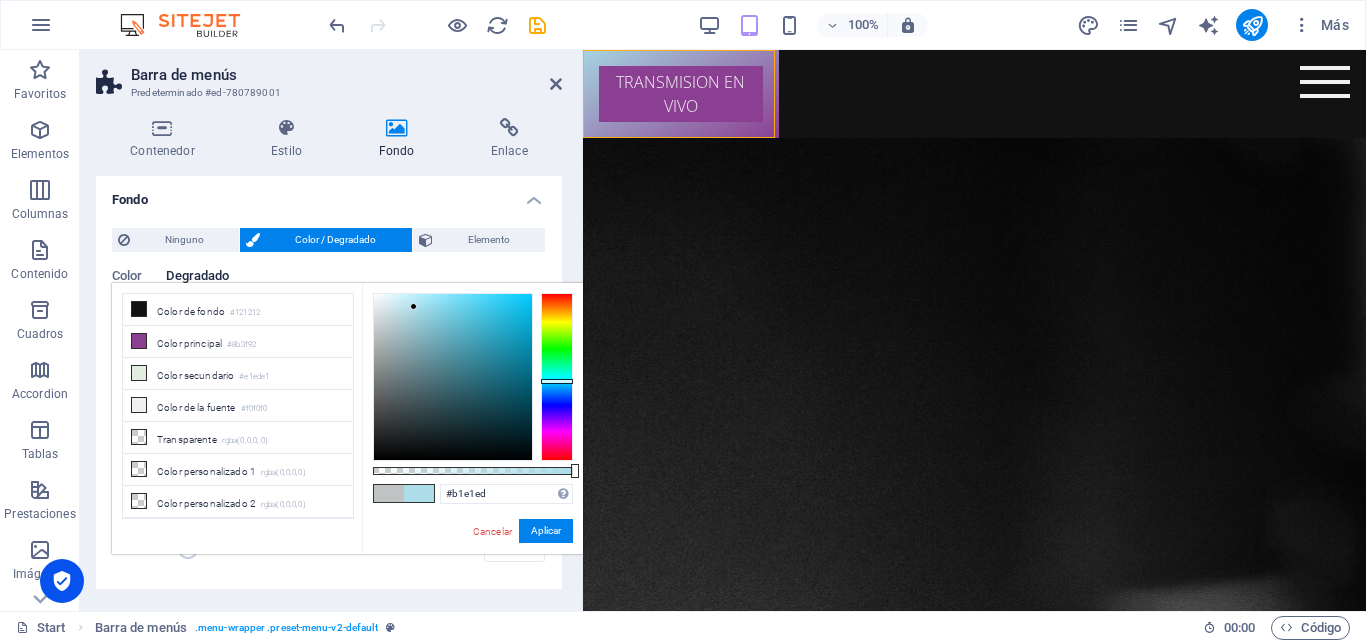 type on "#b6e4ef" 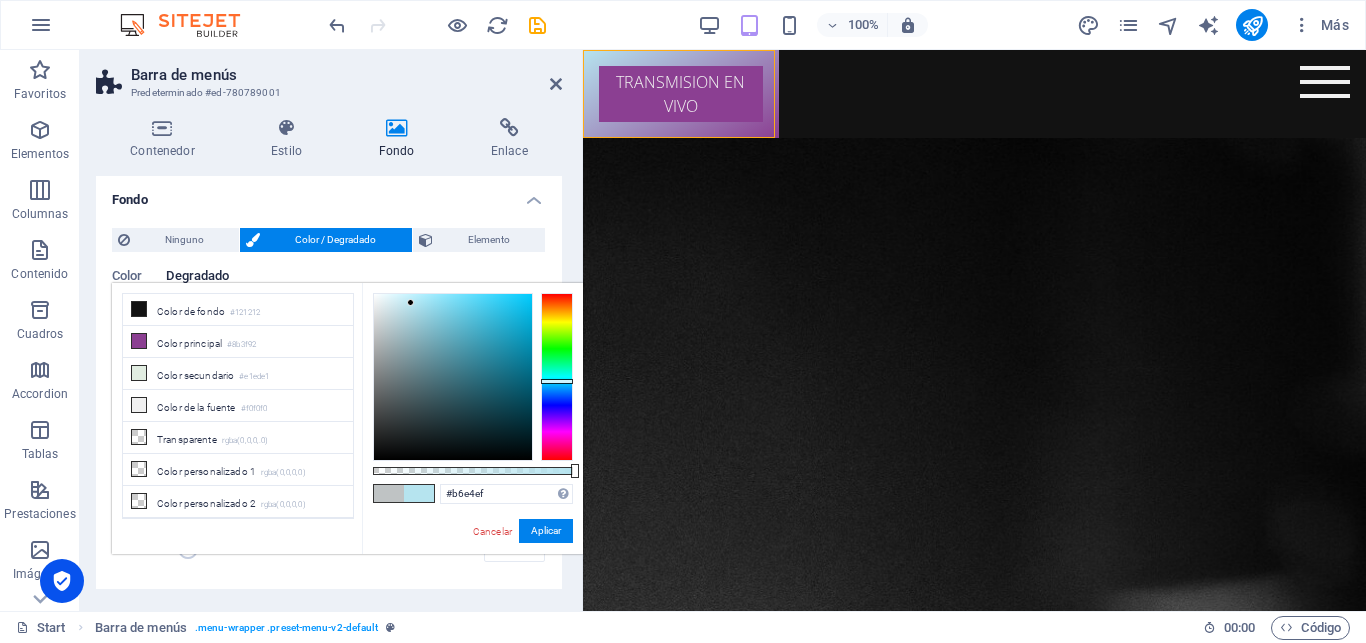 drag, startPoint x: 412, startPoint y: 339, endPoint x: 411, endPoint y: 303, distance: 36.013885 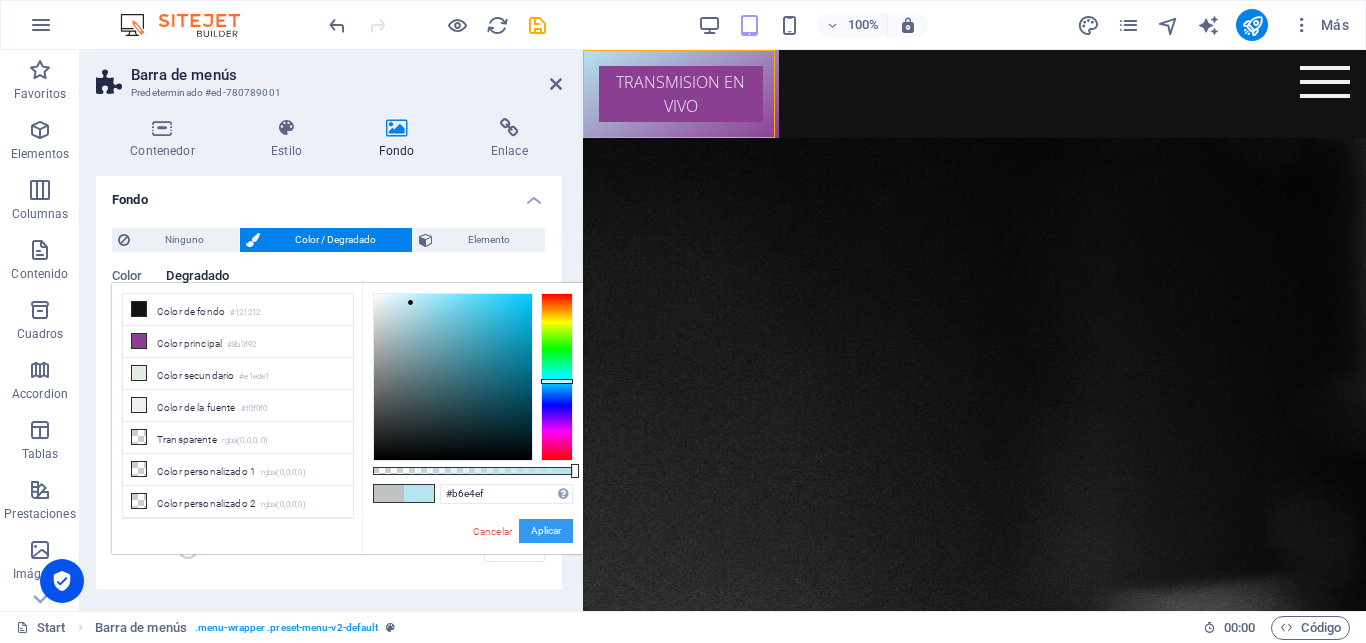 click on "Aplicar" at bounding box center [546, 531] 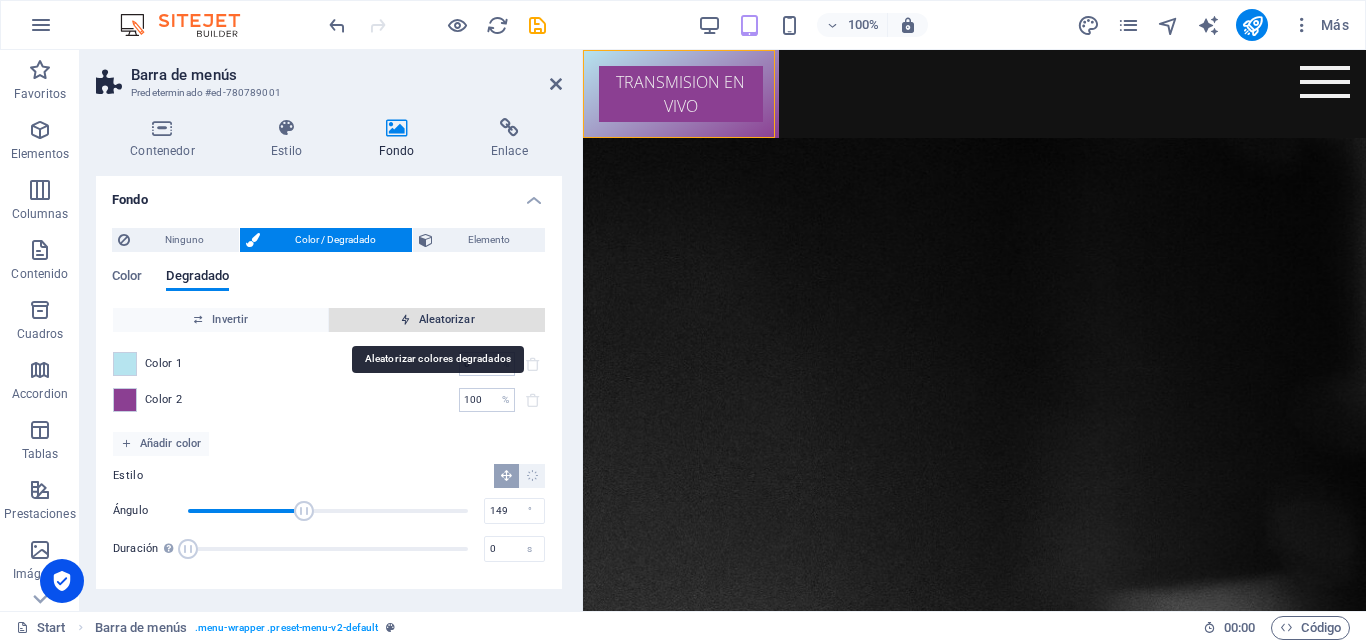 click at bounding box center (405, 319) 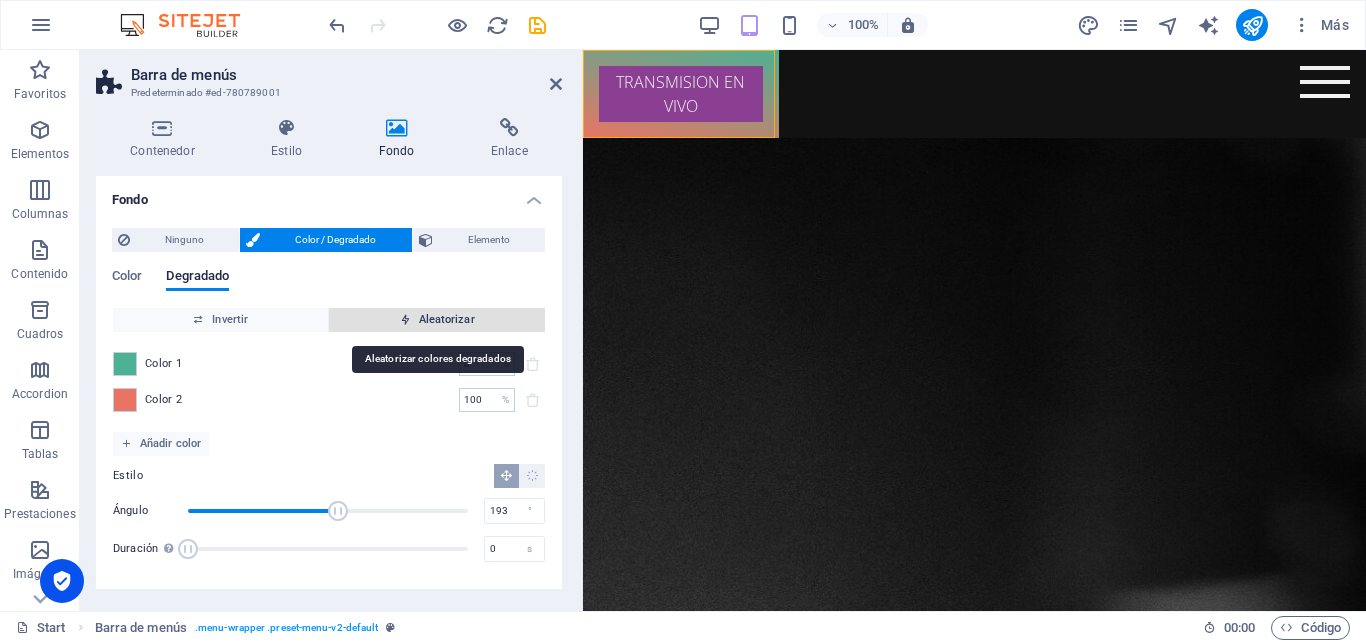 click at bounding box center (405, 319) 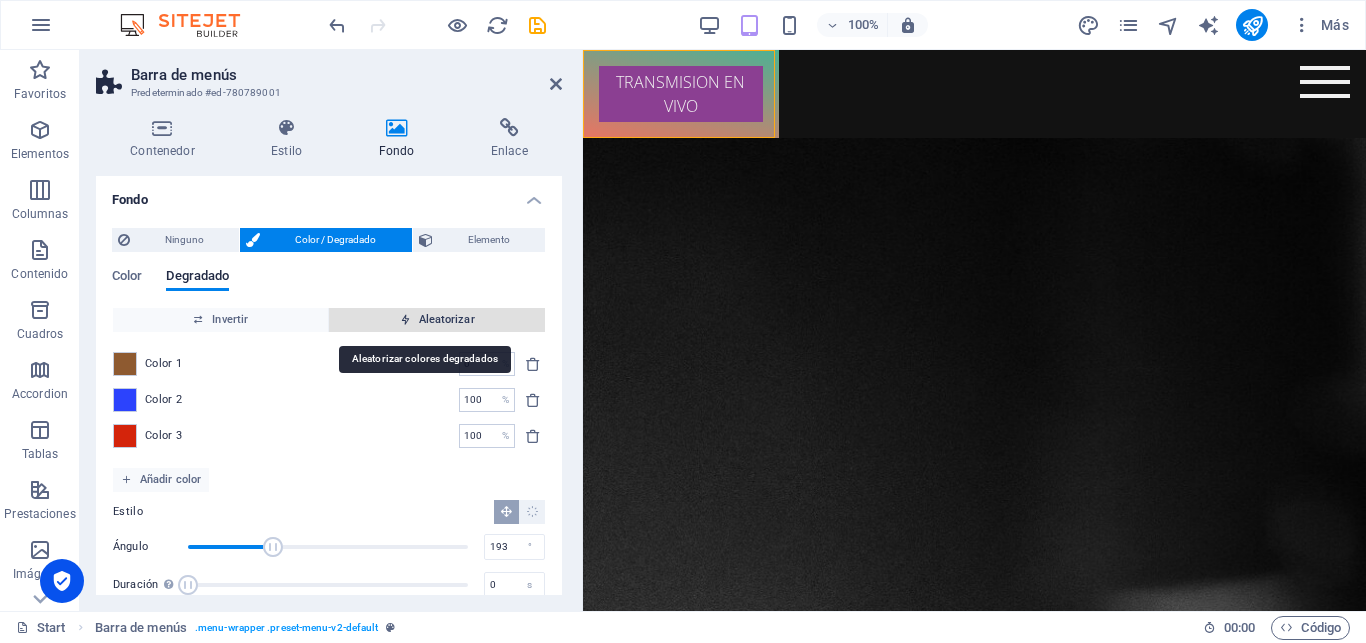 type on "40" 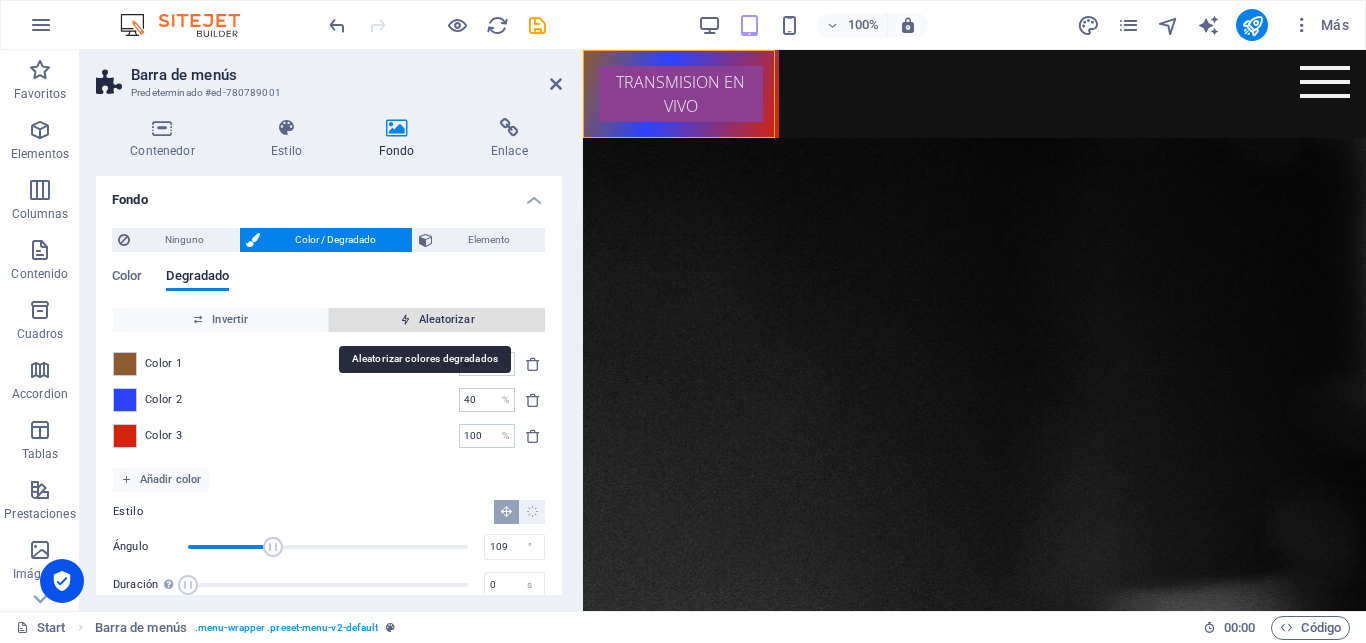 click on "Aleatorizar" at bounding box center (437, 320) 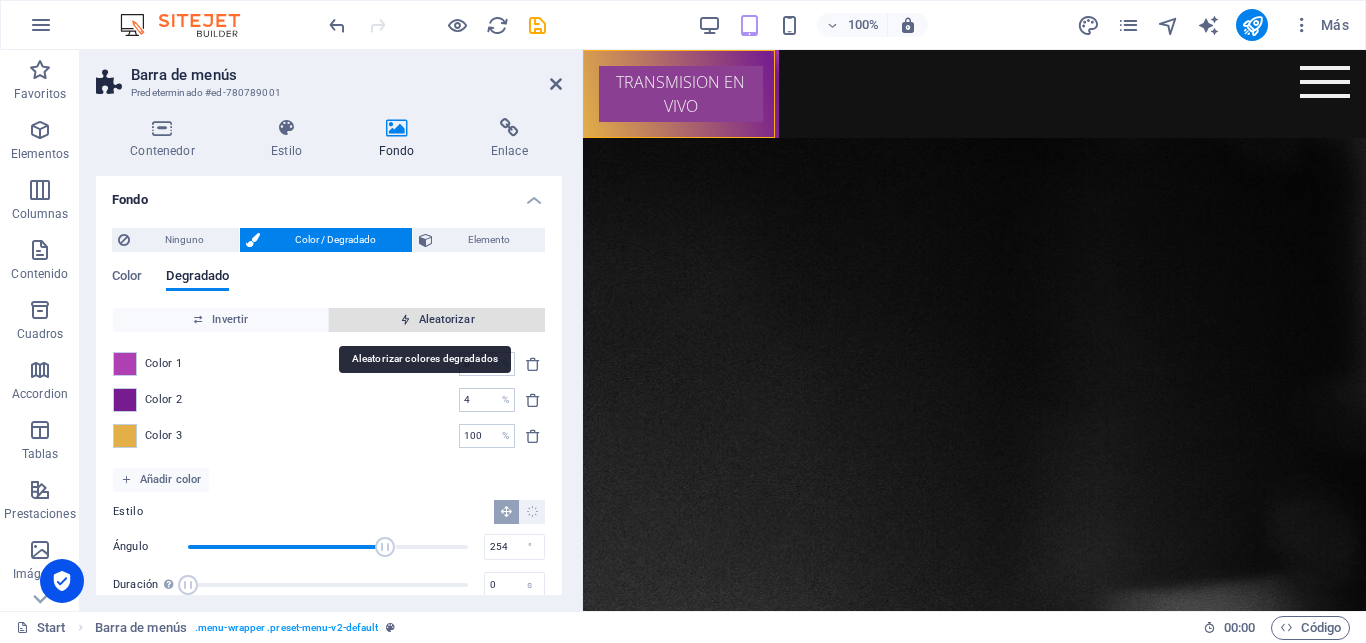 click on "Aleatorizar" at bounding box center [437, 320] 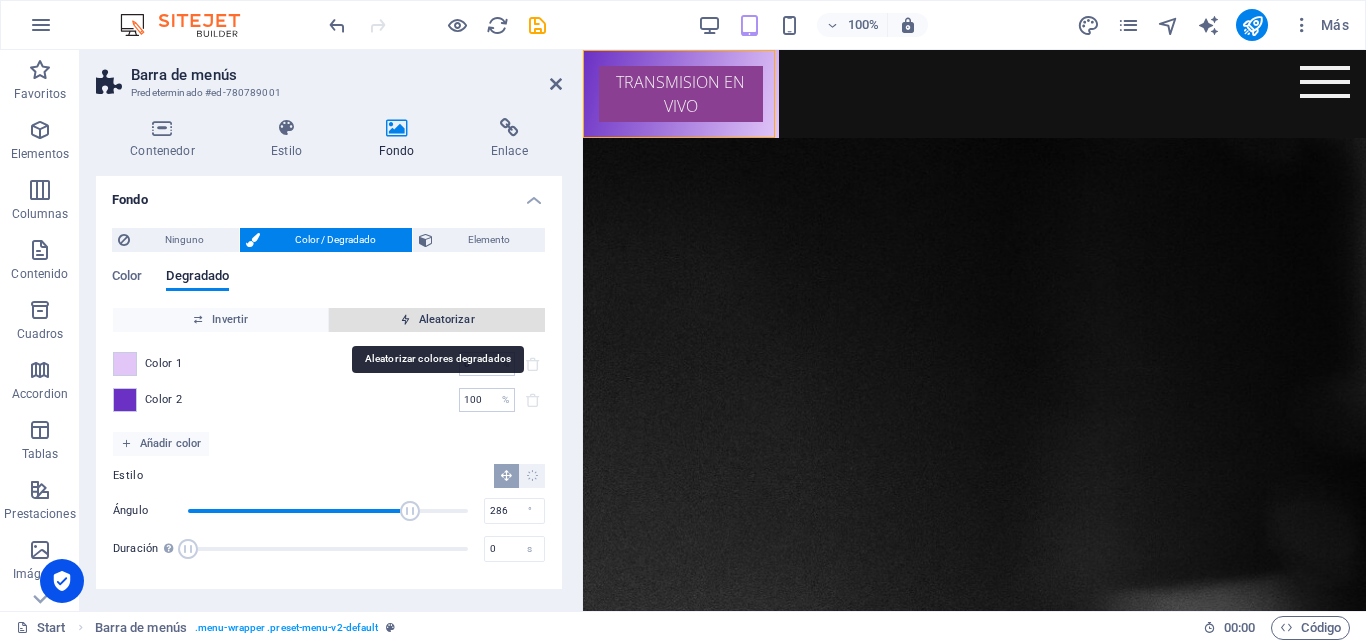 click at bounding box center [405, 319] 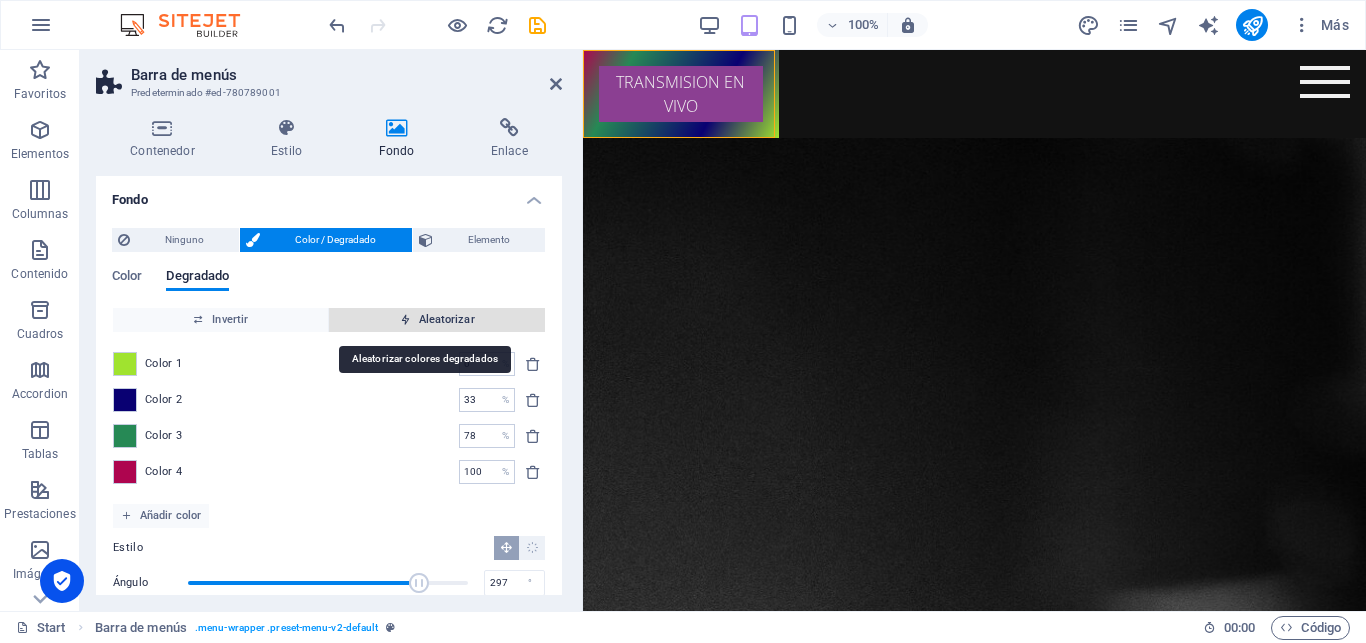 click on "Aleatorizar" at bounding box center [437, 320] 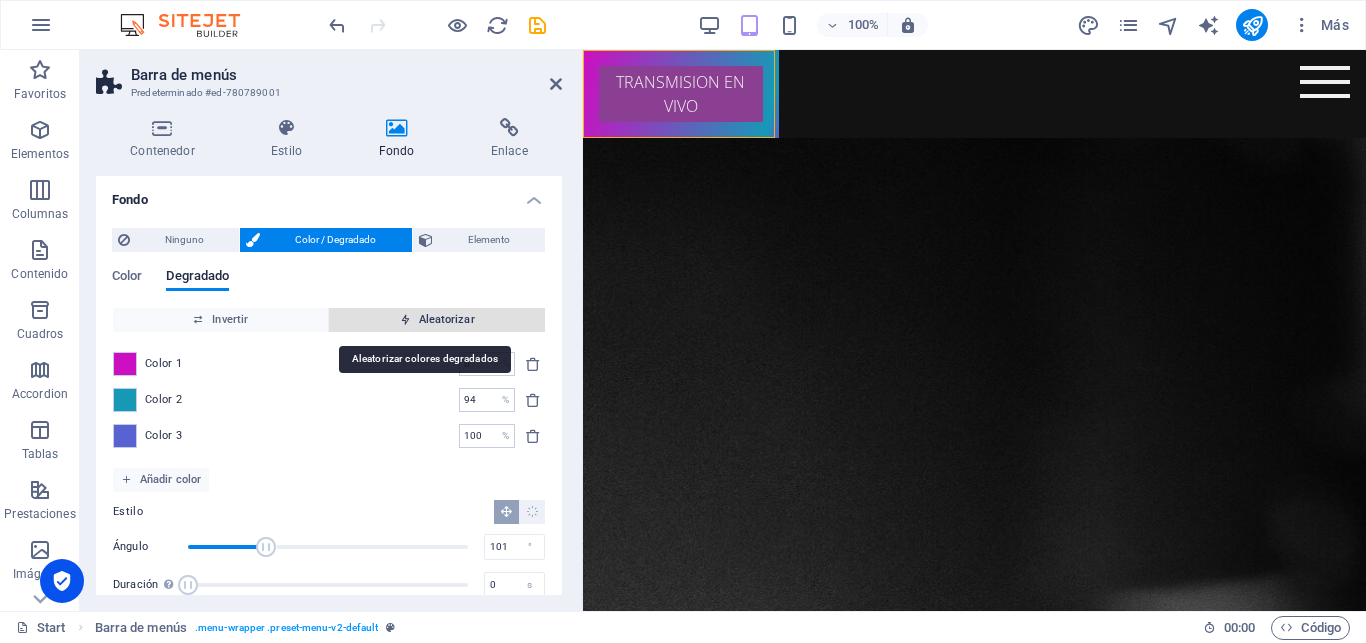 click on "Aleatorizar" at bounding box center (437, 320) 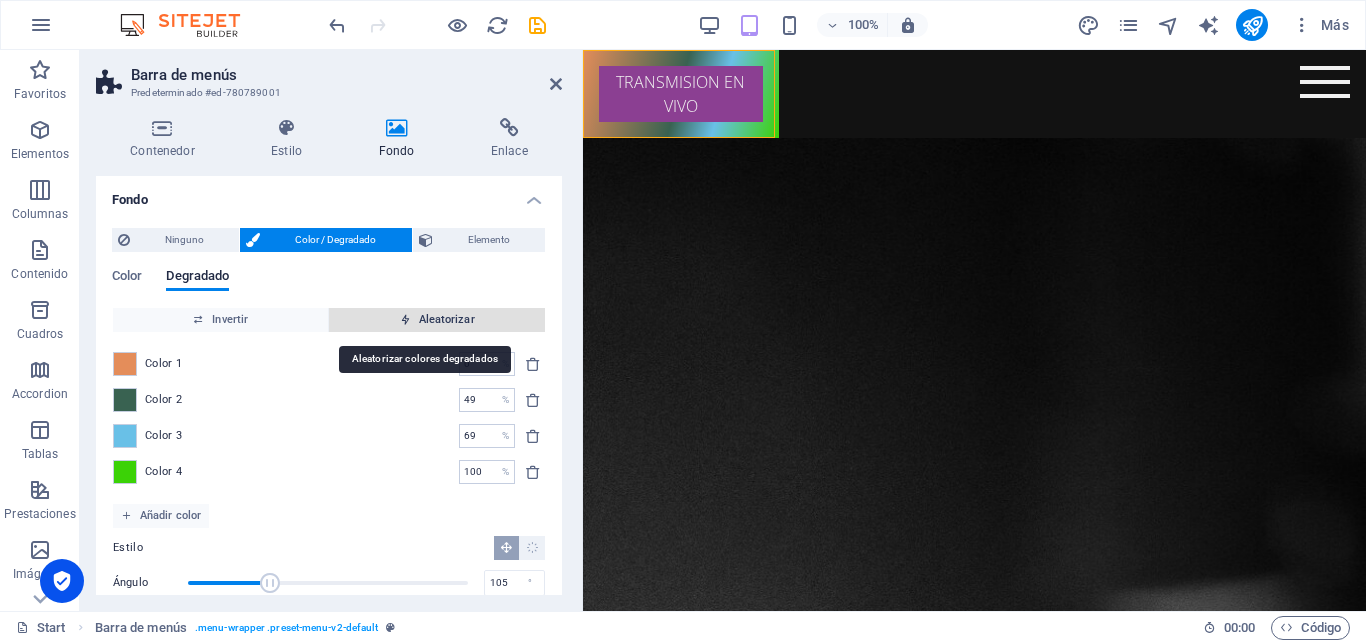 click on "Aleatorizar" at bounding box center [437, 320] 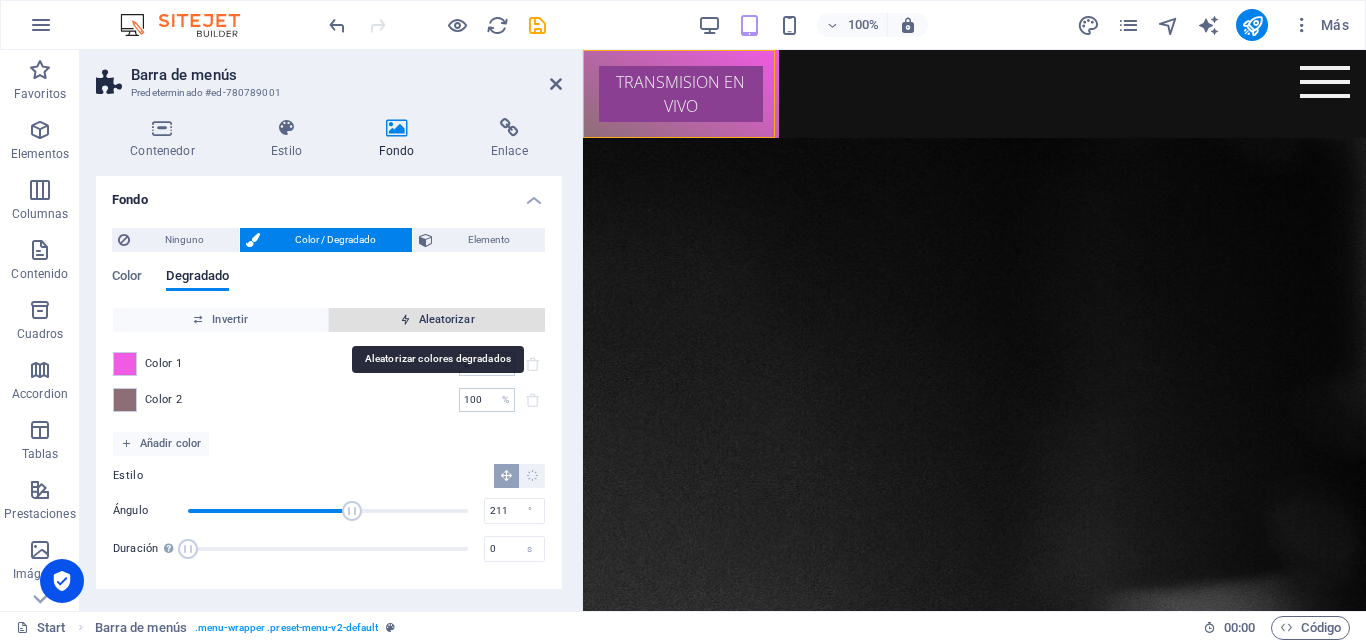 click at bounding box center [405, 319] 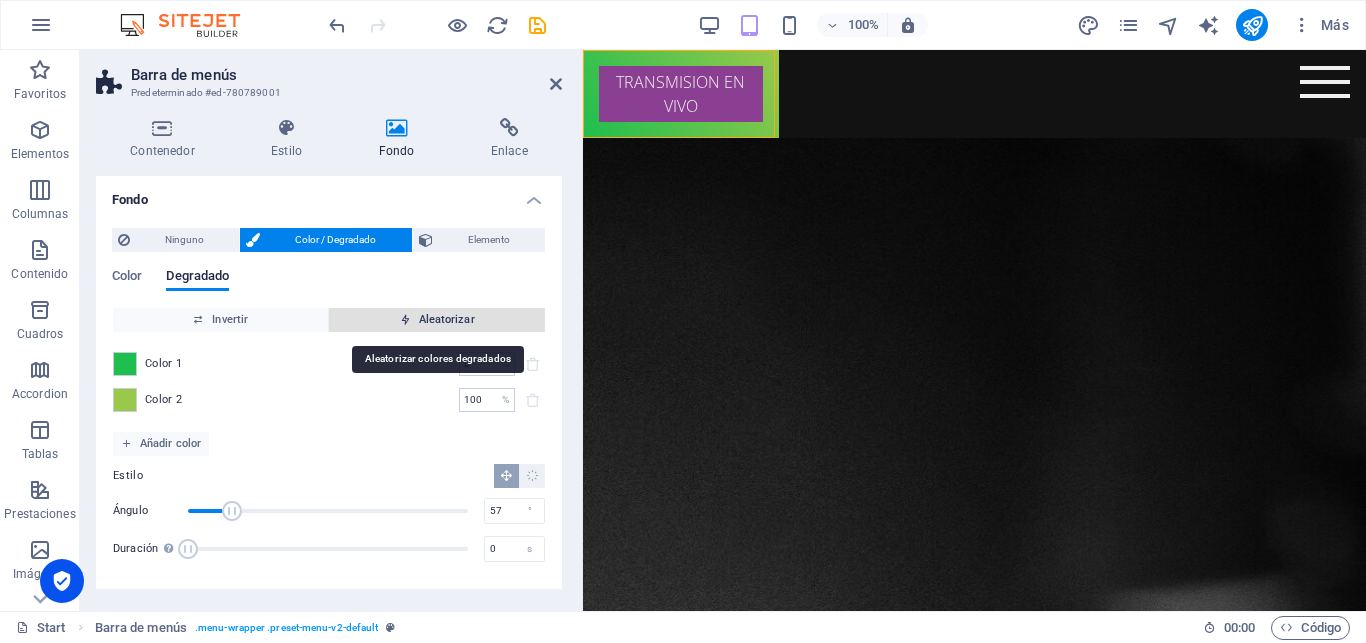 click at bounding box center [405, 319] 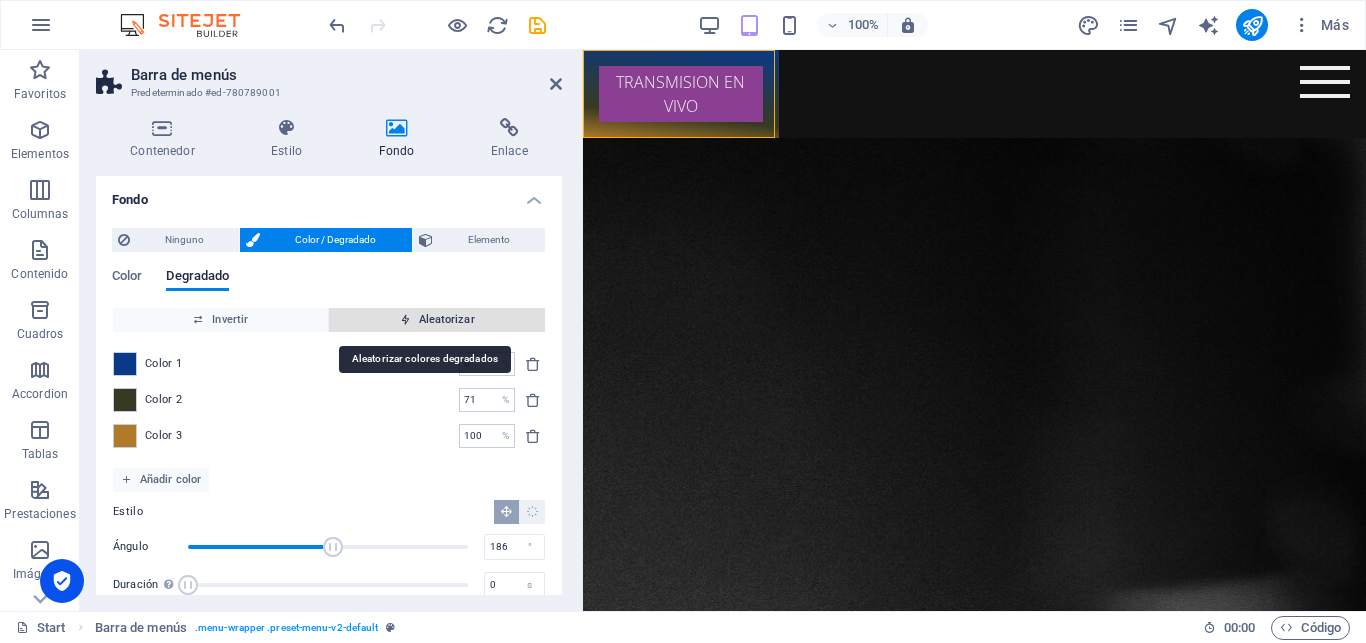 click on "Aleatorizar" at bounding box center (437, 320) 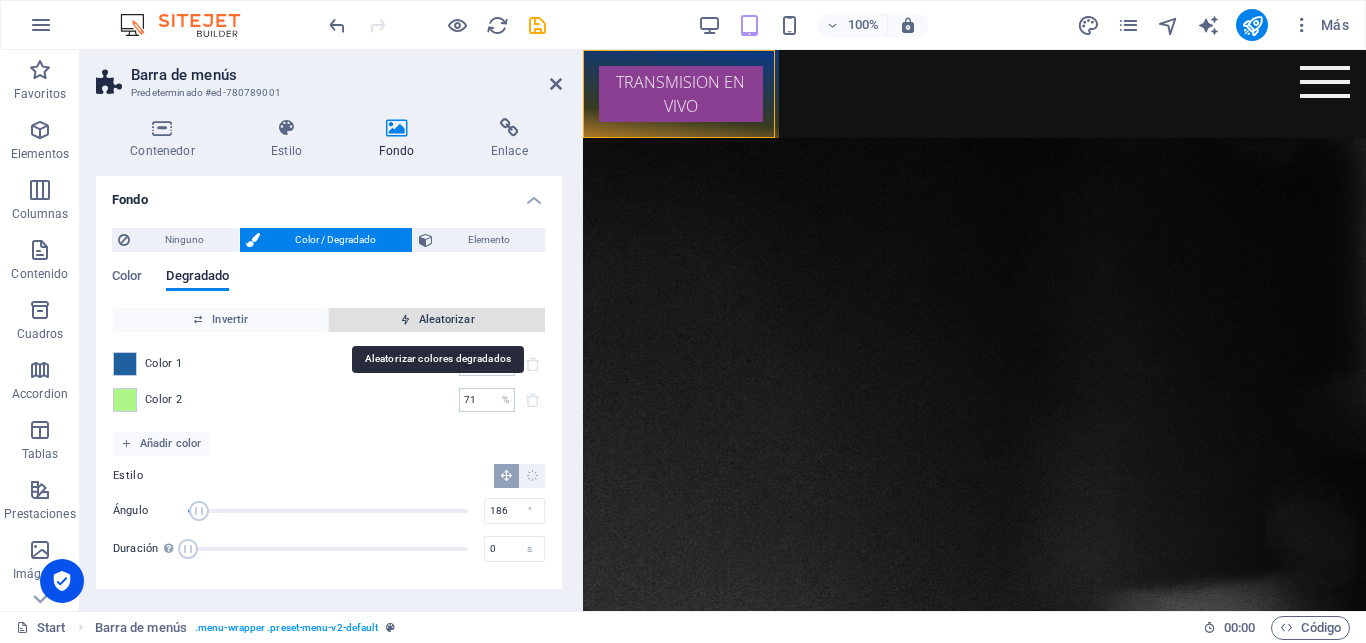 type on "100" 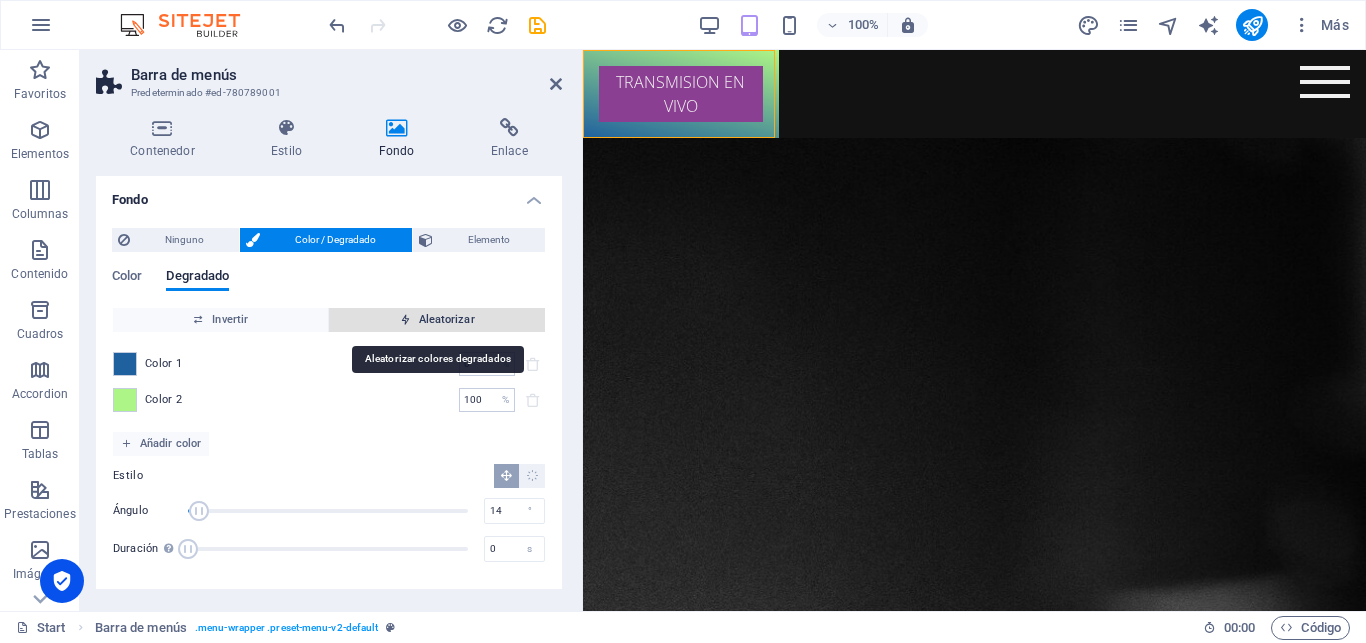 click at bounding box center (405, 319) 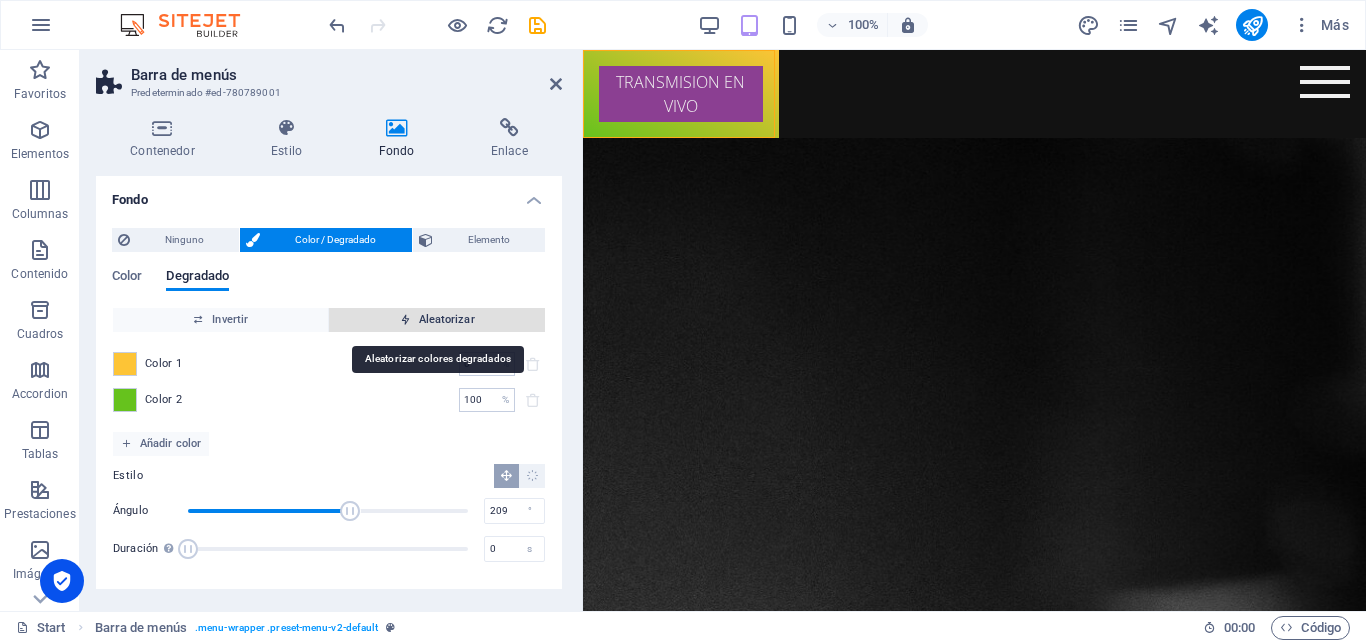 click at bounding box center (405, 319) 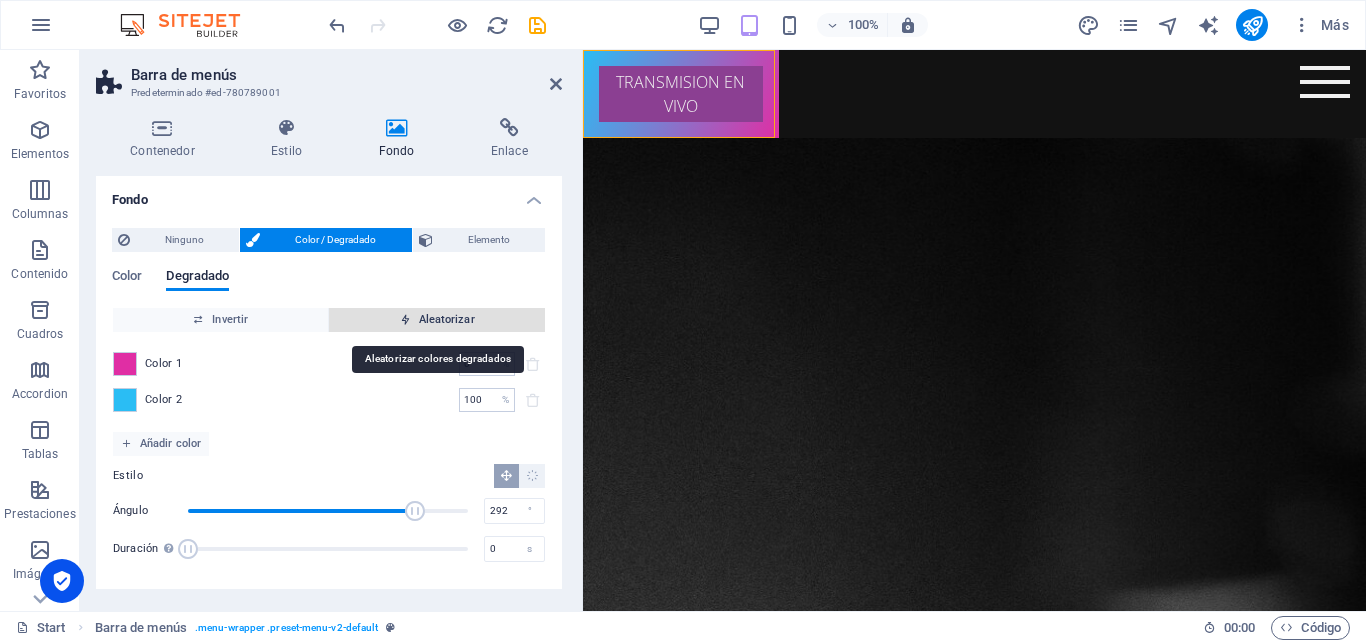 click at bounding box center (405, 319) 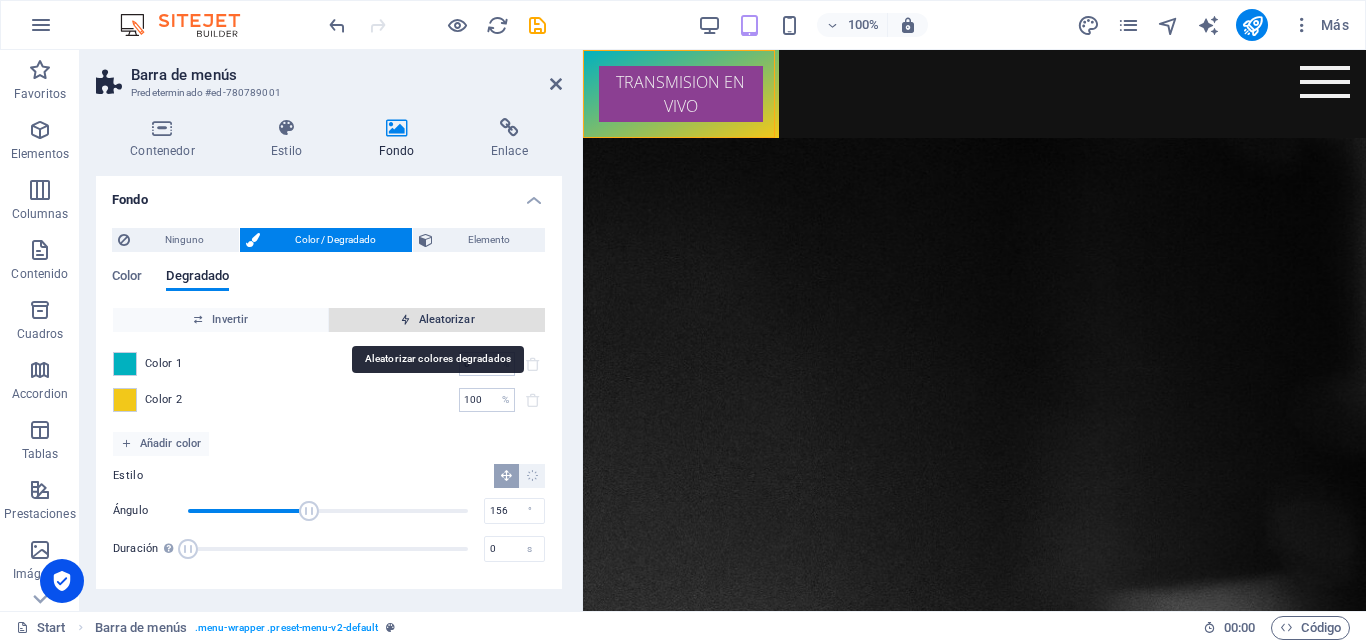 click at bounding box center [405, 319] 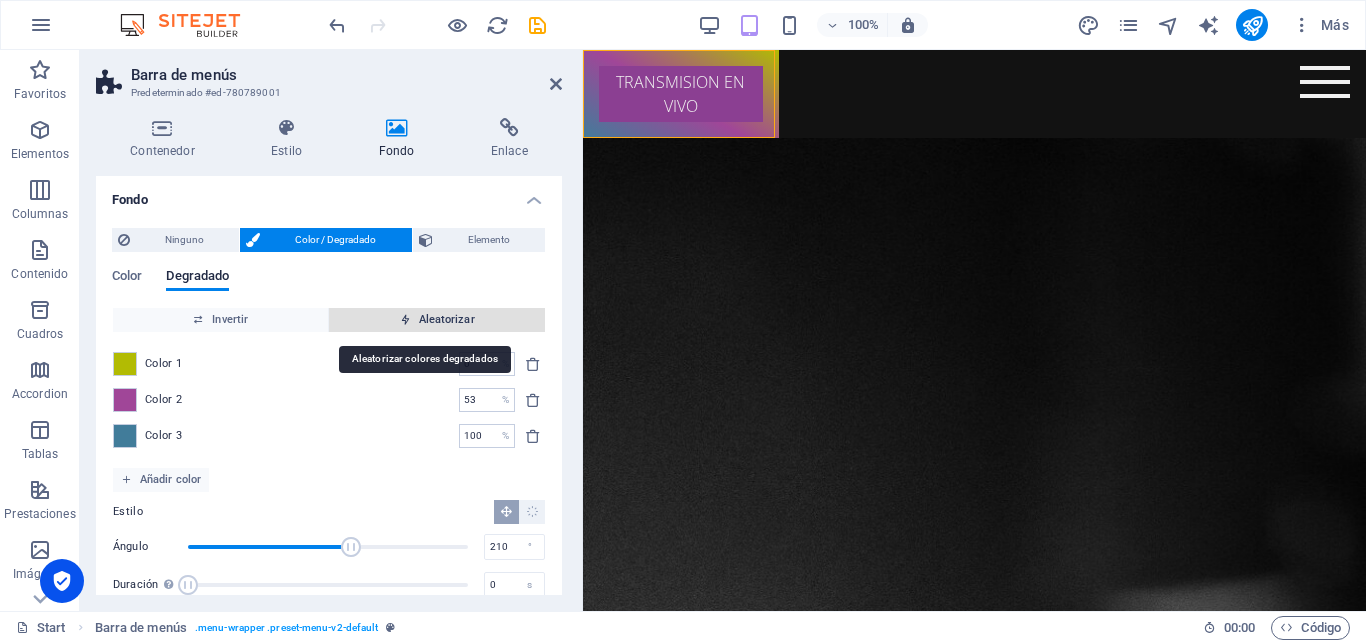 click on "Aleatorizar" at bounding box center [437, 320] 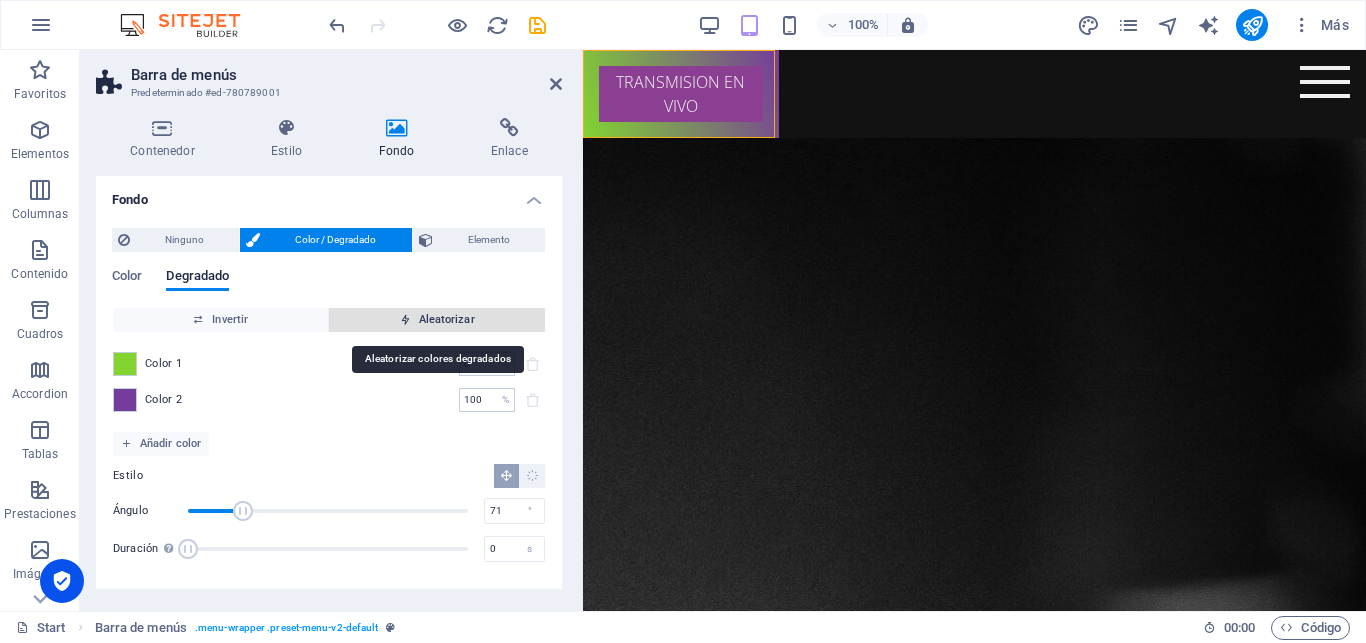 click at bounding box center (405, 319) 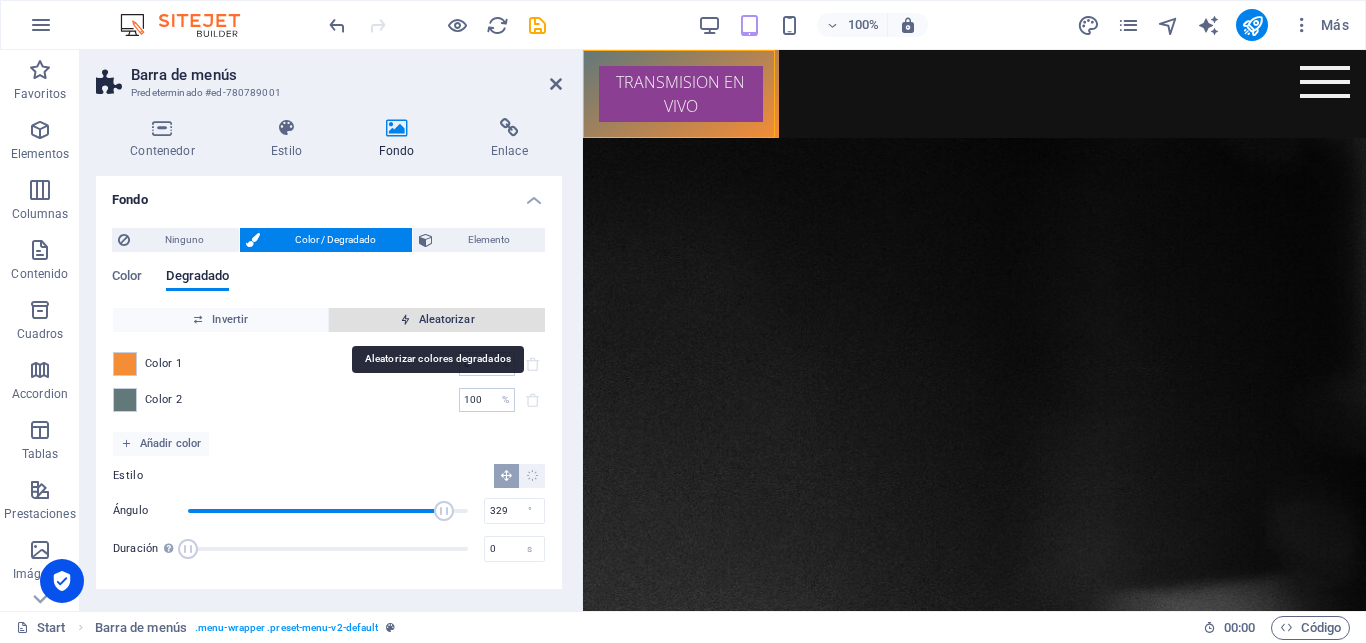 click at bounding box center (405, 319) 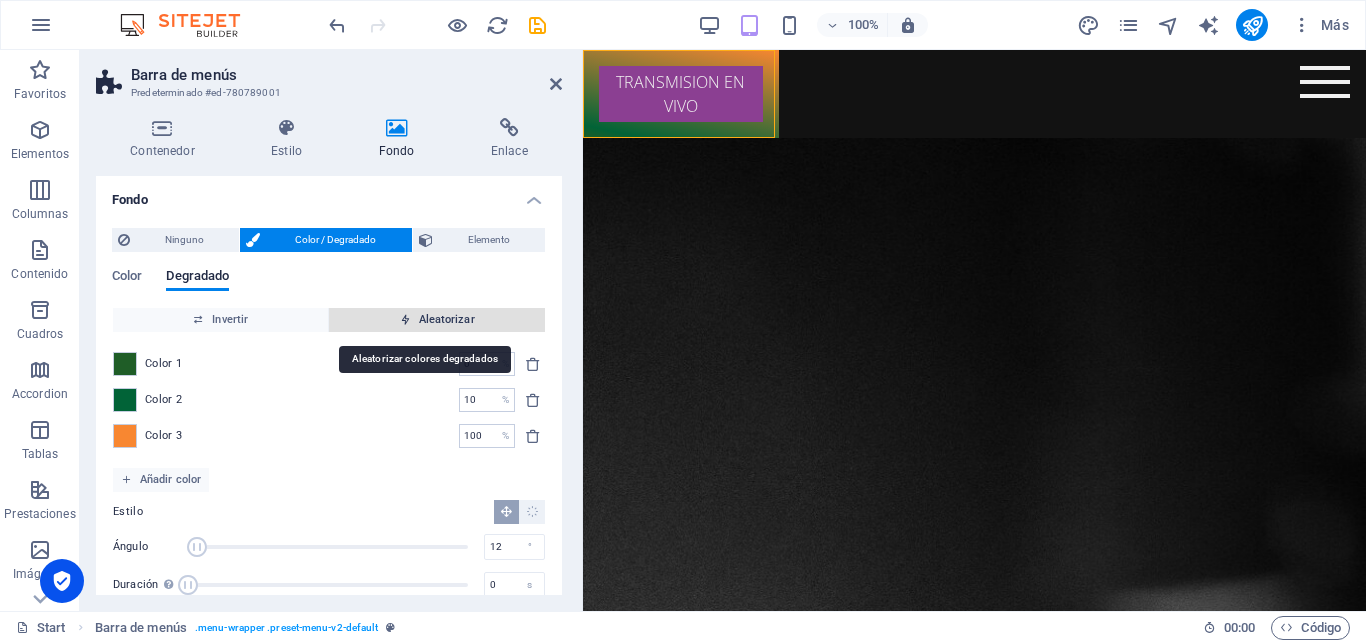 click on "Aleatorizar" at bounding box center (437, 320) 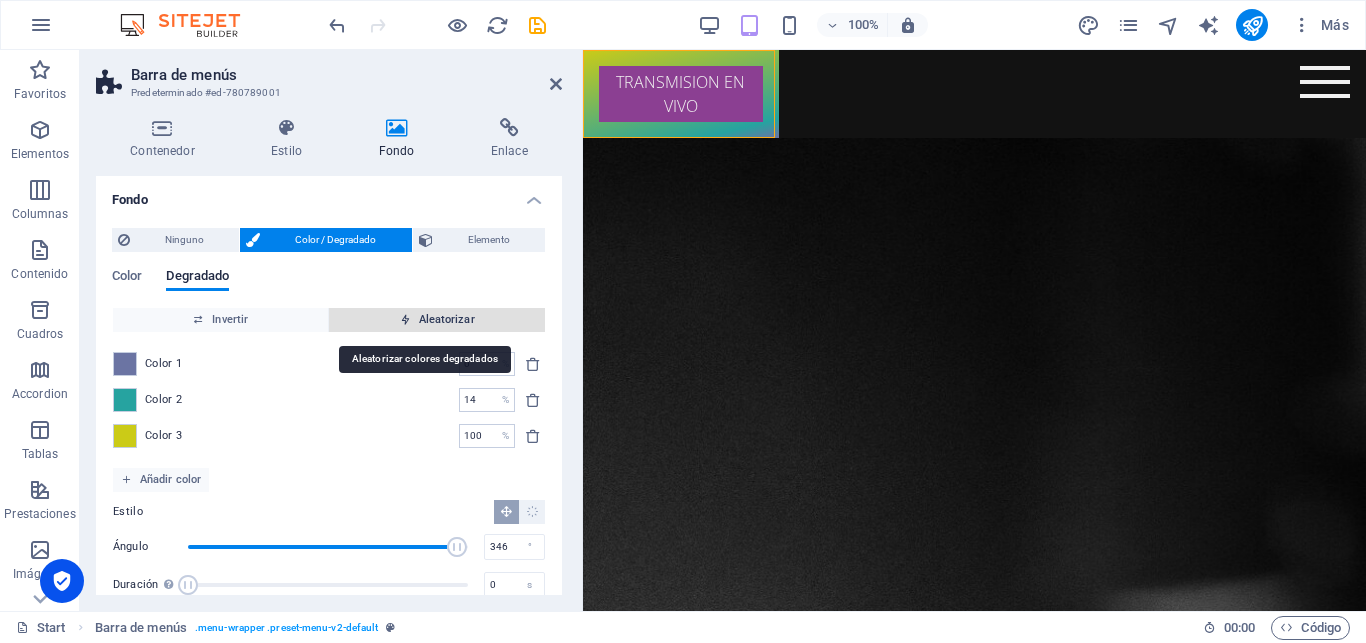 click on "Aleatorizar" at bounding box center [437, 320] 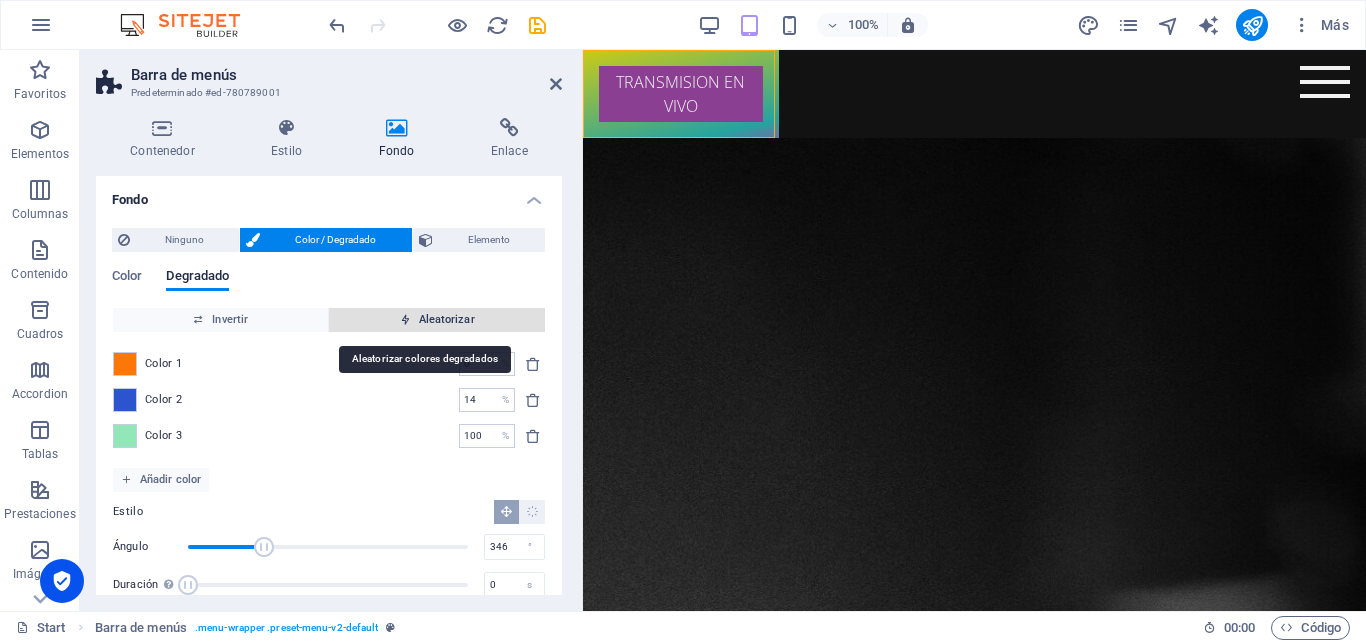 type on "9" 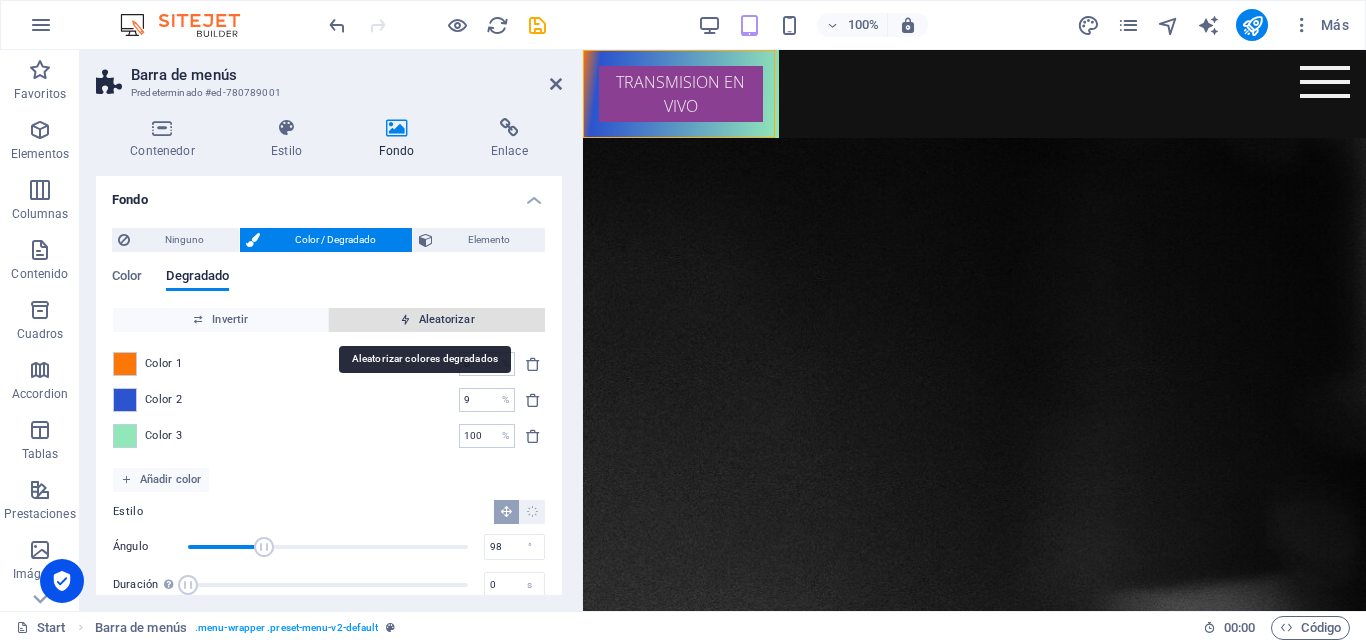 click on "Aleatorizar" at bounding box center [437, 320] 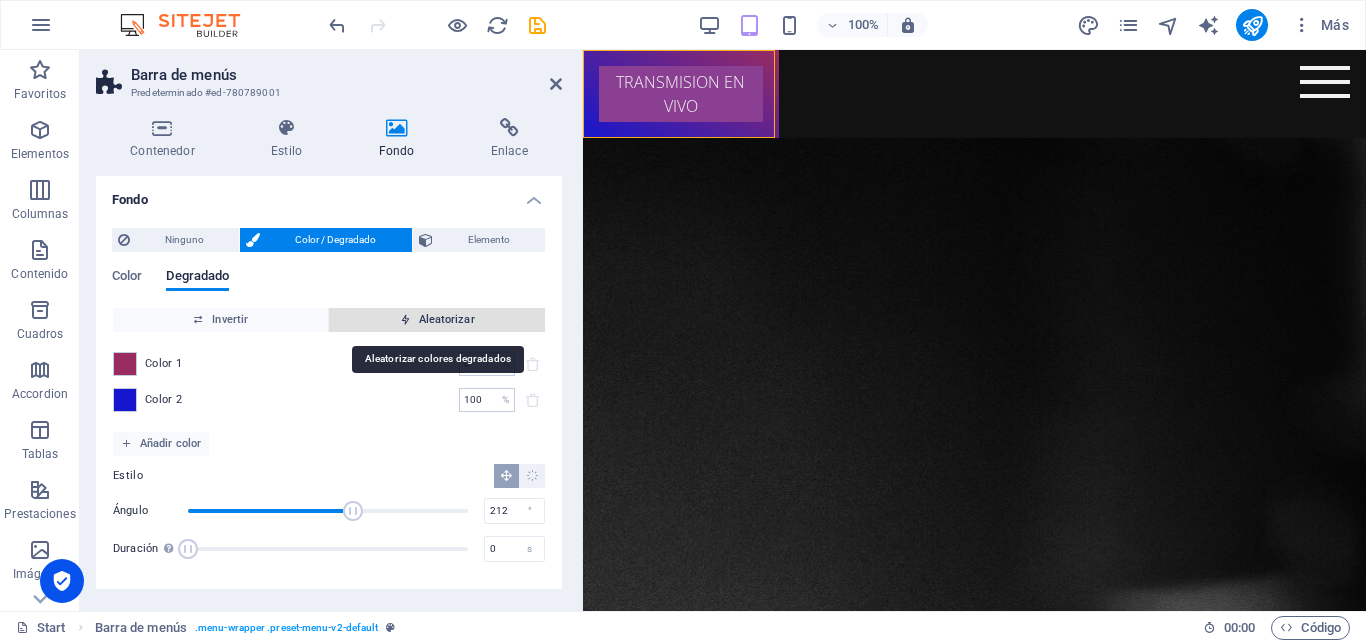 click at bounding box center (405, 319) 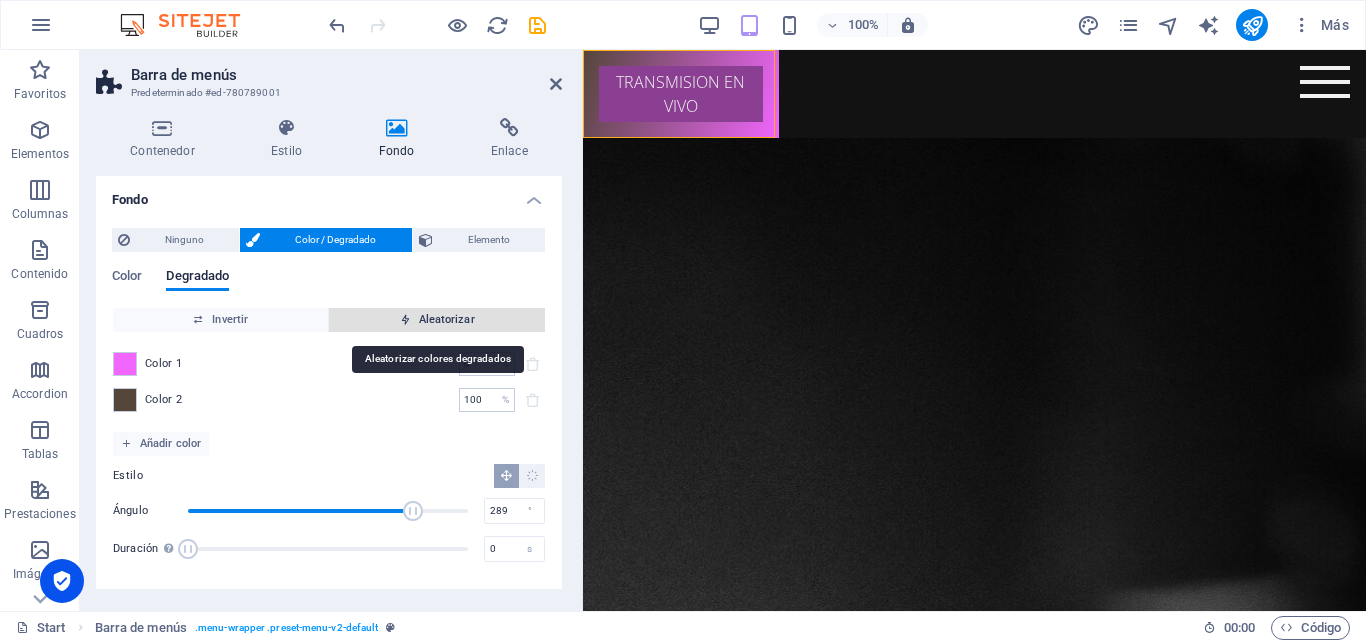 click at bounding box center (405, 319) 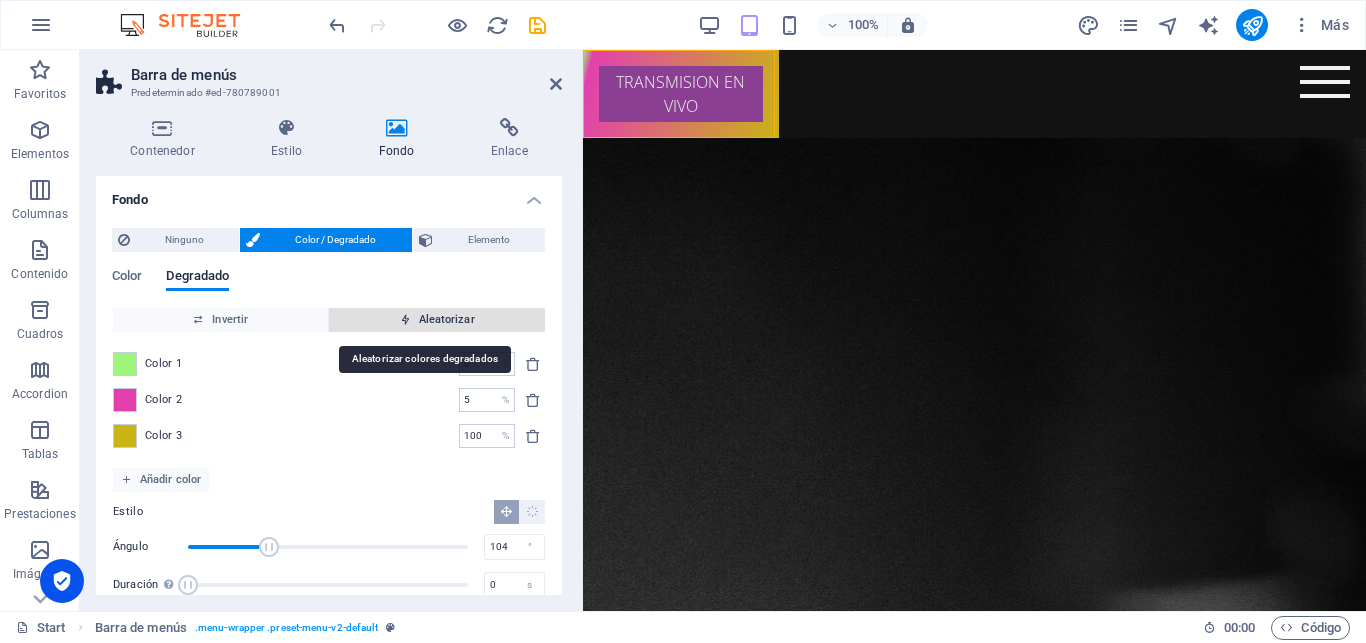 click on "Aleatorizar" at bounding box center [437, 320] 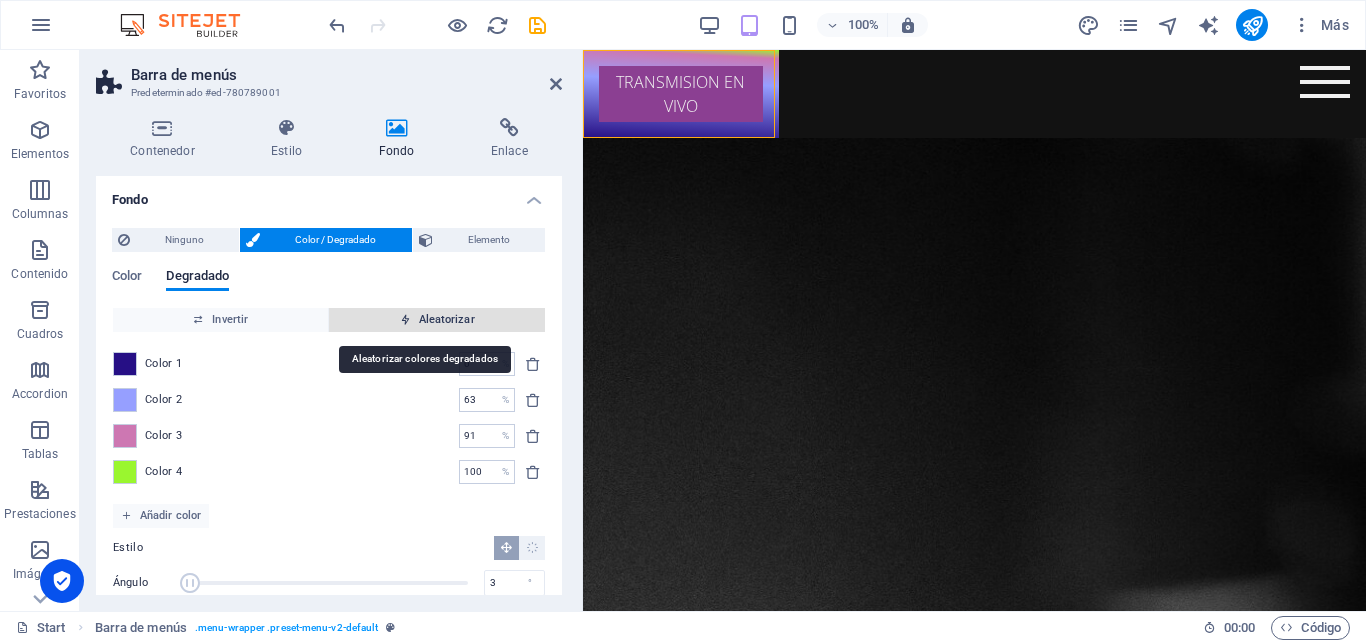 click on "Aleatorizar" at bounding box center [437, 320] 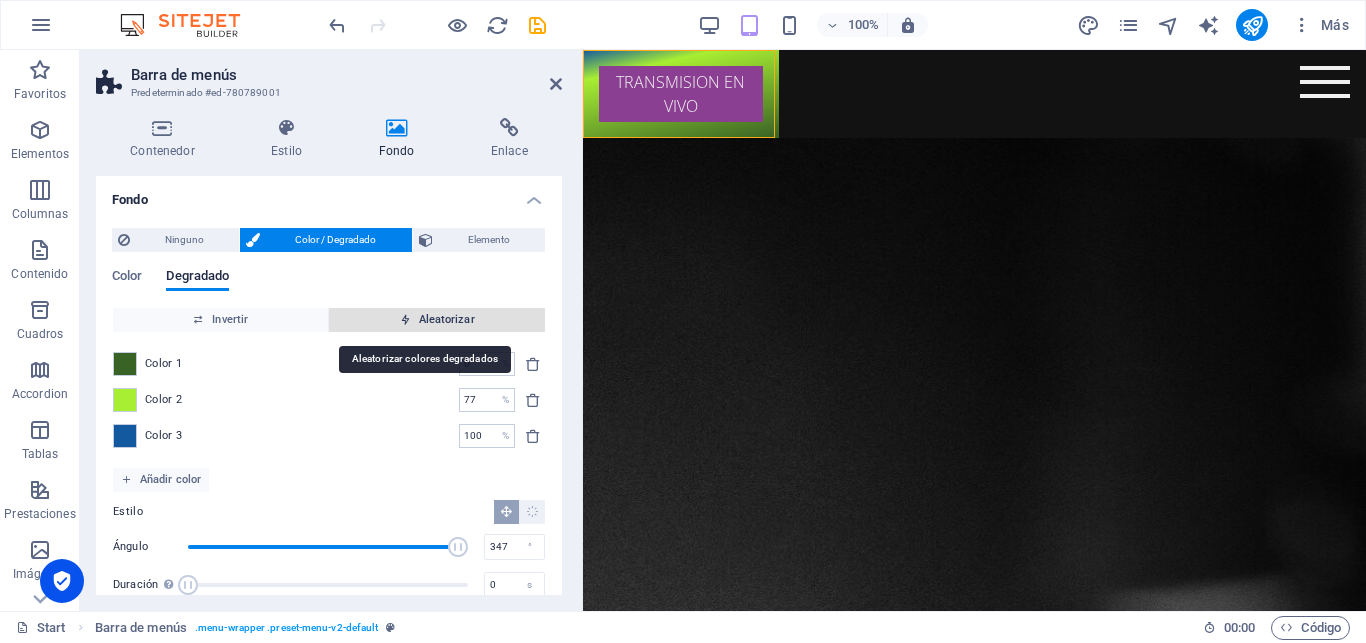 click on "Aleatorizar" at bounding box center (437, 320) 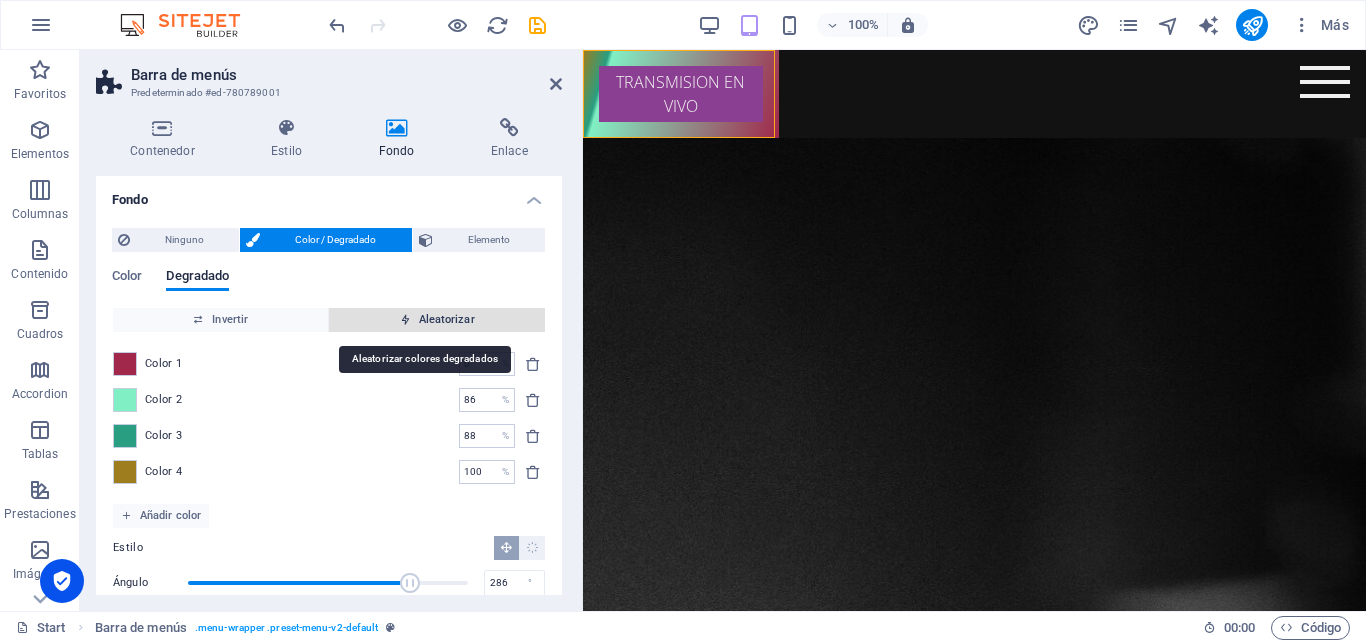 click on "Aleatorizar" at bounding box center [437, 320] 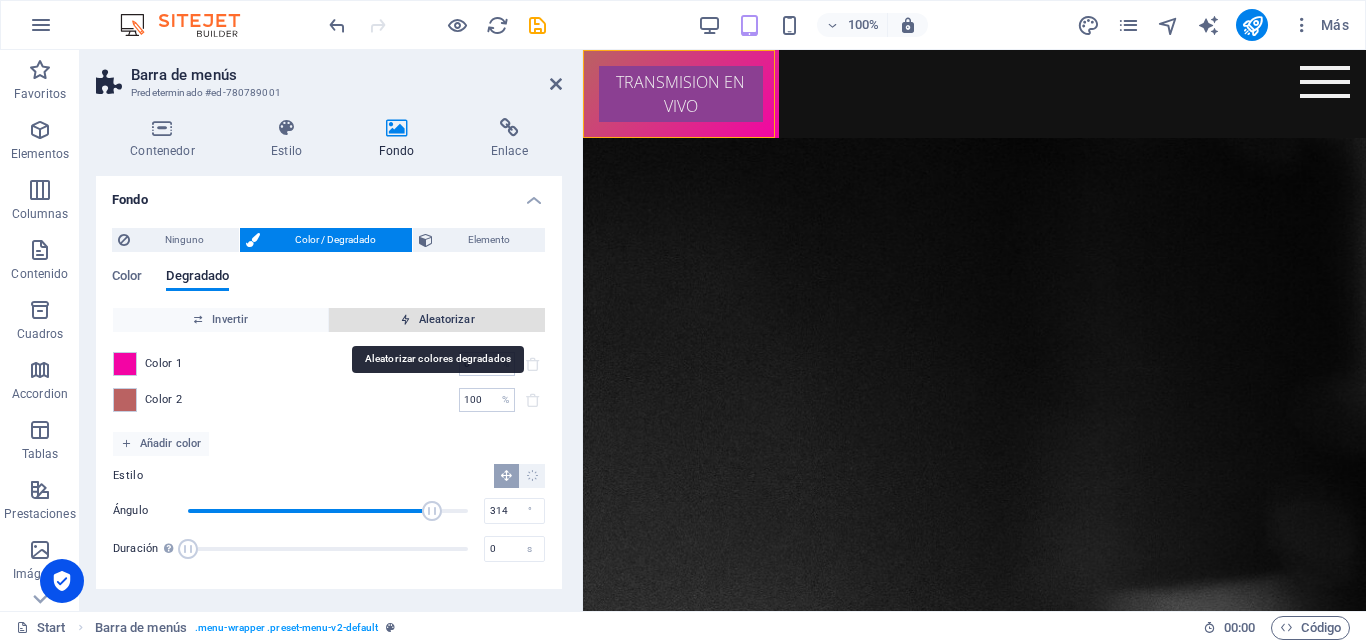 click at bounding box center [405, 319] 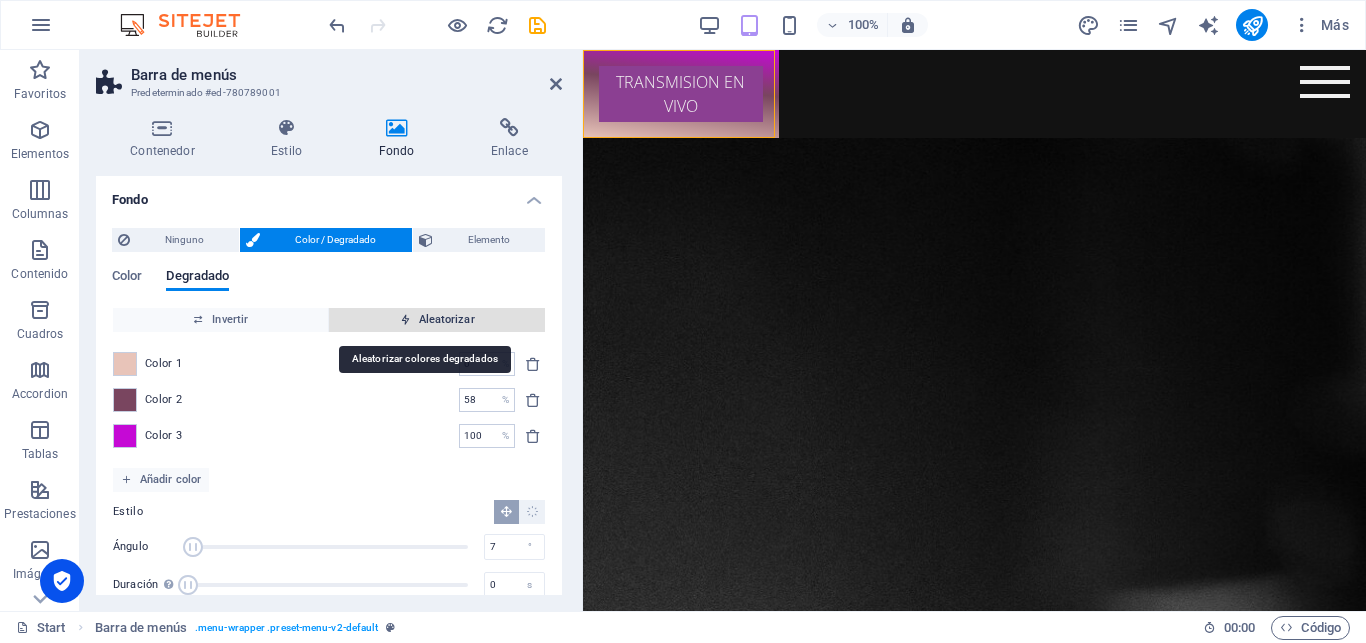 click on "Aleatorizar" at bounding box center [437, 320] 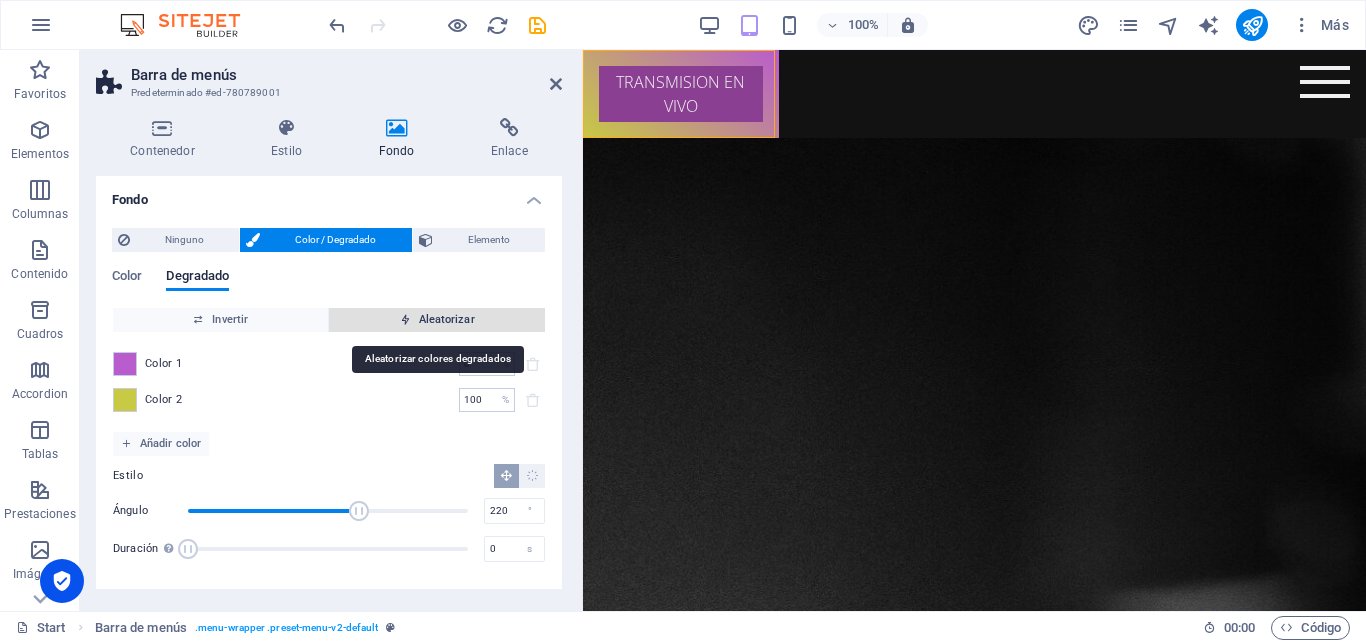 click at bounding box center [405, 319] 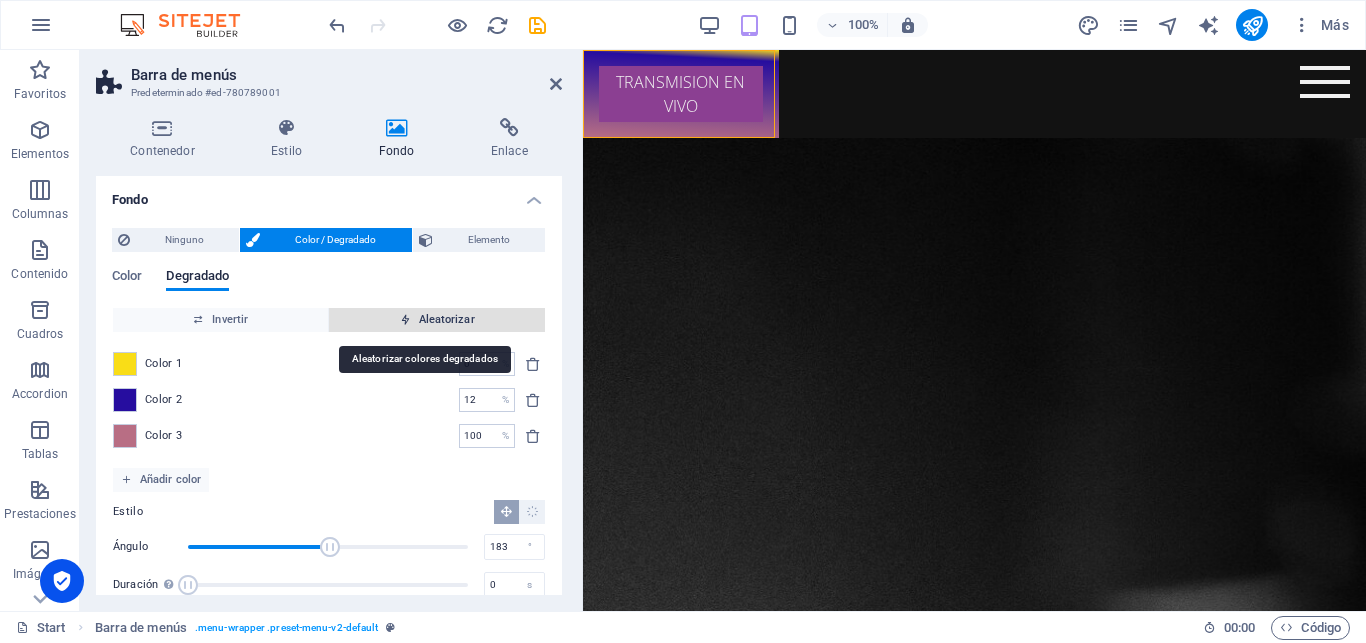 click on "Aleatorizar" at bounding box center (437, 320) 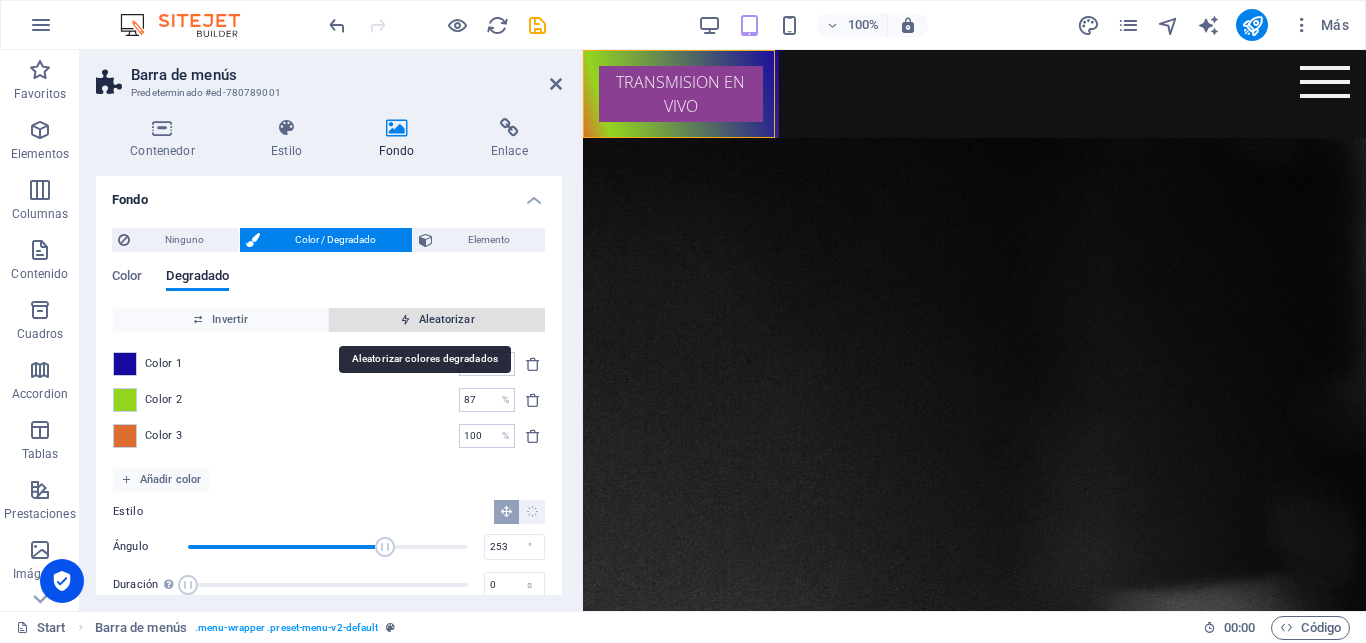 click on "Aleatorizar" at bounding box center [437, 320] 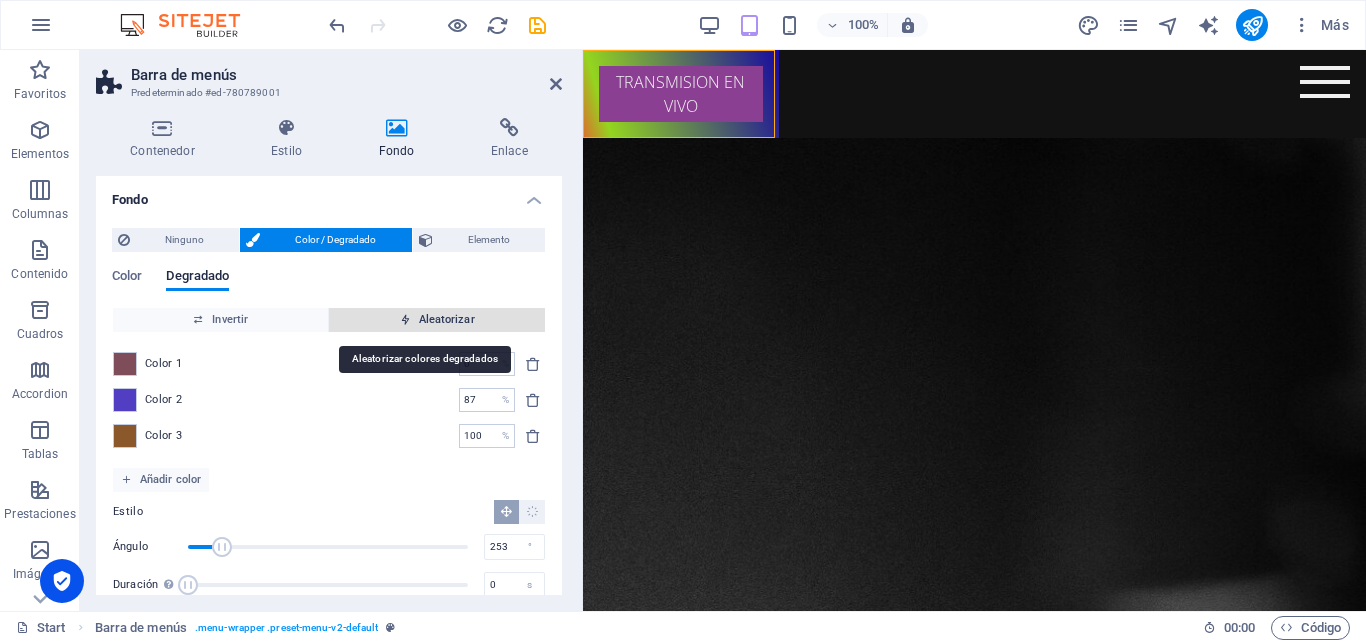 type on "0" 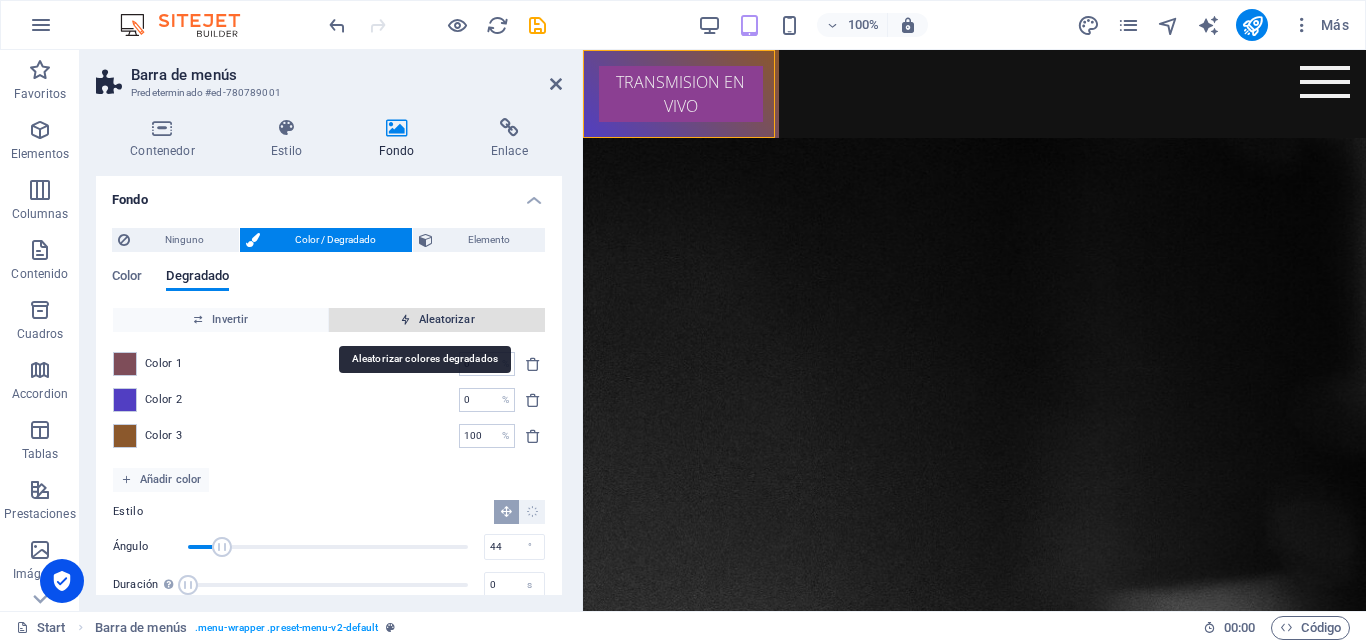 click on "Aleatorizar" at bounding box center [437, 320] 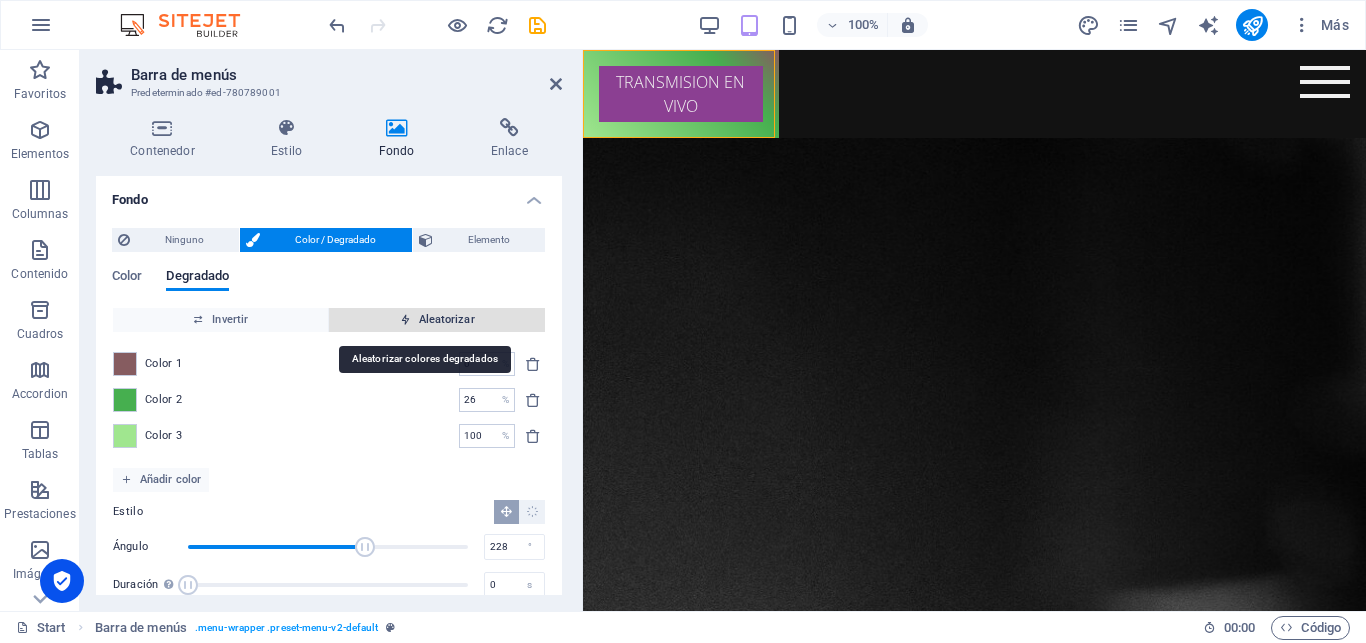 click on "Aleatorizar" at bounding box center (437, 320) 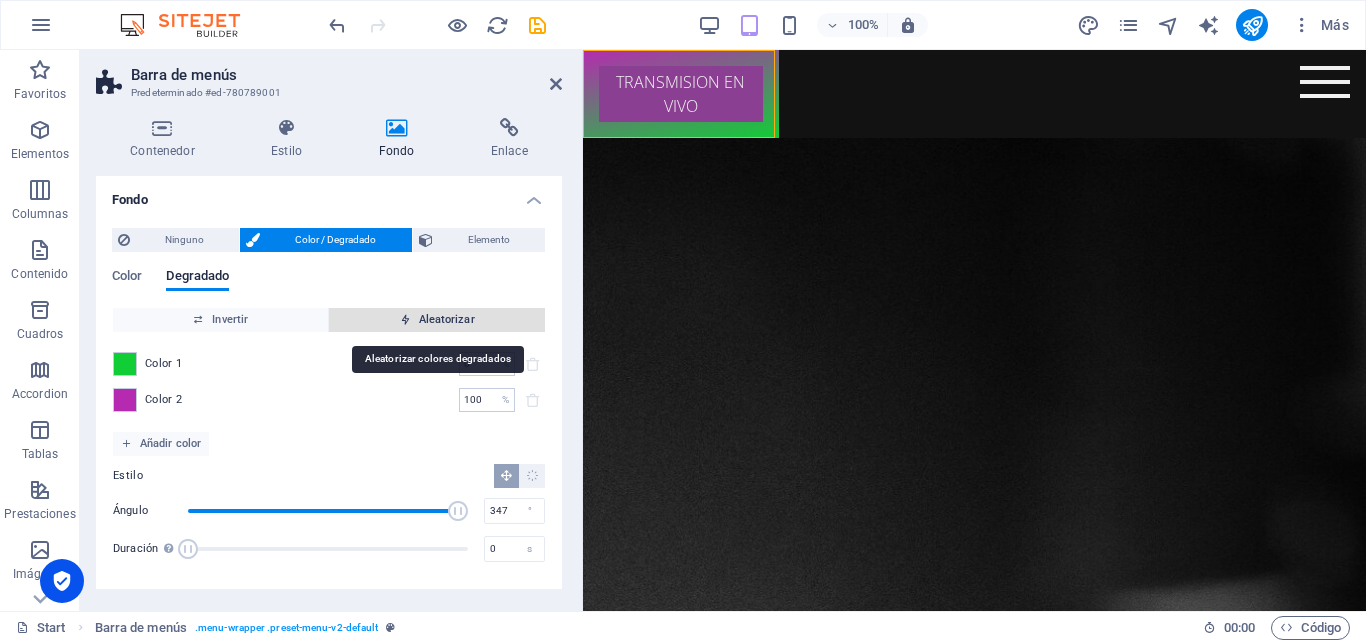 click at bounding box center [405, 319] 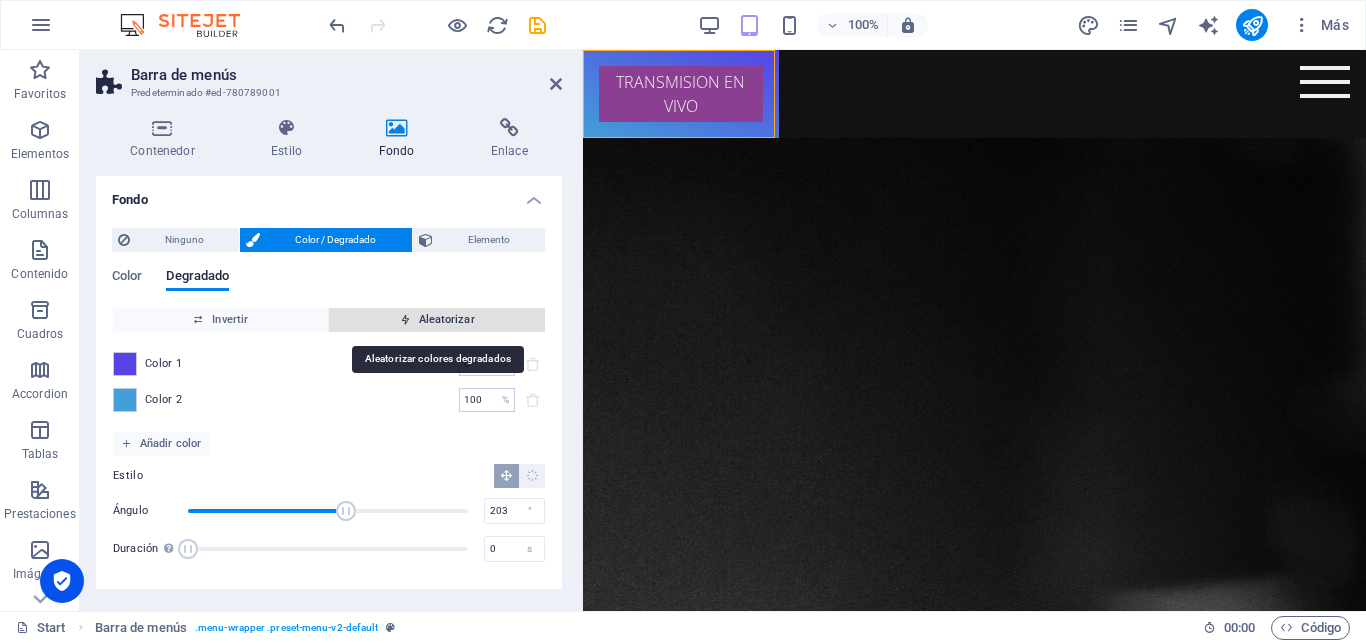click at bounding box center (405, 319) 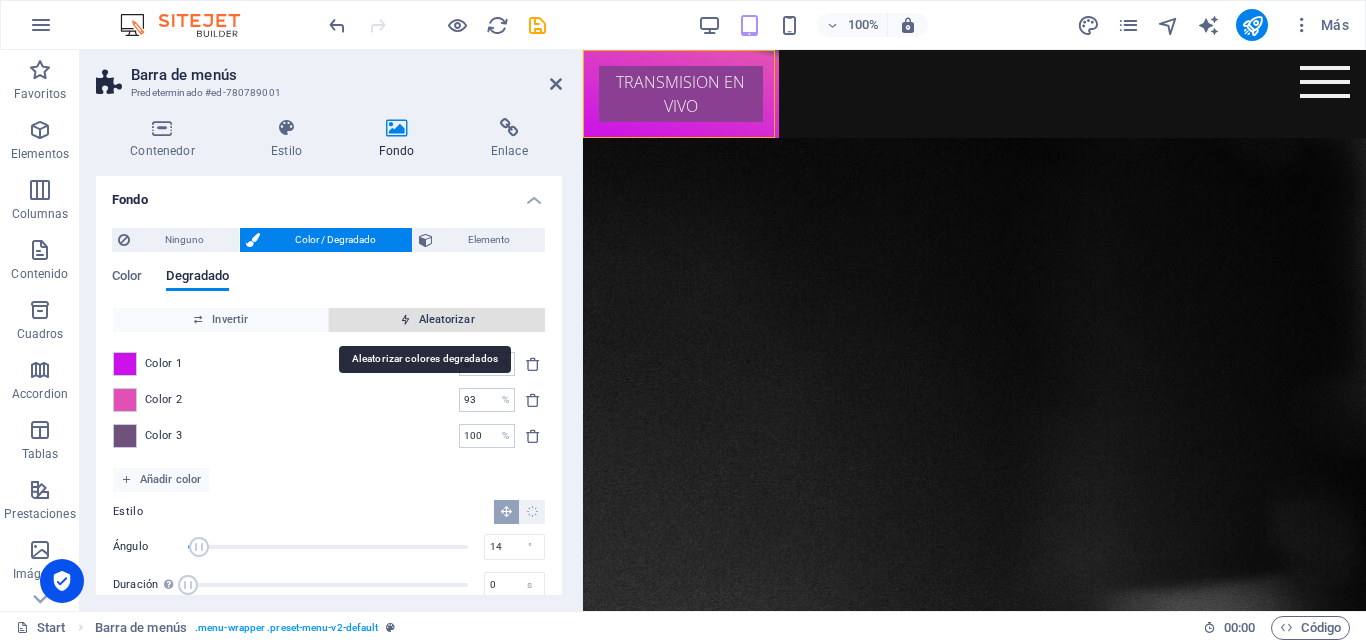 click on "Aleatorizar" at bounding box center (437, 320) 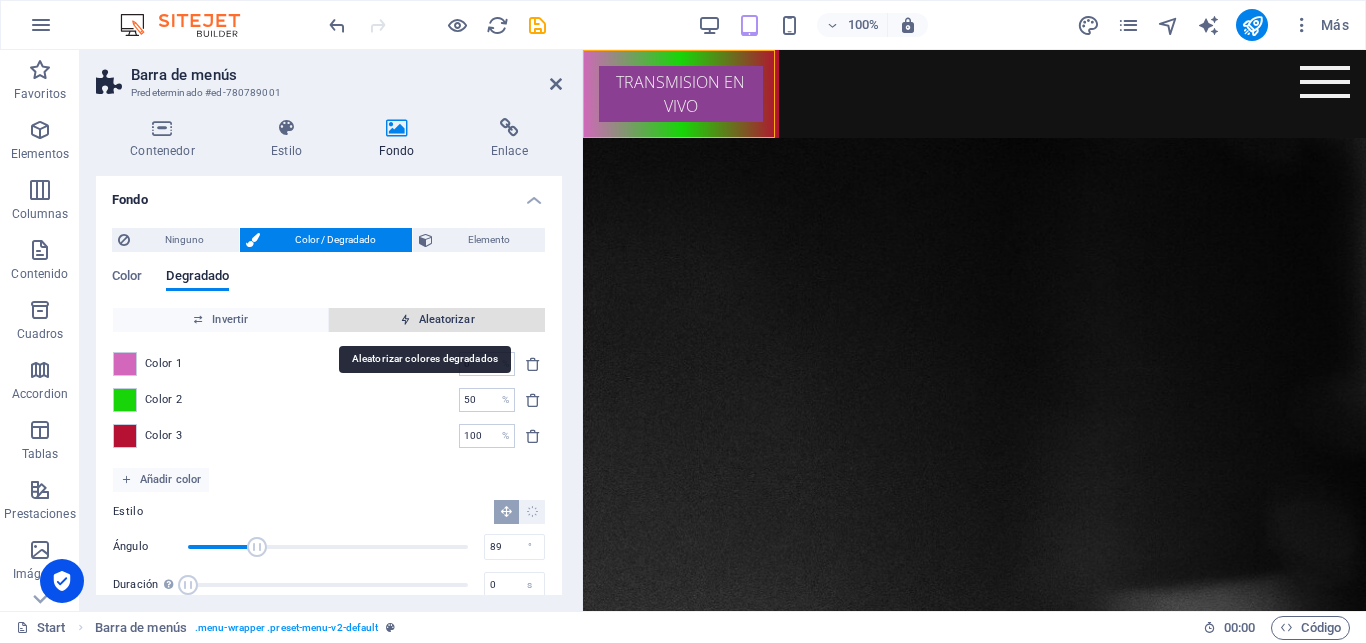 click on "Aleatorizar" at bounding box center [437, 320] 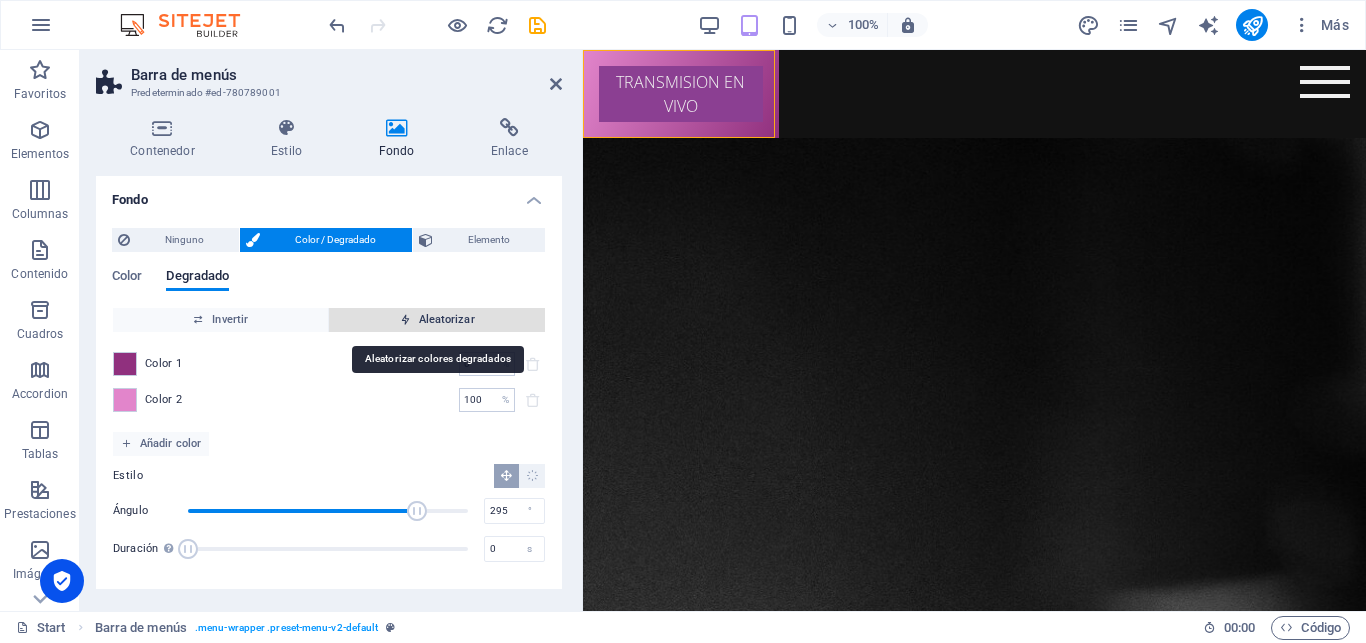 click at bounding box center [405, 319] 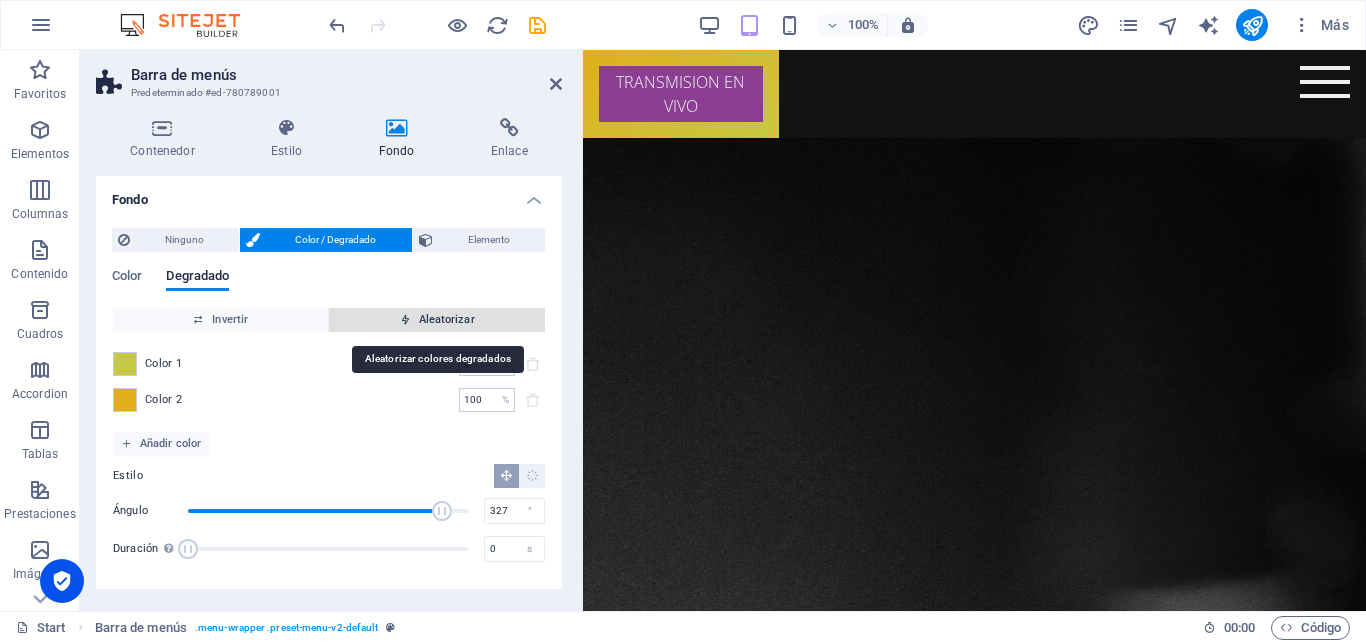 click at bounding box center [405, 319] 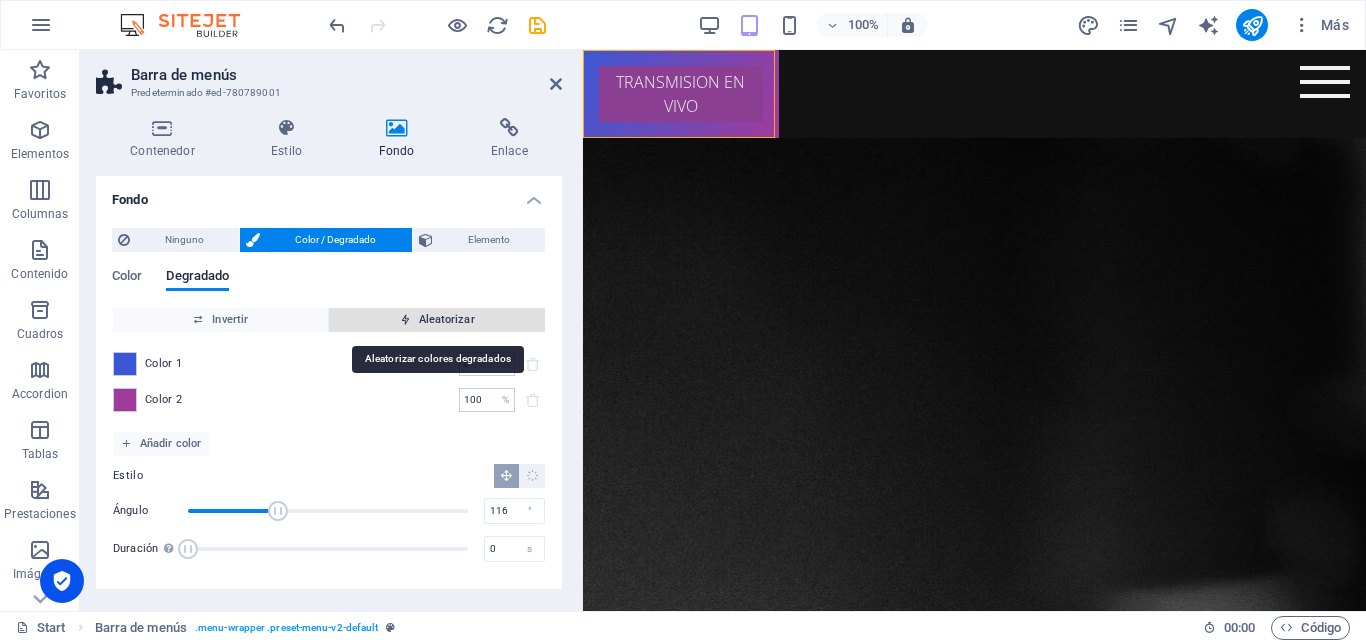 click at bounding box center (405, 319) 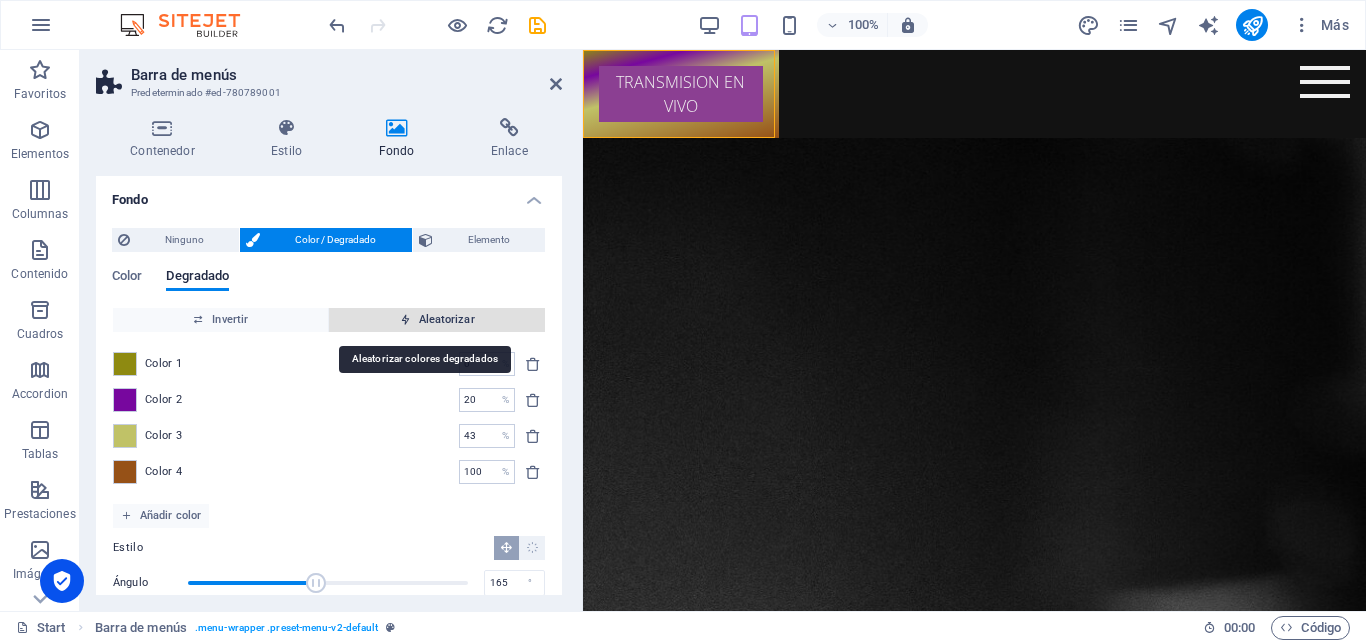 click on "Aleatorizar" at bounding box center (437, 320) 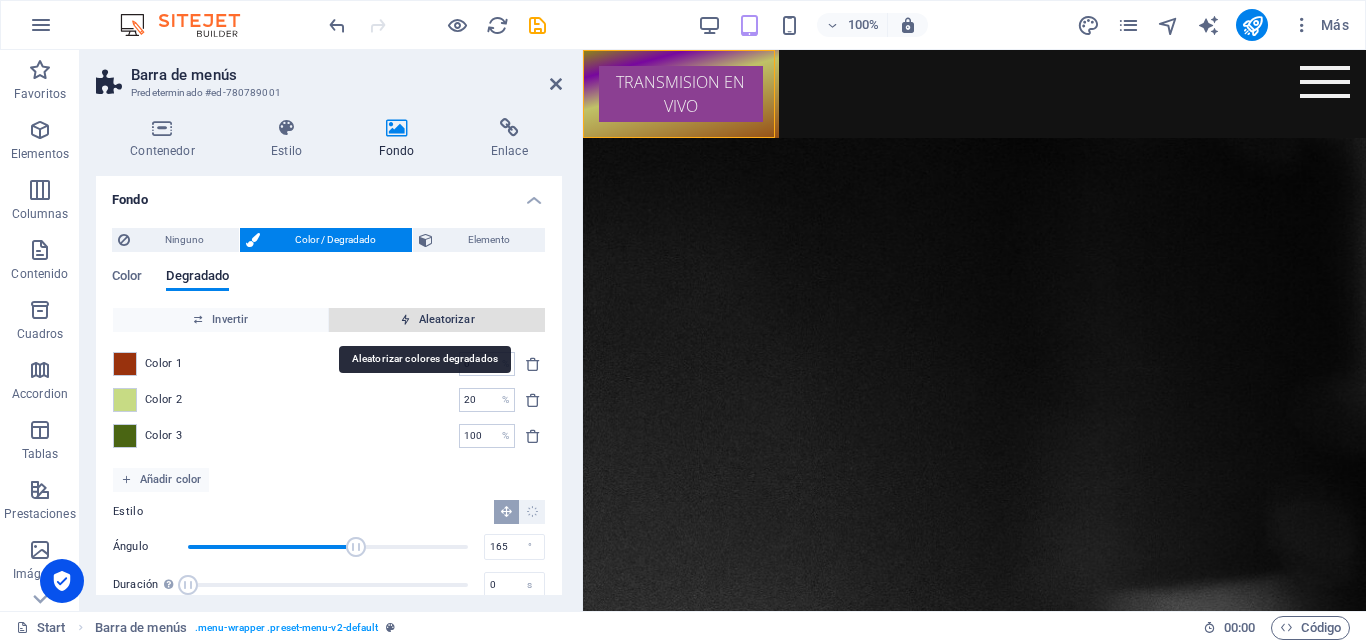 type on "9" 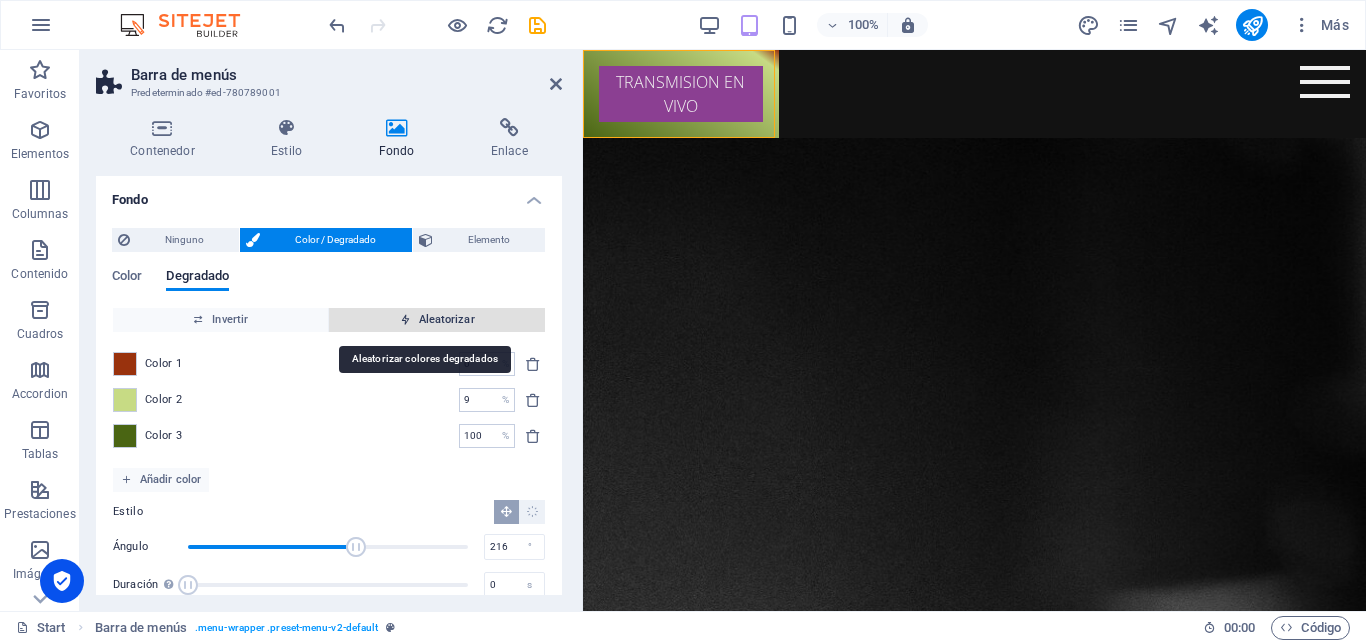 click on "Aleatorizar" at bounding box center (437, 320) 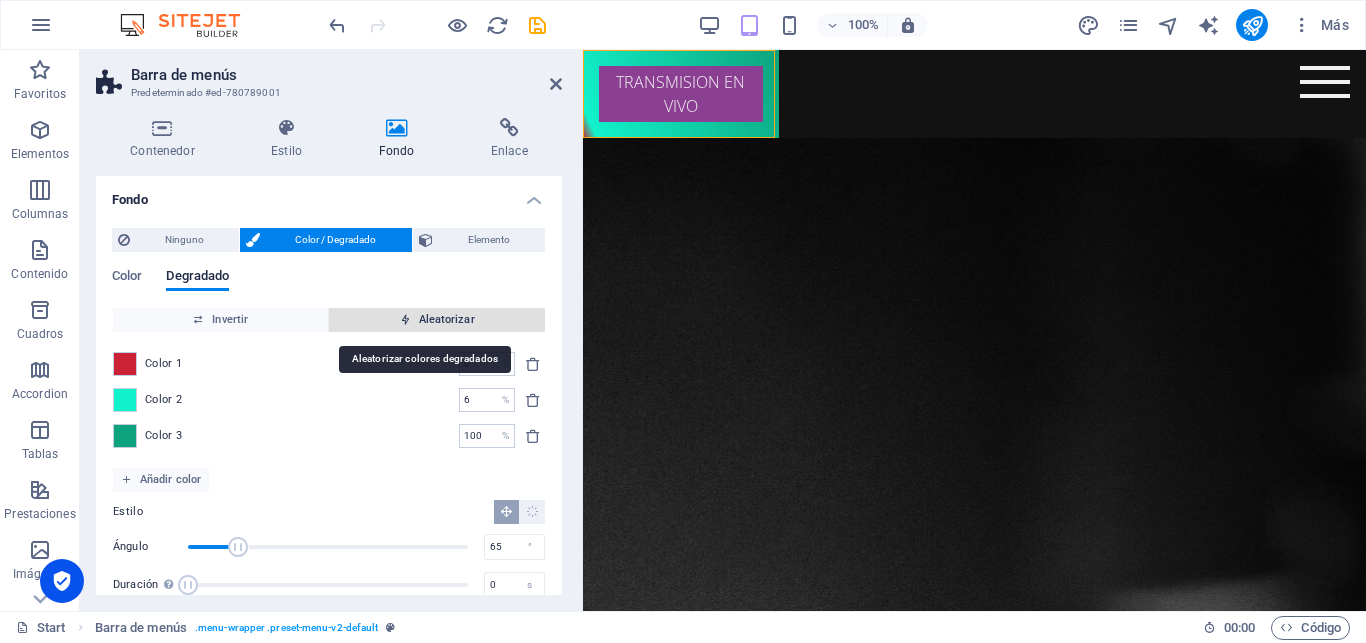 click on "Aleatorizar" at bounding box center [437, 320] 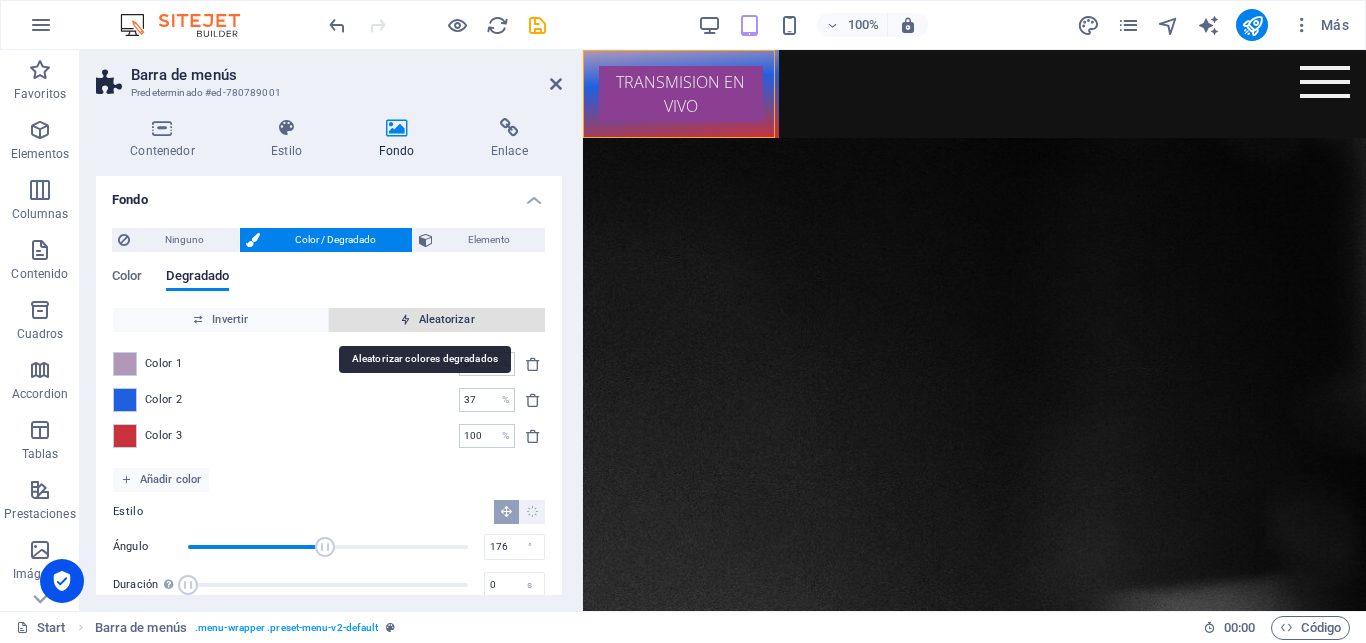 click on "Aleatorizar" at bounding box center [437, 320] 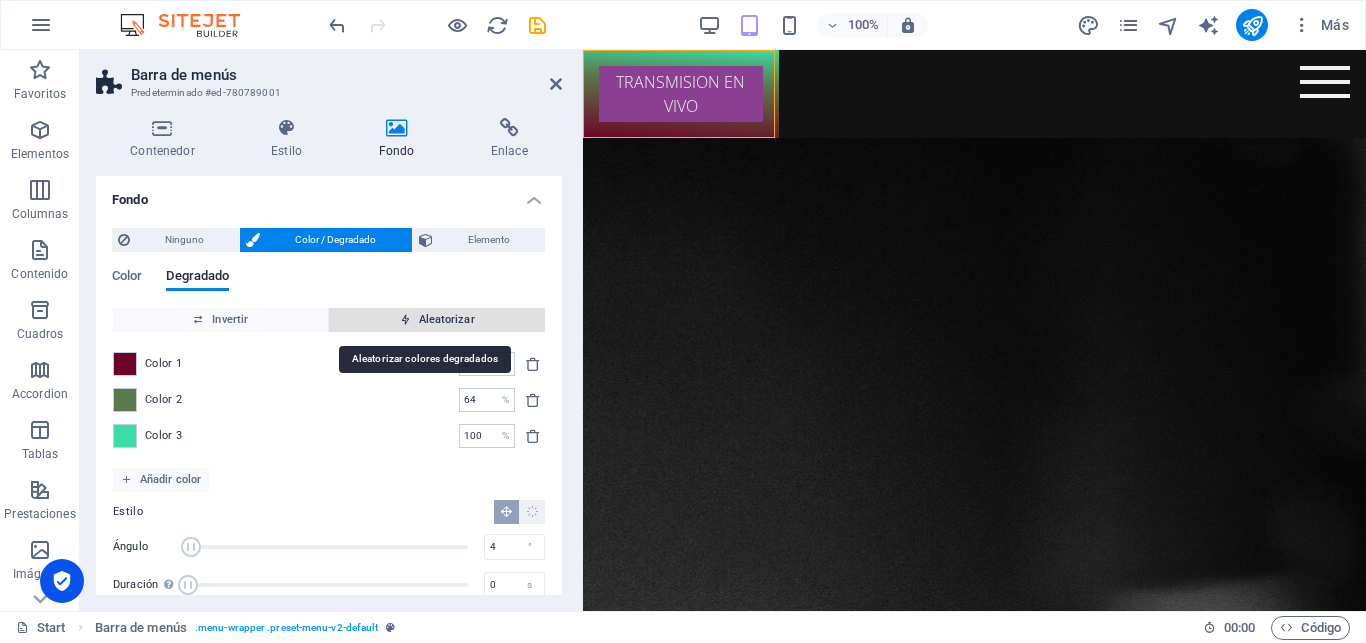 click on "Aleatorizar" at bounding box center (437, 320) 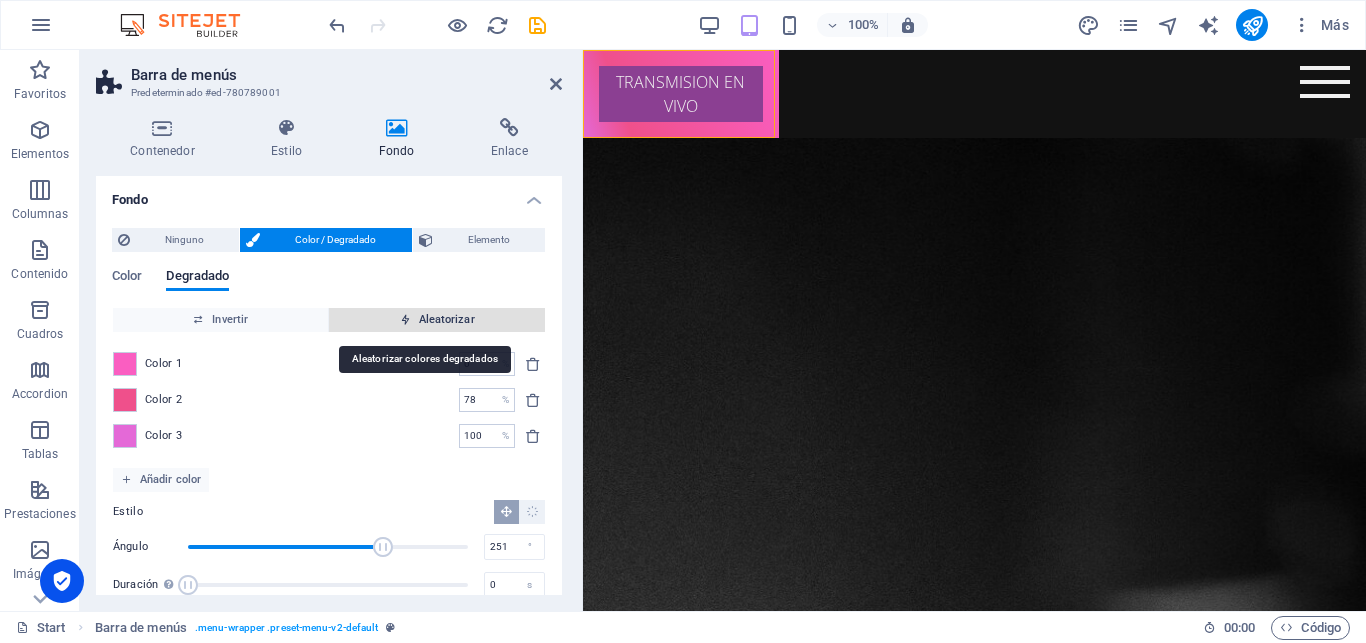 click on "Aleatorizar" at bounding box center [437, 320] 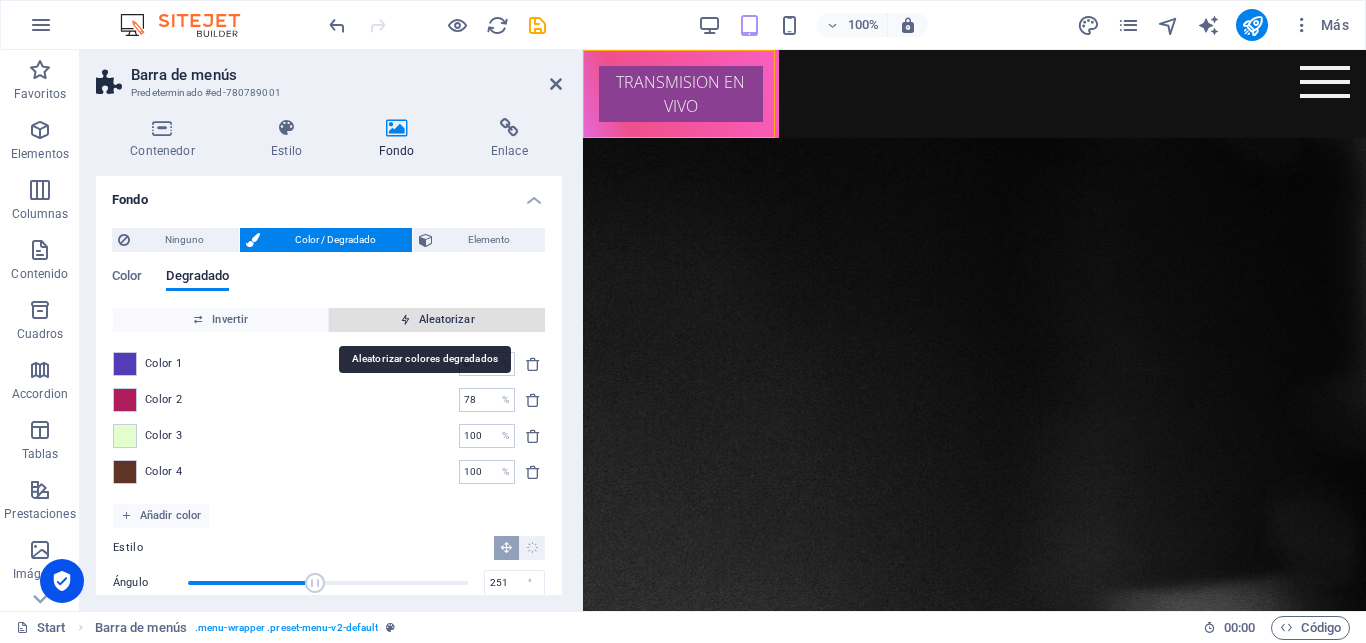 type on "39" 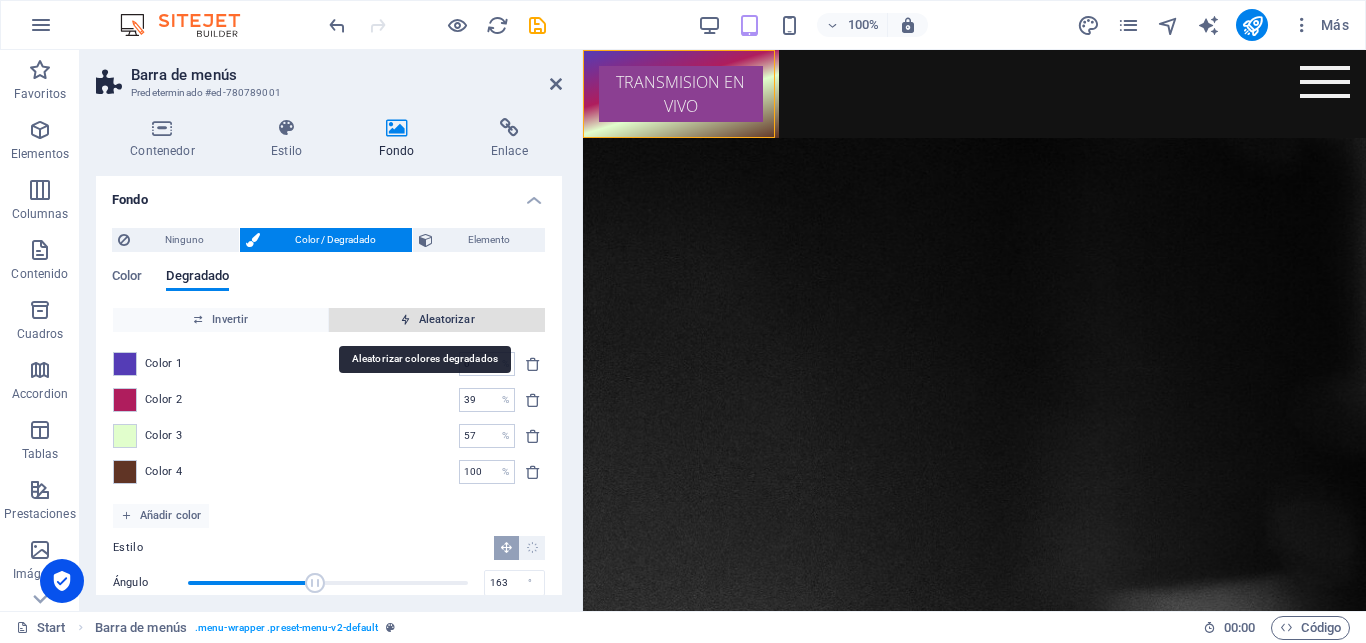 click on "Aleatorizar" at bounding box center (437, 320) 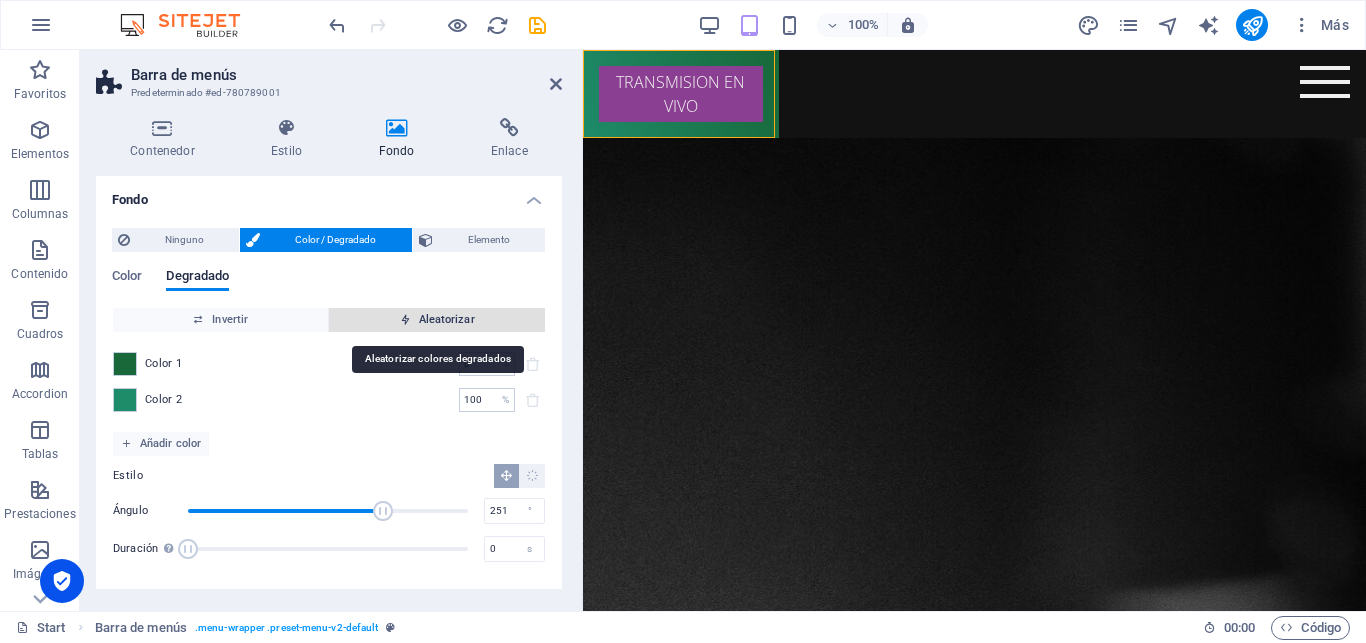 click at bounding box center [405, 319] 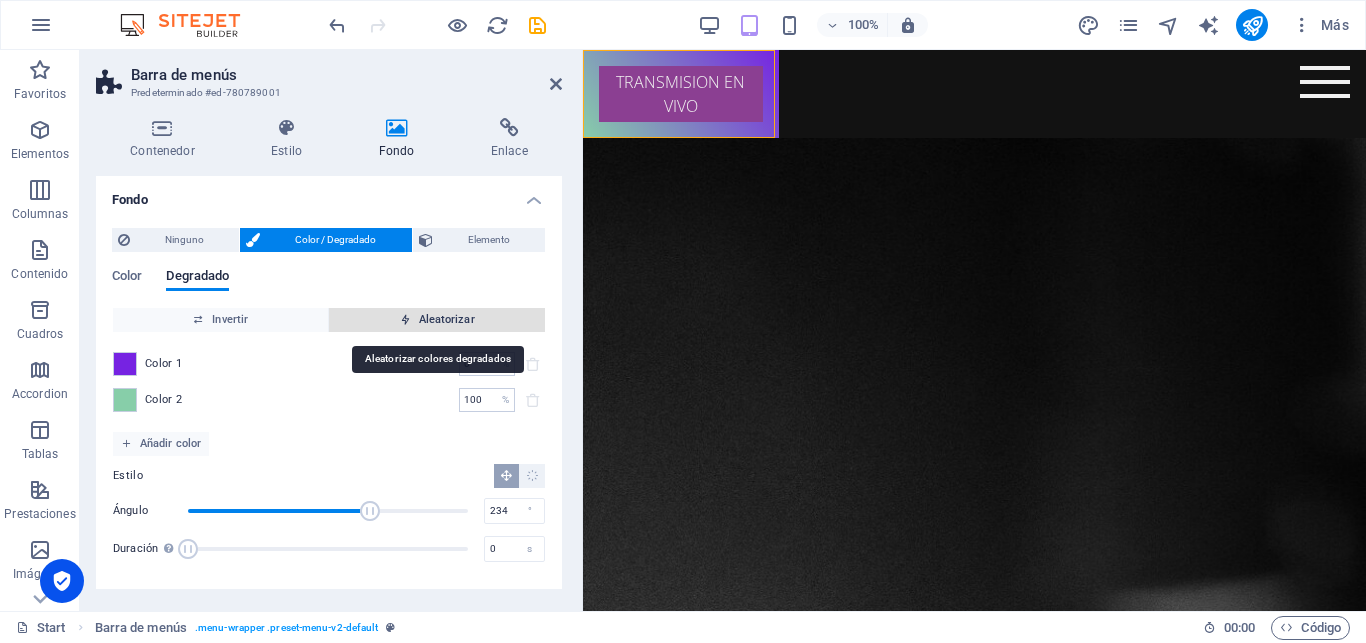 click at bounding box center (405, 319) 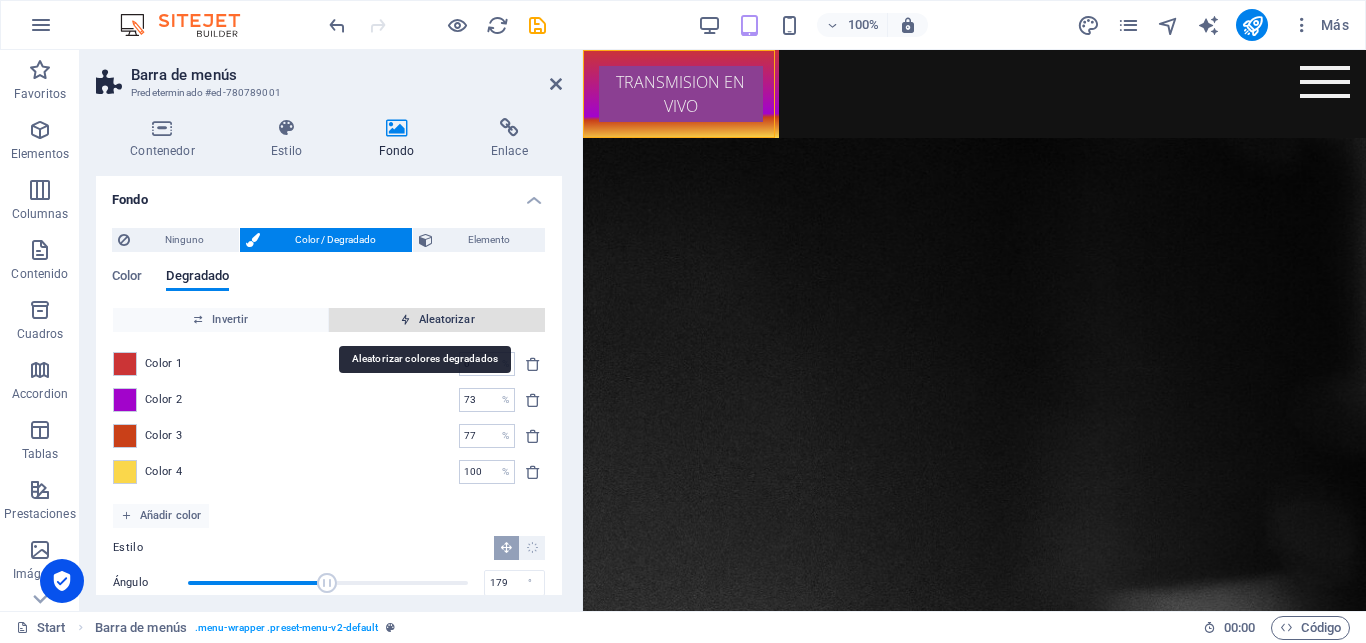 click on "Aleatorizar" at bounding box center [437, 320] 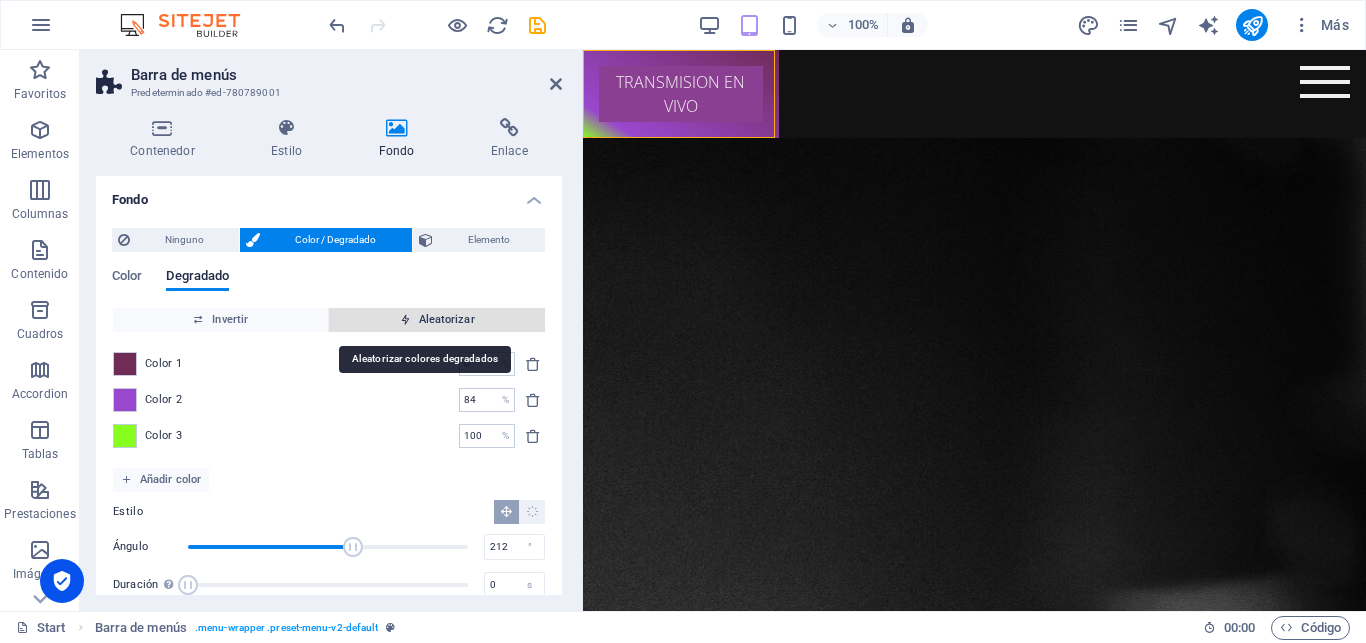 click on "Aleatorizar" at bounding box center (437, 320) 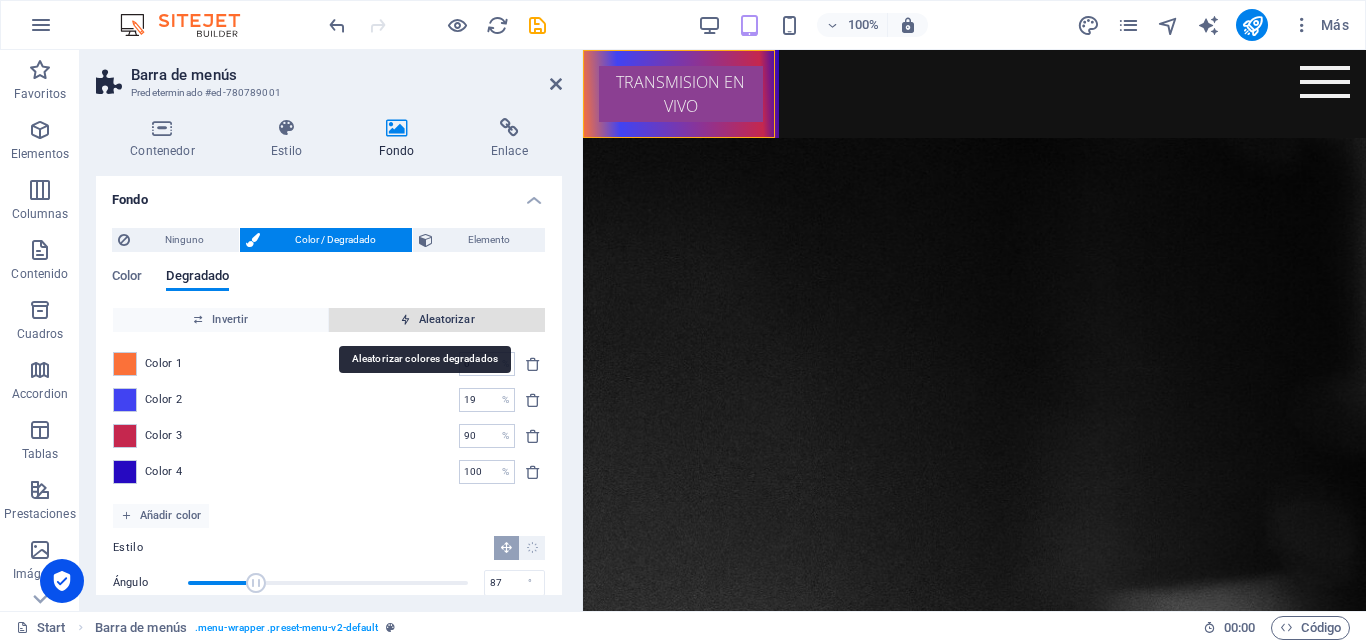 click on "Aleatorizar" at bounding box center (437, 320) 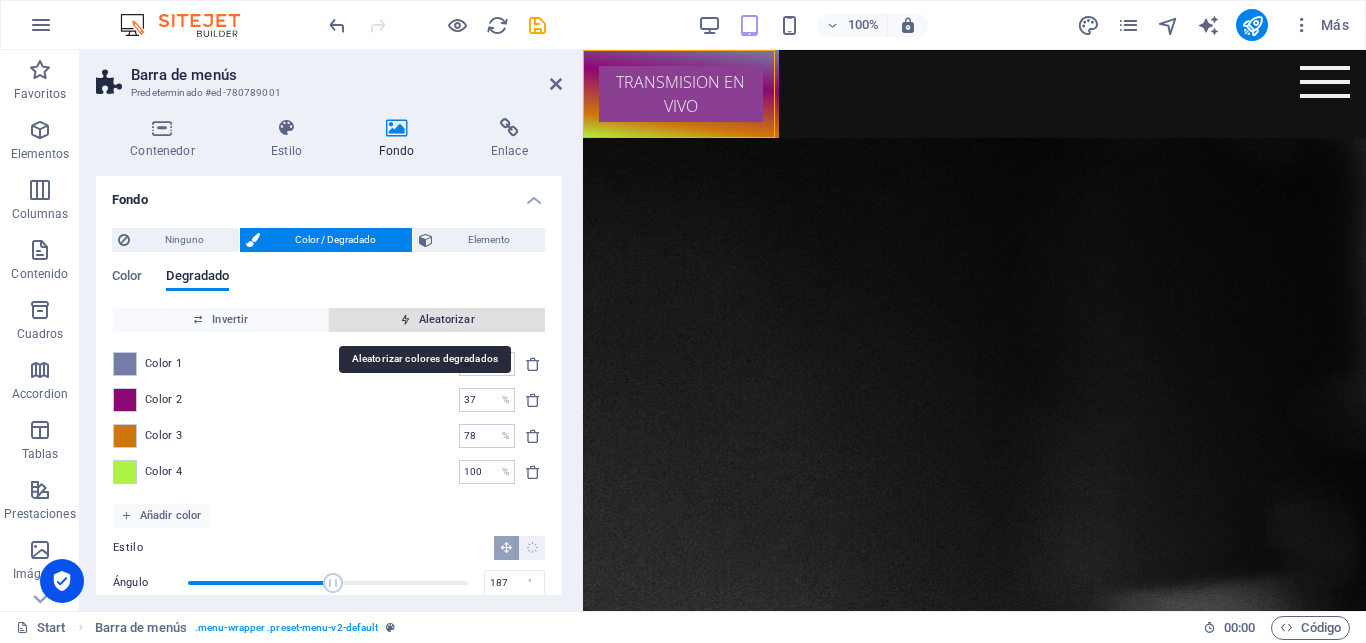 click on "Aleatorizar" at bounding box center (437, 320) 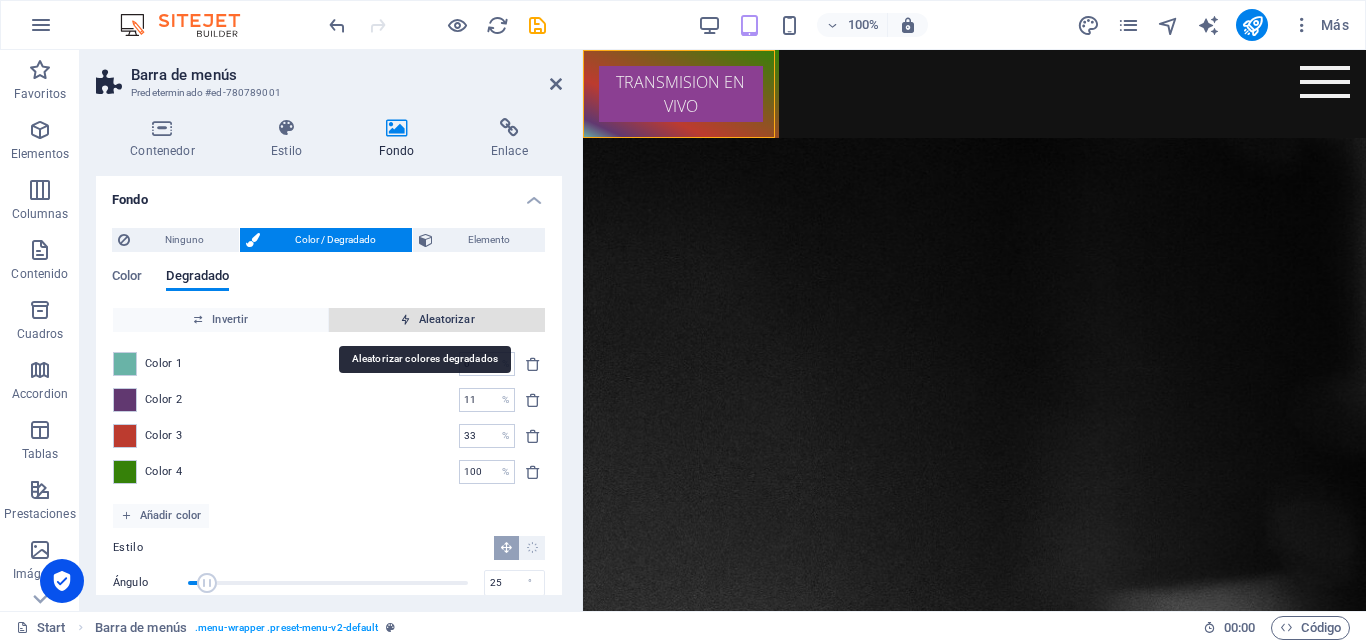 click on "Aleatorizar" at bounding box center [437, 320] 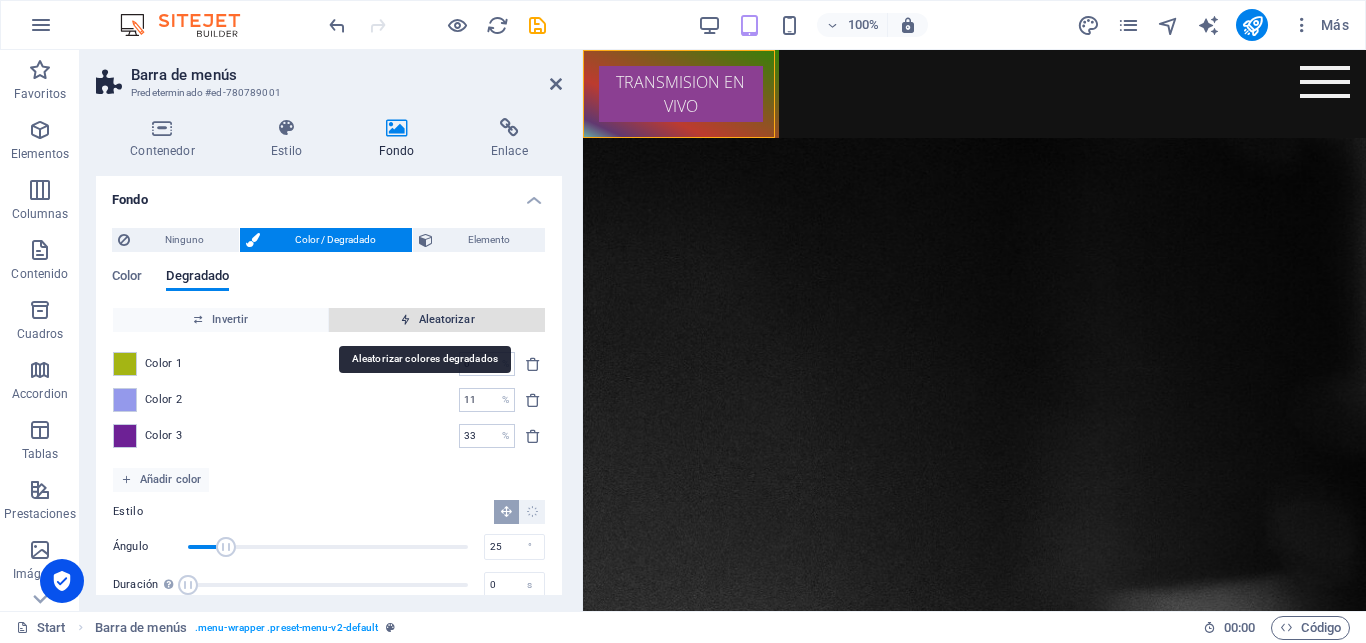 type on "67" 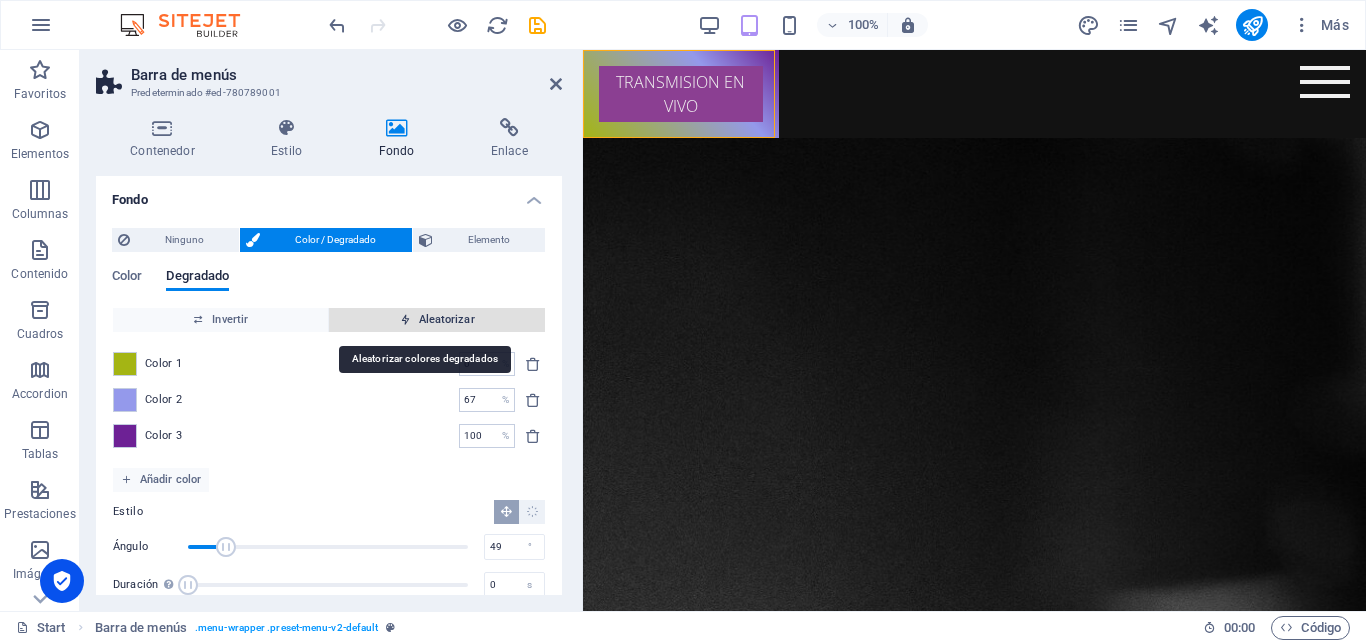 click on "Aleatorizar" at bounding box center (437, 320) 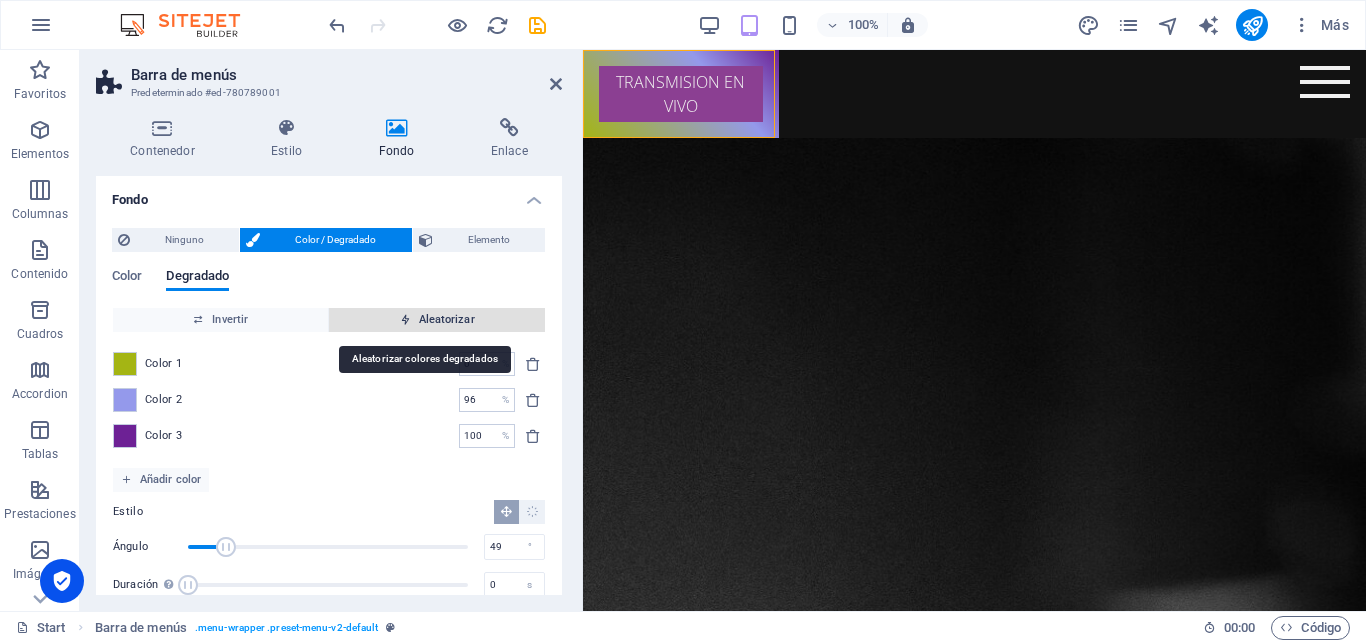 type on "32" 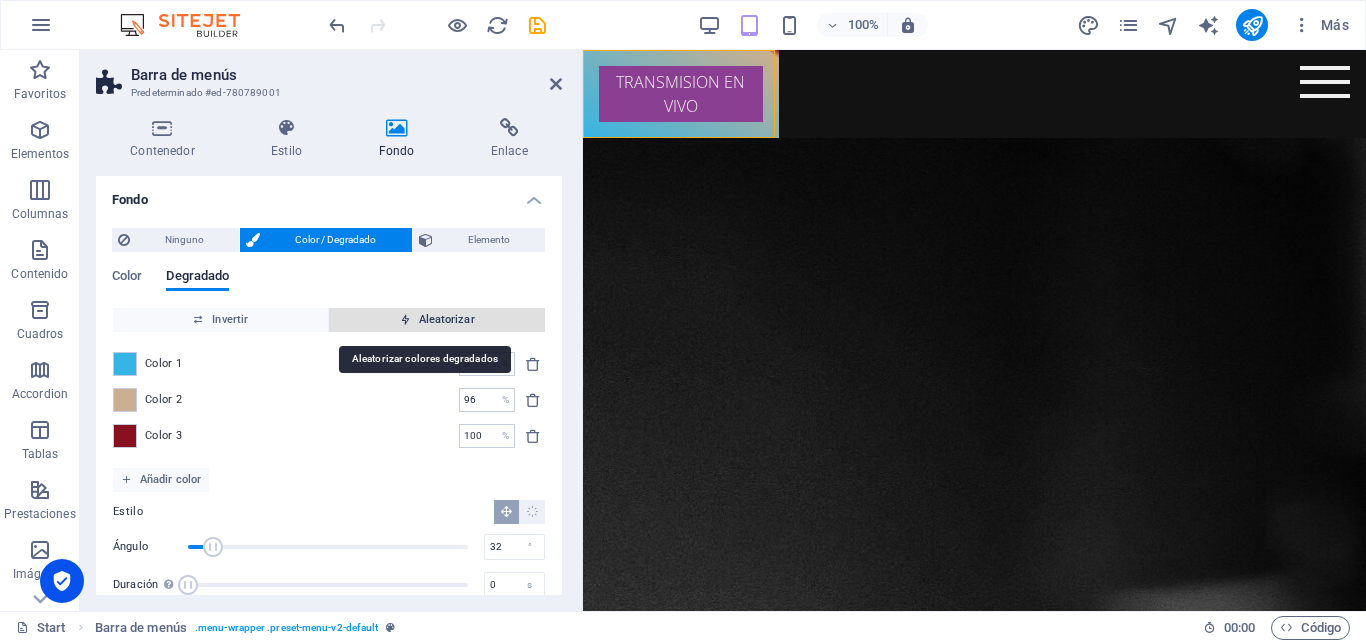 click on "Aleatorizar" at bounding box center [437, 320] 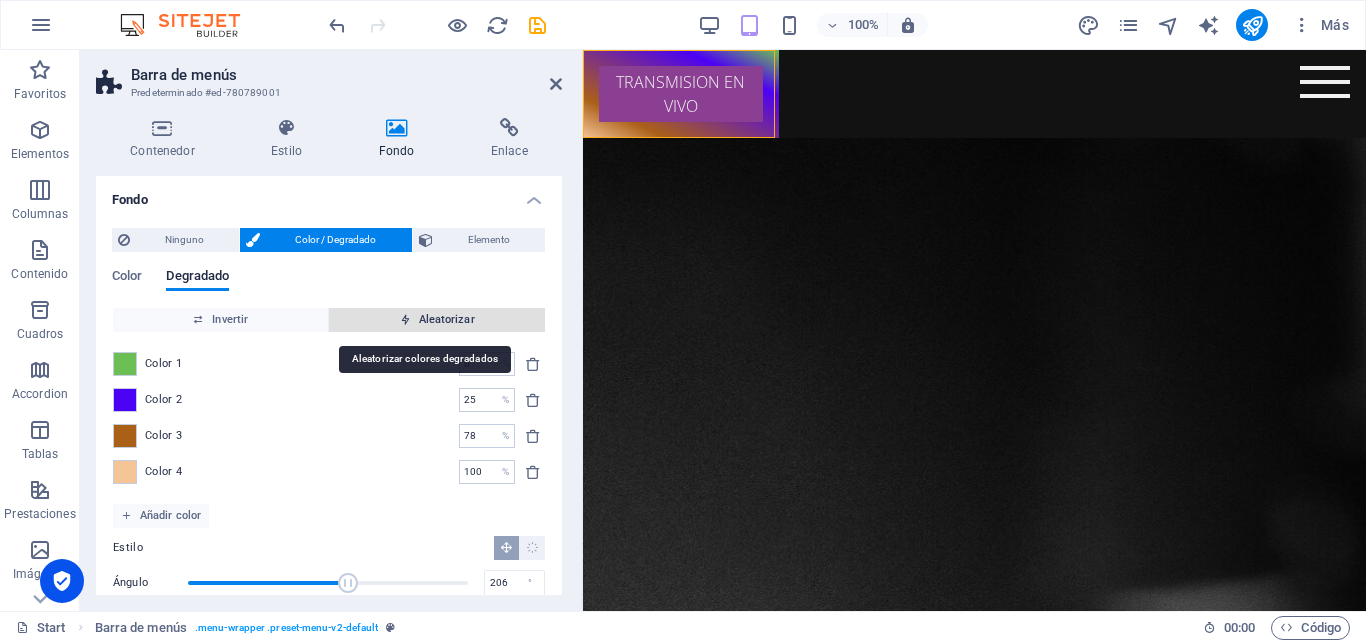 click on "Aleatorizar" at bounding box center [437, 320] 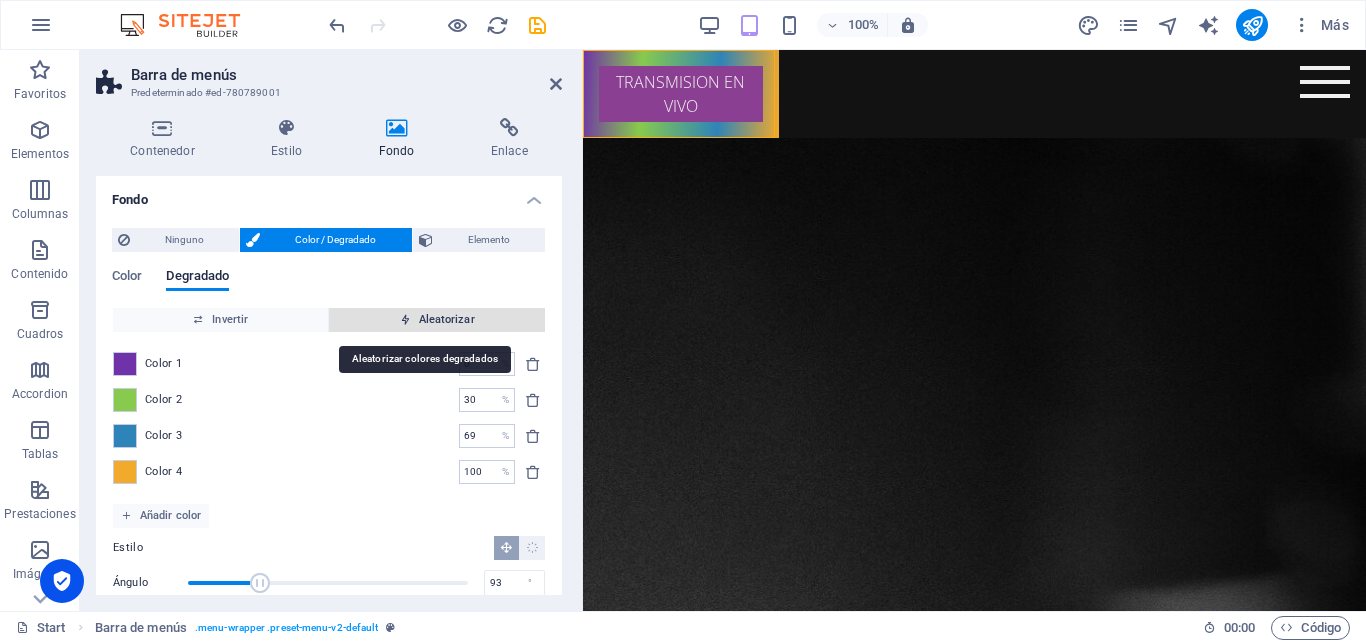 click on "Aleatorizar" at bounding box center (437, 320) 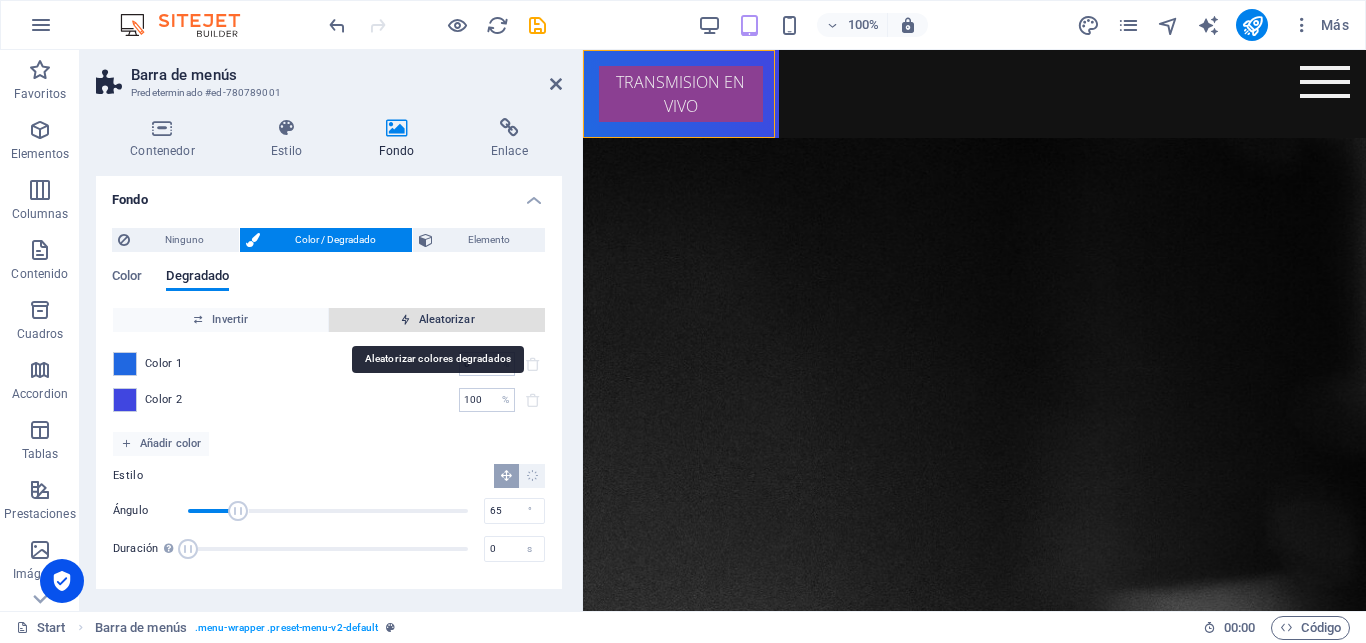 click at bounding box center (405, 319) 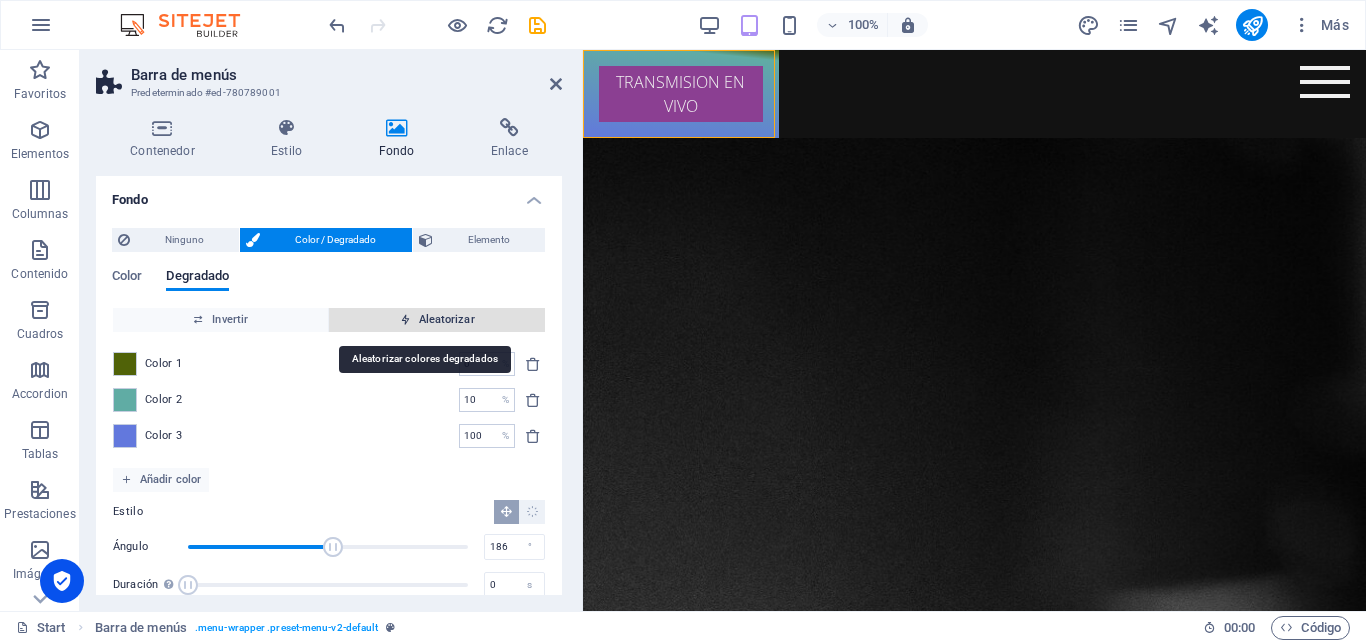 click on "Aleatorizar" at bounding box center (437, 320) 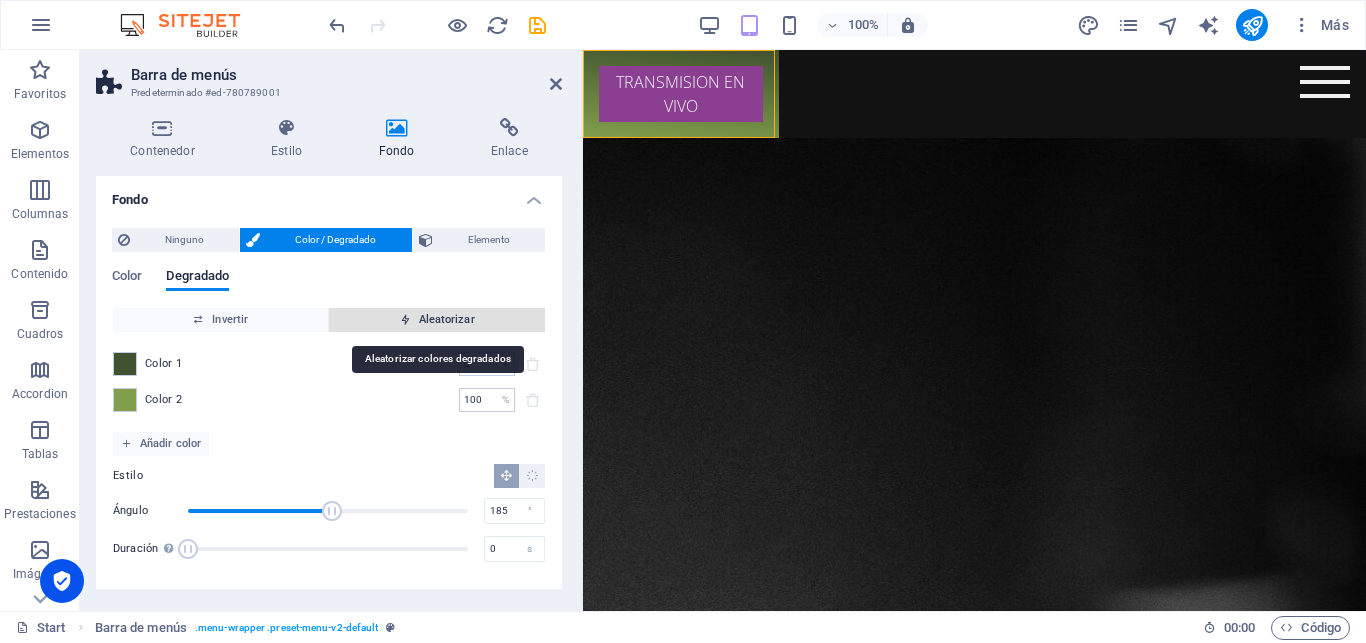 click at bounding box center [405, 319] 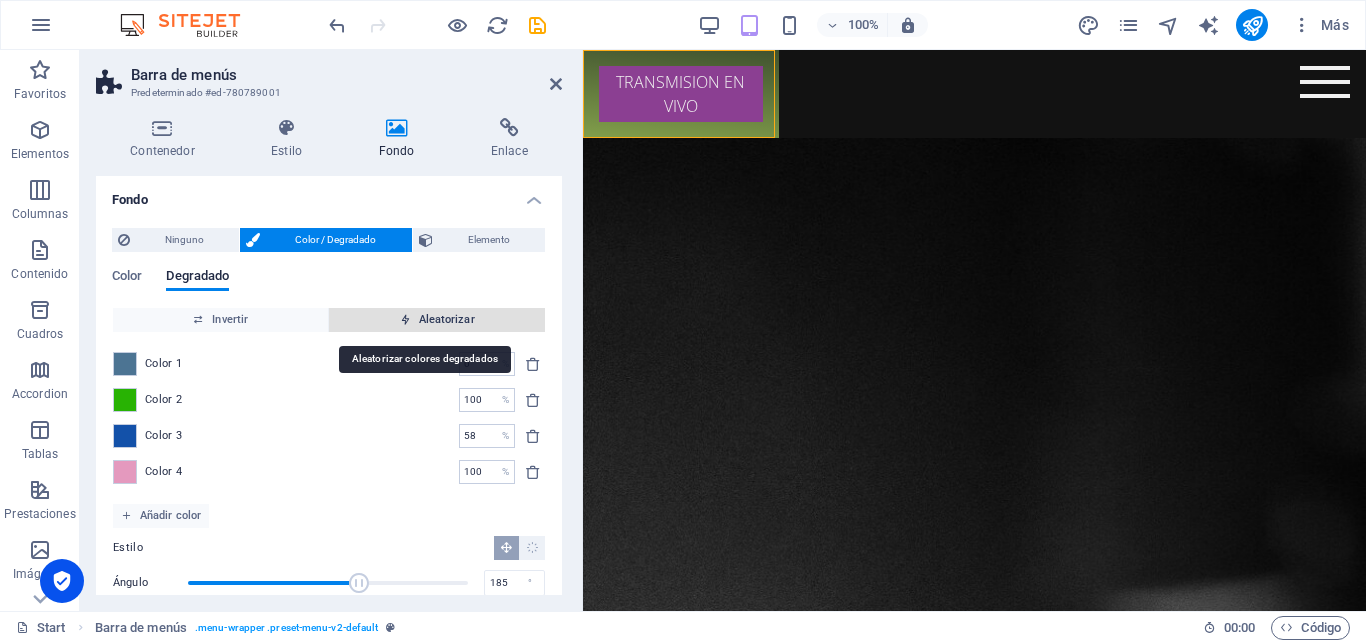 type on "30" 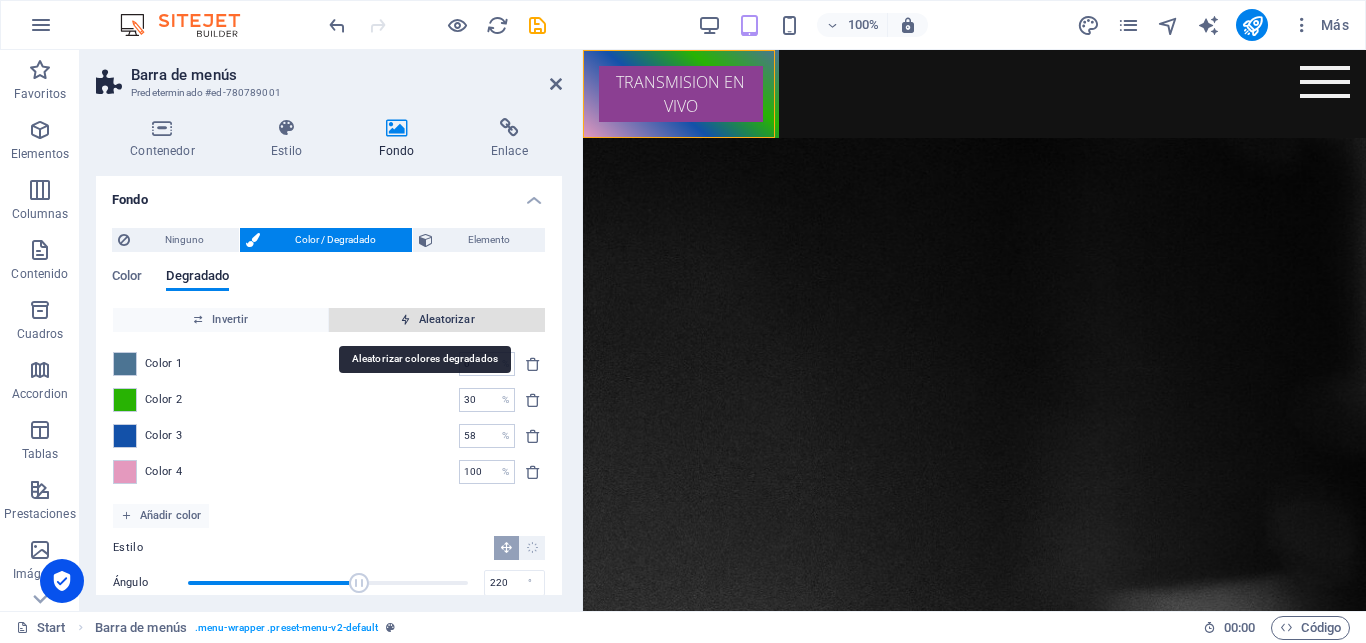 click on "Aleatorizar" at bounding box center [437, 320] 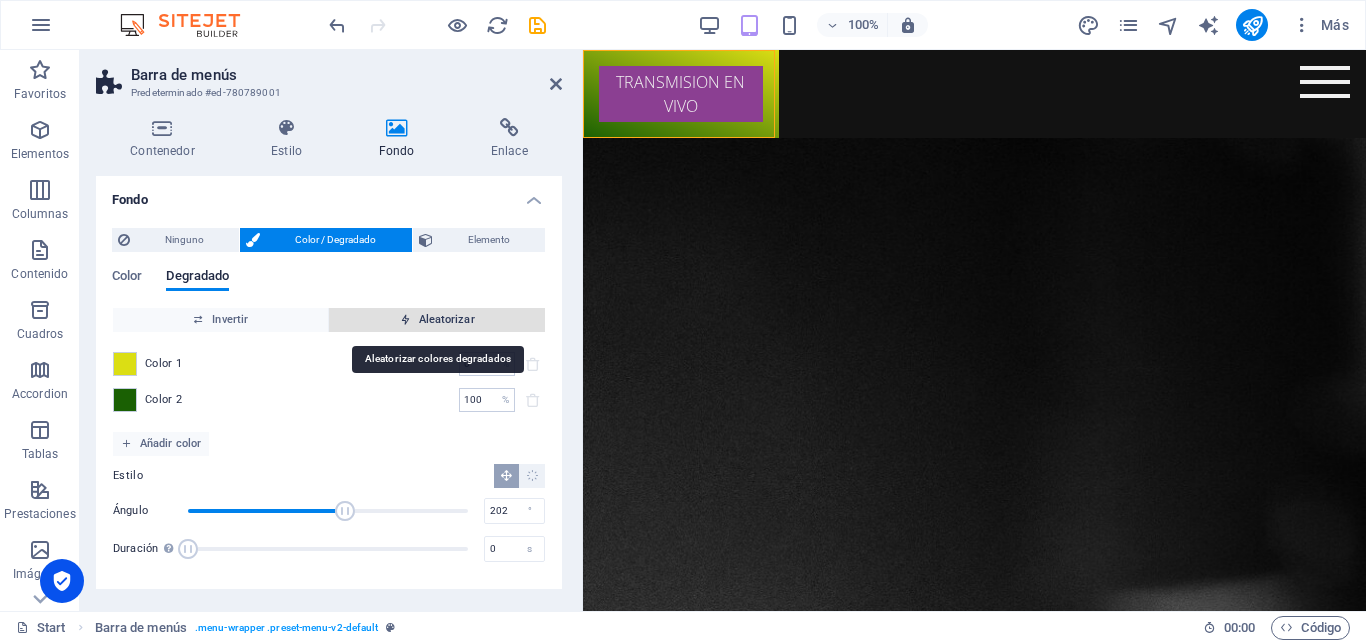 click at bounding box center (405, 319) 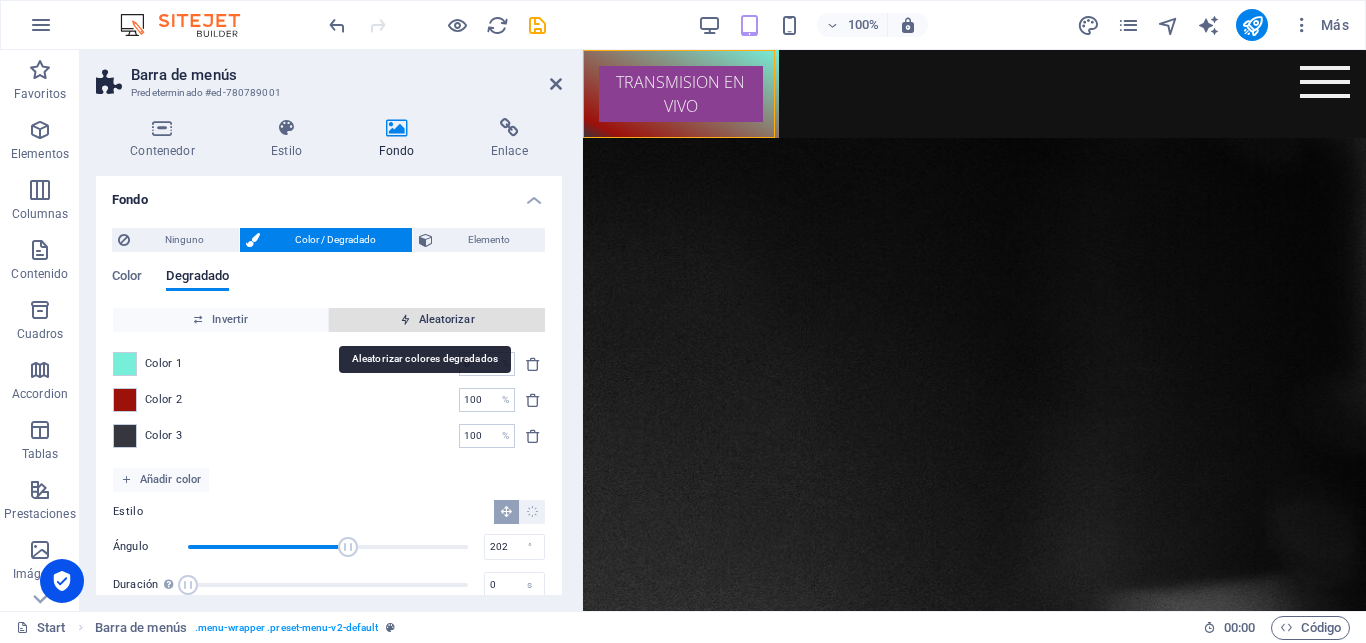 type on "89" 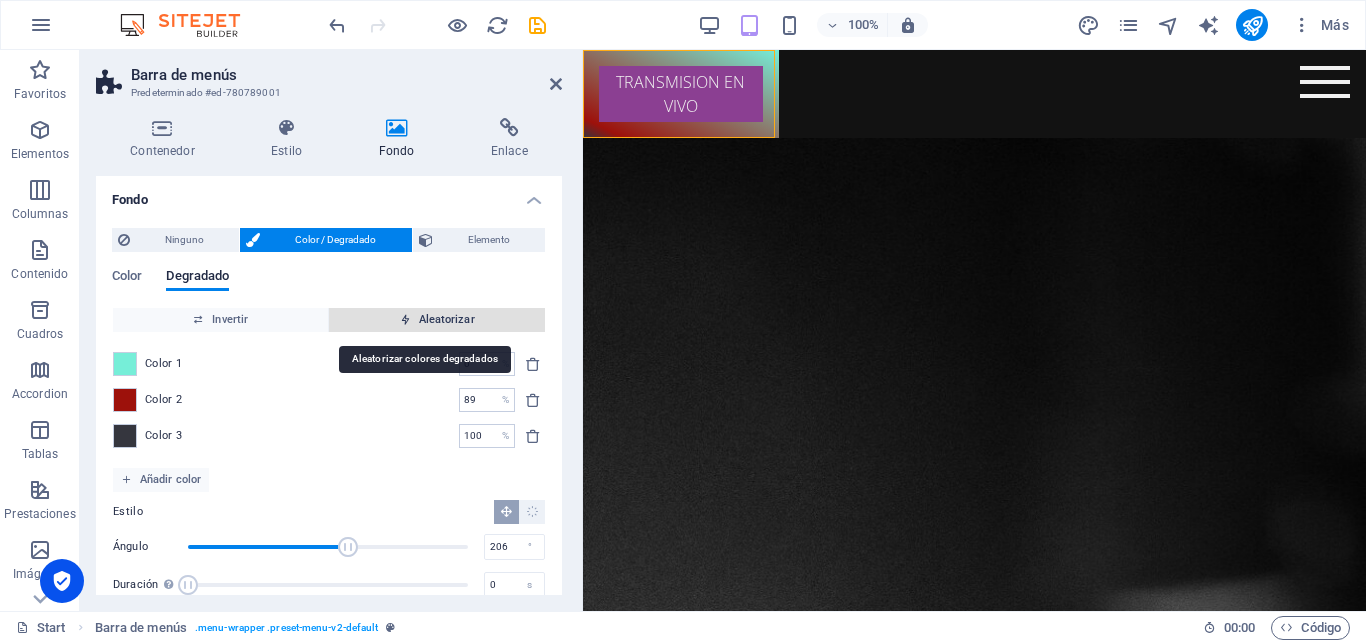 click on "Aleatorizar" at bounding box center (437, 320) 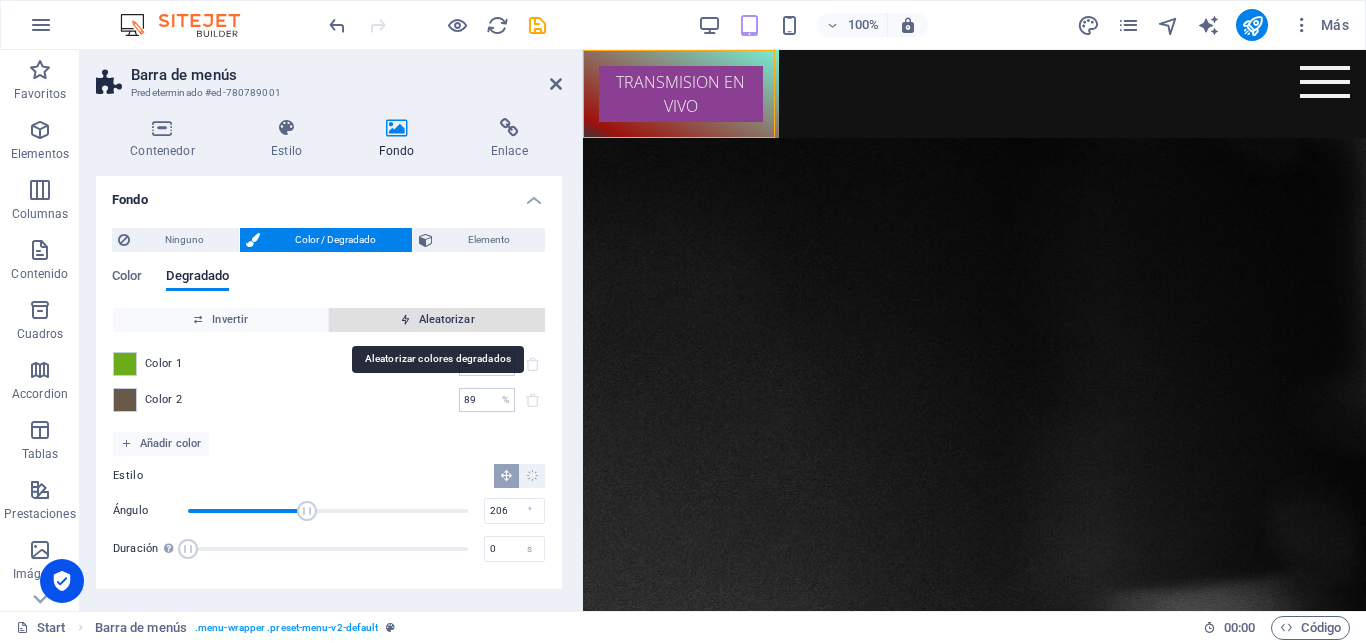type on "100" 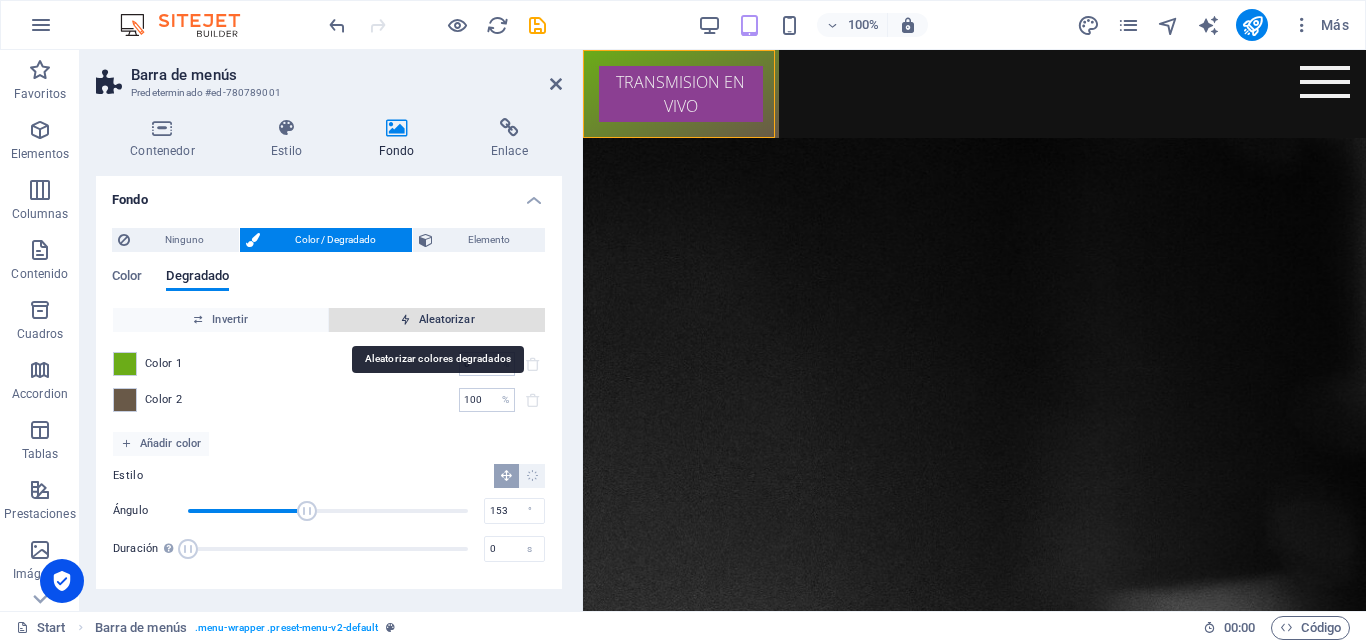click at bounding box center (405, 319) 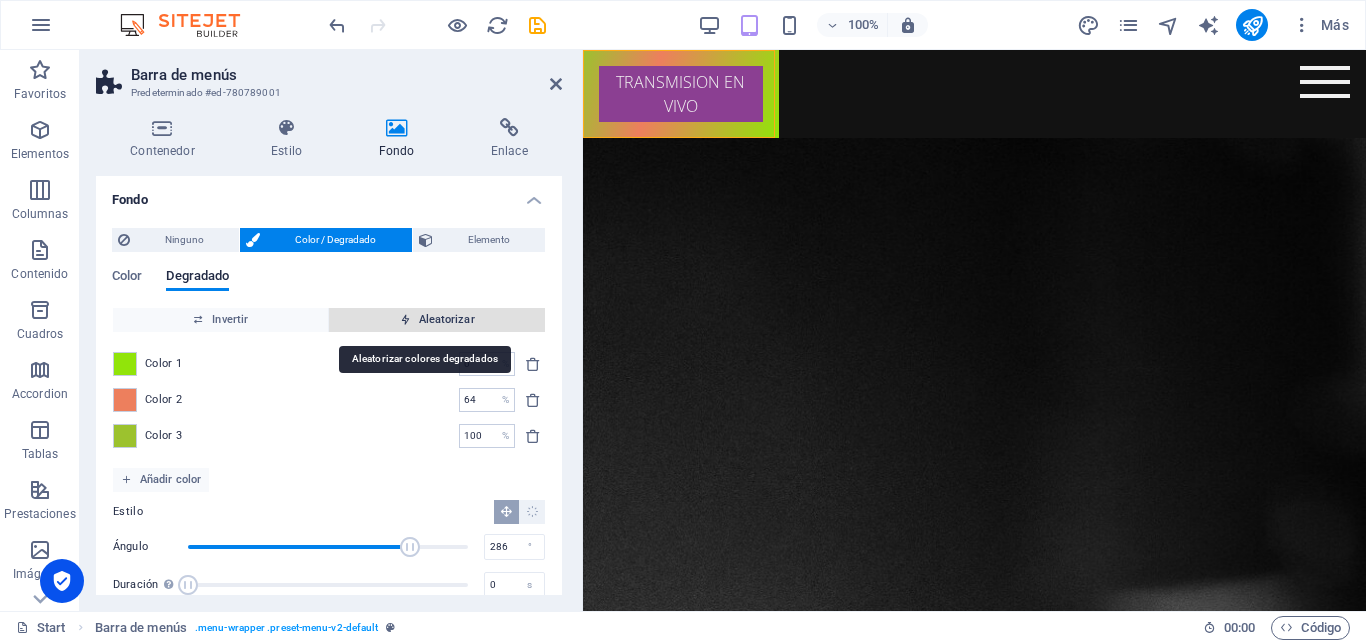 click on "Aleatorizar" at bounding box center (437, 320) 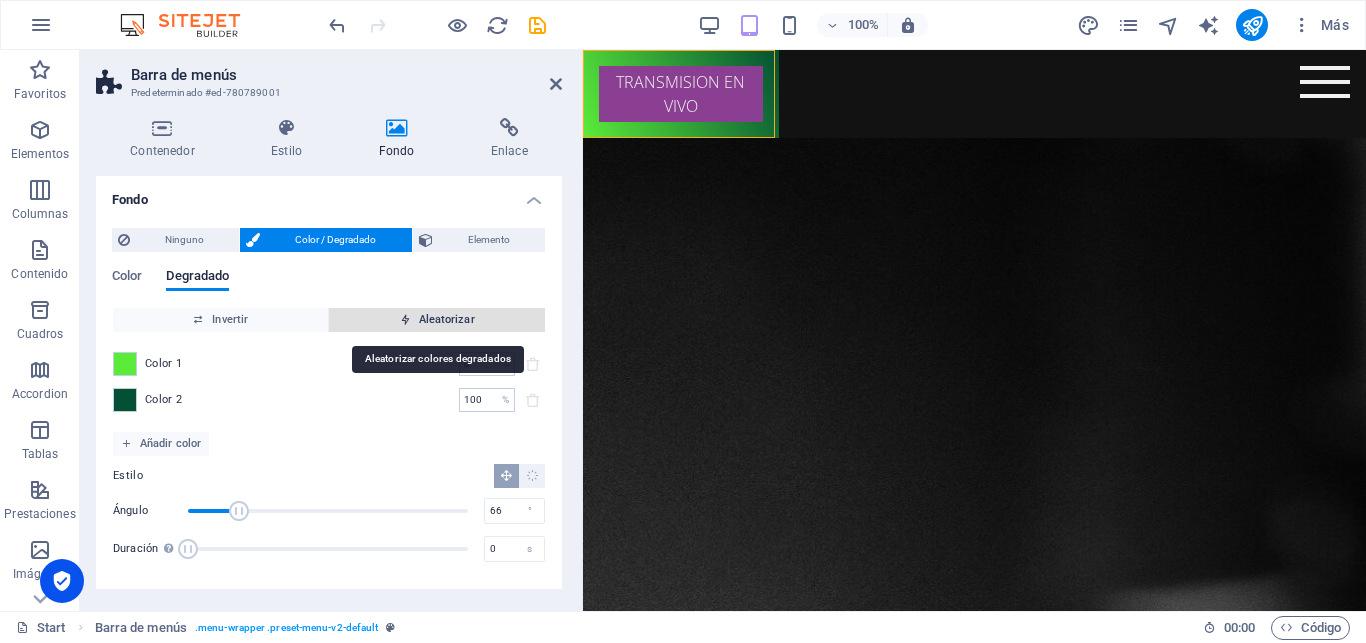 click at bounding box center [405, 319] 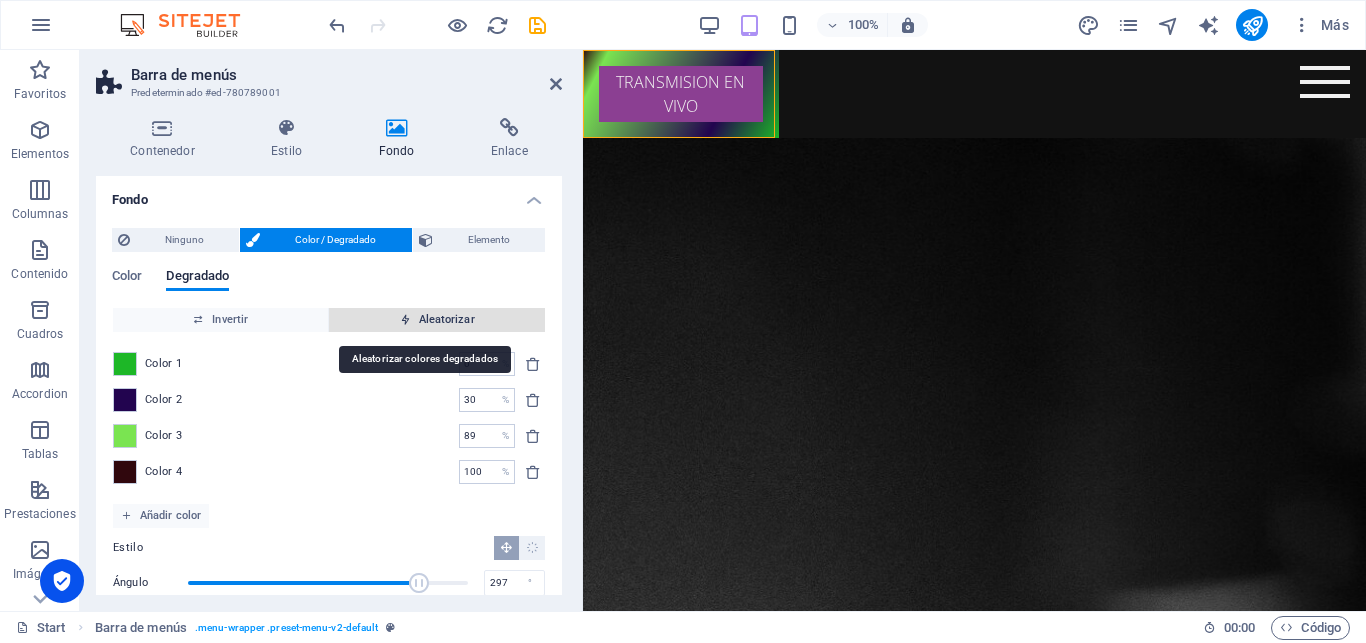 click on "Aleatorizar" at bounding box center (437, 320) 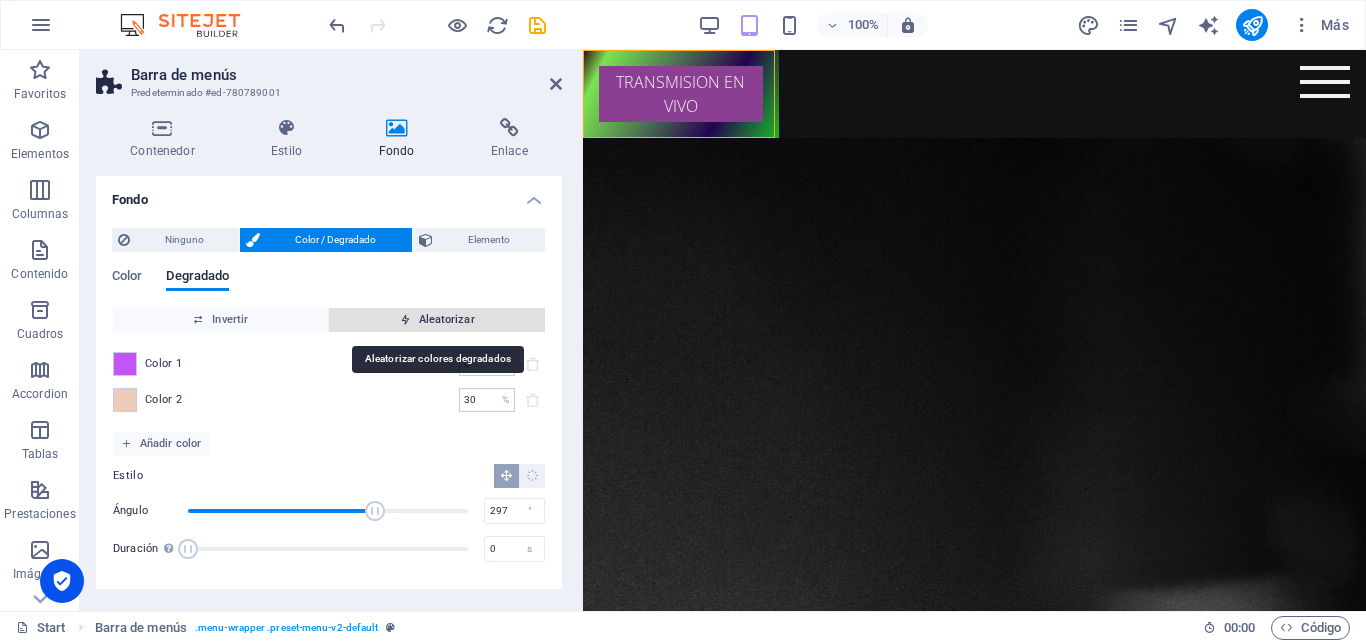 type on "100" 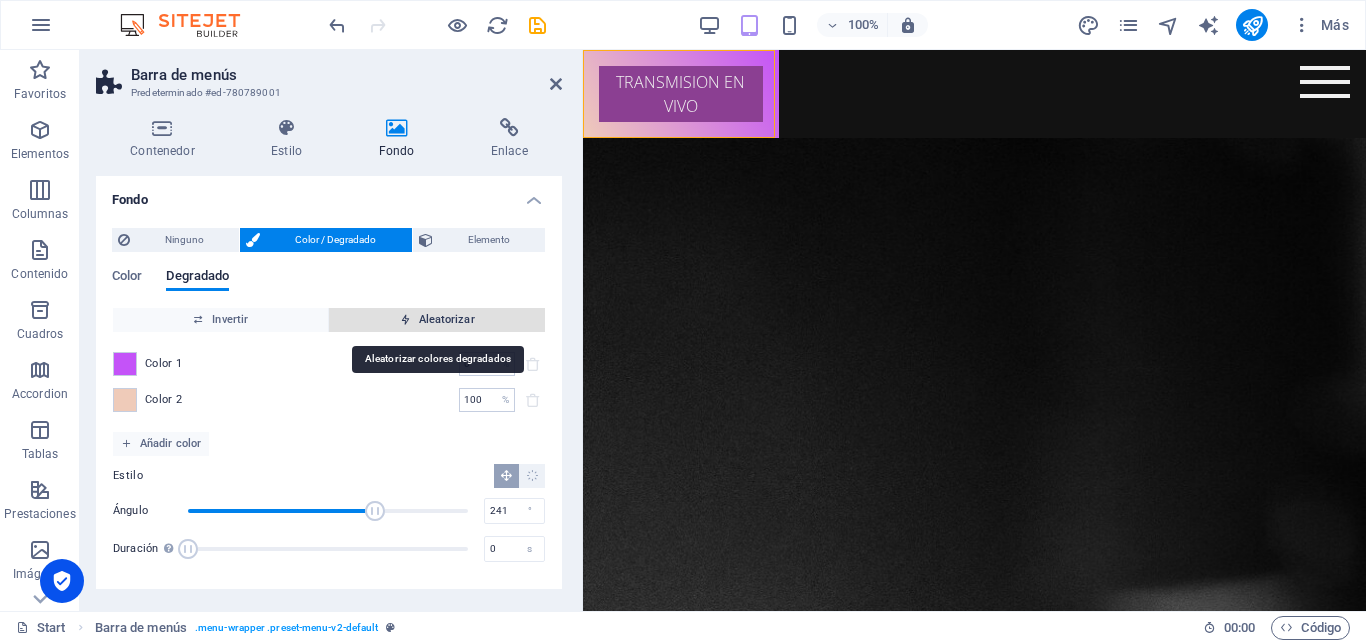click at bounding box center [405, 319] 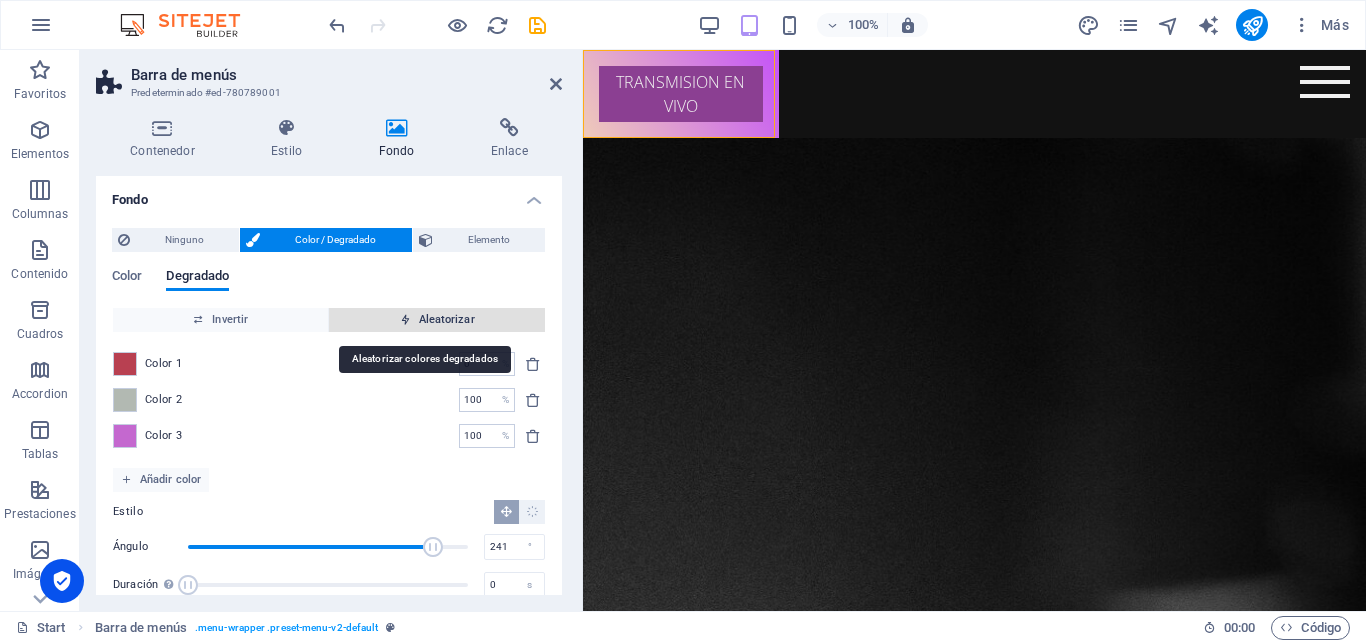 type on "11" 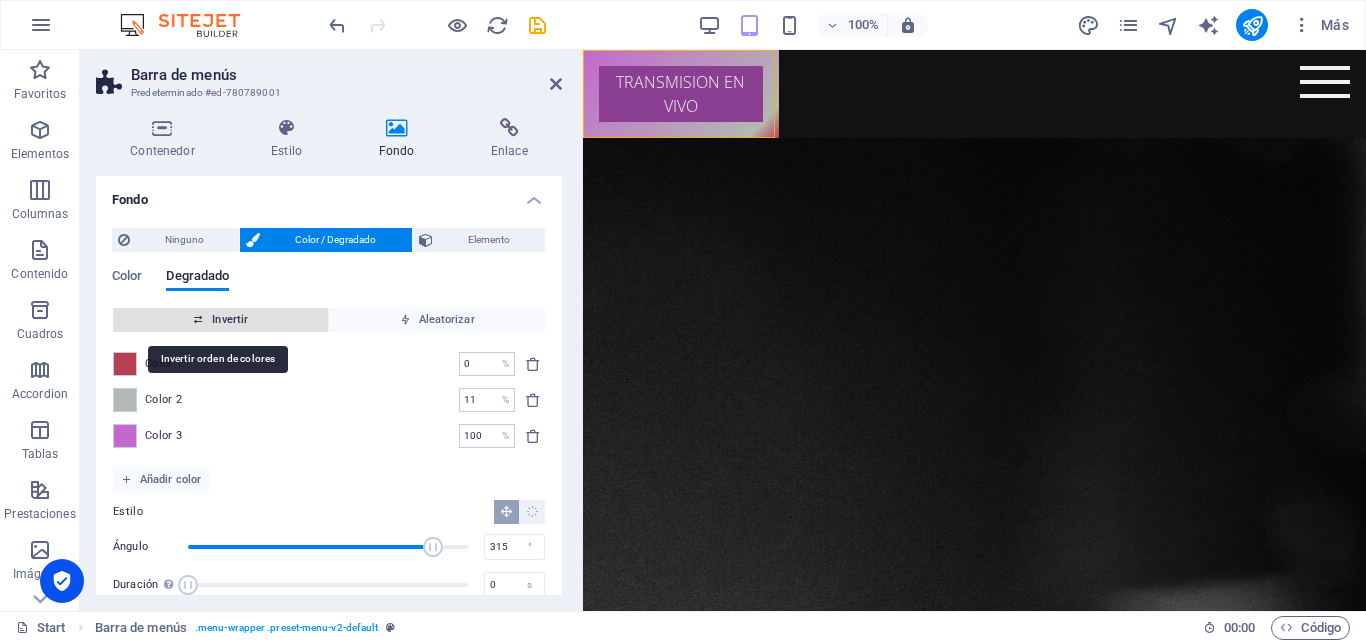 click on "Invertir" at bounding box center (220, 320) 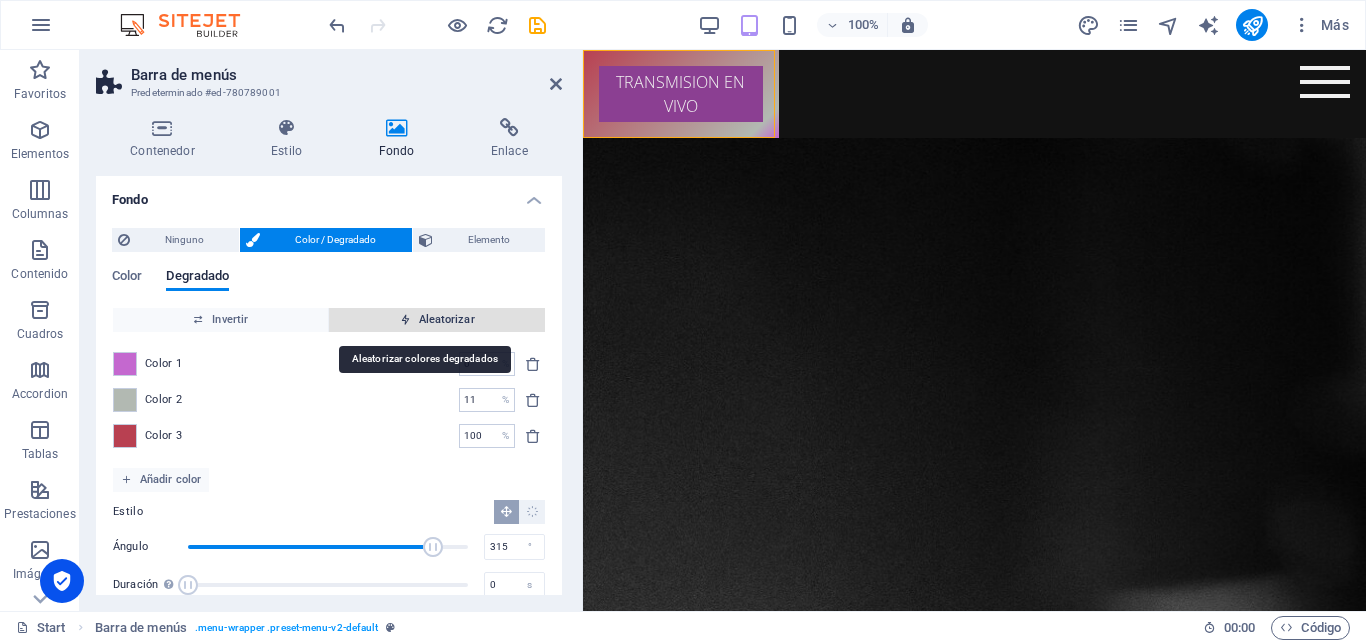 click at bounding box center (405, 319) 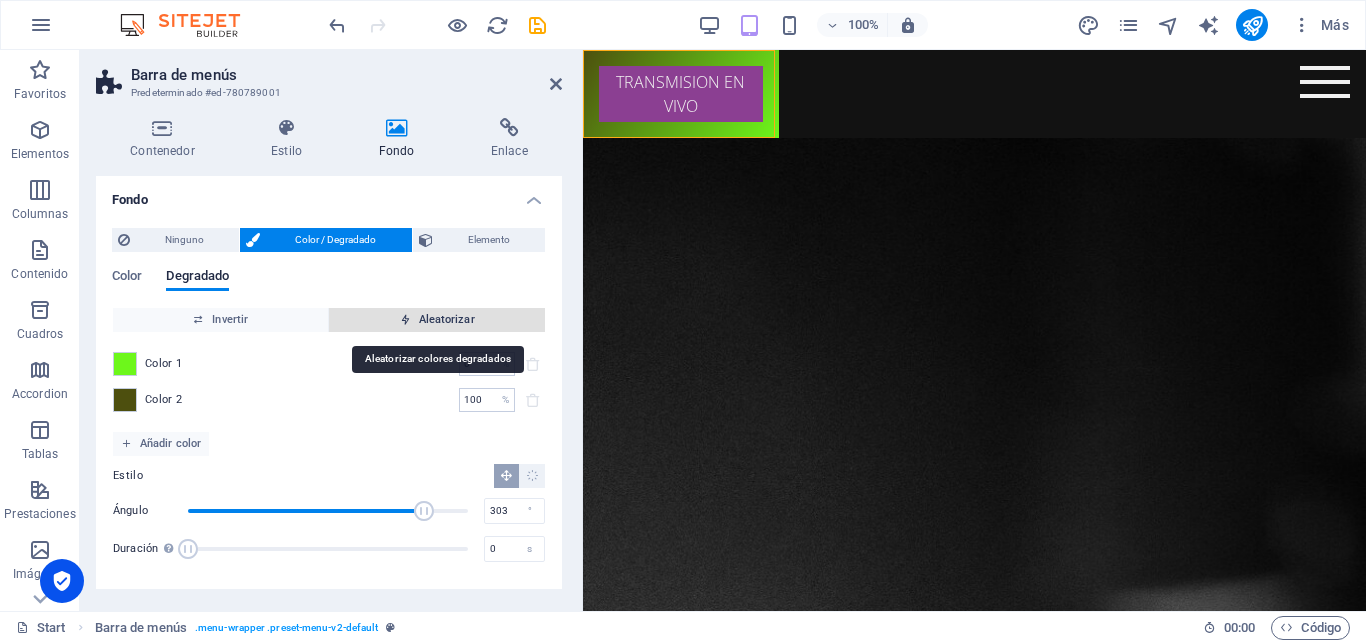 click on "Aleatorizar" at bounding box center [437, 320] 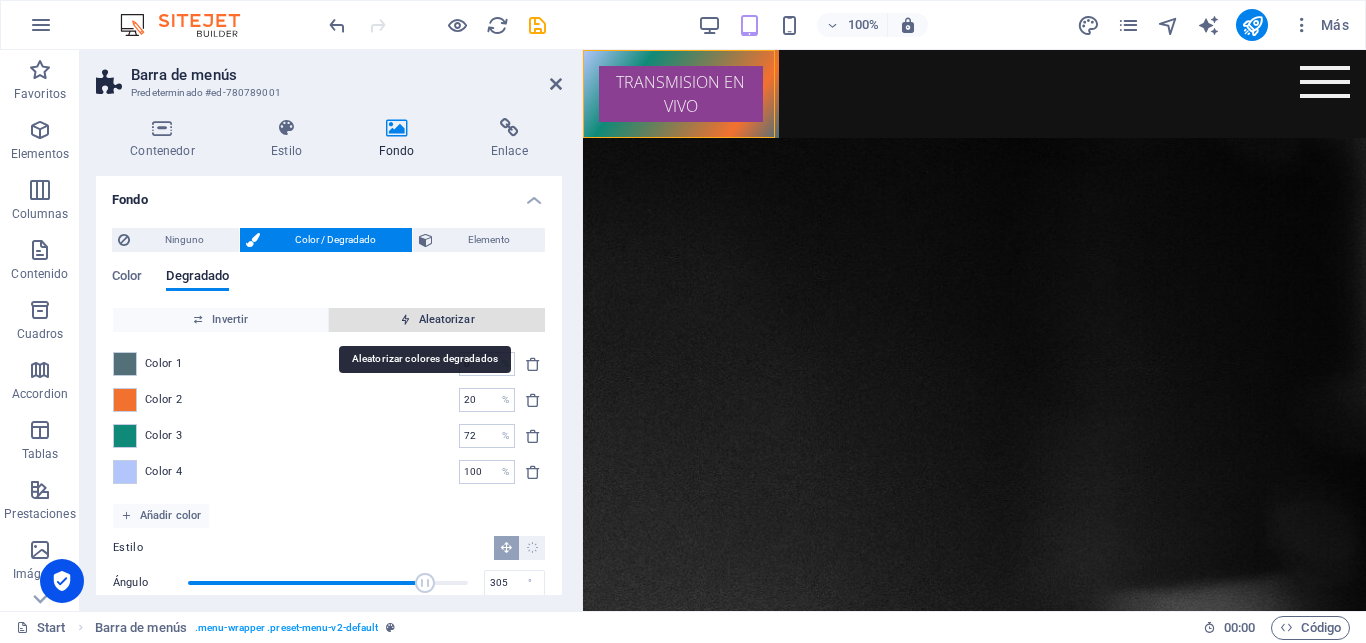 click at bounding box center [405, 319] 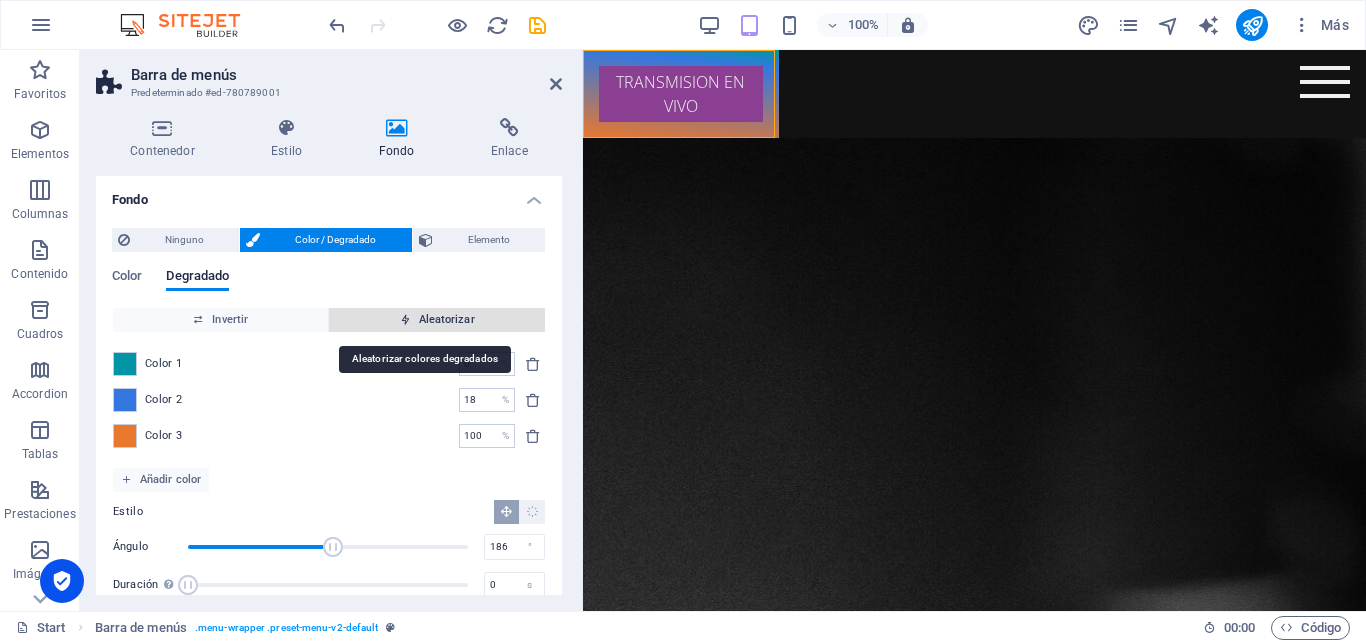 click at bounding box center (405, 319) 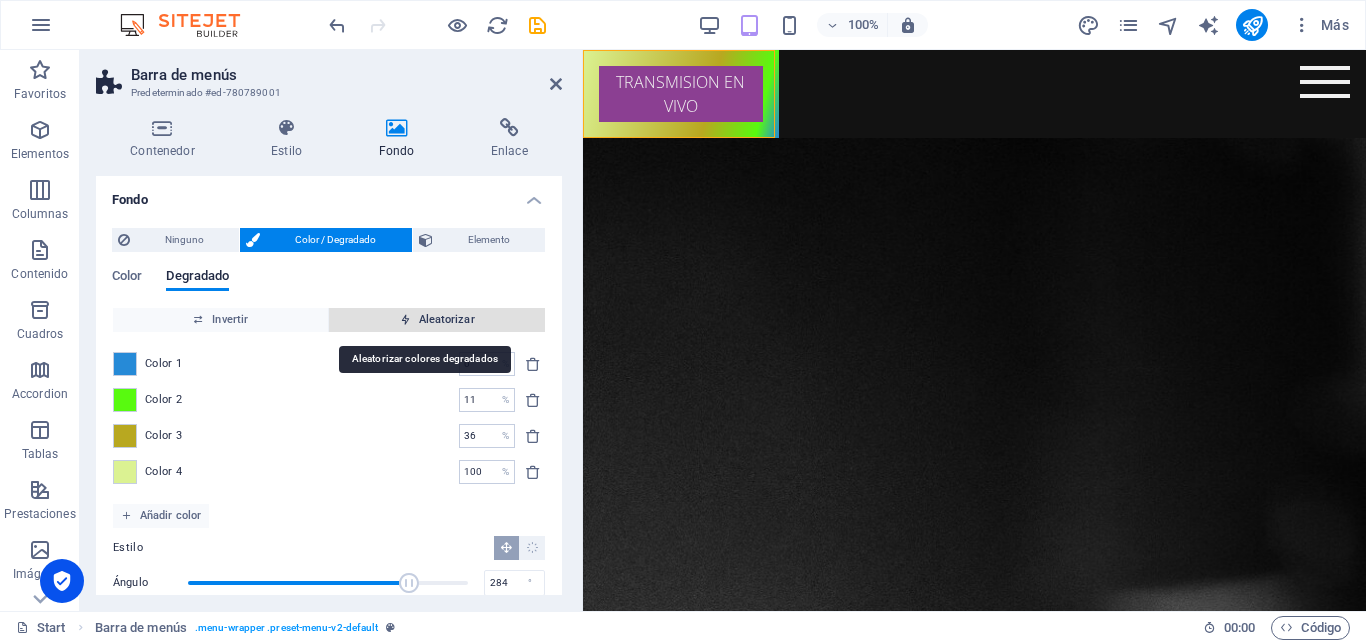 click at bounding box center [405, 319] 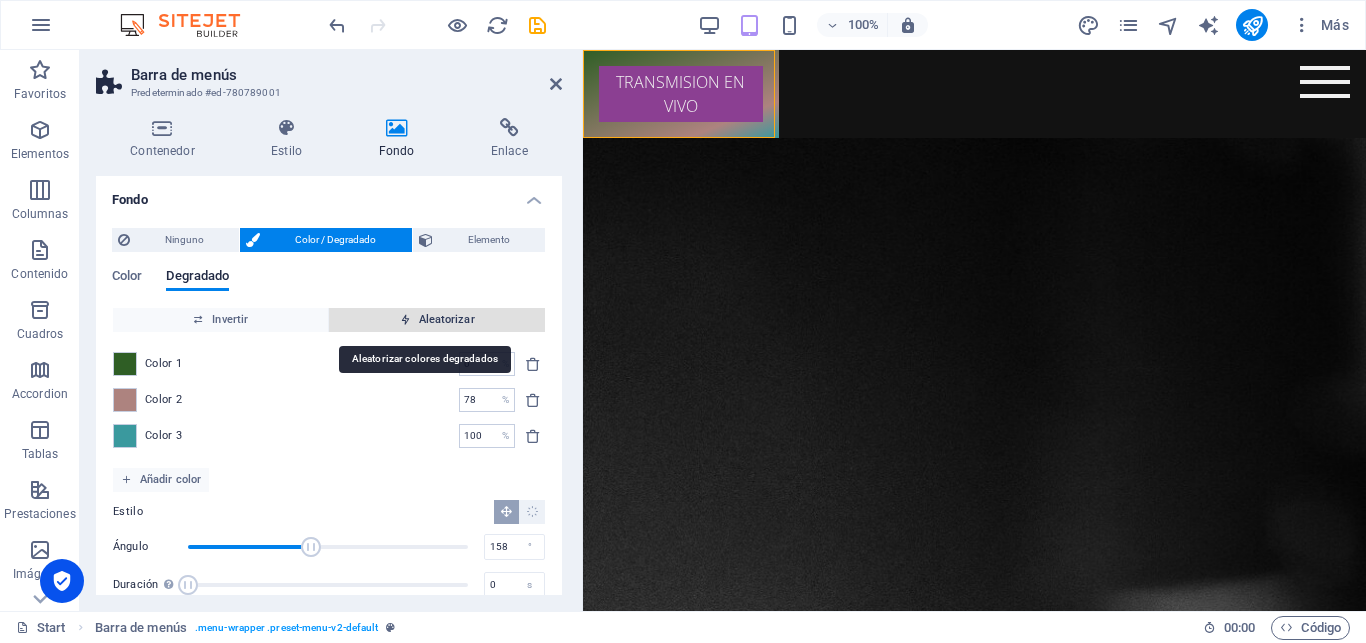 click at bounding box center [405, 319] 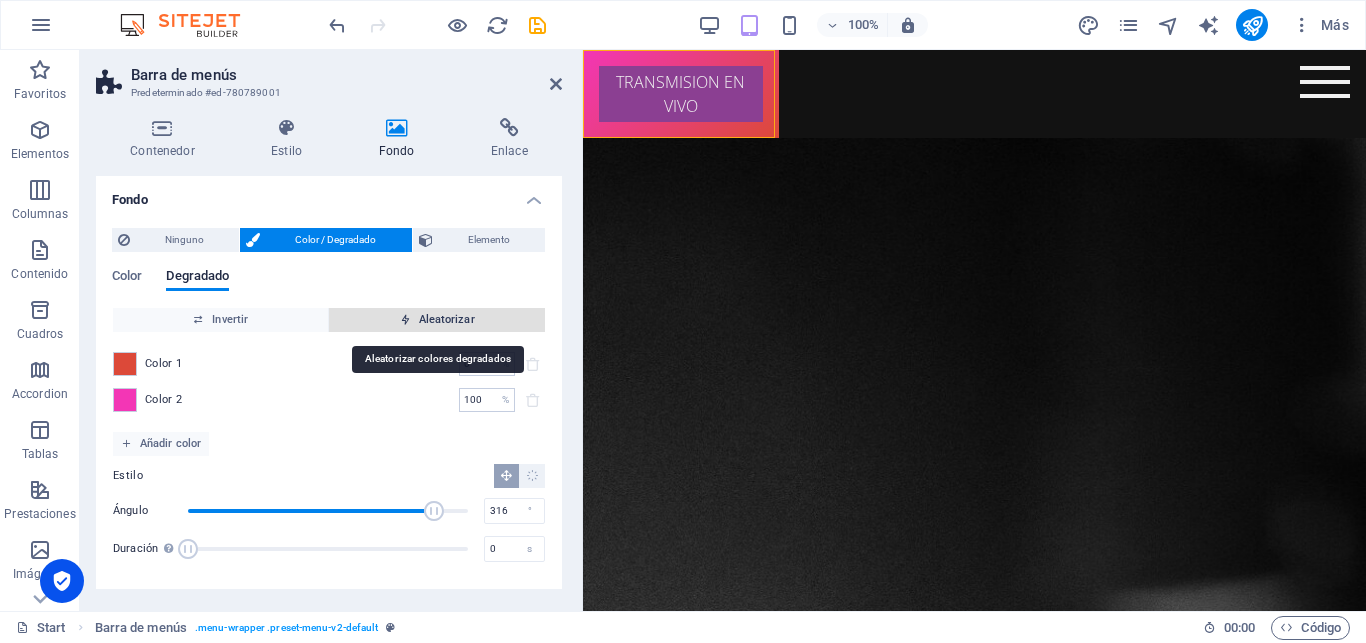click on "Aleatorizar" at bounding box center [437, 320] 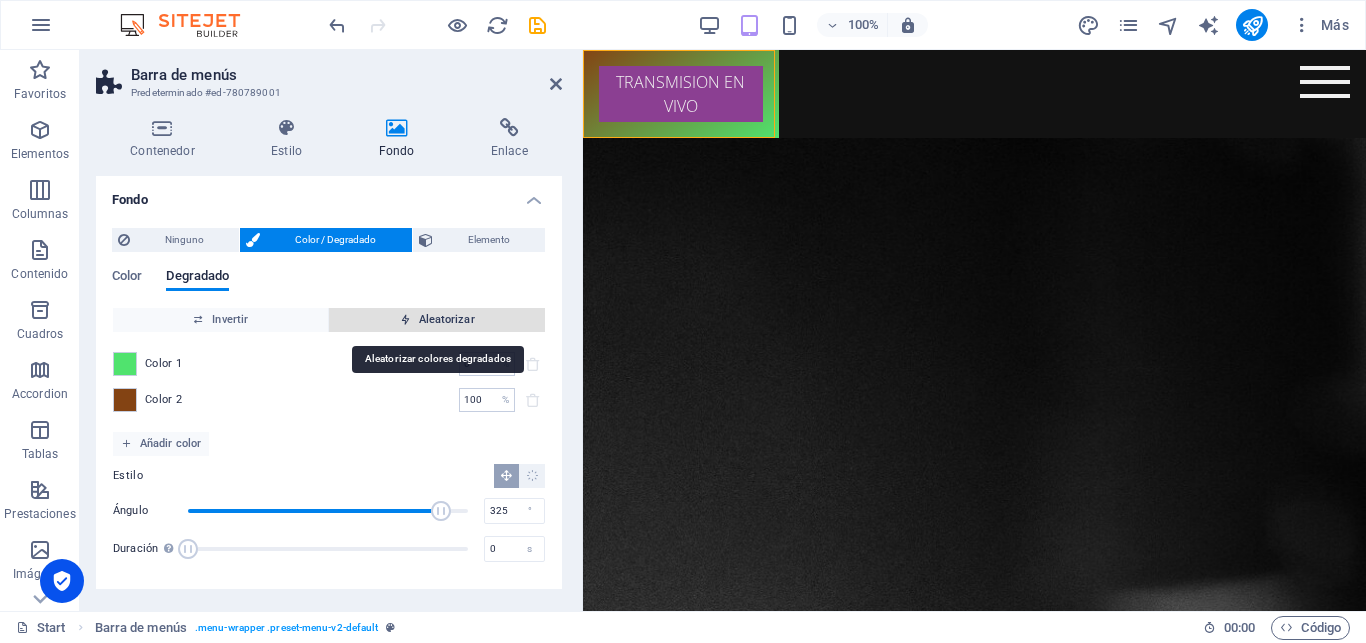 click on "Aleatorizar" at bounding box center [437, 320] 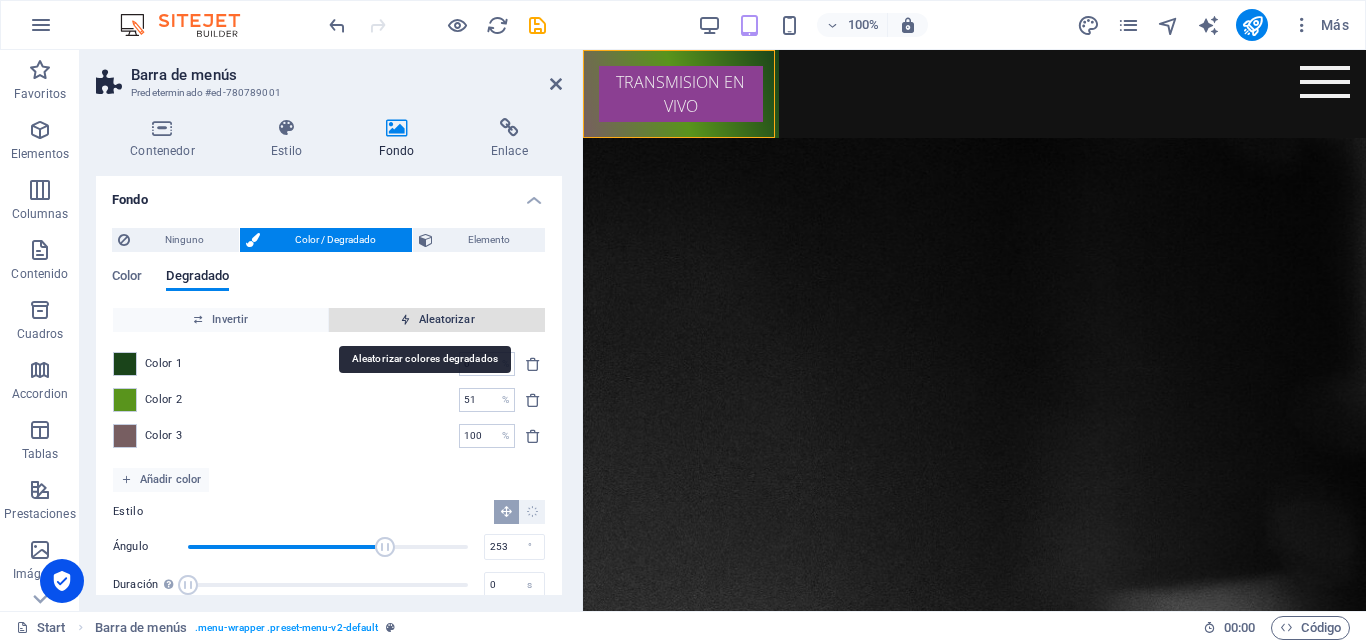 click at bounding box center [405, 319] 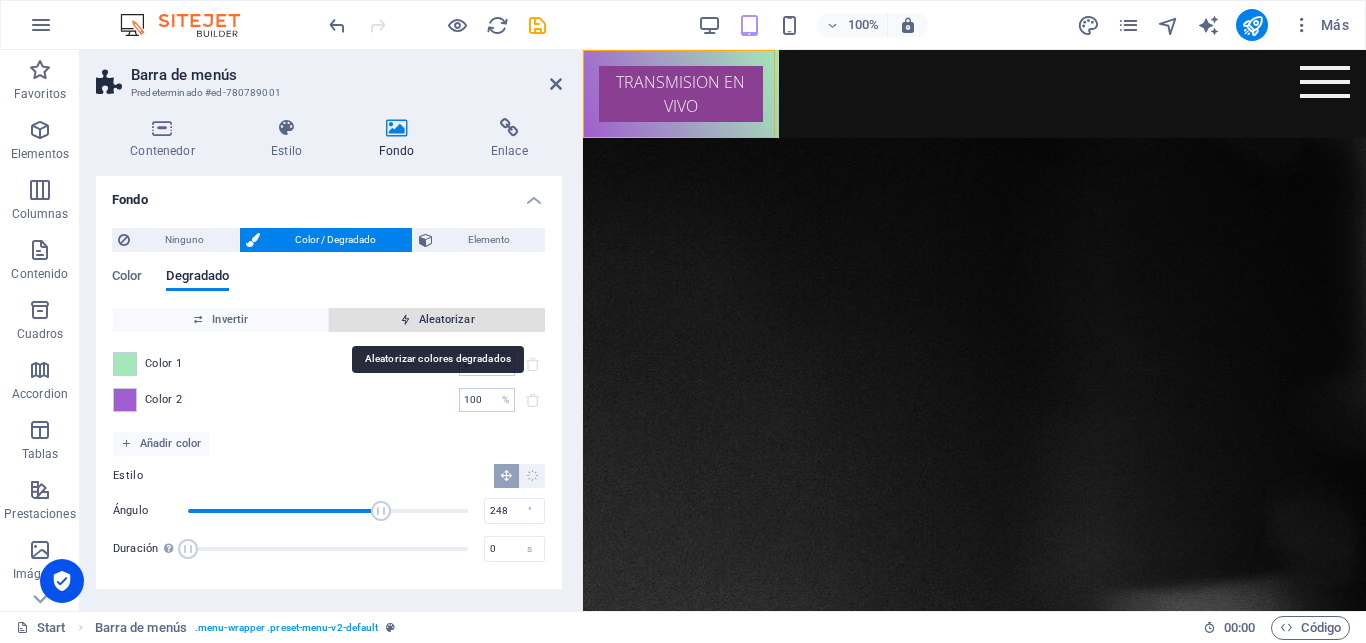 click on "Aleatorizar" at bounding box center (437, 320) 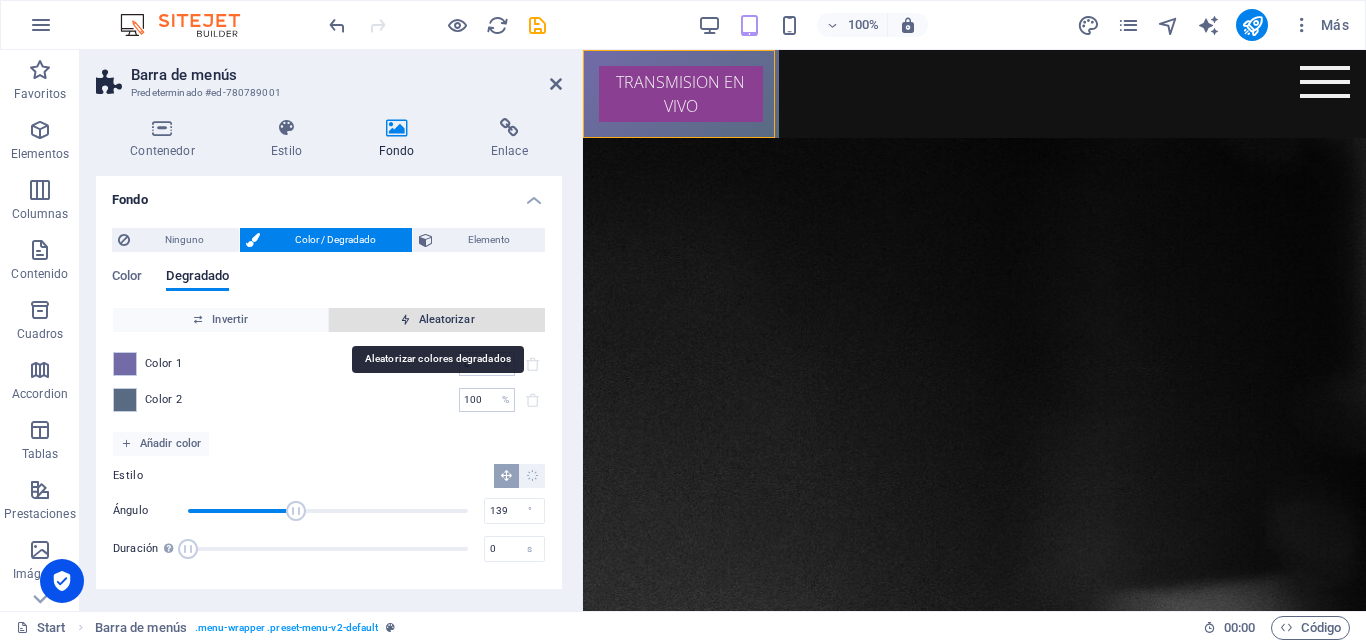 click on "Aleatorizar" at bounding box center [437, 320] 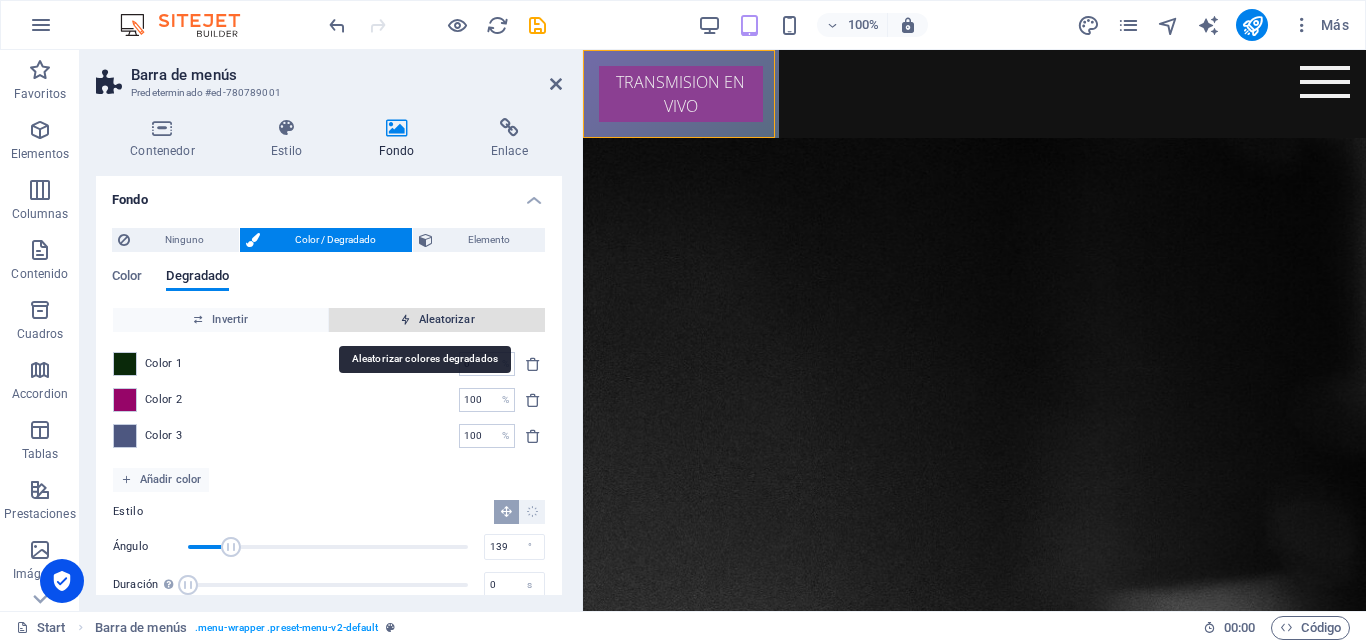 type on "34" 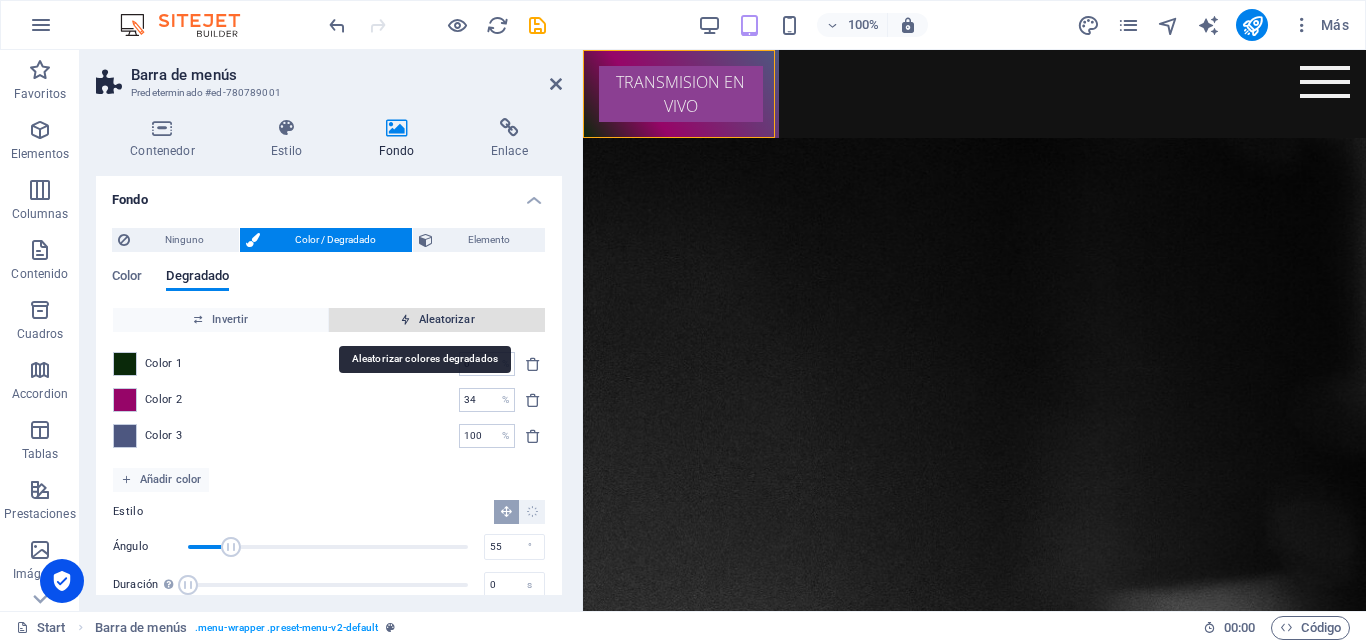 click at bounding box center (405, 319) 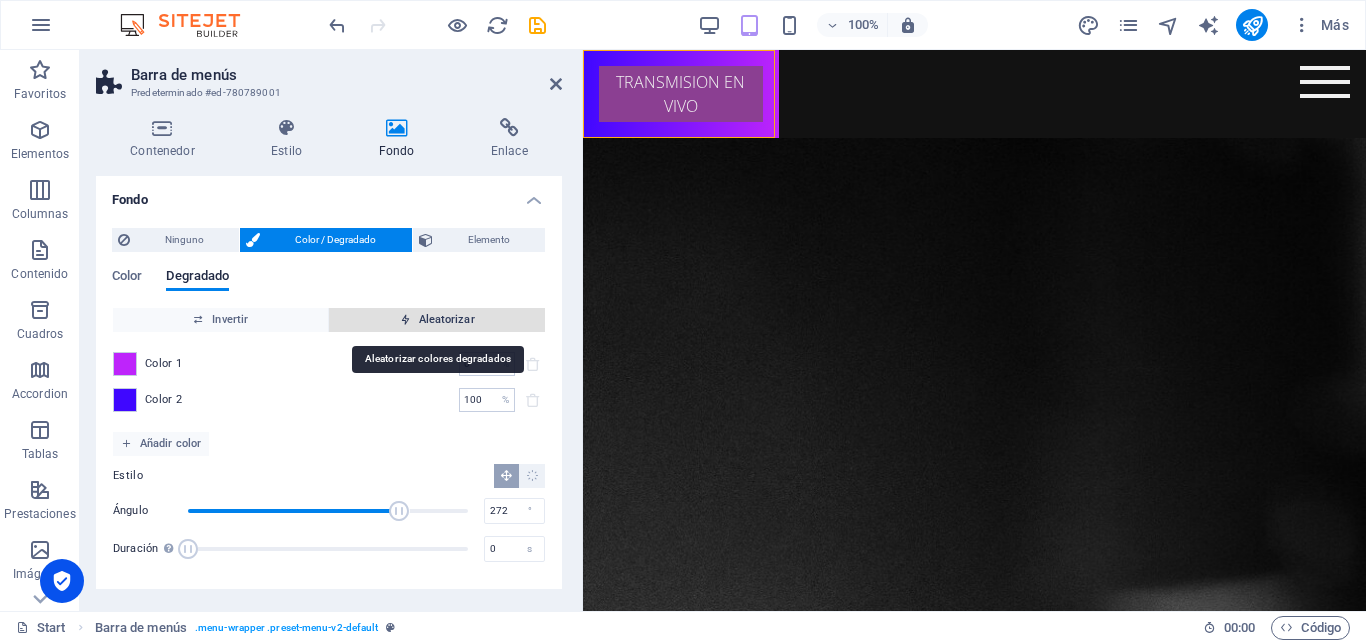click on "Aleatorizar" at bounding box center [437, 320] 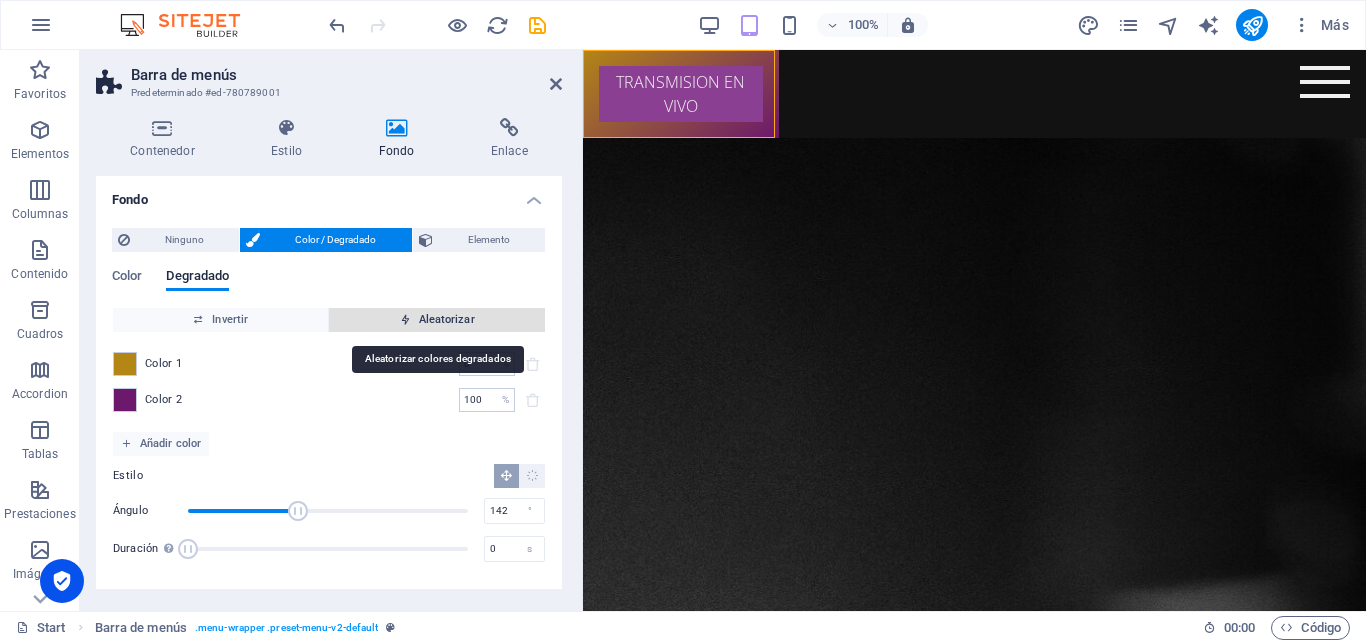 click on "Aleatorizar" at bounding box center (437, 320) 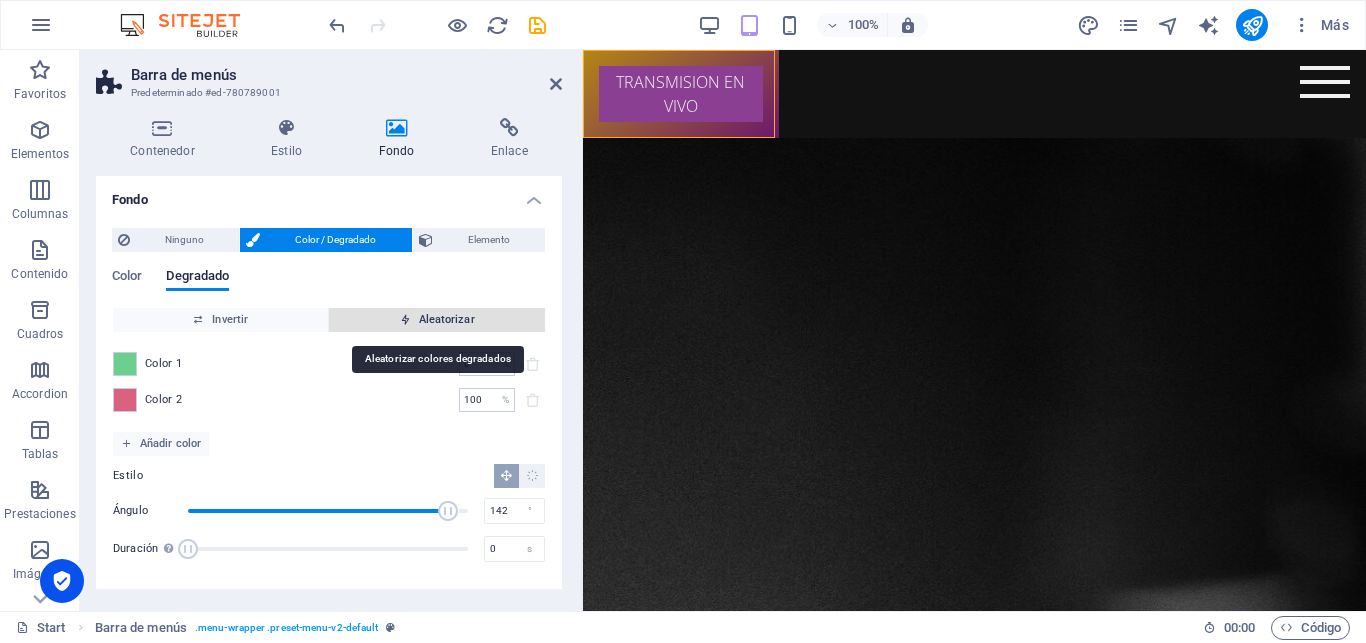 type on "335" 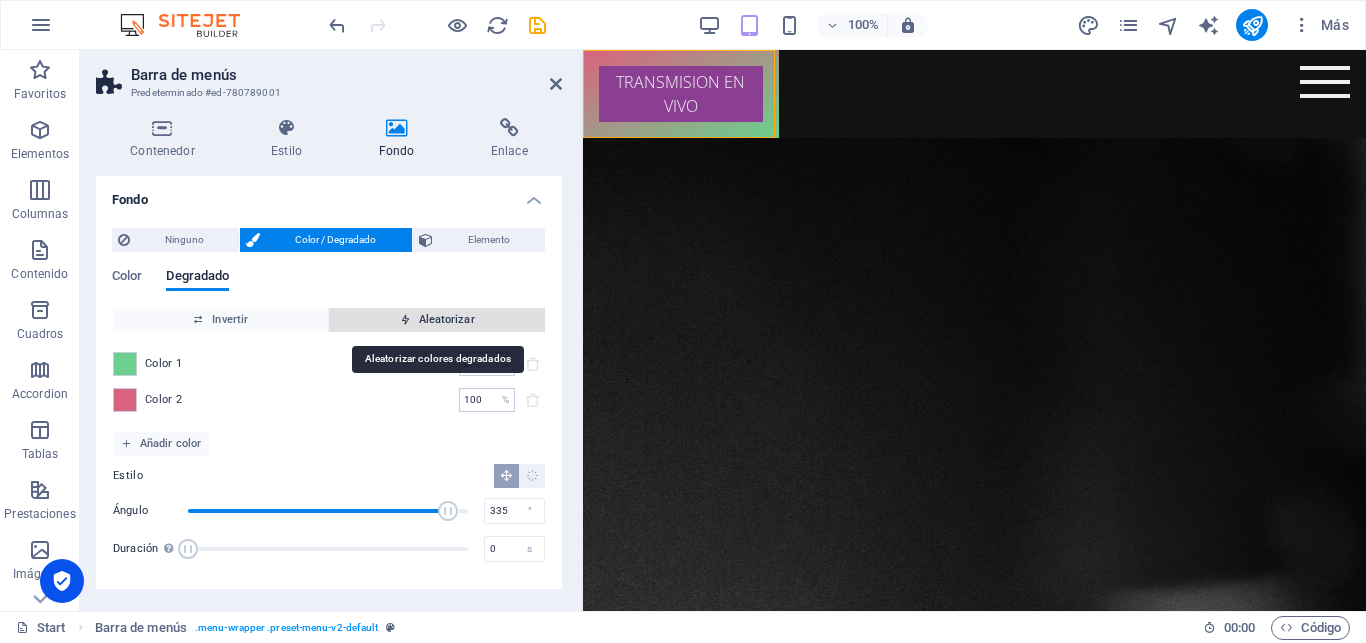 click on "Aleatorizar" at bounding box center (437, 320) 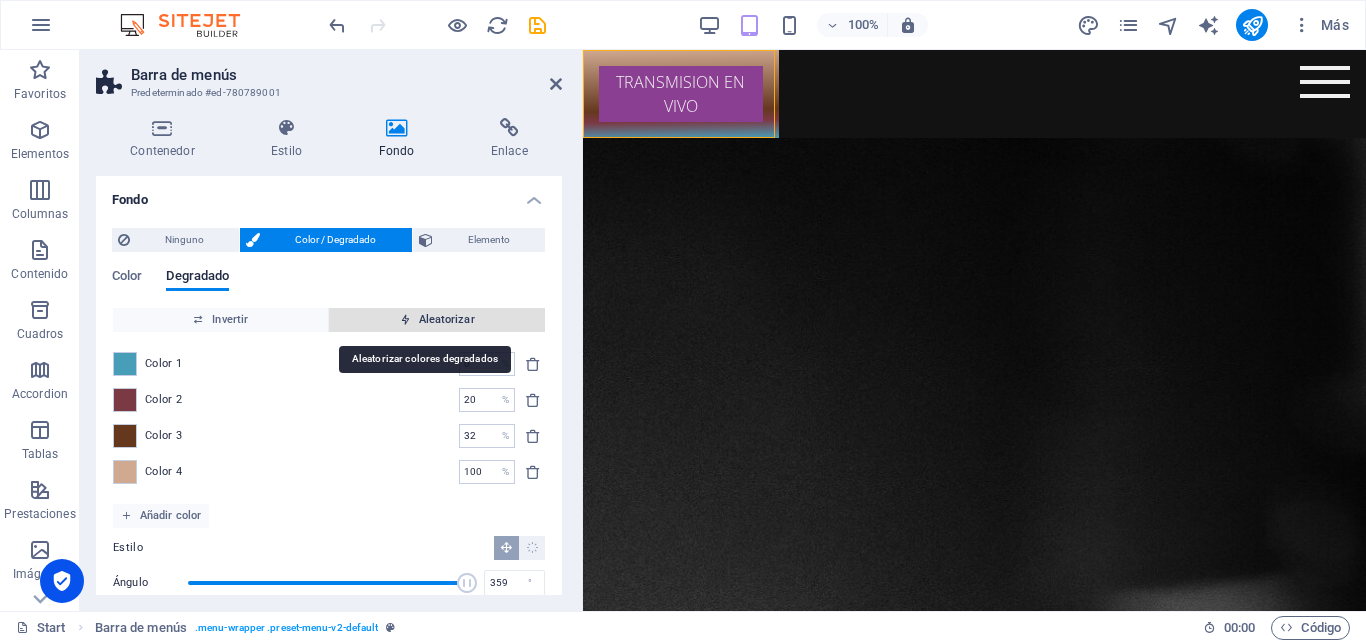 click at bounding box center (405, 319) 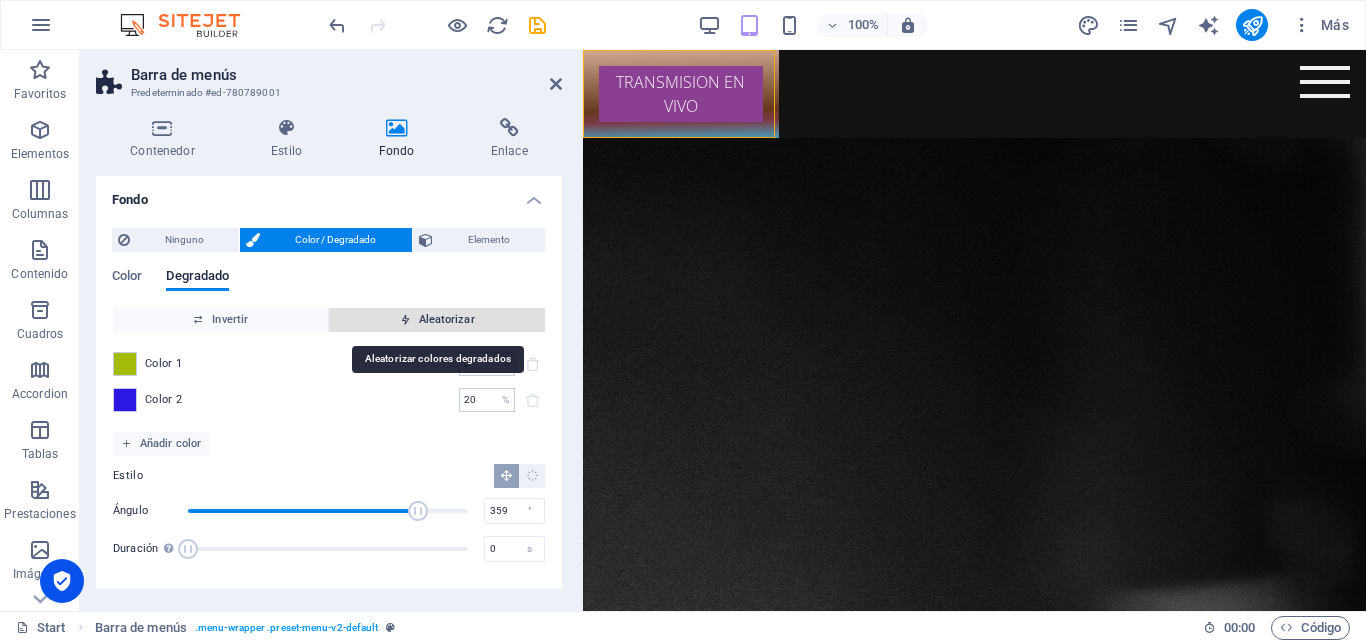 type on "100" 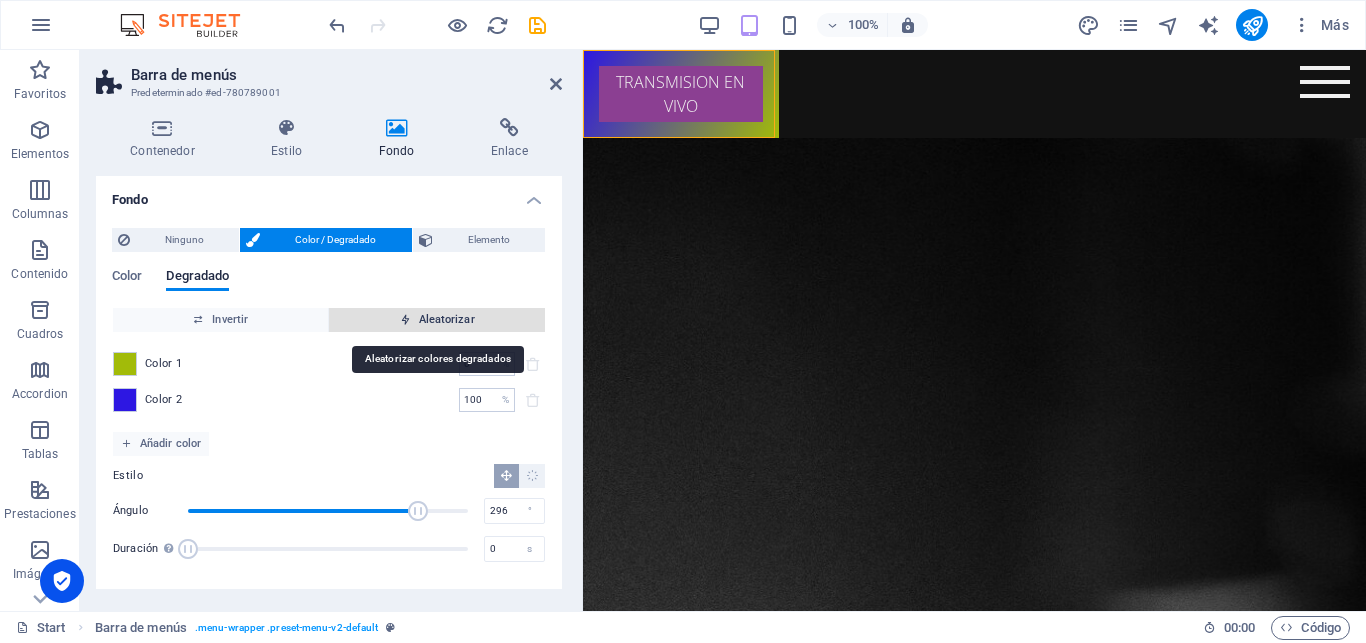 click on "Aleatorizar" at bounding box center (437, 320) 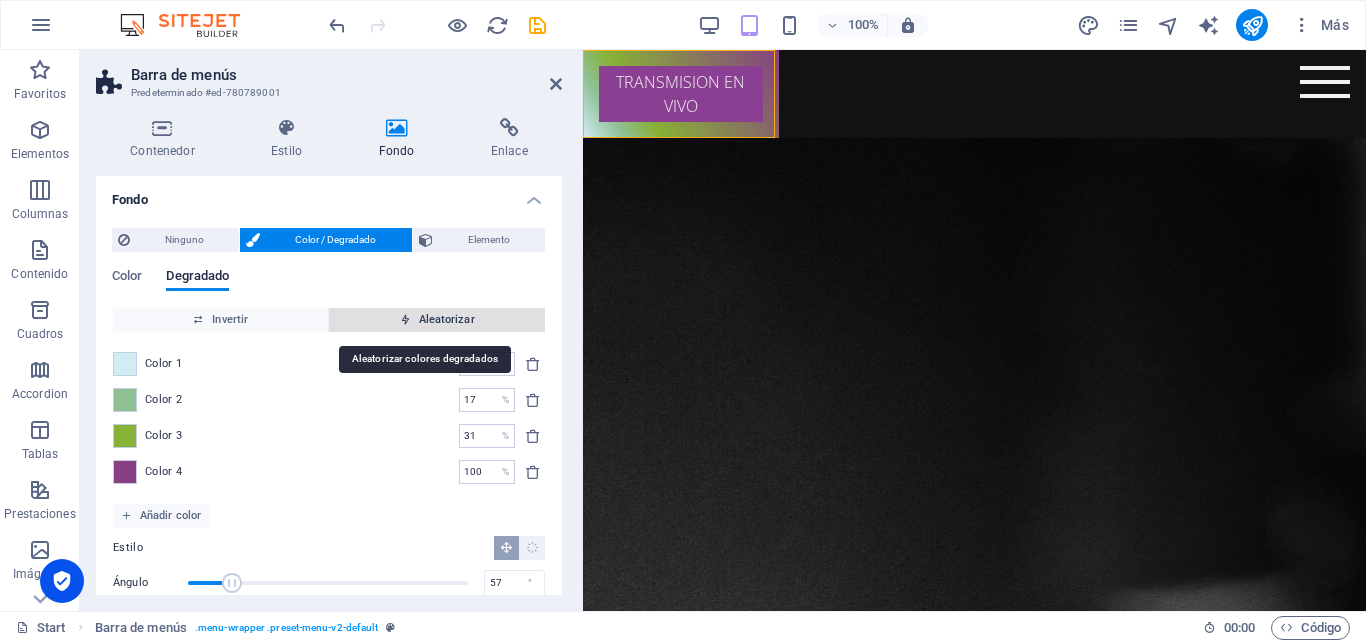 click at bounding box center [405, 319] 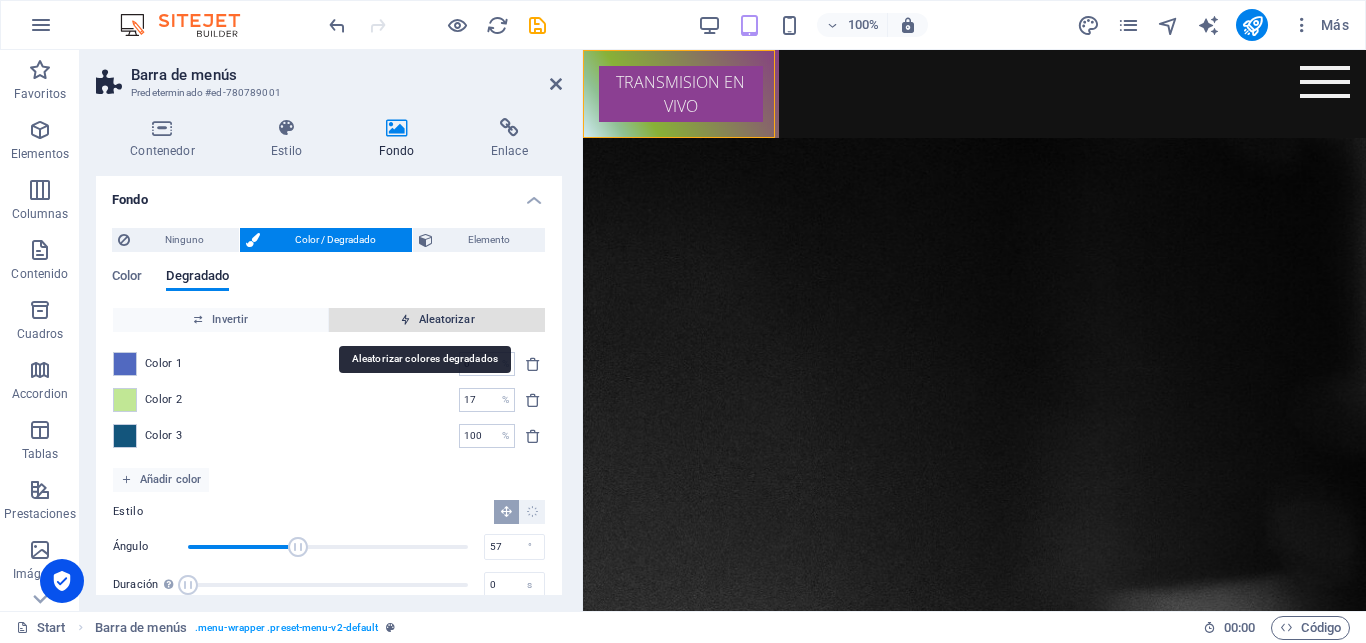 type on "22" 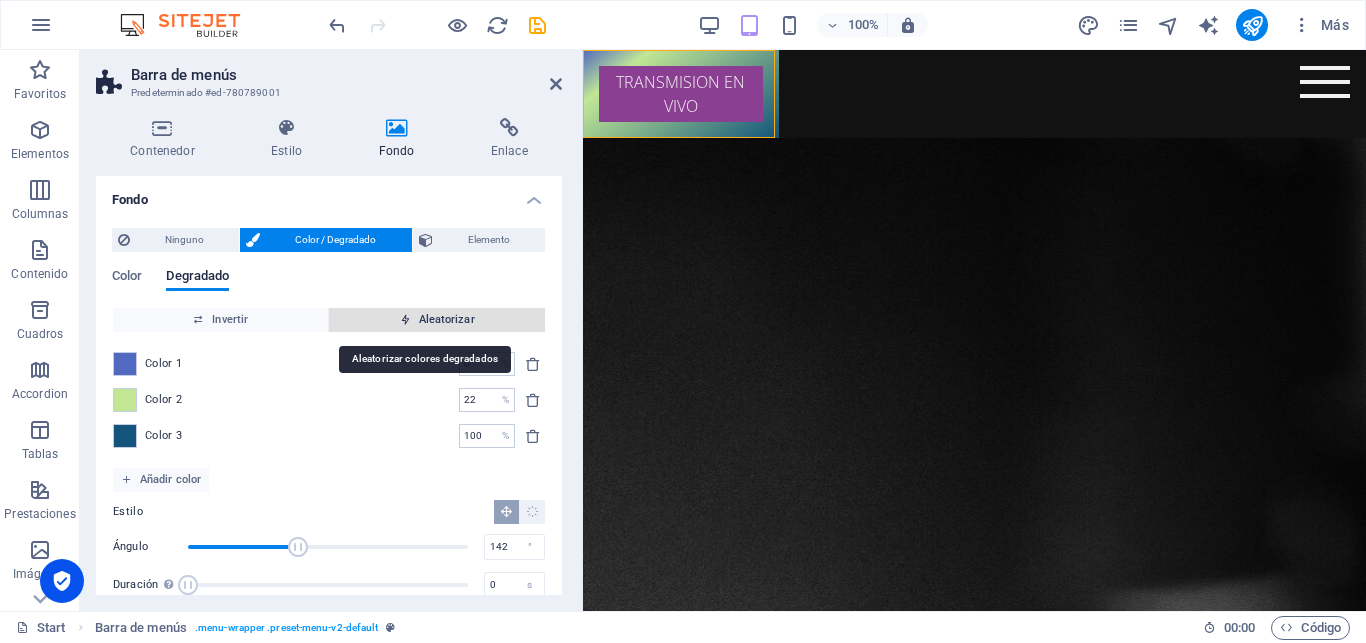 click at bounding box center (405, 319) 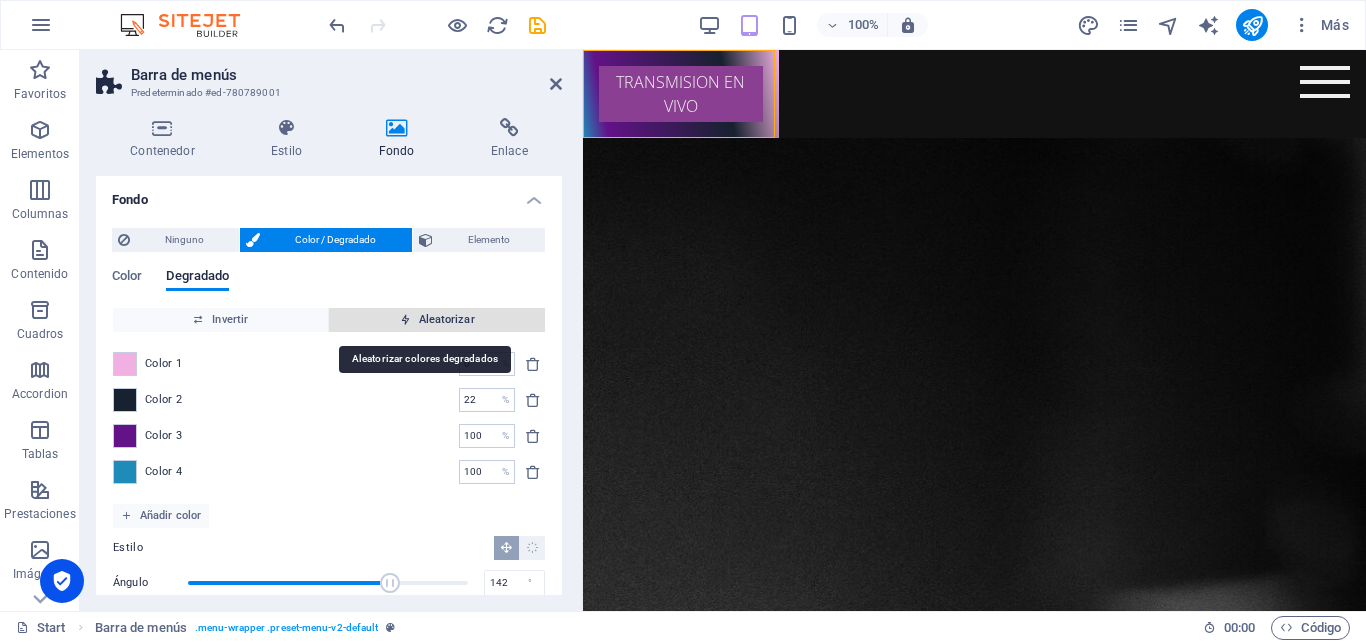 type on "28" 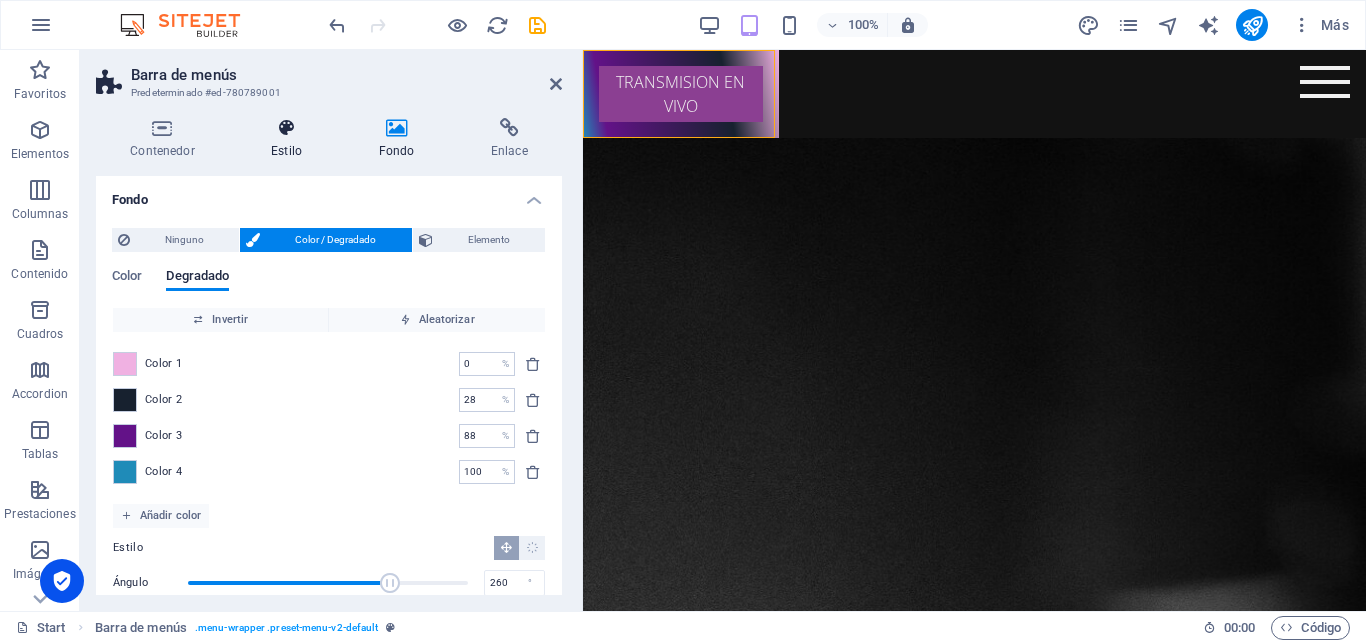 click on "Estilo" at bounding box center [290, 139] 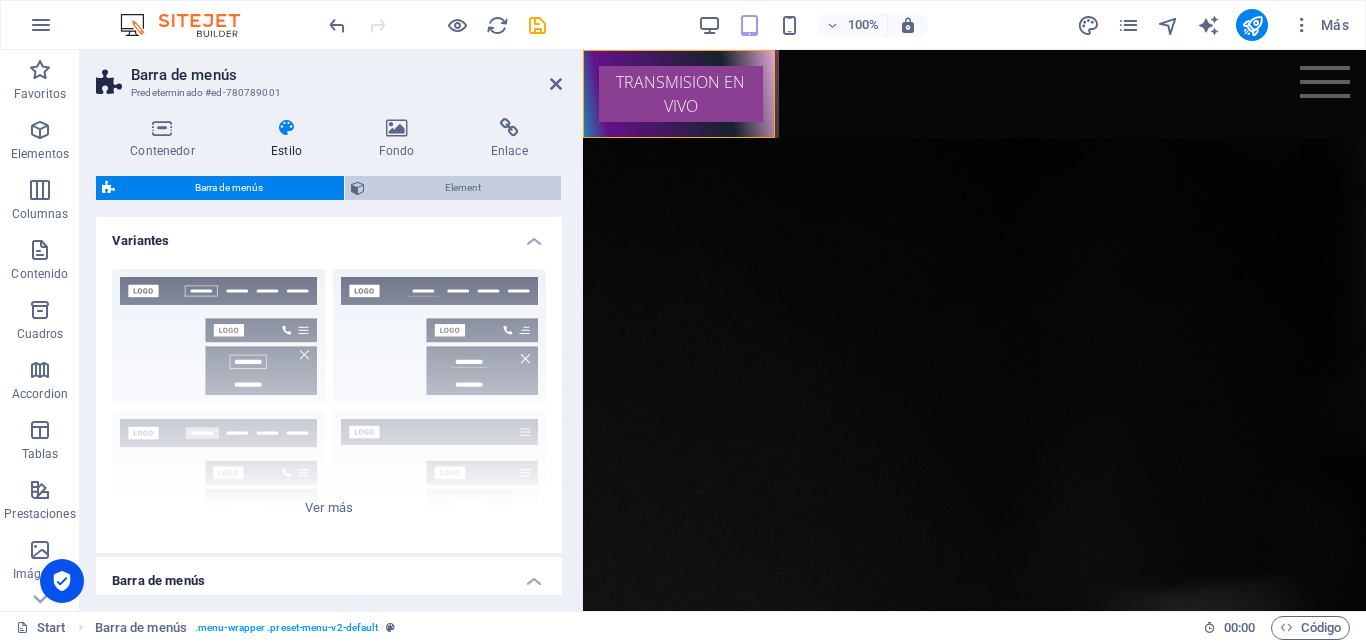 click on "Element" at bounding box center (463, 188) 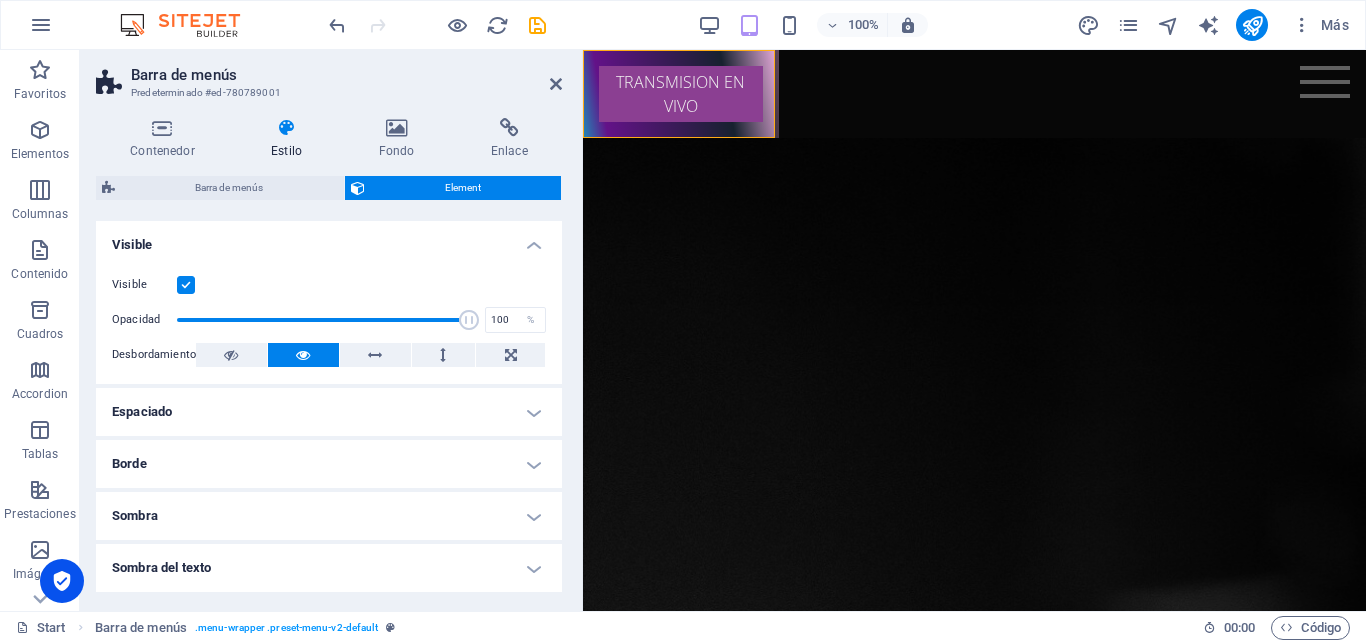 click on "Espaciado" at bounding box center (329, 412) 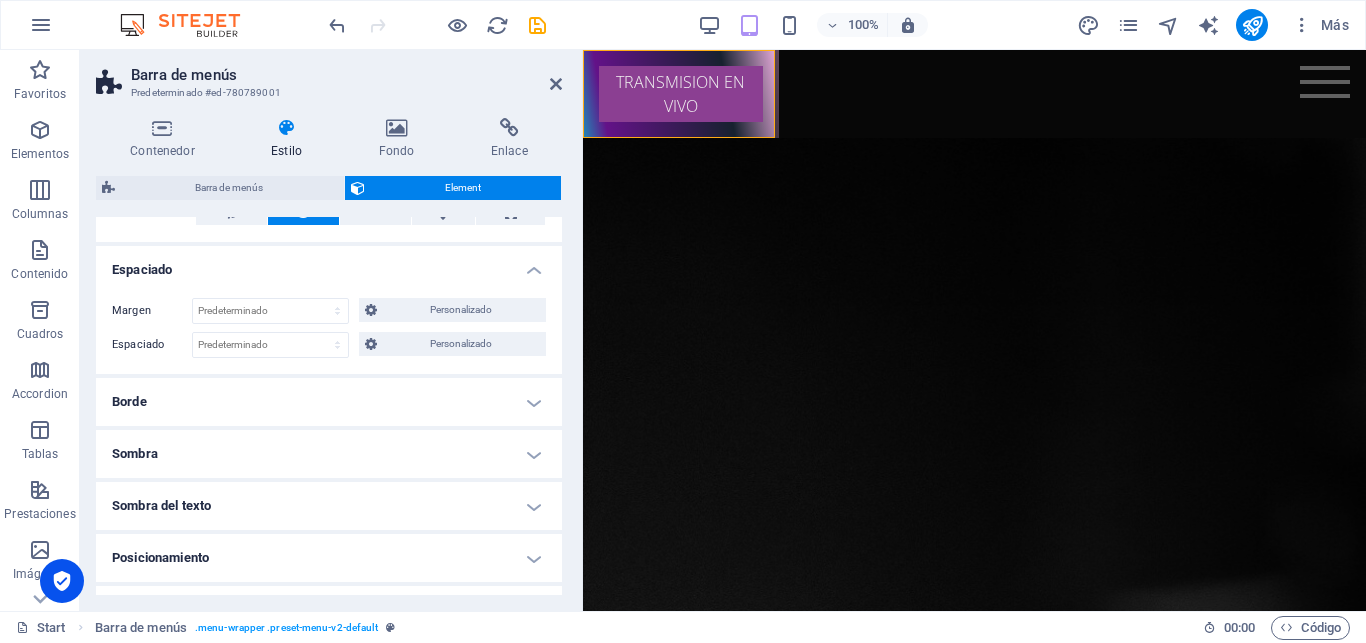 scroll, scrollTop: 143, scrollLeft: 0, axis: vertical 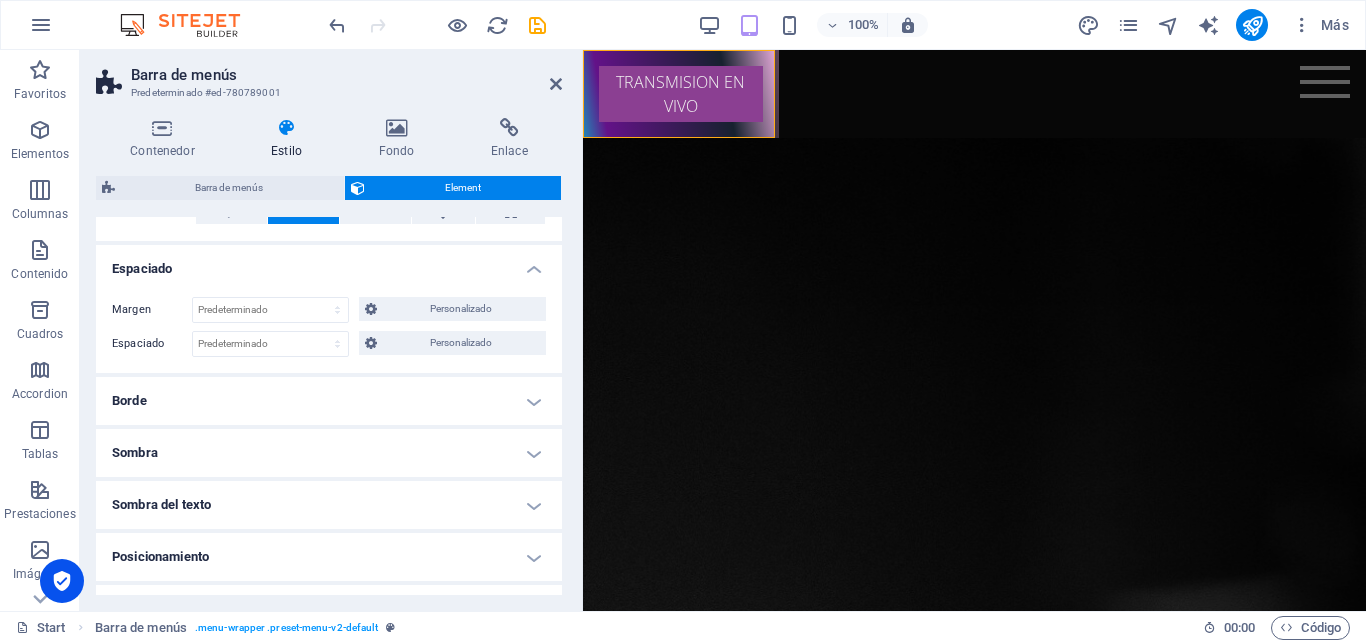 click on "Borde" at bounding box center (329, 401) 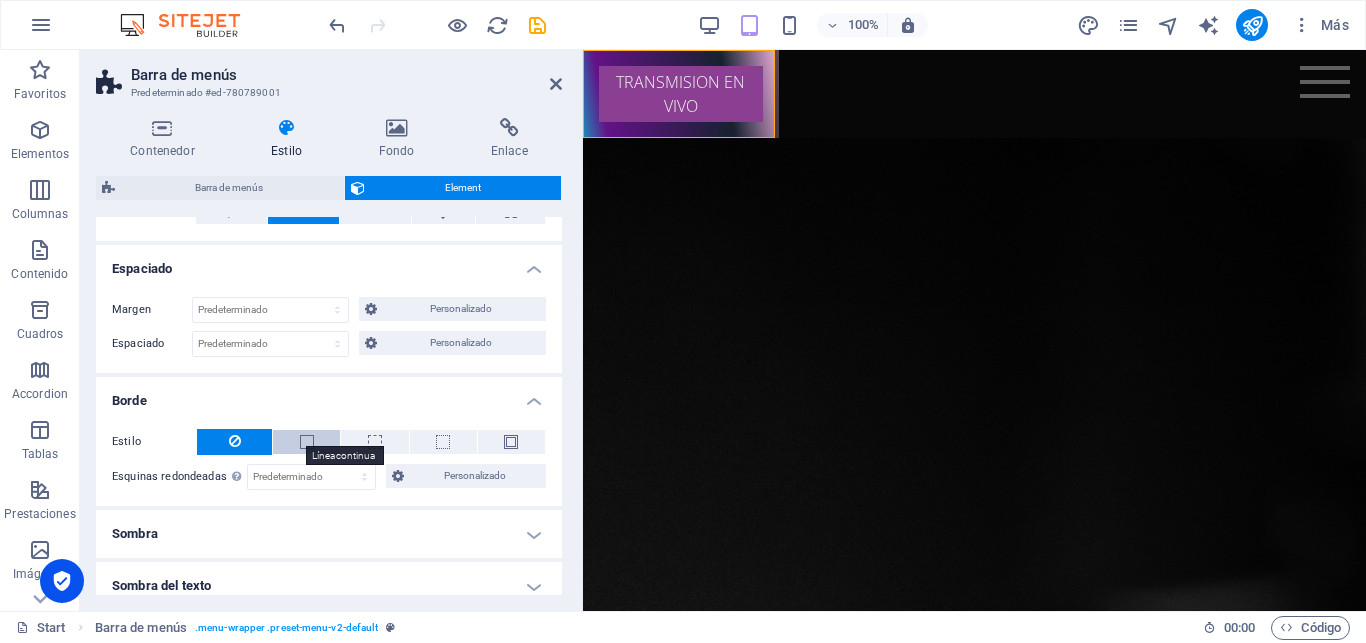 click at bounding box center (307, 442) 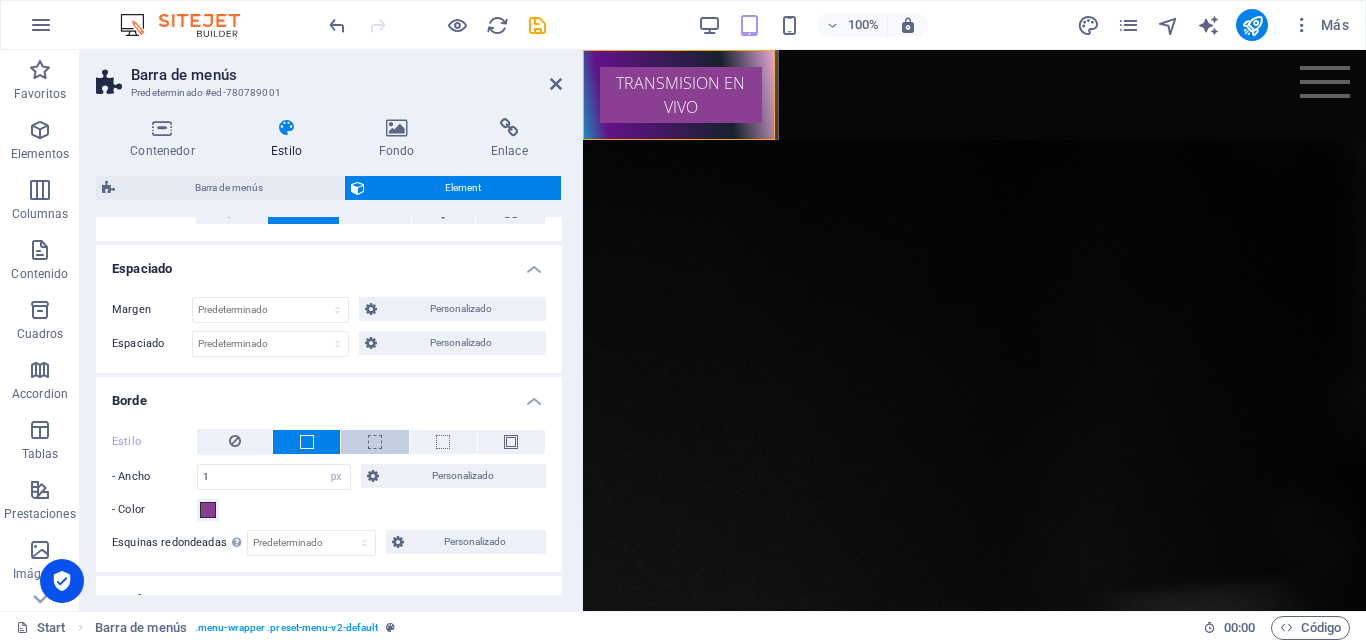 click at bounding box center (375, 442) 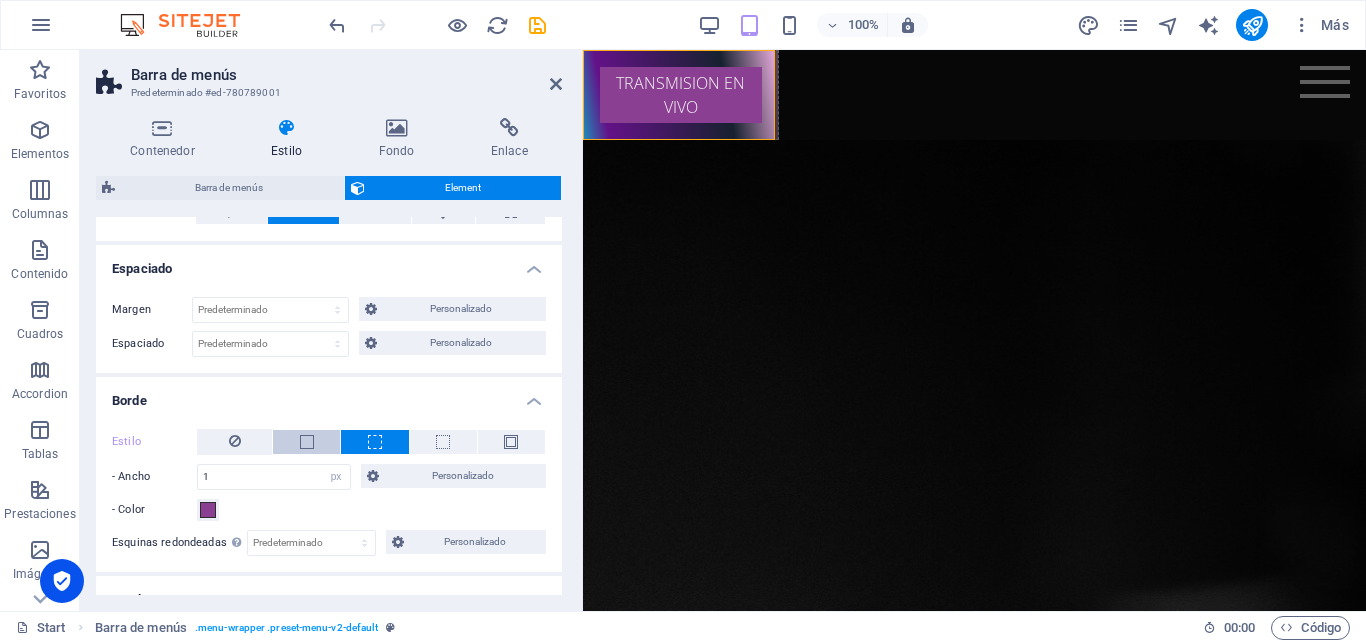 click at bounding box center [306, 442] 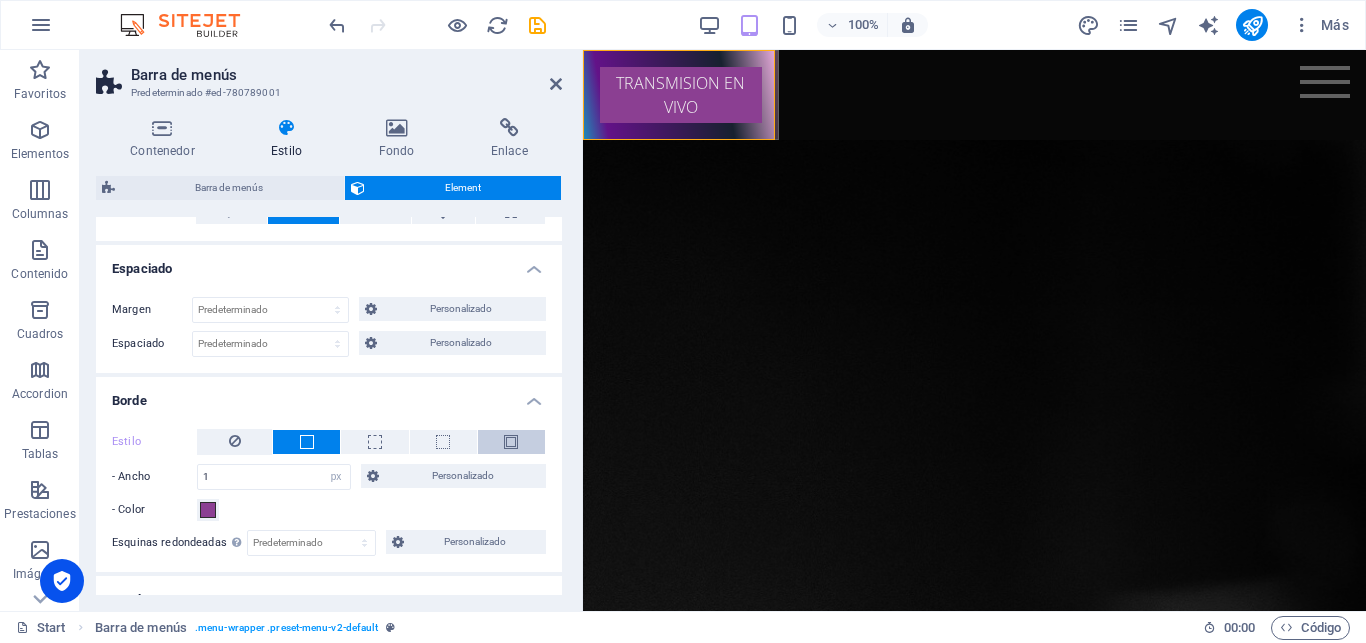 click at bounding box center (511, 442) 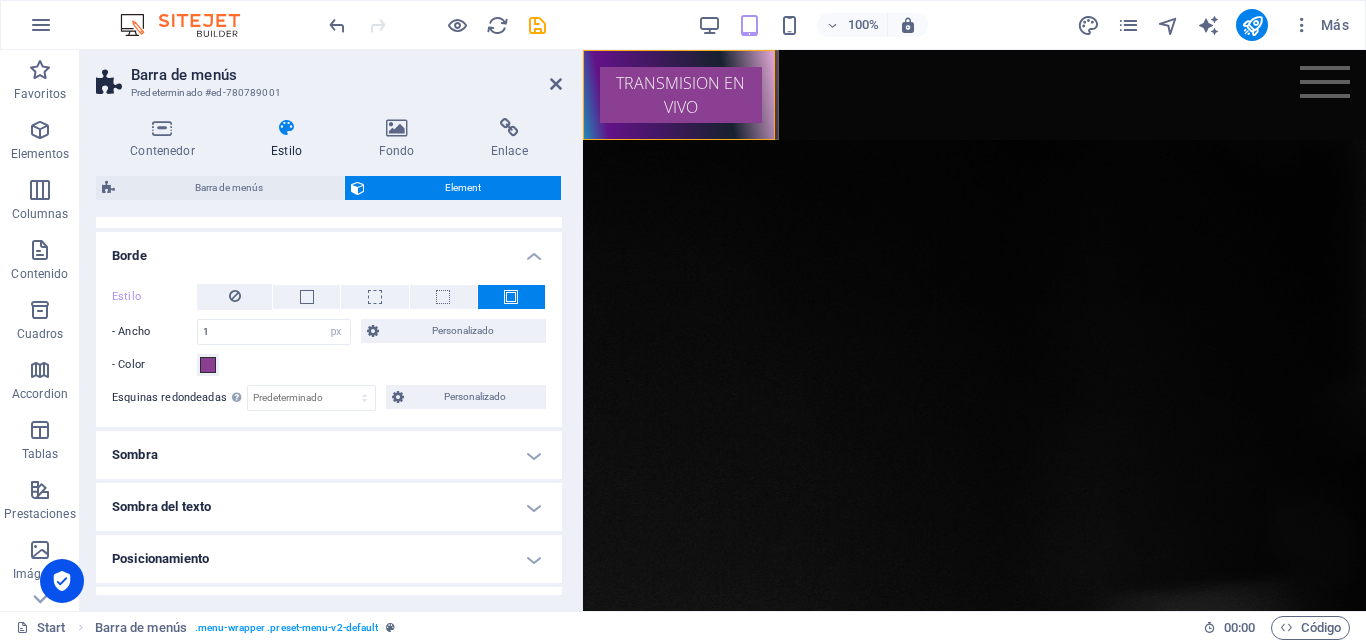 scroll, scrollTop: 302, scrollLeft: 0, axis: vertical 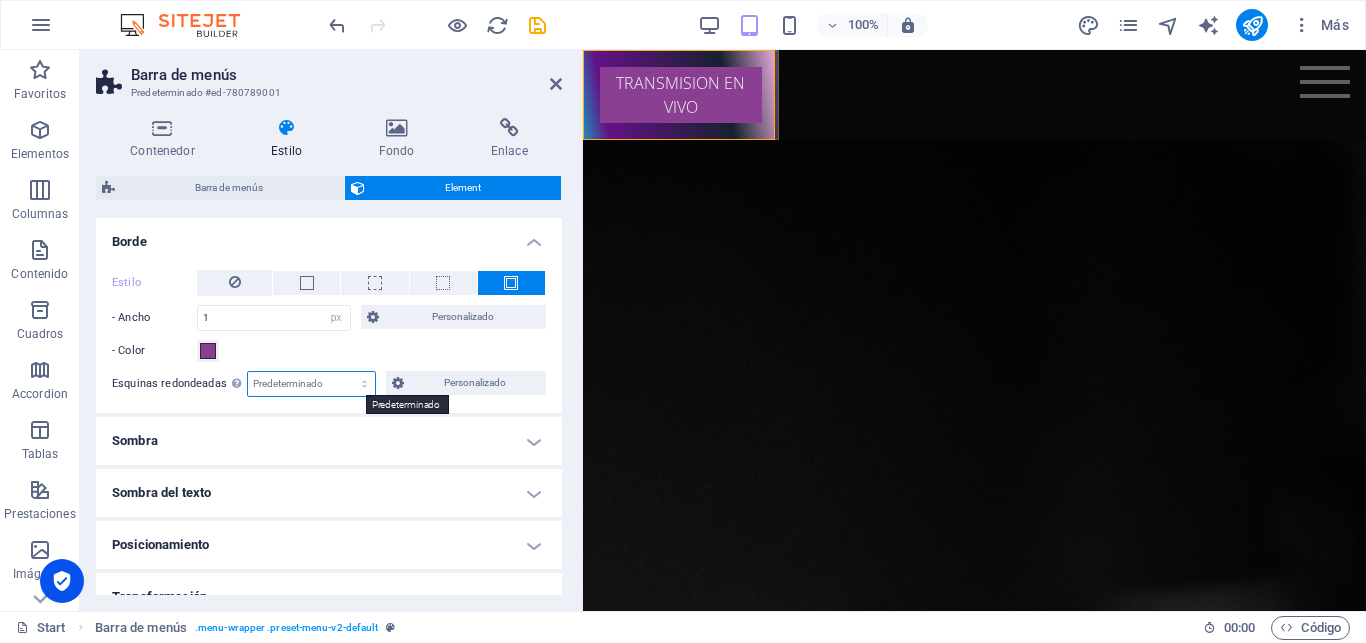 click on "Predeterminado px rem % vh vw Personalizado" at bounding box center (311, 384) 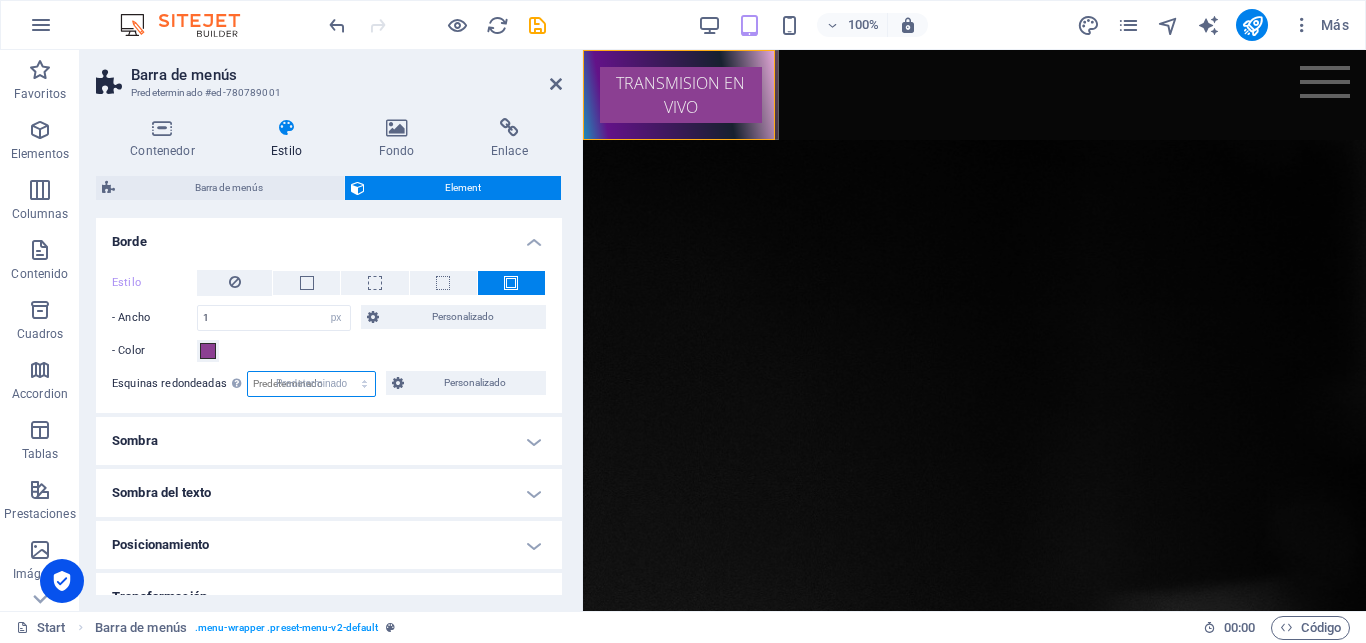 click on "Predeterminado" at bounding box center [0, 0] 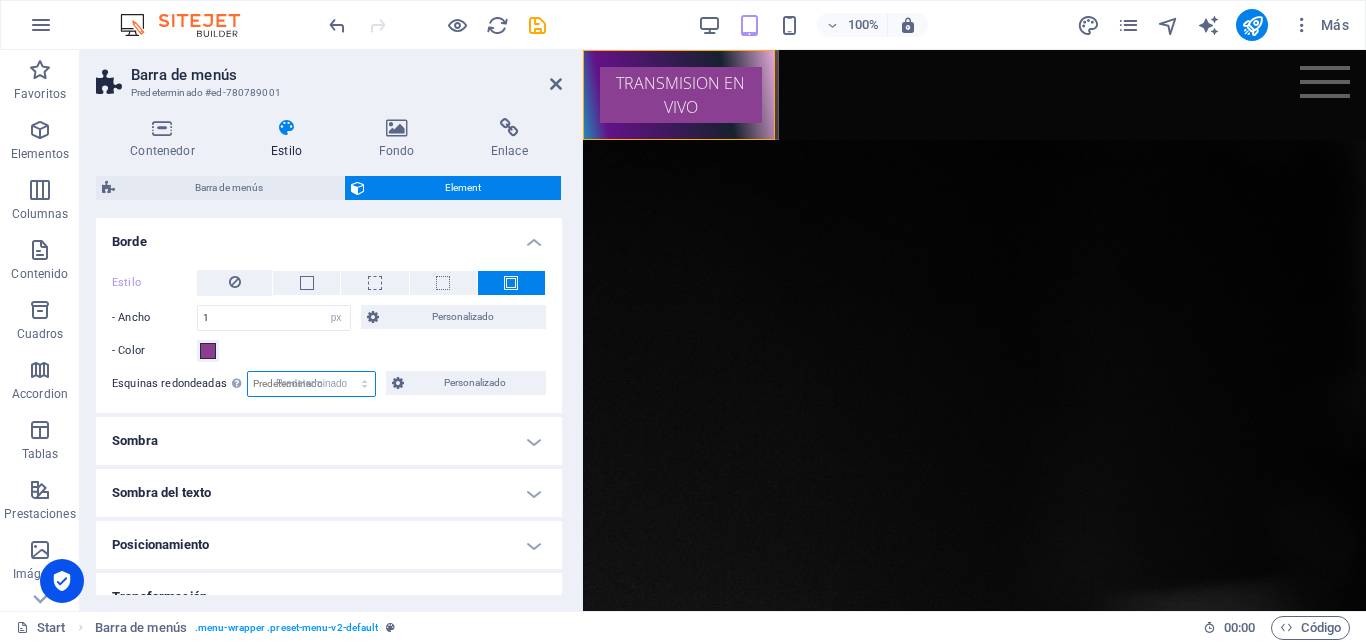 select on "DISABLED_OPTION_VALUE" 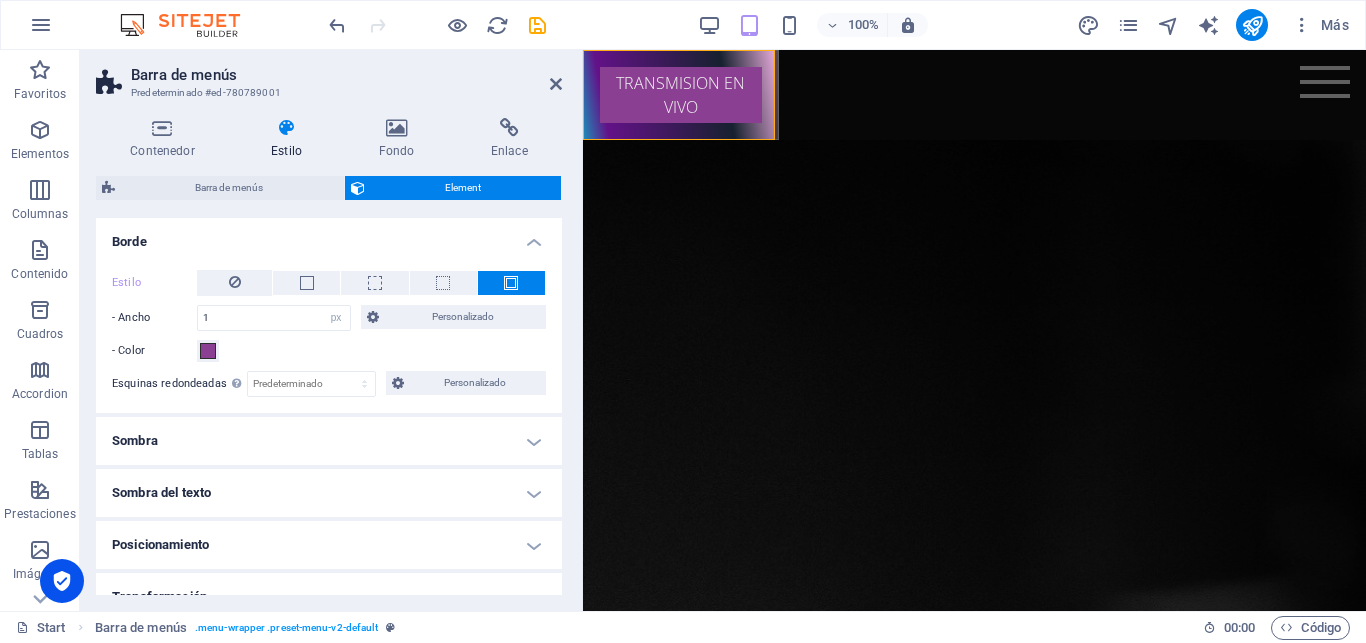 click on "Sombra" at bounding box center [329, 441] 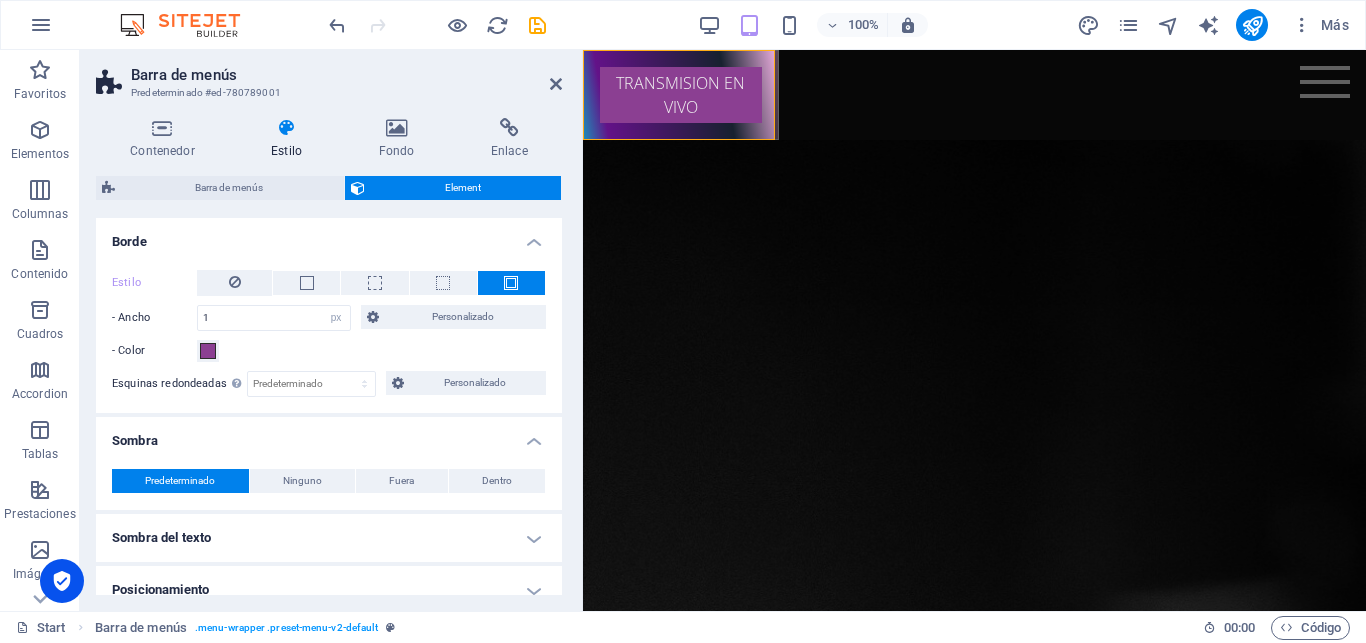 scroll, scrollTop: 433, scrollLeft: 0, axis: vertical 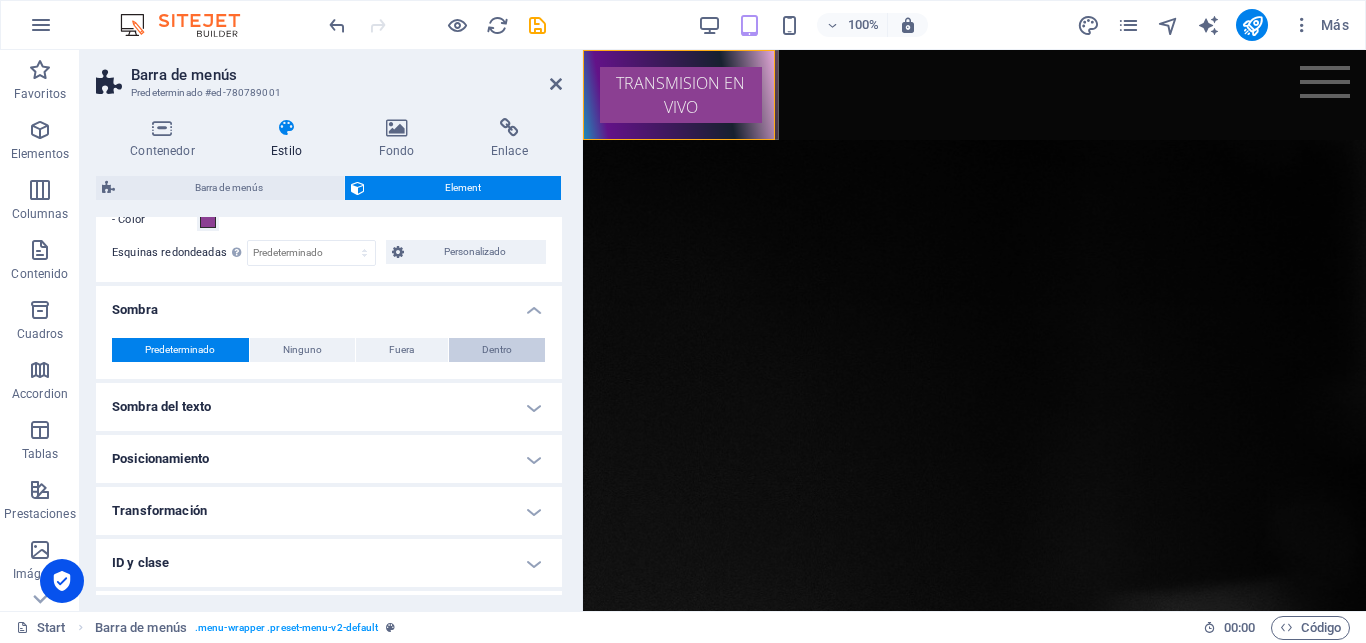 click on "Dentro" at bounding box center [497, 350] 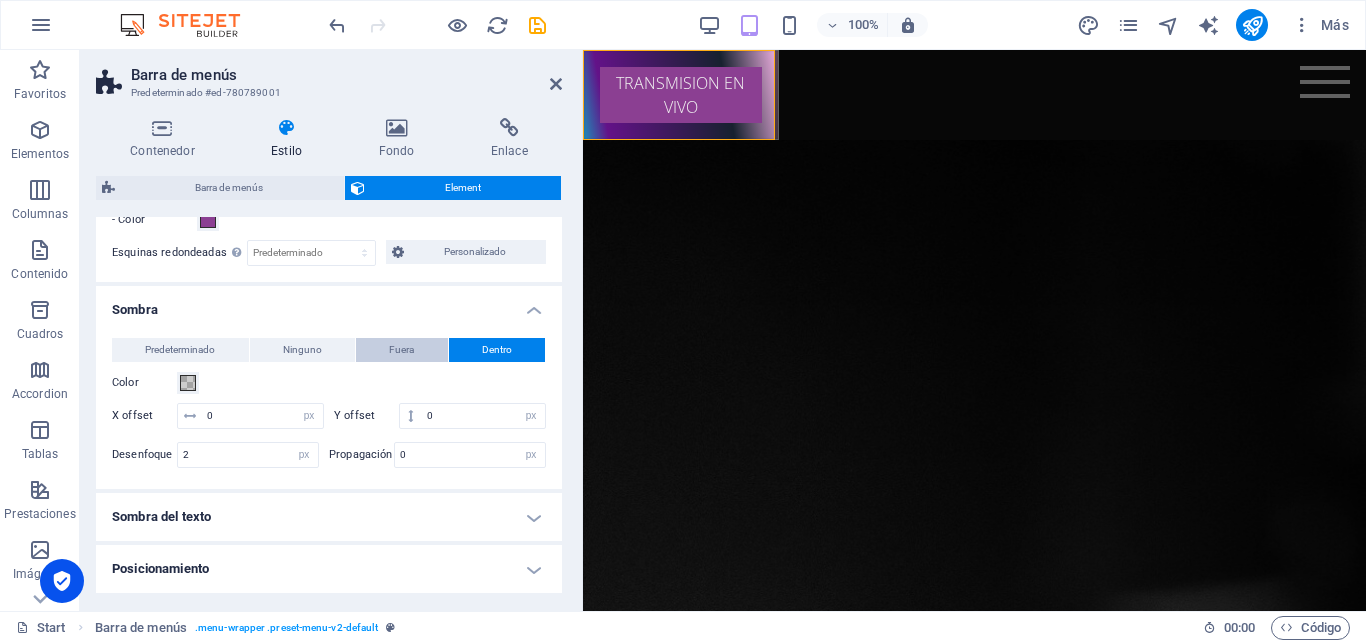 click on "Fuera" at bounding box center [402, 350] 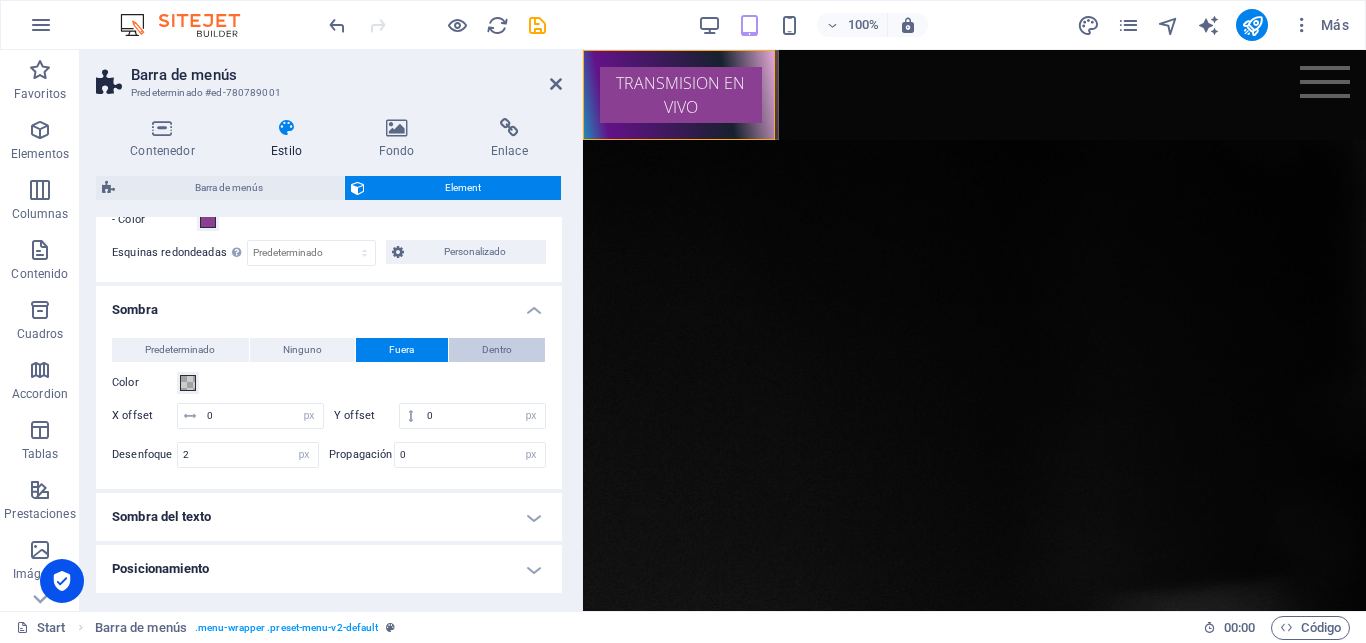 click on "Dentro" at bounding box center (497, 350) 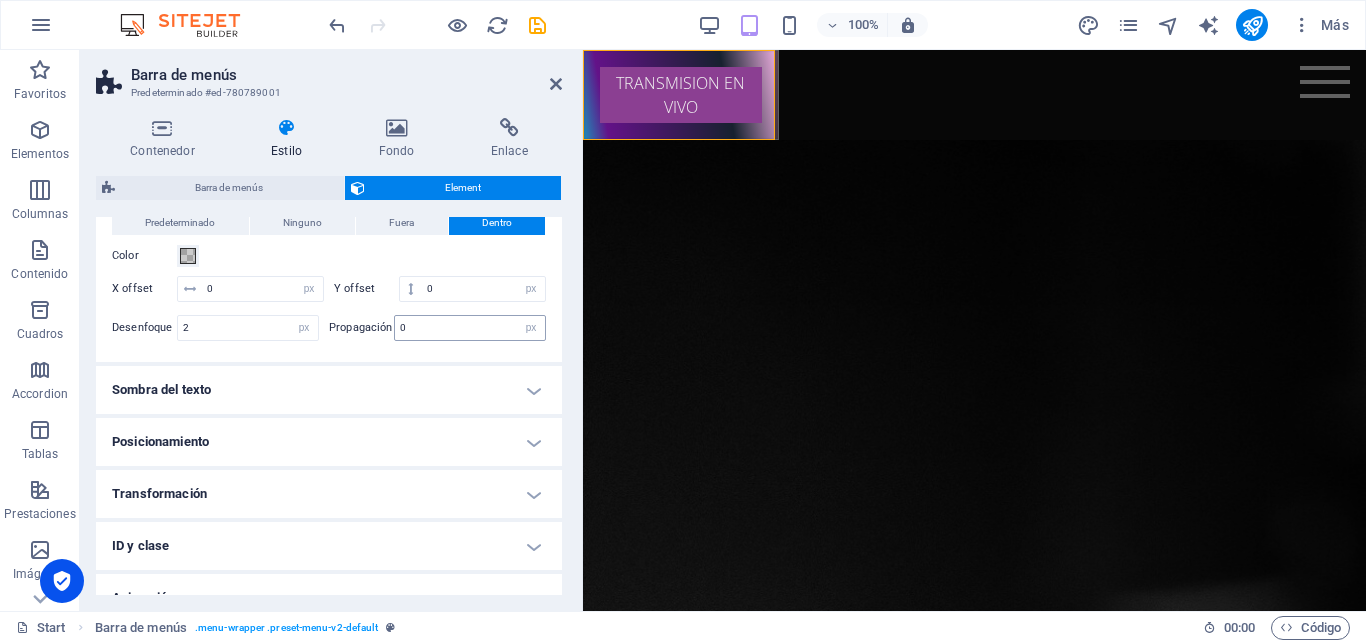 scroll, scrollTop: 563, scrollLeft: 0, axis: vertical 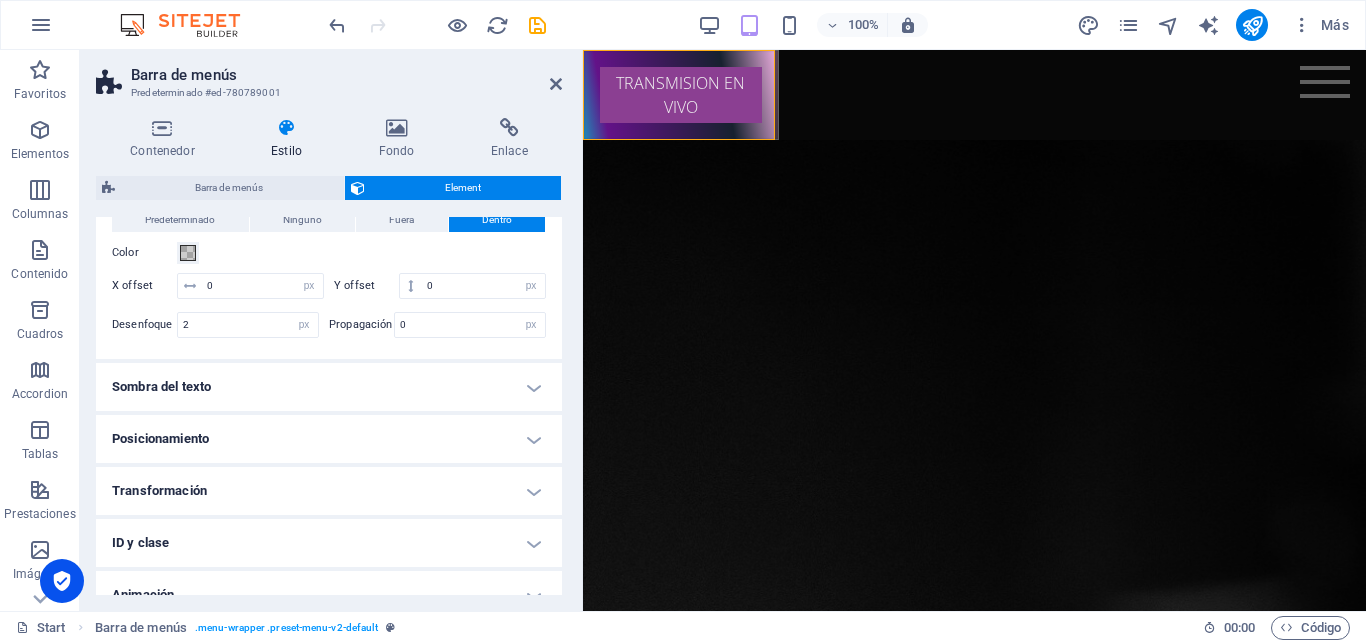 click on "Sombra del texto" at bounding box center [329, 387] 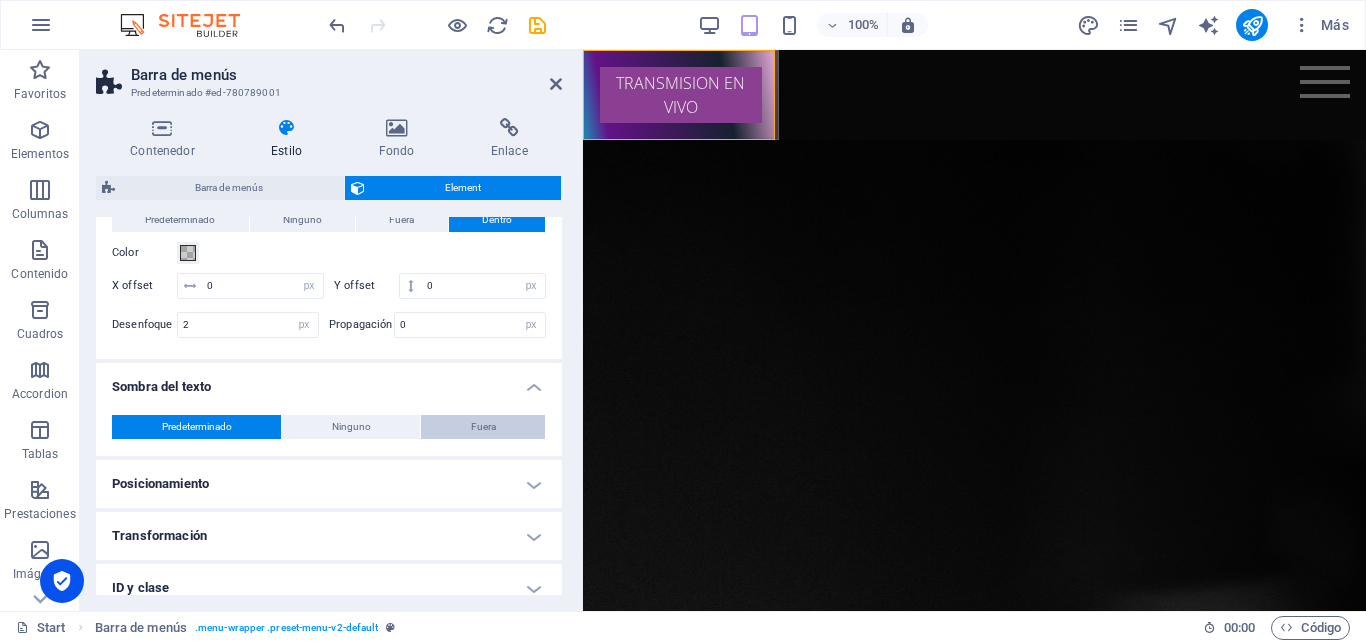 click on "Fuera" at bounding box center [483, 427] 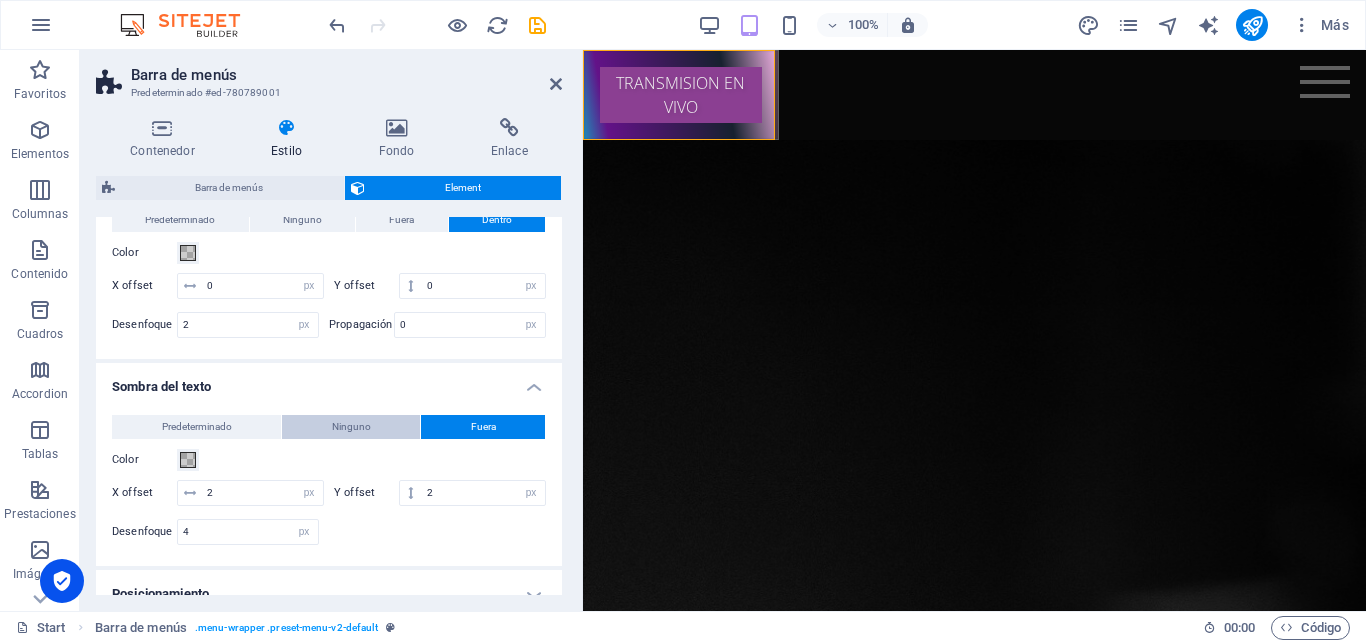 click on "Ninguno" at bounding box center [351, 427] 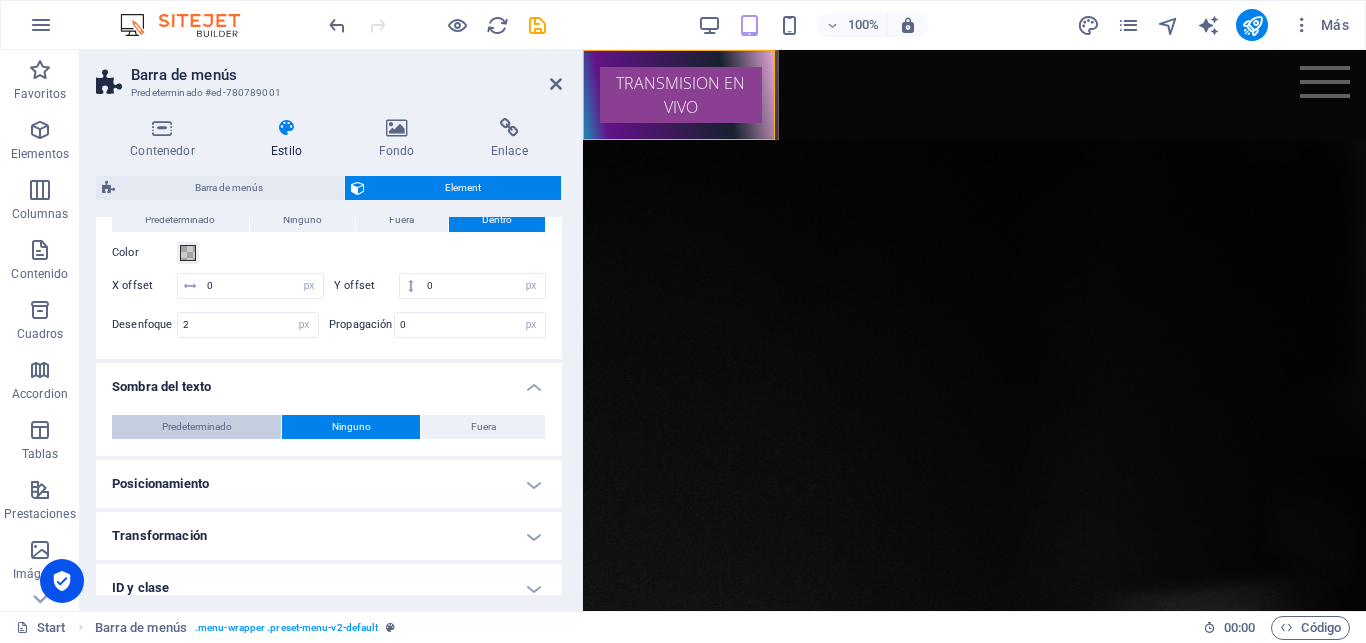 click on "Predeterminado" at bounding box center (196, 427) 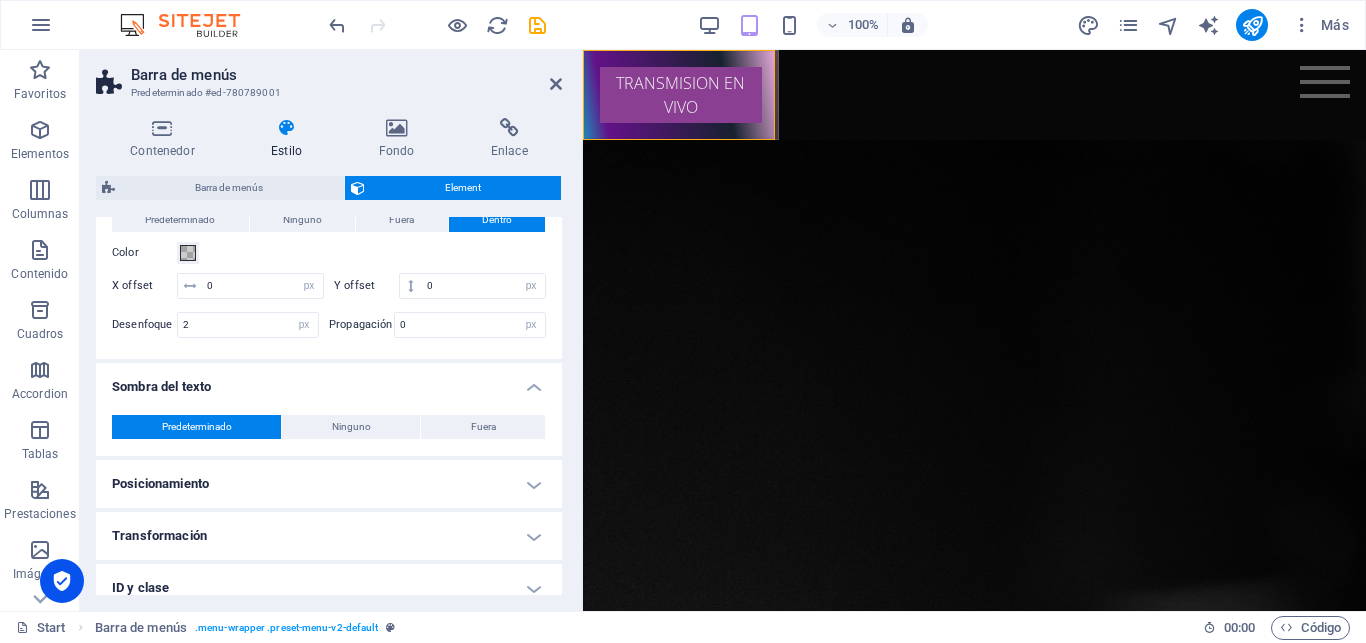 scroll, scrollTop: 655, scrollLeft: 0, axis: vertical 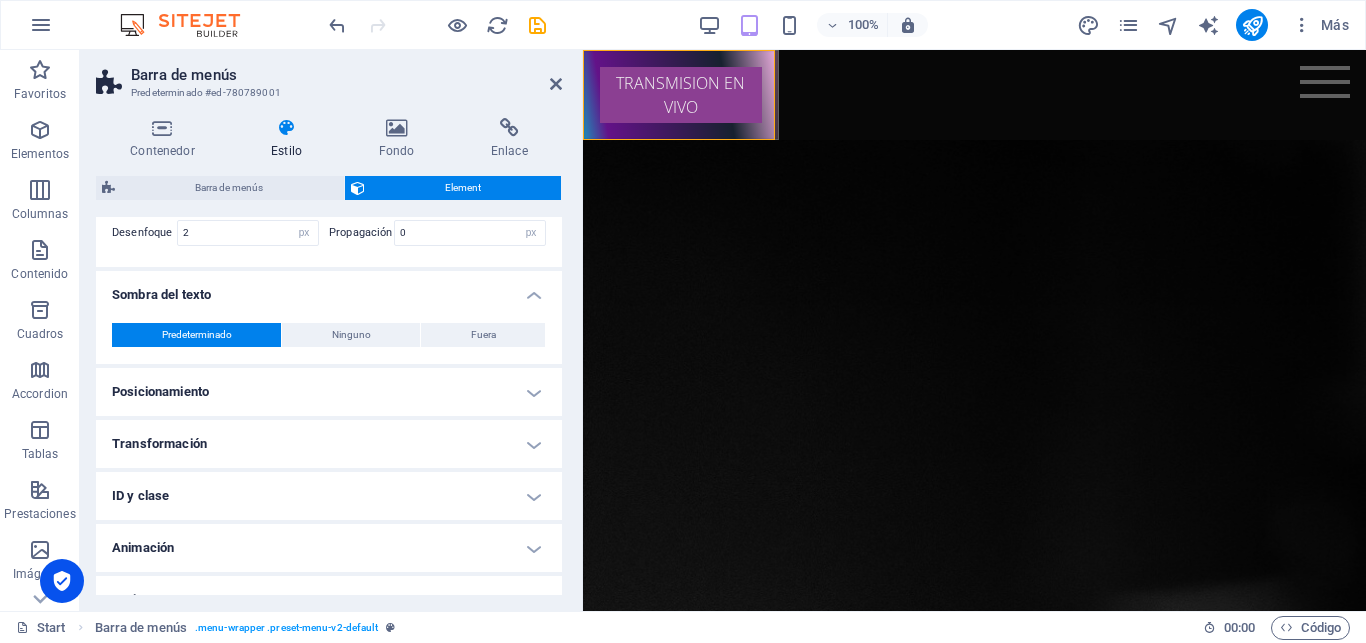 click on "Posicionamiento" at bounding box center [329, 392] 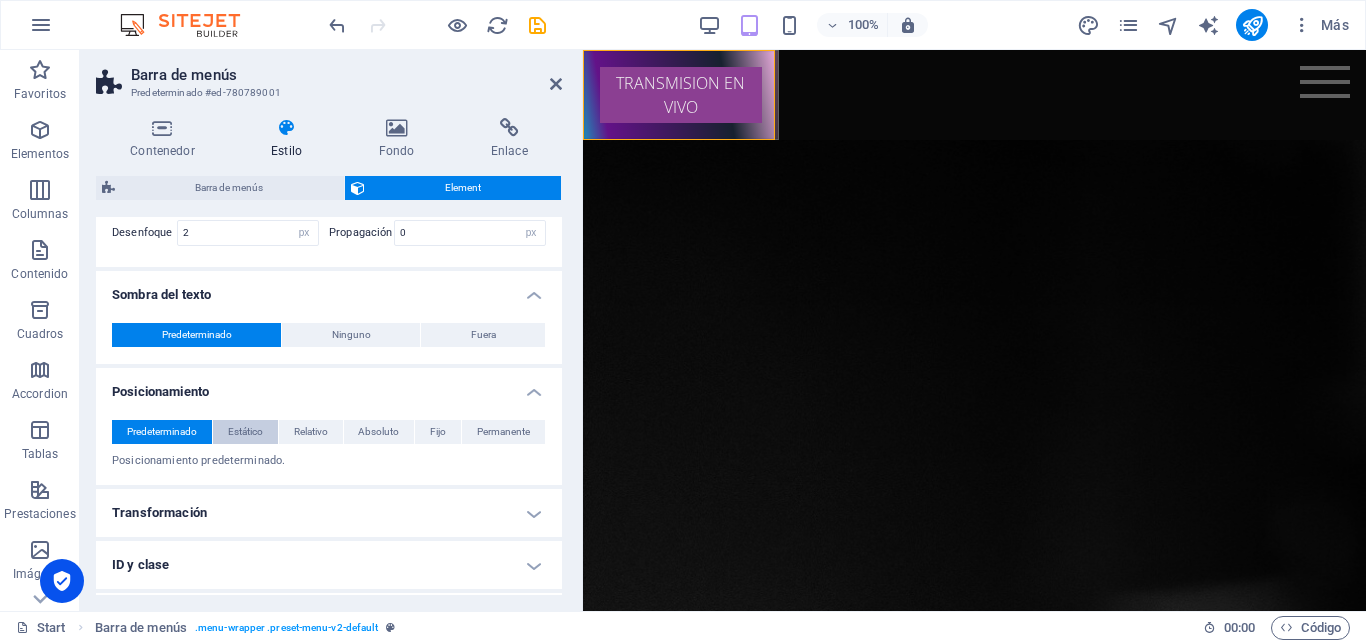 click on "Estático" at bounding box center [245, 432] 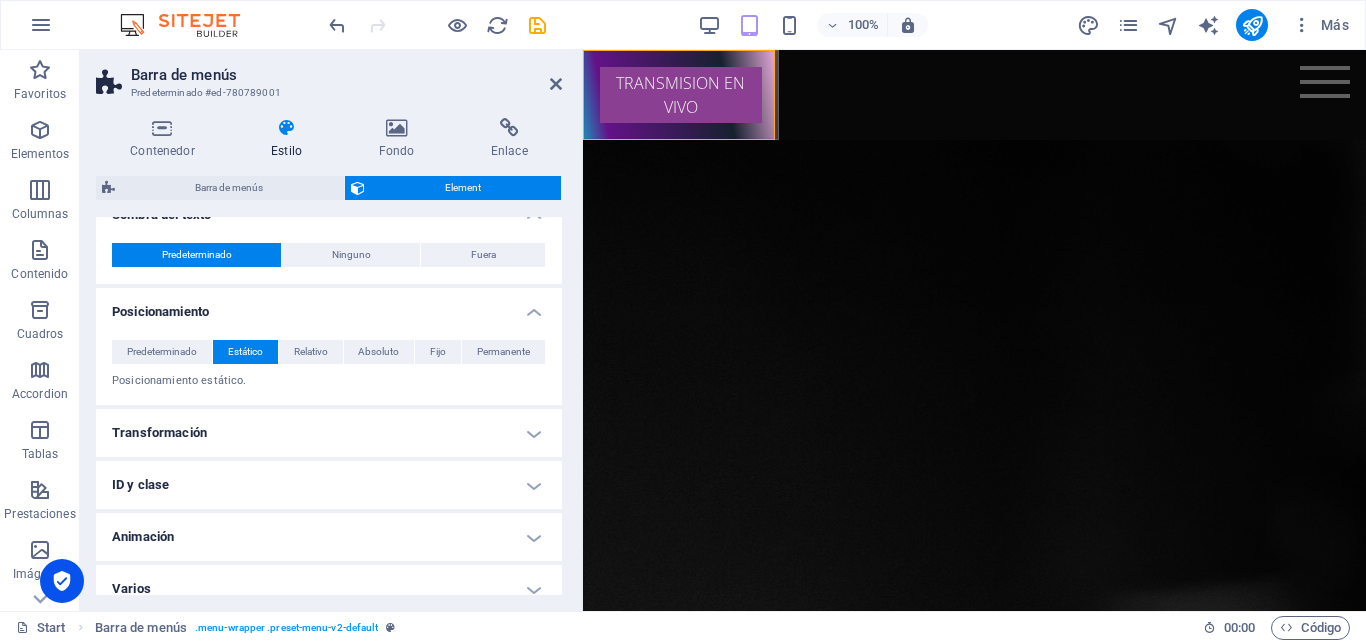 scroll, scrollTop: 740, scrollLeft: 0, axis: vertical 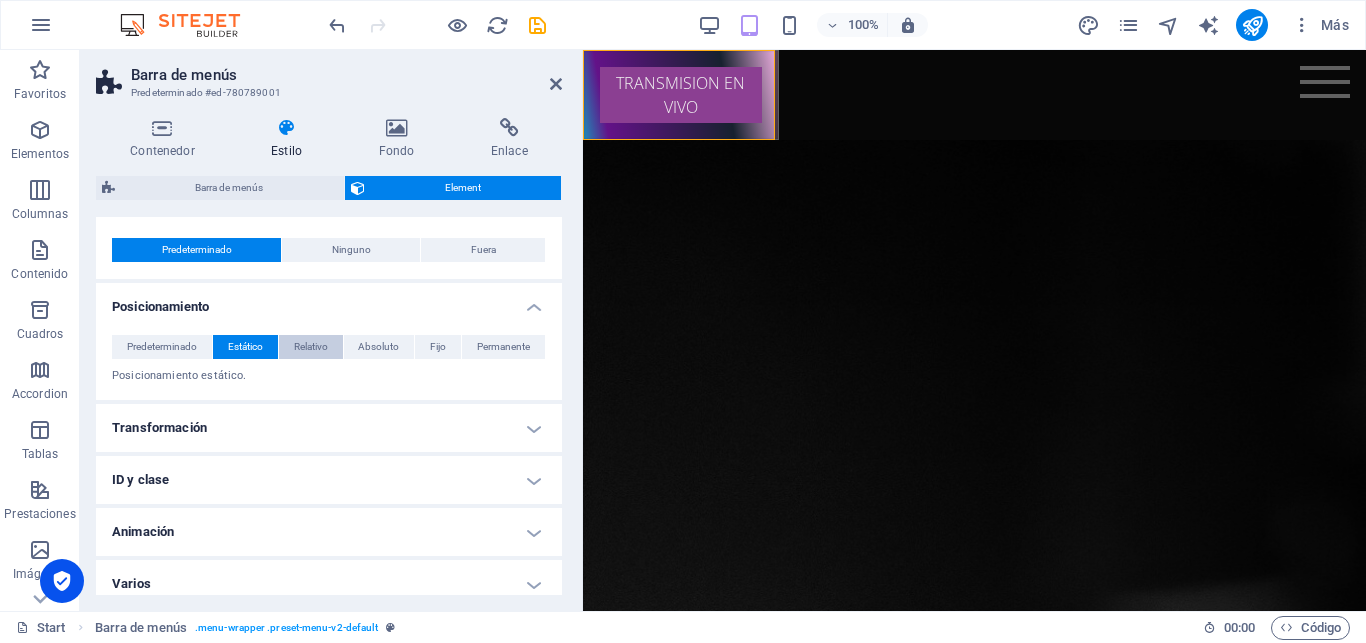 click on "Relativo" at bounding box center [311, 347] 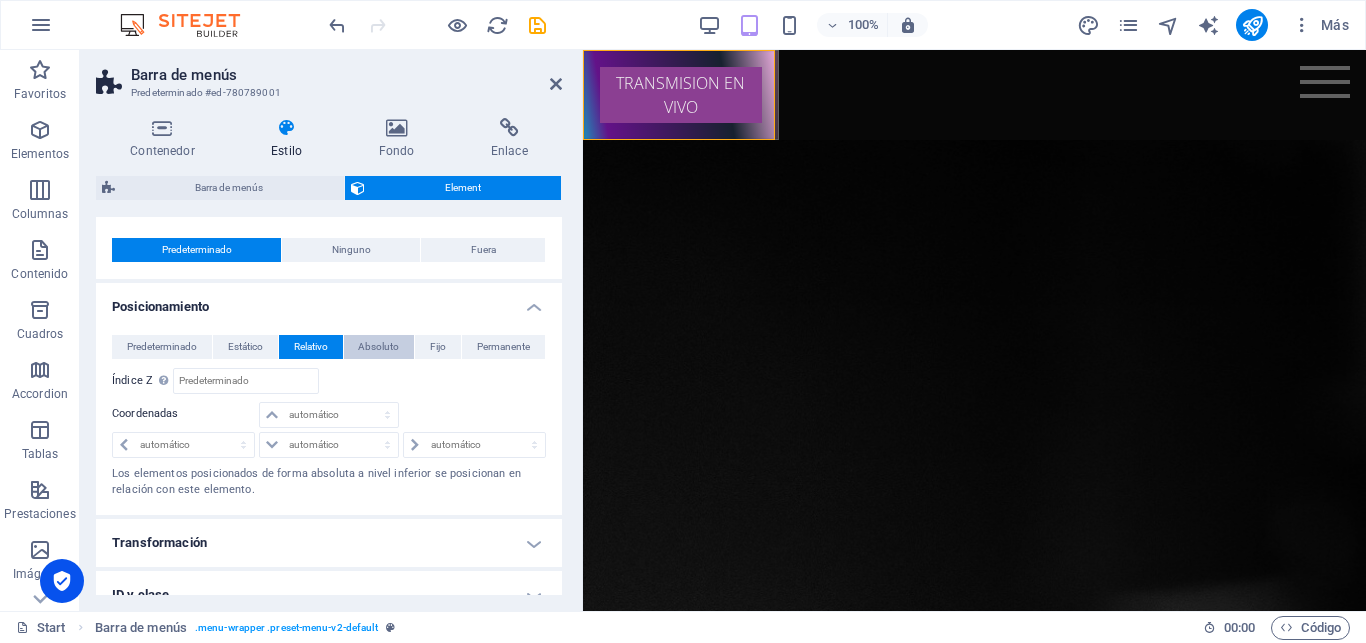 click on "Absoluto" at bounding box center (378, 347) 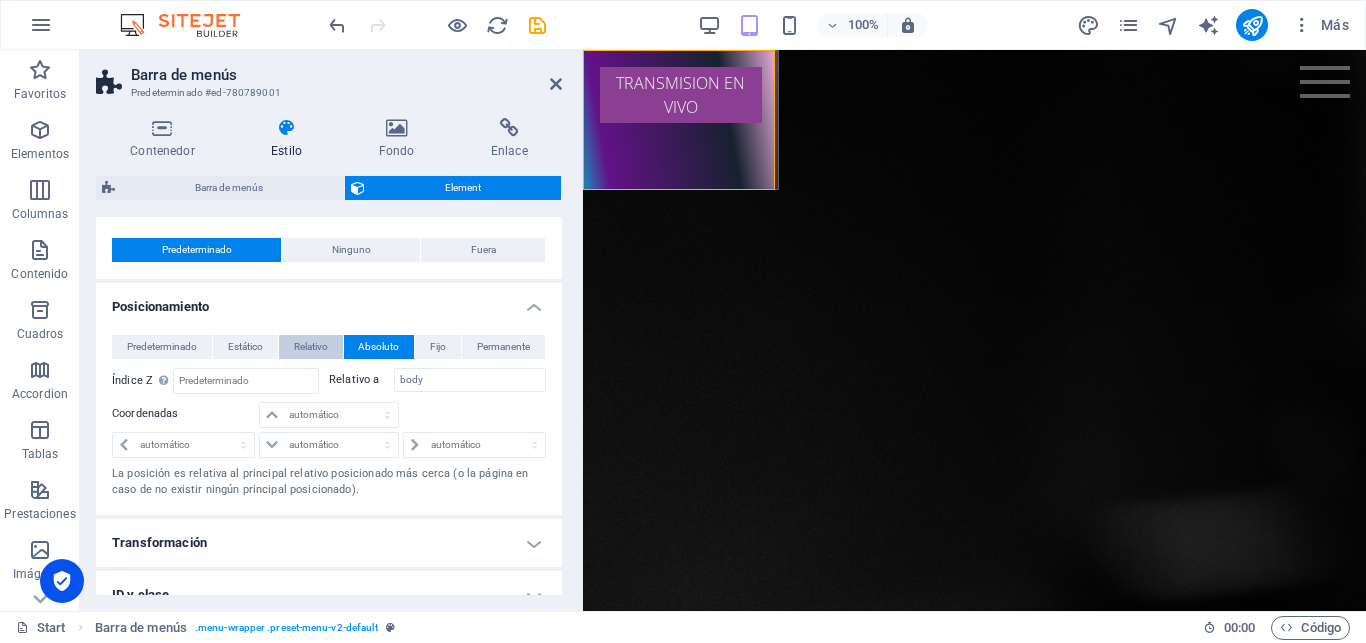 click on "Relativo" at bounding box center (311, 347) 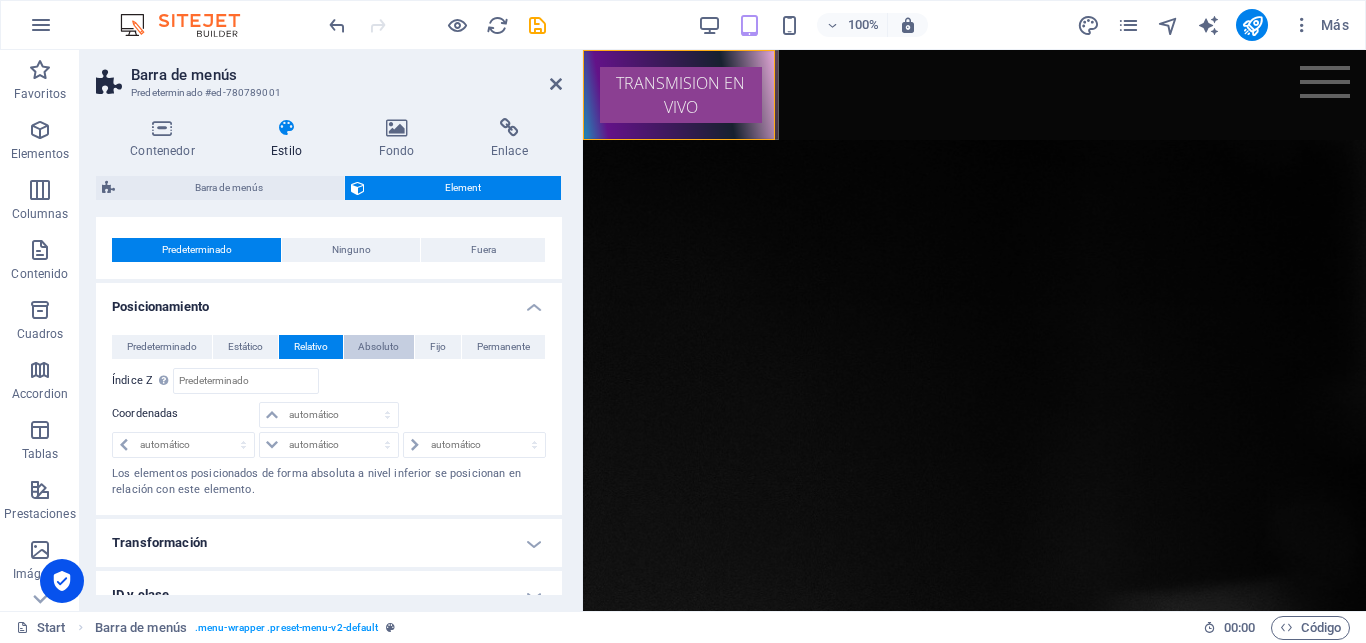 click on "Absoluto" at bounding box center (378, 347) 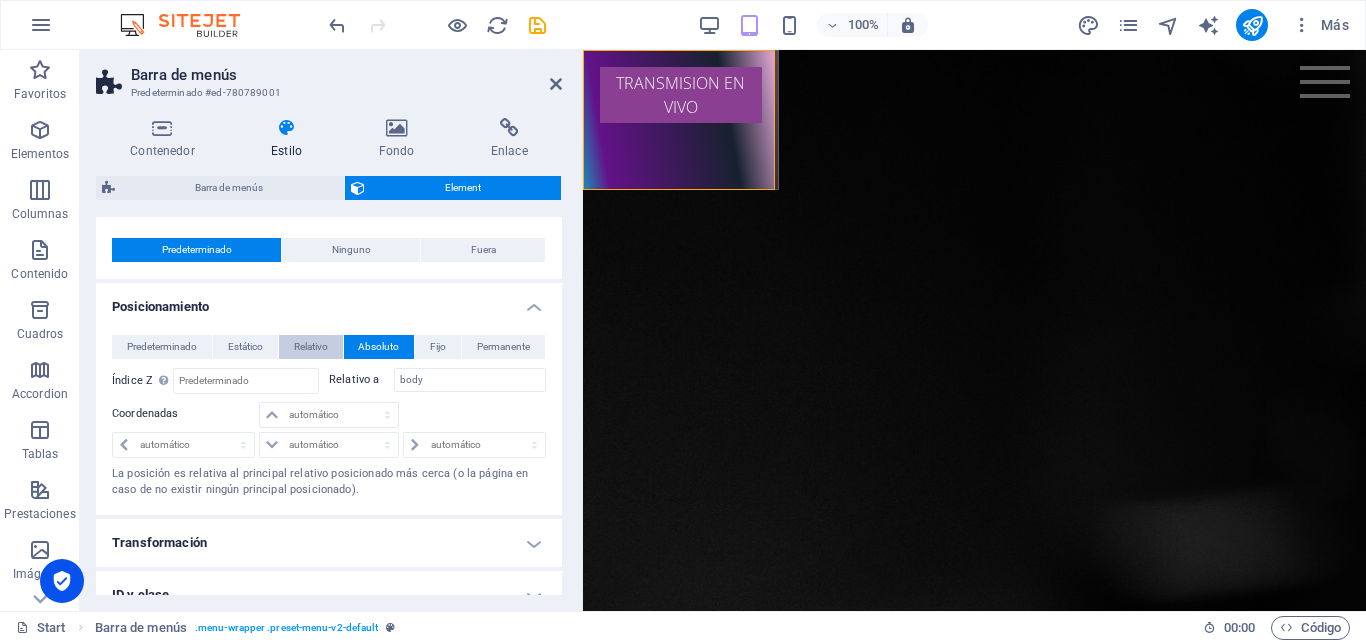 click on "Relativo" at bounding box center (311, 347) 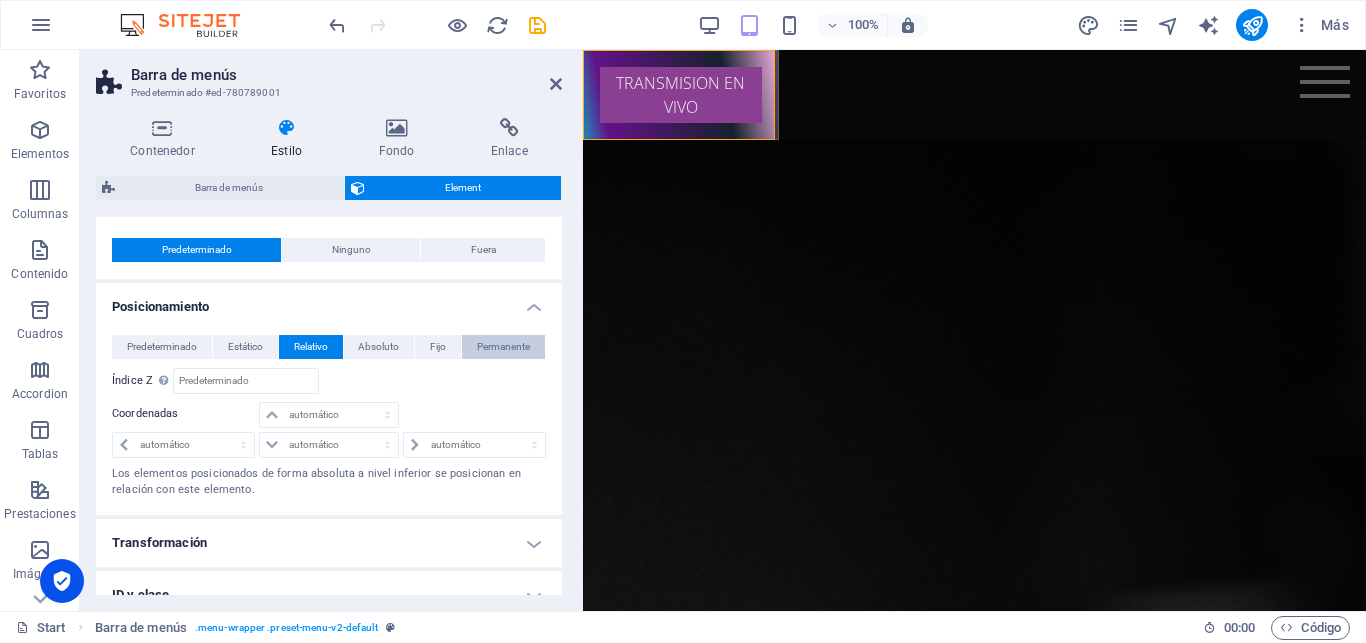 click on "Permanente" at bounding box center [503, 347] 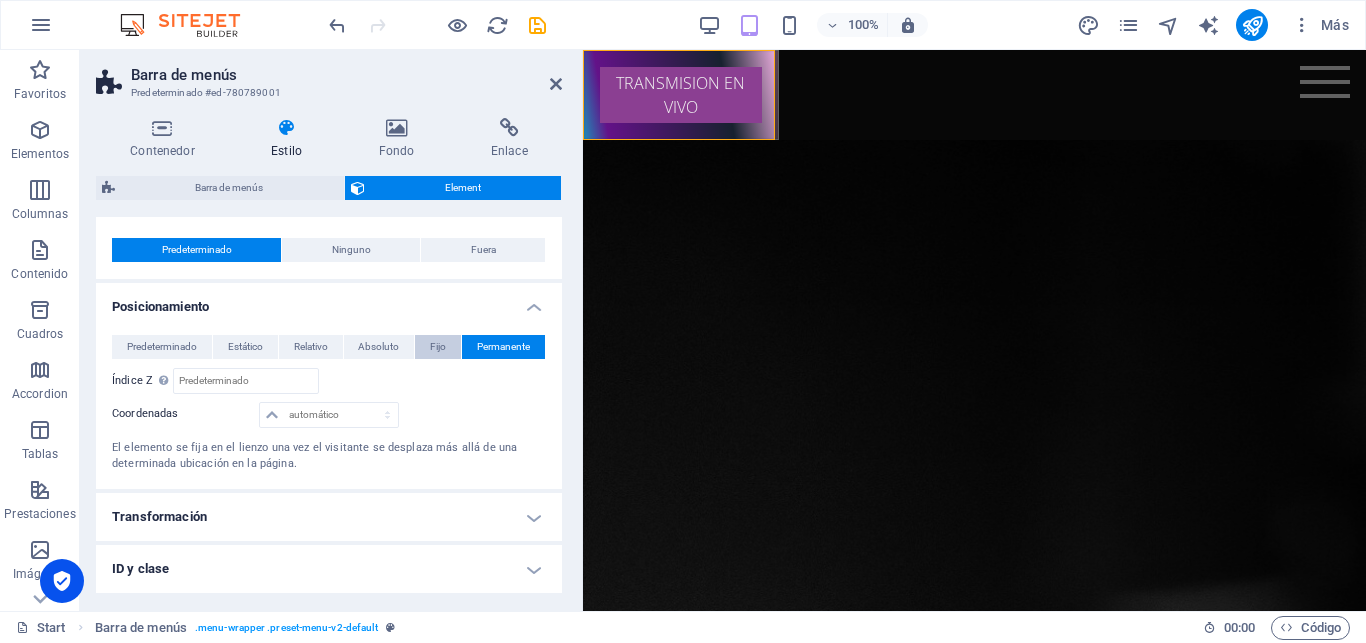 click on "Fijo" at bounding box center [438, 347] 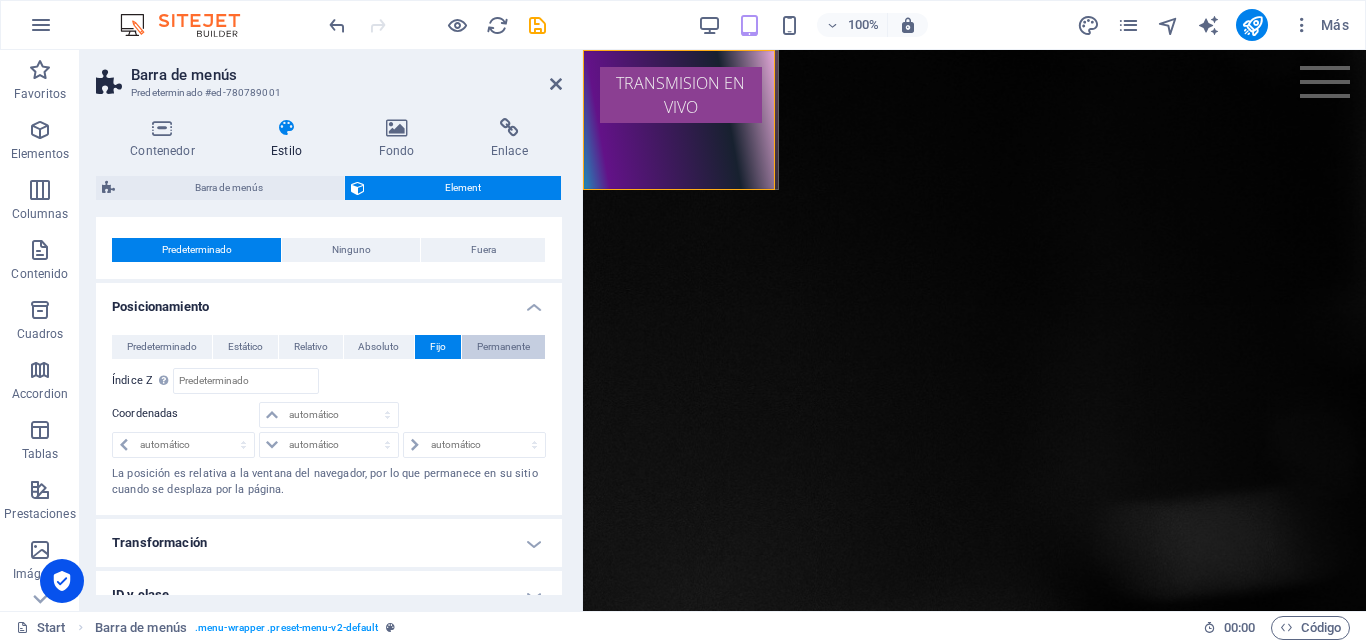 click on "Permanente" at bounding box center (503, 347) 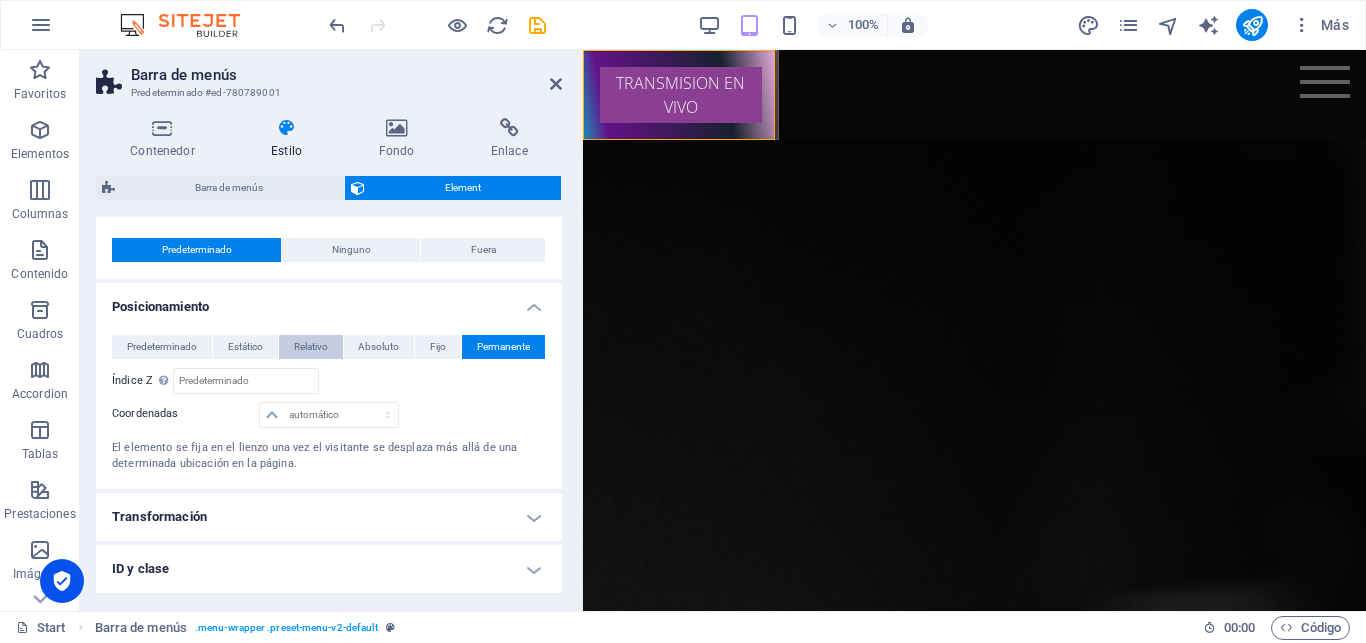 click on "Relativo" at bounding box center [311, 347] 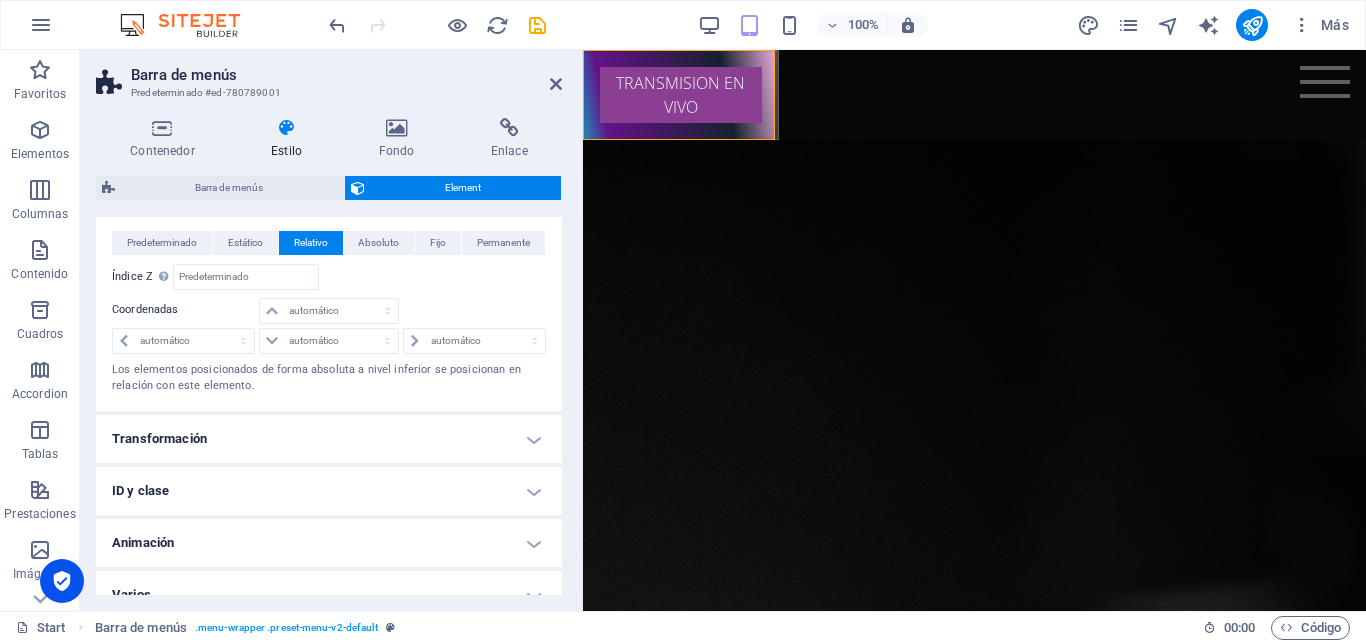 scroll, scrollTop: 867, scrollLeft: 0, axis: vertical 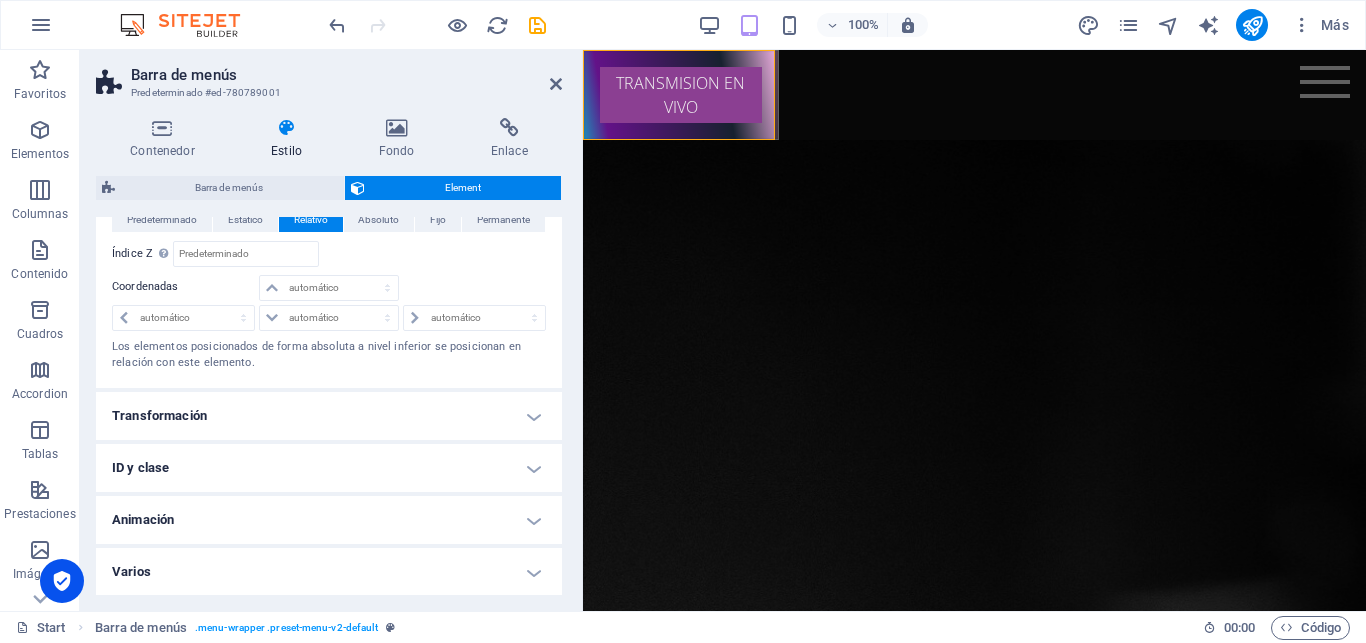 click on "Animación" at bounding box center (329, 520) 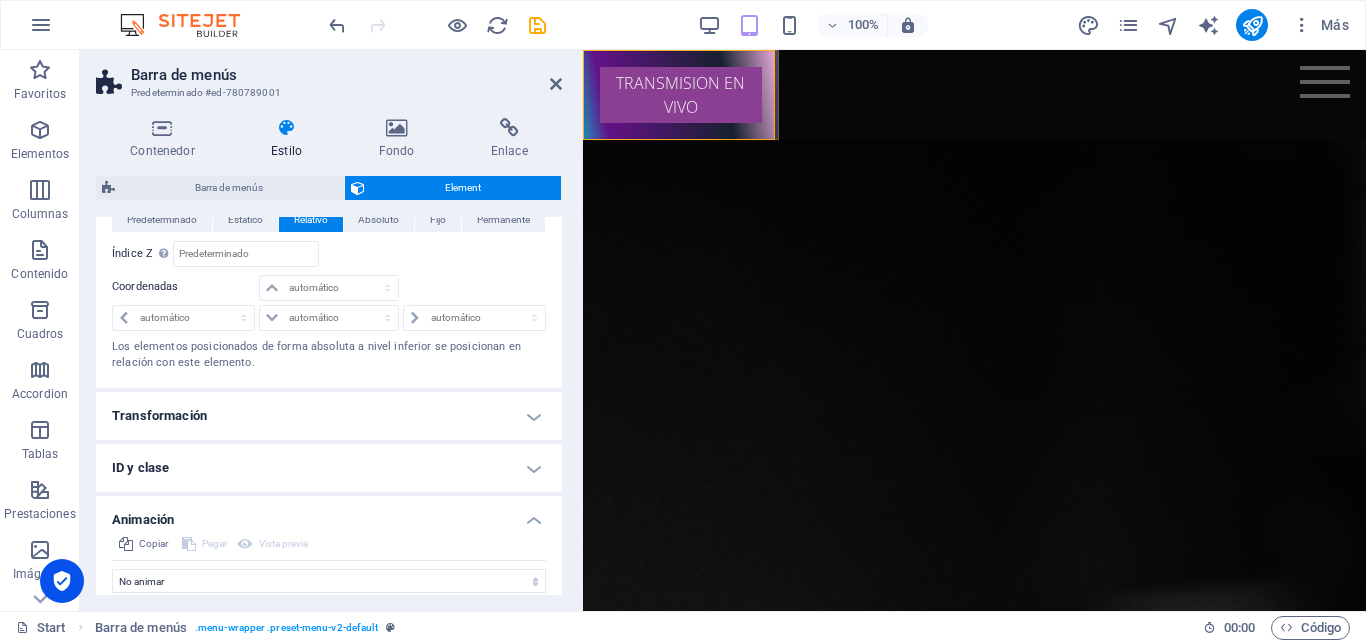 scroll, scrollTop: 932, scrollLeft: 0, axis: vertical 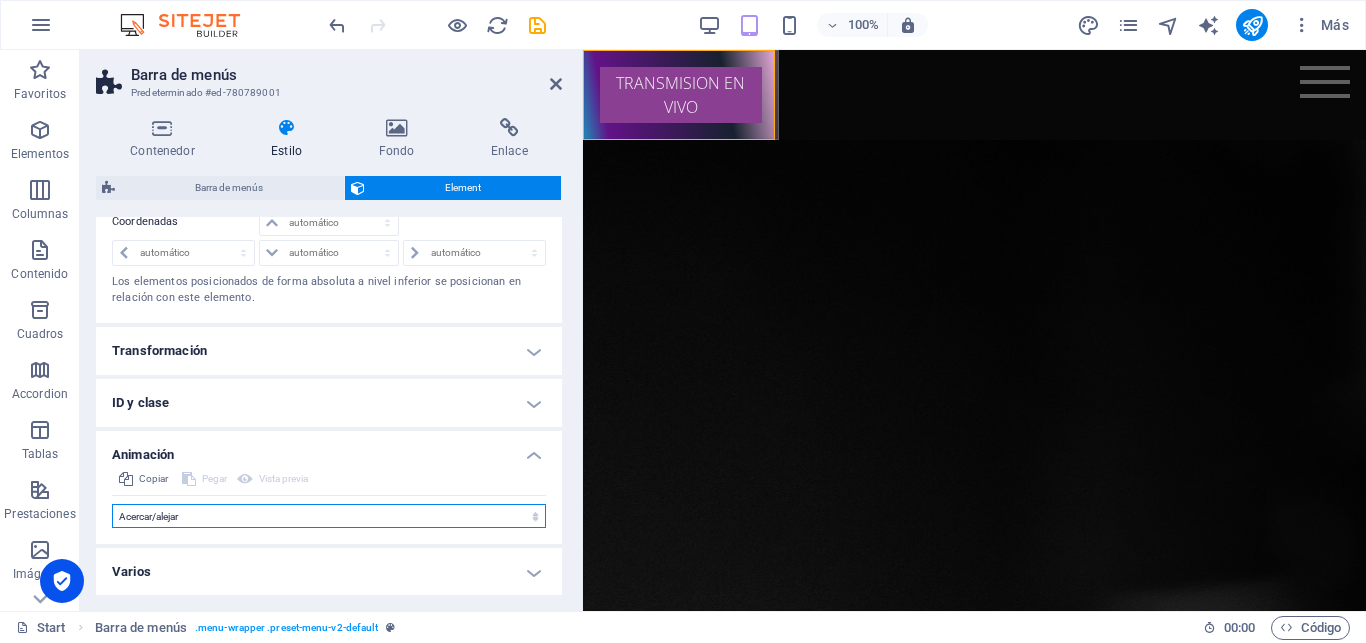click on "Acercar/alejar" at bounding box center [0, 0] 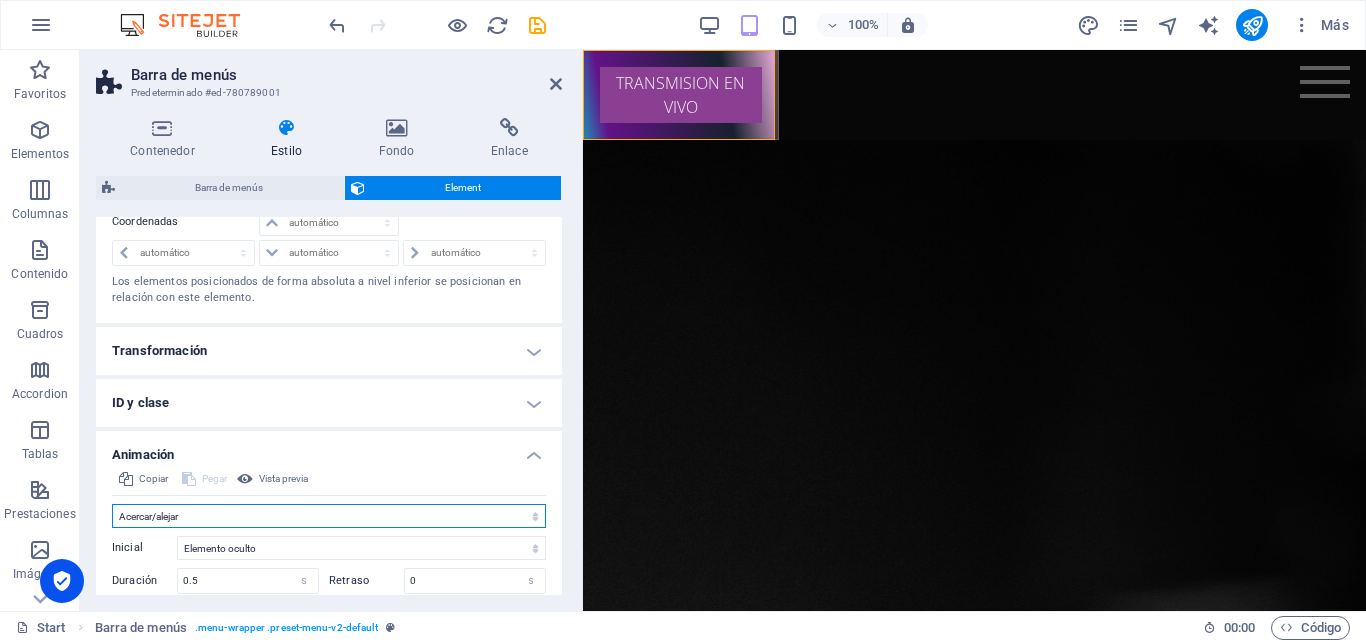 click on "No animar Mostrar / Ocultar Subir/bajar Acercar/alejar Deslizar de izquierda a derecha Deslizar de derecha a izquierda Deslizar de arriba a abajo Deslizar de abajo a arriba Pulsación Parpadeo Abrir como superposición" at bounding box center (329, 516) 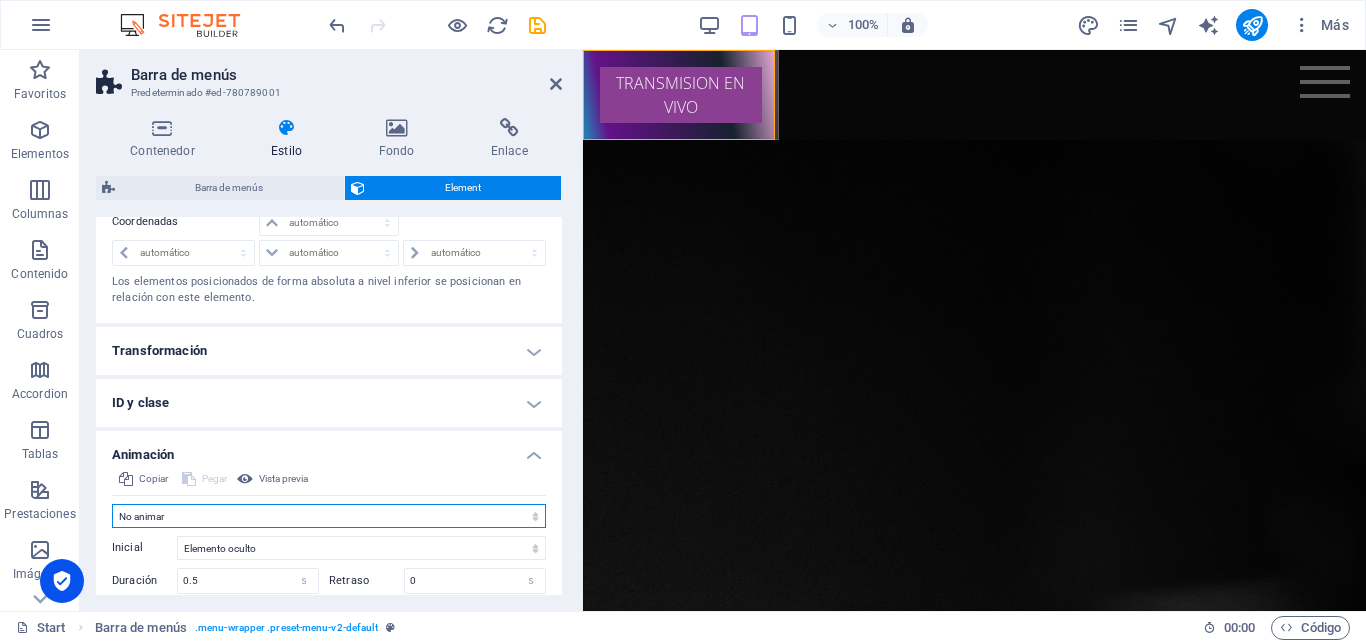 click on "No animar" at bounding box center [0, 0] 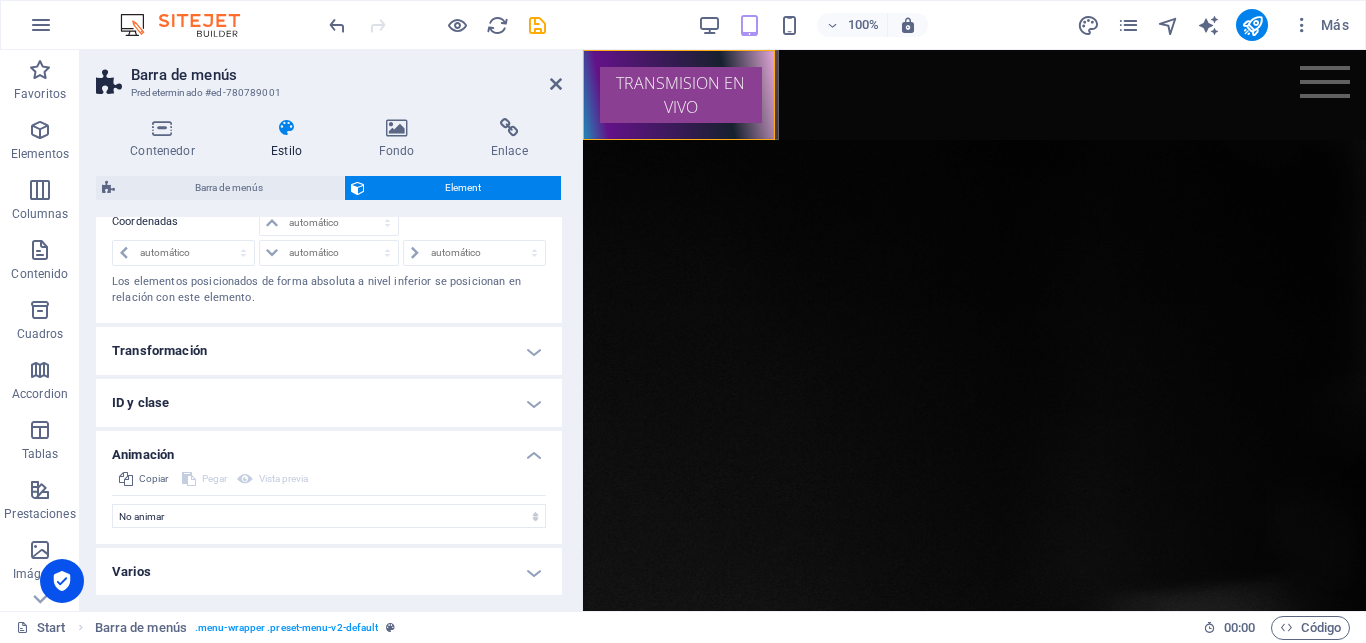 click on "Varios" at bounding box center (329, 572) 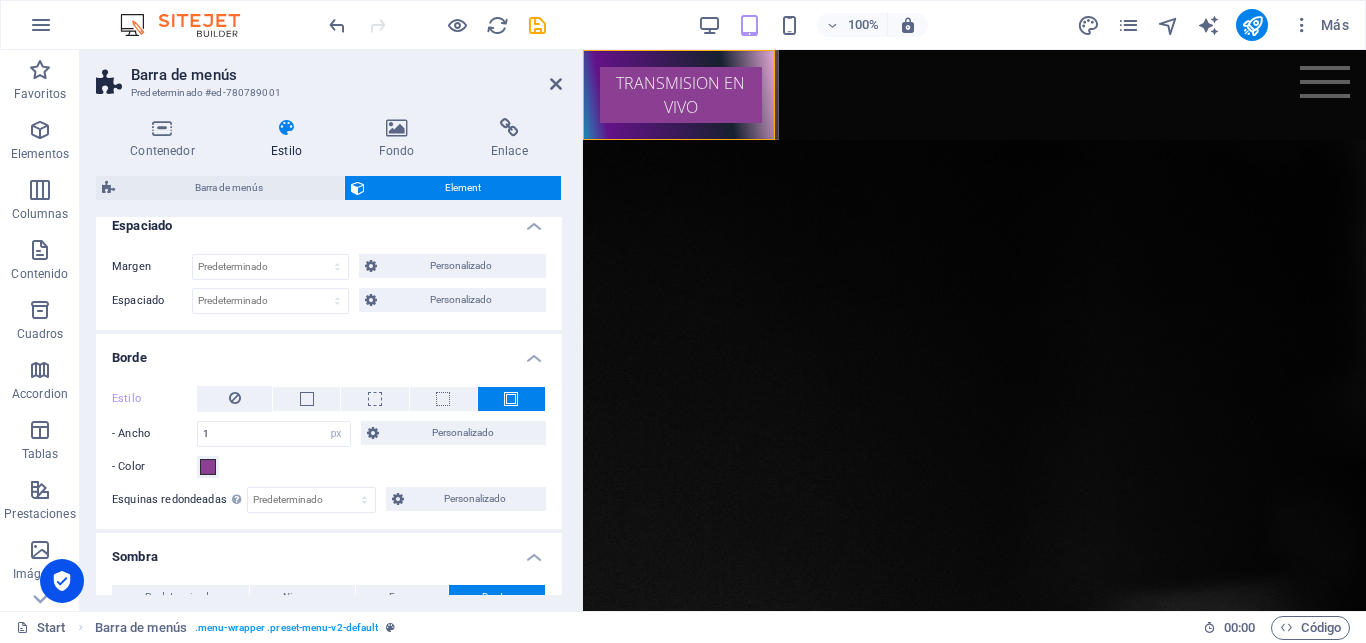 scroll, scrollTop: 0, scrollLeft: 0, axis: both 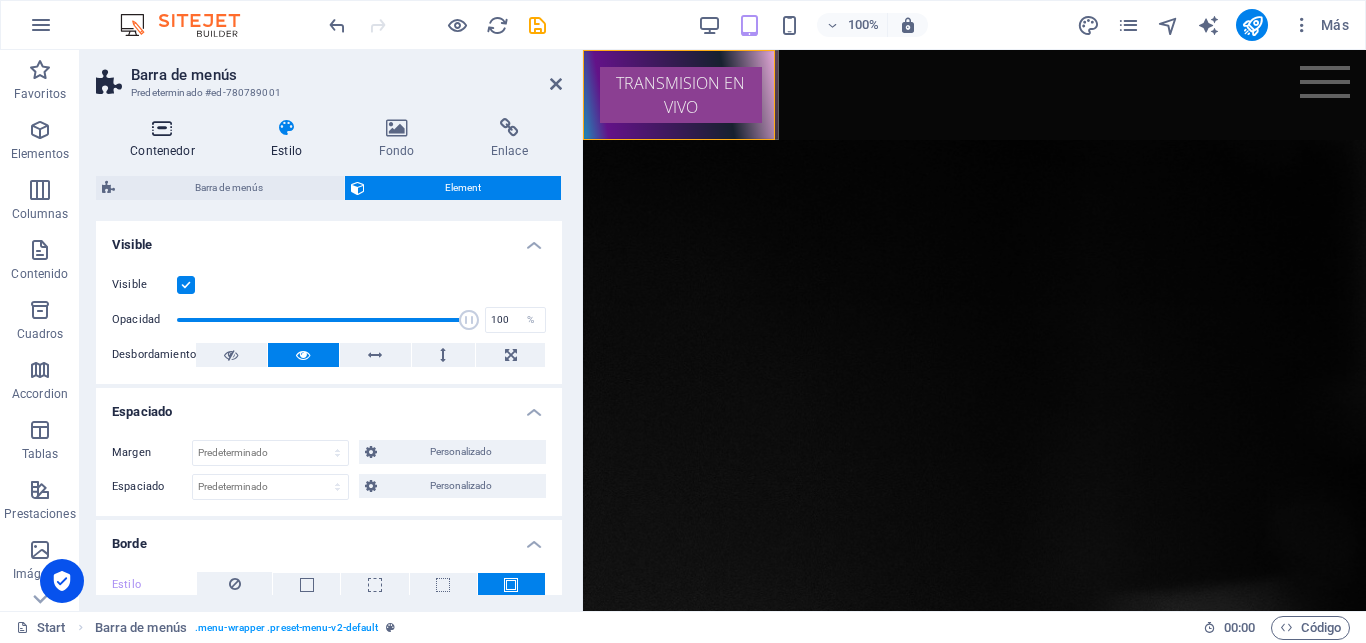 click on "Contenedor" at bounding box center [166, 139] 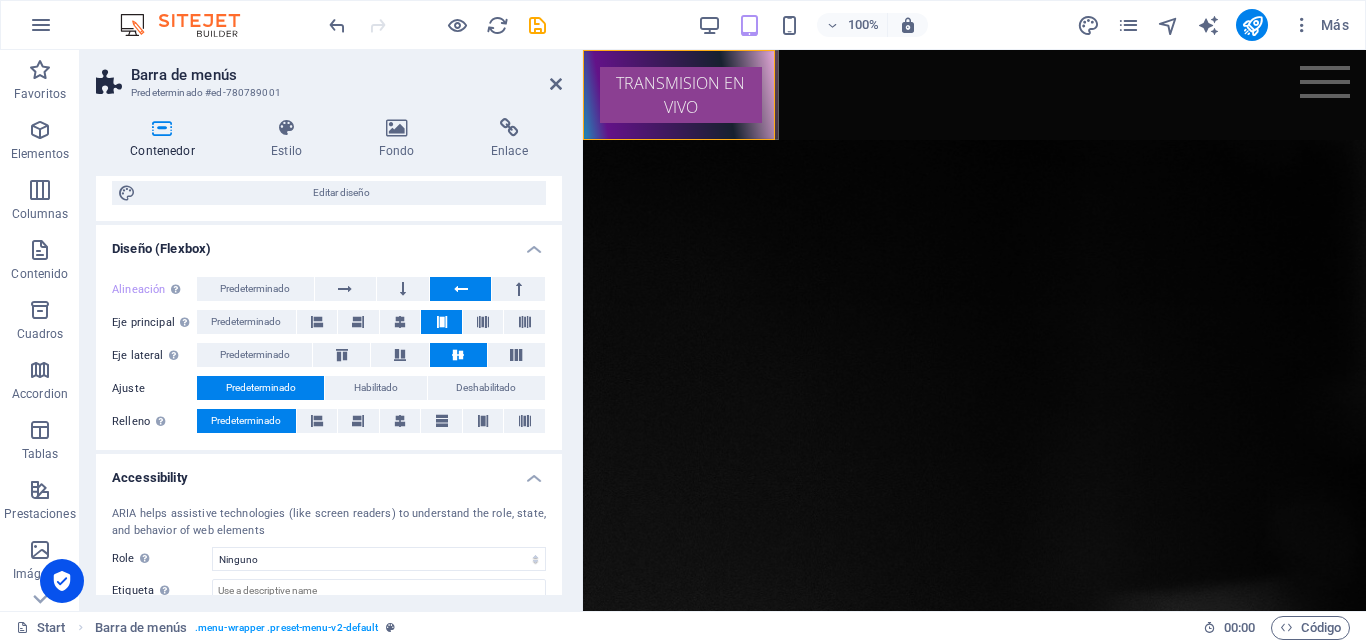 scroll, scrollTop: 323, scrollLeft: 0, axis: vertical 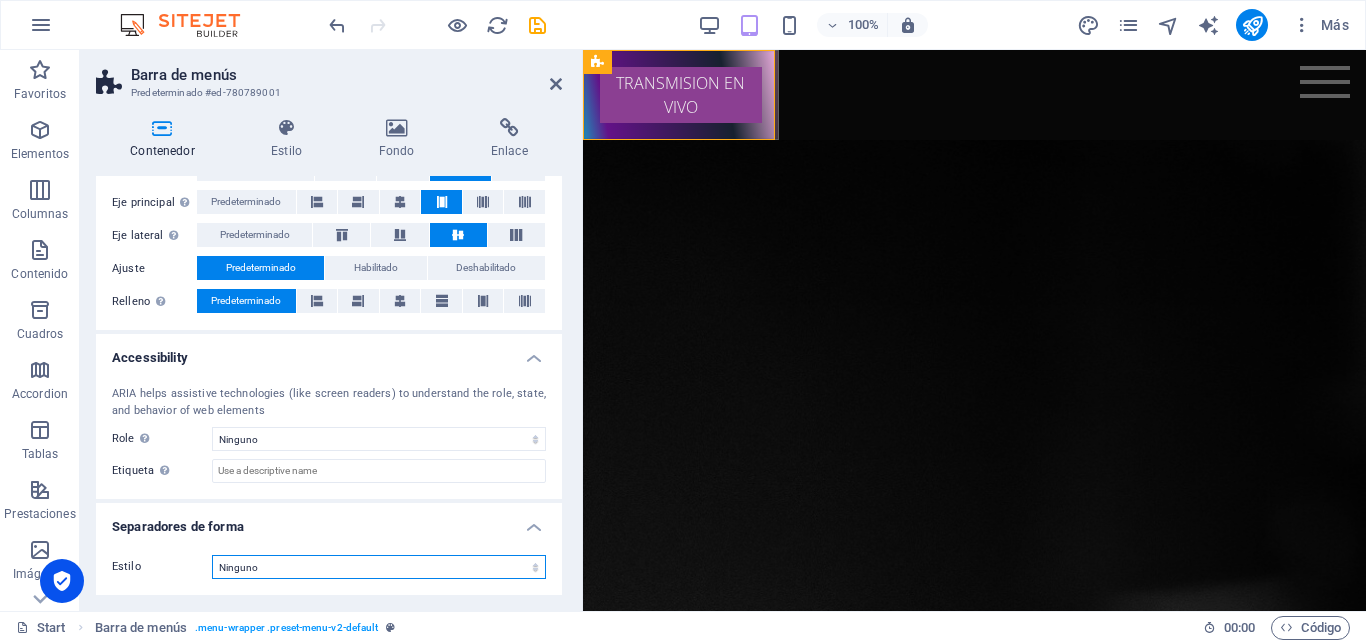 click on "Ninguno Triángulo Cuadrado Diagonal Polígono 1 Polígono 2 Zigzag Múltiples zigzags Olas Múltiples olas Medio círculo Círculo Sombra de círculo Bloques Hexágonos Nubes Múltiples nubes Ventilador Pirámides Libro Gota de pintura Fuego Papel desmenuzado Flecha" at bounding box center (379, 567) 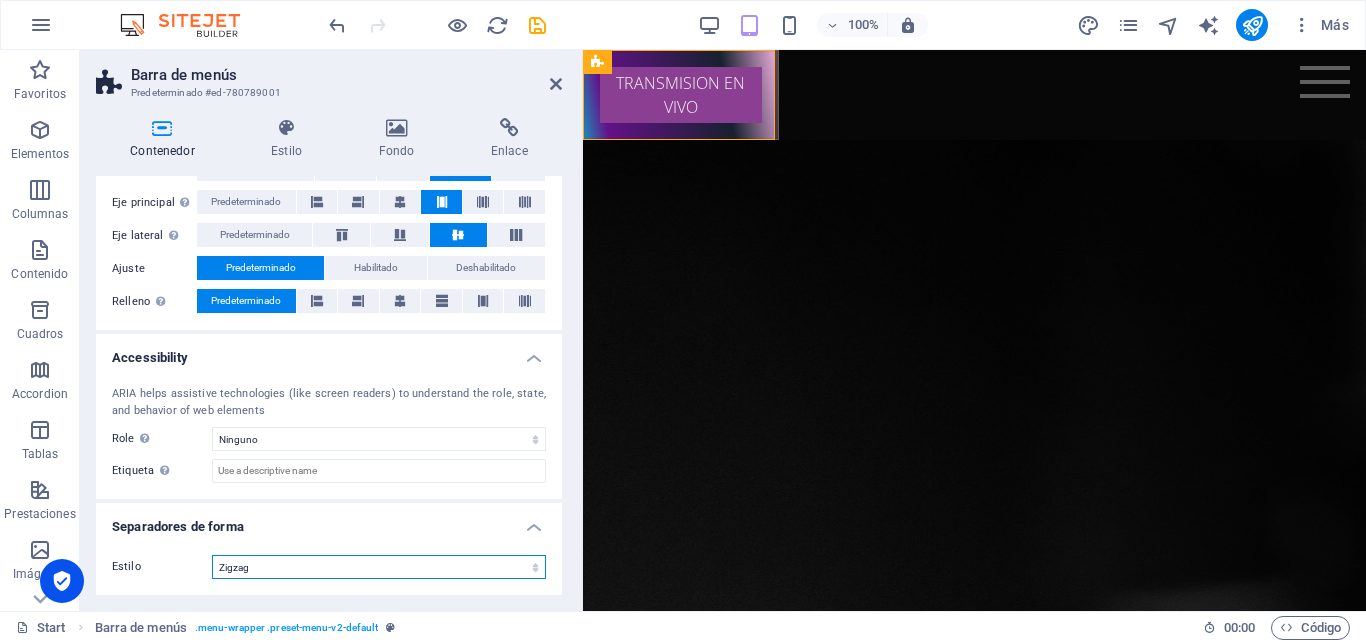 click on "Zigzag" at bounding box center (0, 0) 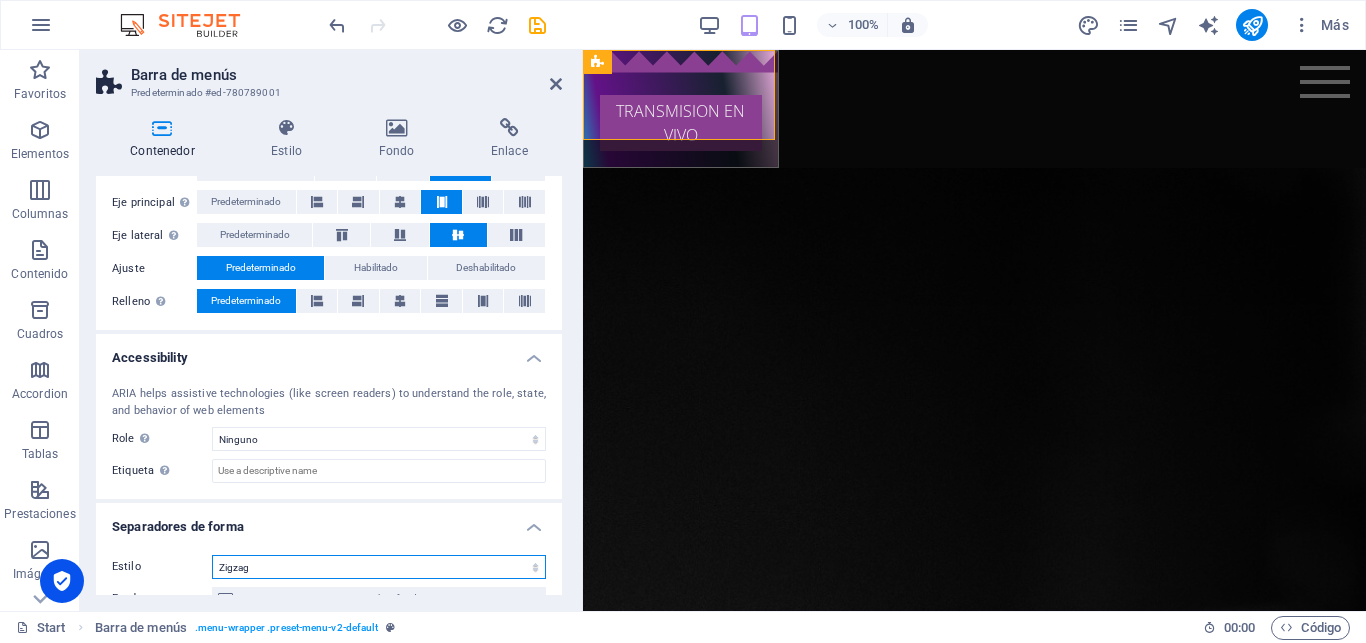click on "Ninguno Triángulo Cuadrado Diagonal Polígono 1 Polígono 2 Zigzag Múltiples zigzags Olas Múltiples olas Medio círculo Círculo Sombra de círculo Bloques Hexágonos Nubes Múltiples nubes Ventilador Pirámides Libro Gota de pintura Fuego Papel desmenuzado Flecha" at bounding box center [379, 567] 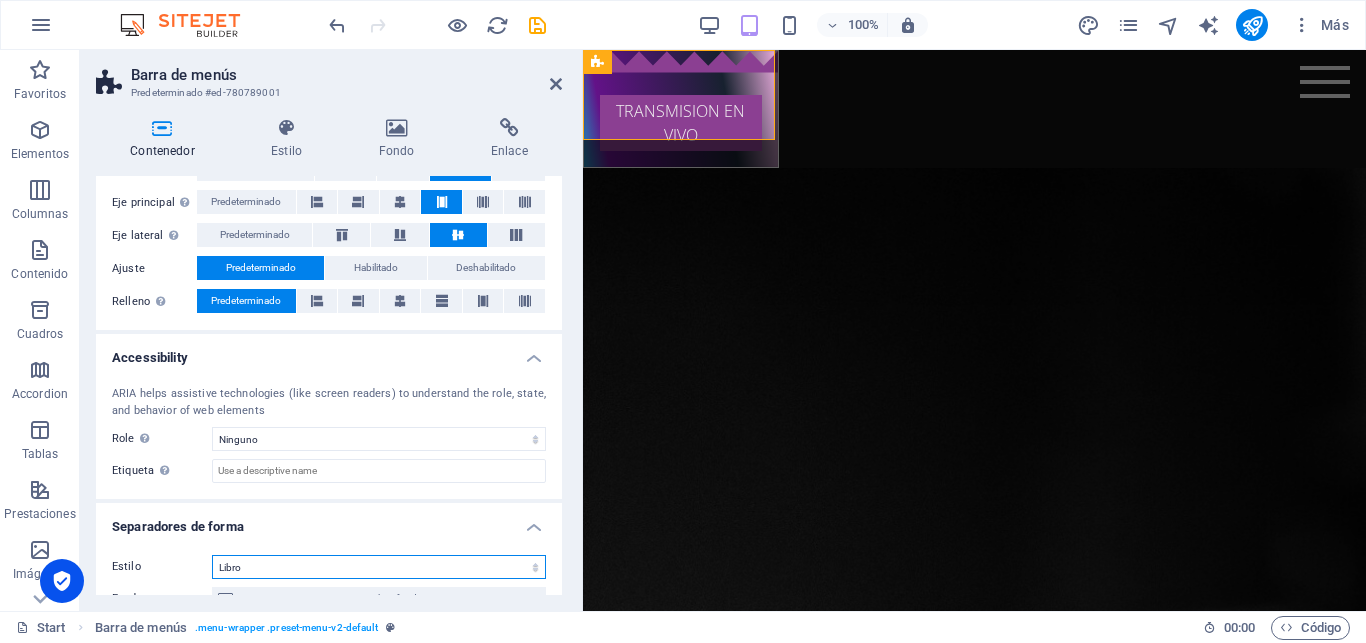 click on "Libro" at bounding box center (0, 0) 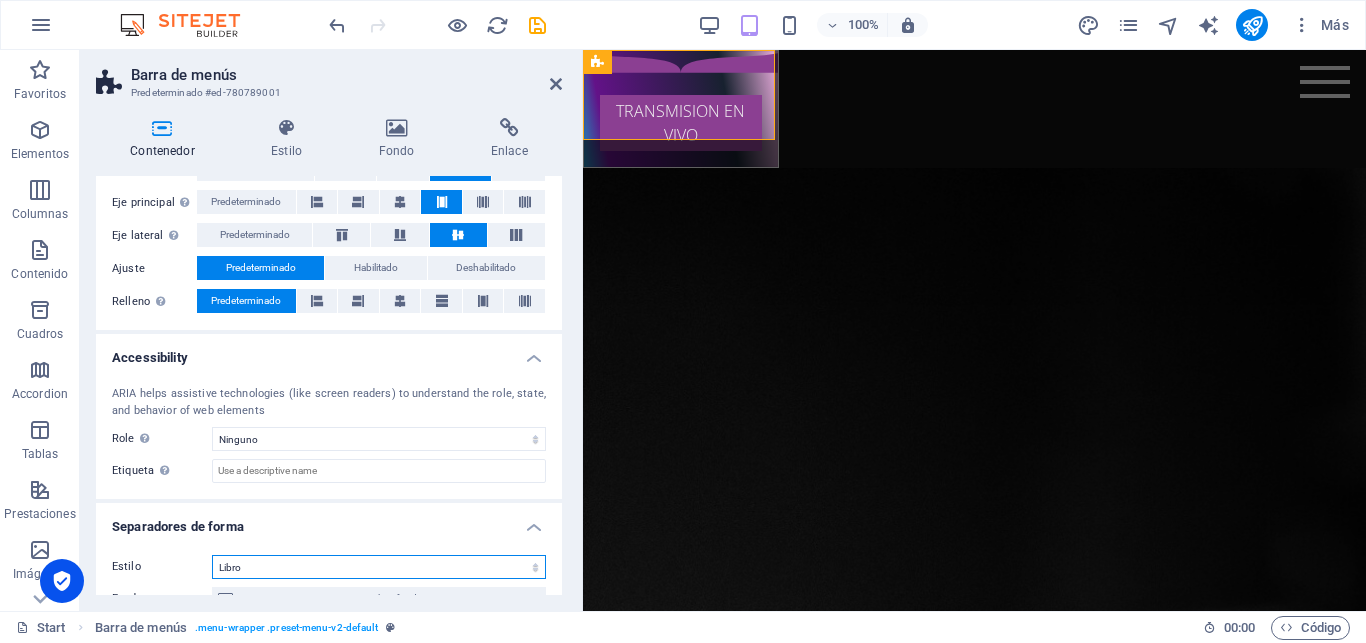 click on "Ninguno Triángulo Cuadrado Diagonal Polígono 1 Polígono 2 Zigzag Múltiples zigzags Olas Múltiples olas Medio círculo Círculo Sombra de círculo Bloques Hexágonos Nubes Múltiples nubes Ventilador Pirámides Libro Gota de pintura Fuego Papel desmenuzado Flecha" at bounding box center (379, 567) 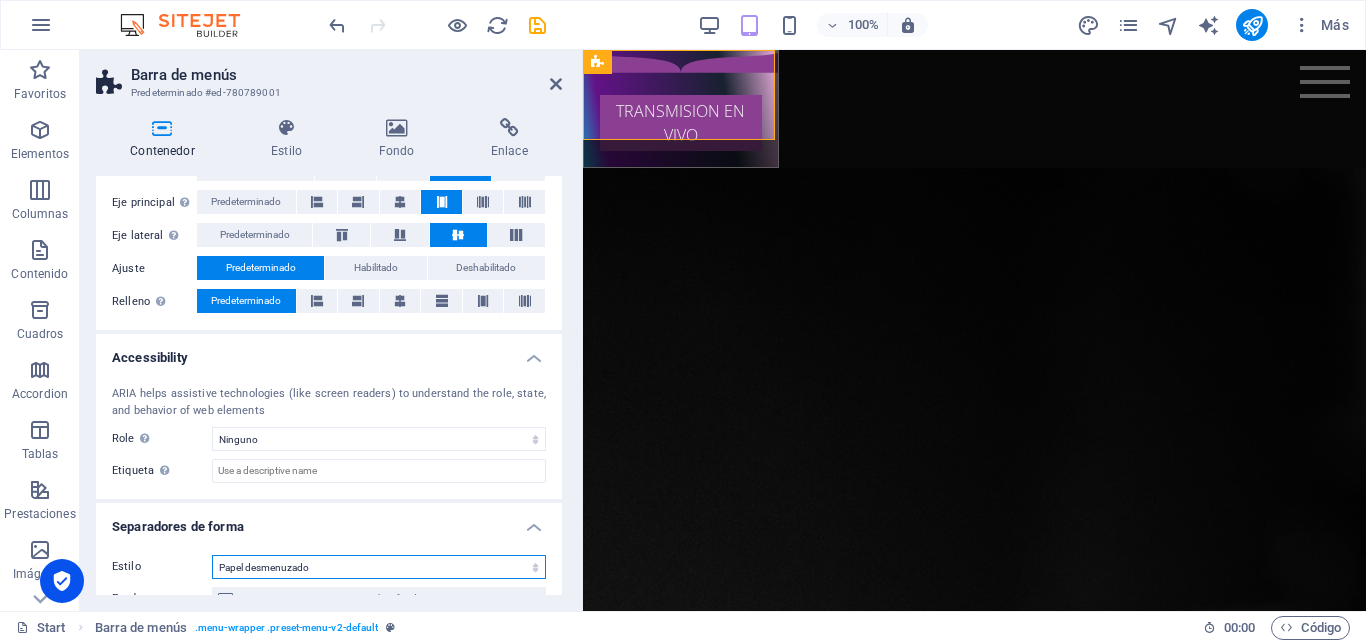 click on "Papel desmenuzado" at bounding box center [0, 0] 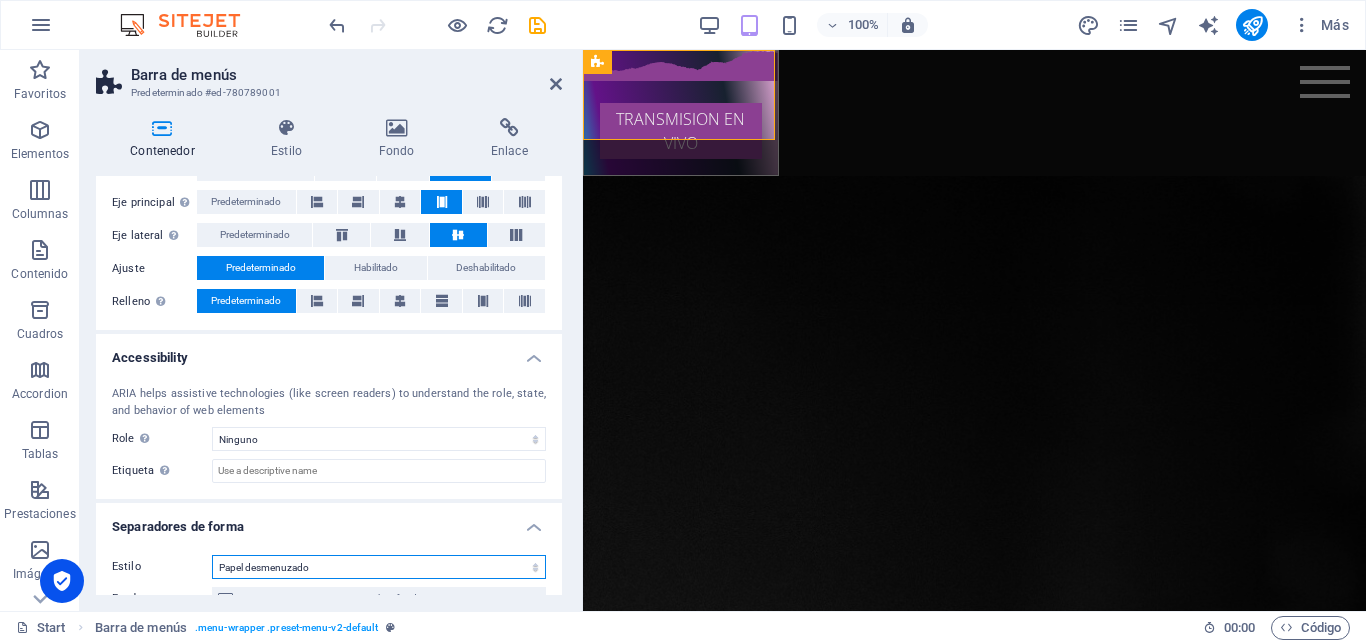 click on "Ninguno Triángulo Cuadrado Diagonal Polígono 1 Polígono 2 Zigzag Múltiples zigzags Olas Múltiples olas Medio círculo Círculo Sombra de círculo Bloques Hexágonos Nubes Múltiples nubes Ventilador Pirámides Libro Gota de pintura Fuego Papel desmenuzado Flecha" at bounding box center (379, 567) 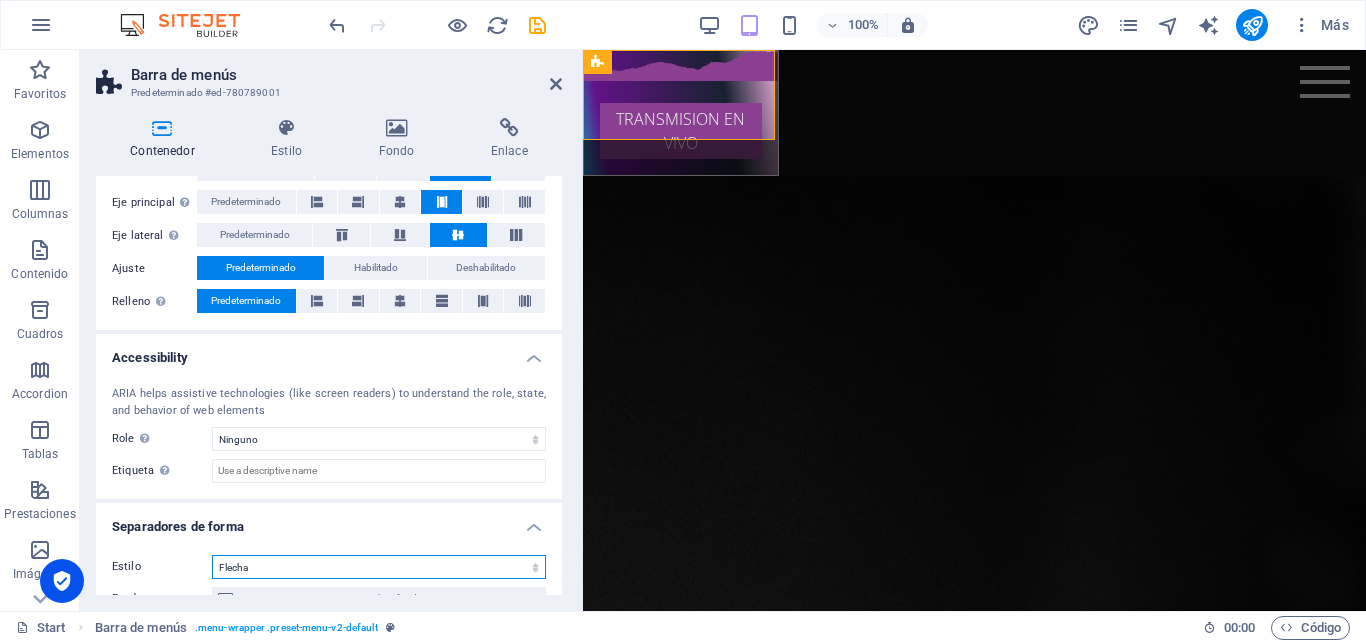 click on "Flecha" at bounding box center (0, 0) 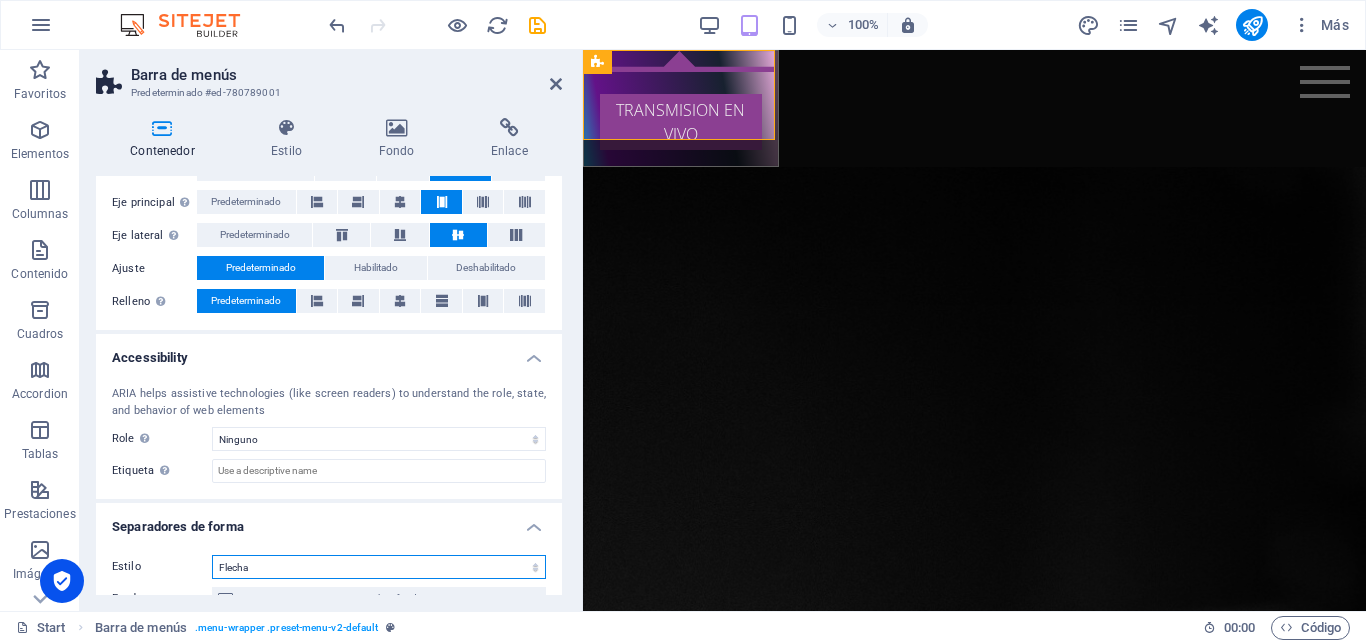 click on "Ninguno Triángulo Cuadrado Diagonal Polígono 1 Polígono 2 Zigzag Múltiples zigzags Olas Múltiples olas Medio círculo Círculo Sombra de círculo Bloques Hexágonos Nubes Múltiples nubes Ventilador Pirámides Libro Gota de pintura Fuego Papel desmenuzado Flecha" at bounding box center (379, 567) 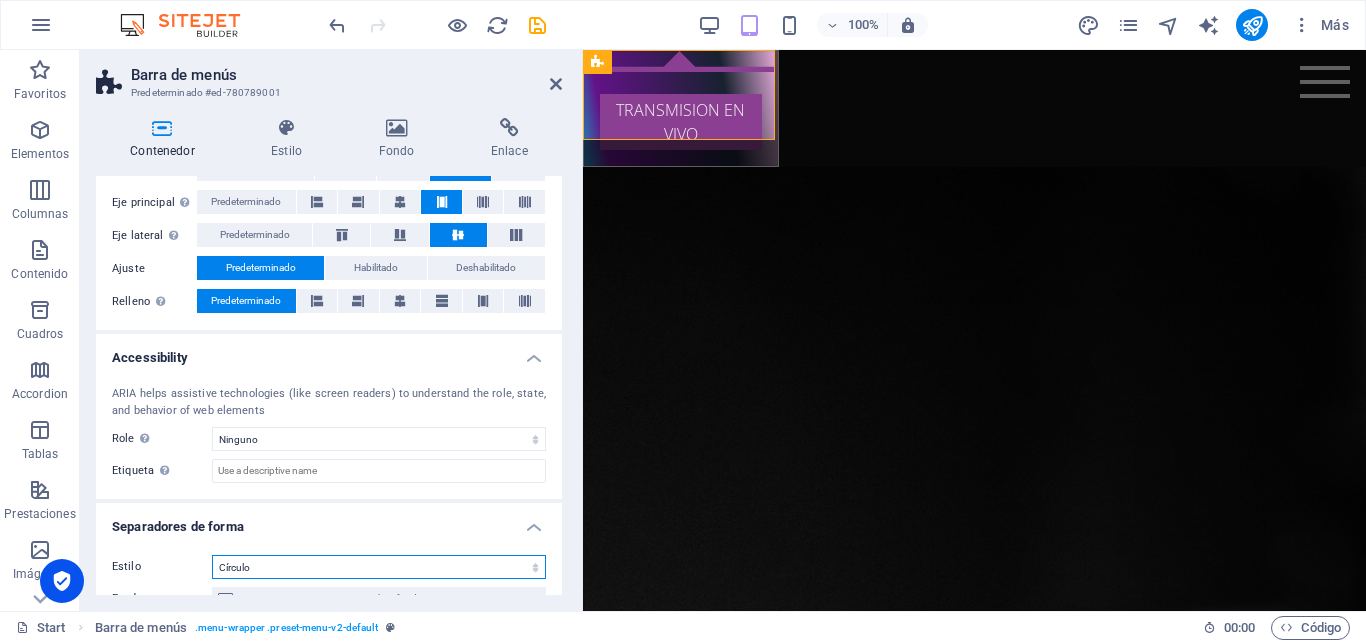 click on "Círculo" at bounding box center (0, 0) 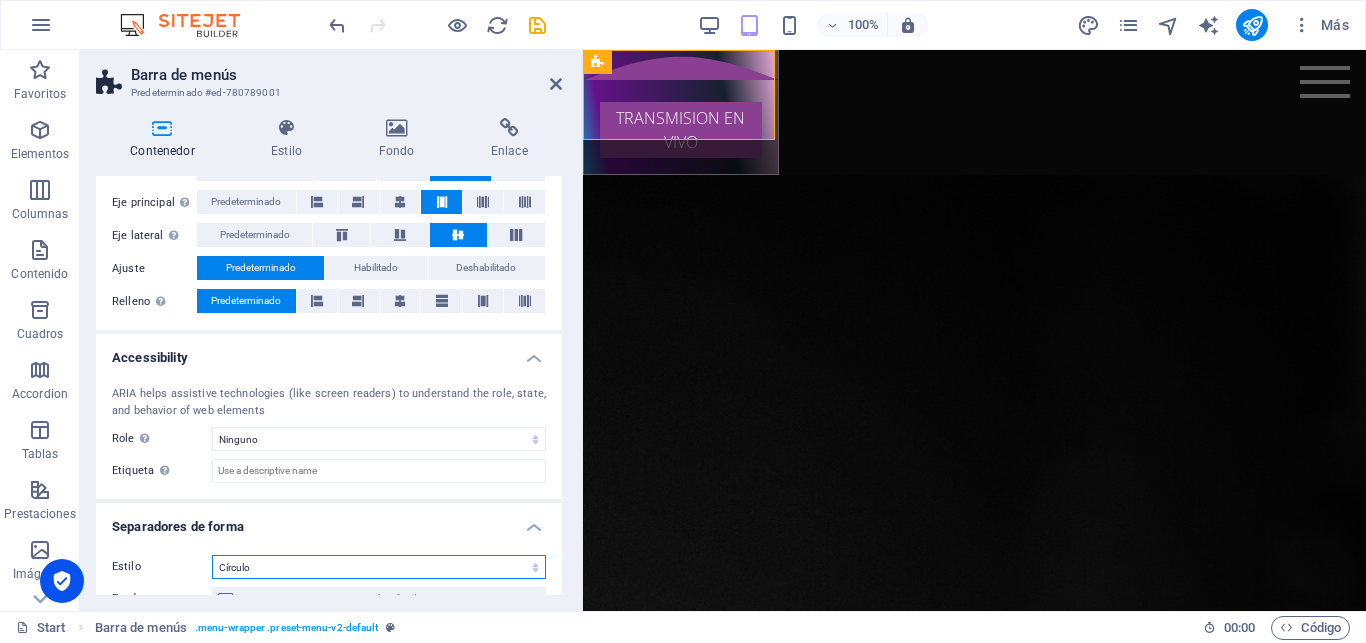 click on "Ninguno Triángulo Cuadrado Diagonal Polígono 1 Polígono 2 Zigzag Múltiples zigzags Olas Múltiples olas Medio círculo Círculo Sombra de círculo Bloques Hexágonos Nubes Múltiples nubes Ventilador Pirámides Libro Gota de pintura Fuego Papel desmenuzado Flecha" at bounding box center (379, 567) 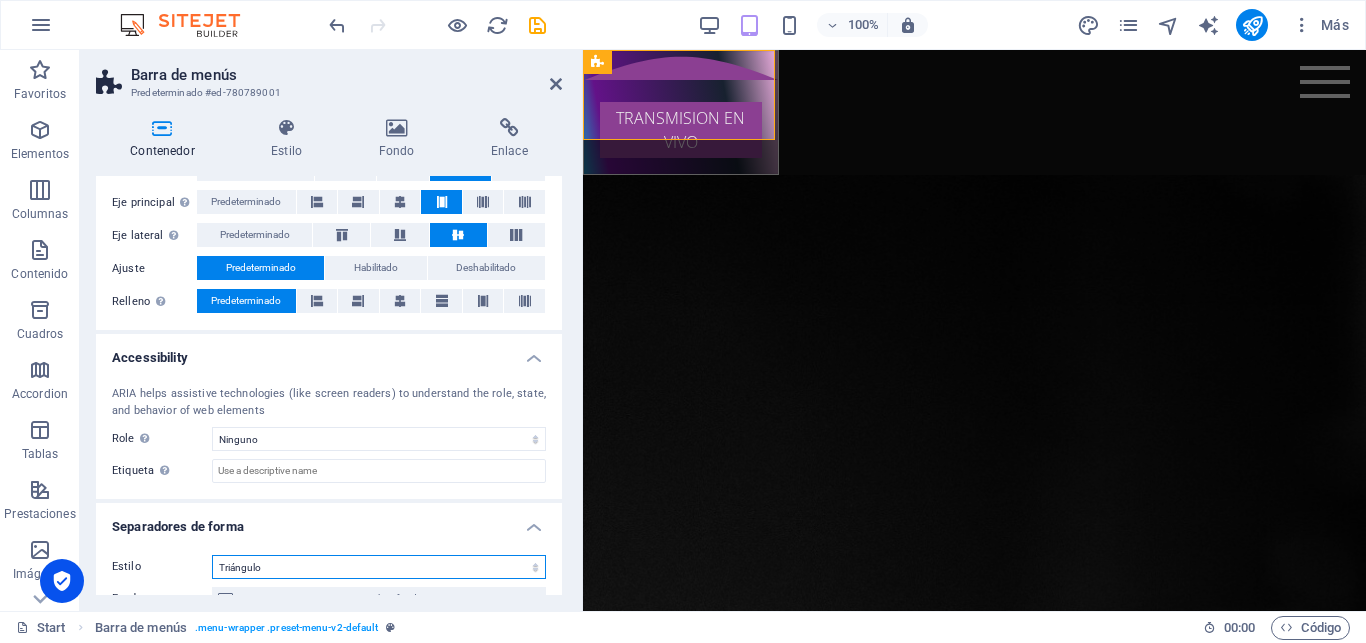 click on "Triángulo" at bounding box center (0, 0) 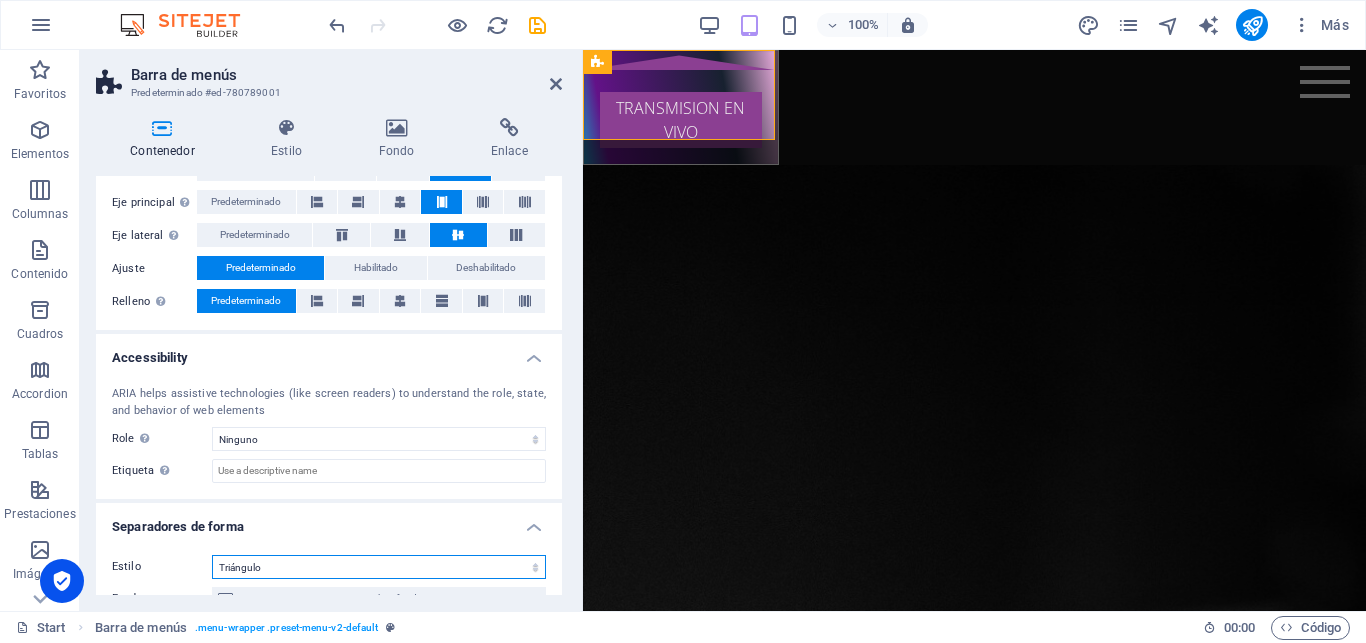 click on "Ninguno Triángulo Cuadrado Diagonal Polígono 1 Polígono 2 Zigzag Múltiples zigzags Olas Múltiples olas Medio círculo Círculo Sombra de círculo Bloques Hexágonos Nubes Múltiples nubes Ventilador Pirámides Libro Gota de pintura Fuego Papel desmenuzado Flecha" at bounding box center [379, 567] 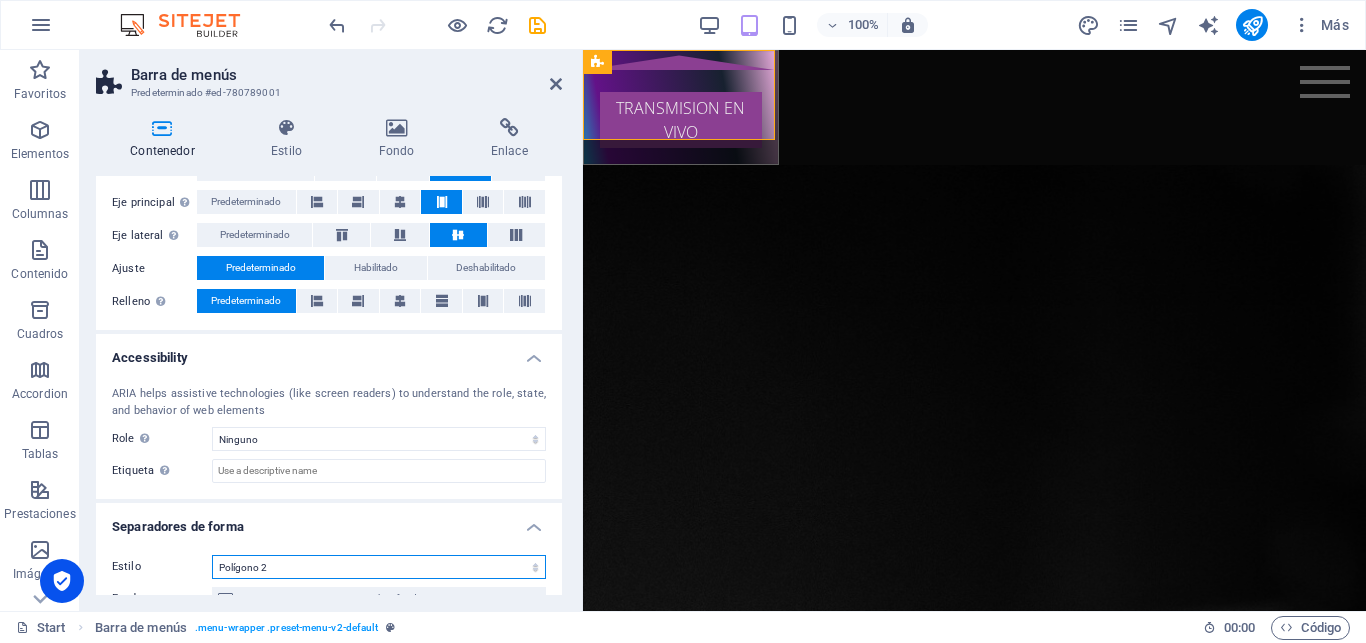 click on "Polígono 2" at bounding box center [0, 0] 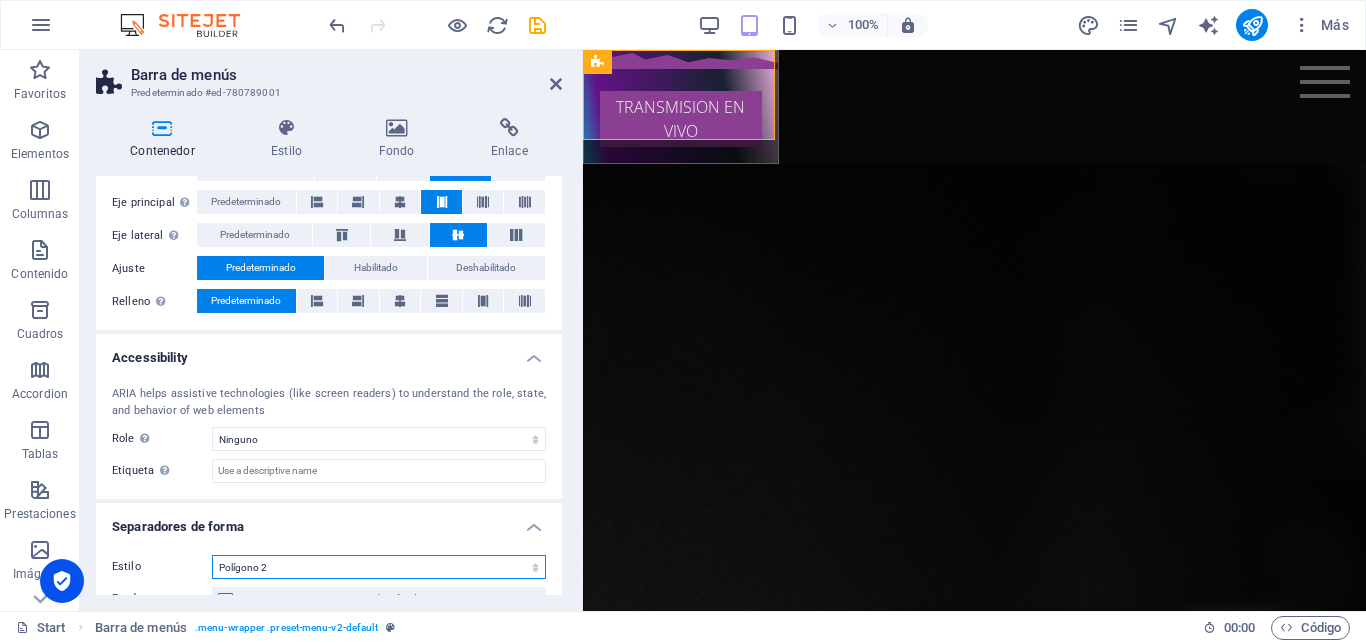click on "Ninguno Triángulo Cuadrado Diagonal Polígono 1 Polígono 2 Zigzag Múltiples zigzags Olas Múltiples olas Medio círculo Círculo Sombra de círculo Bloques Hexágonos Nubes Múltiples nubes Ventilador Pirámides Libro Gota de pintura Fuego Papel desmenuzado Flecha" at bounding box center (379, 567) 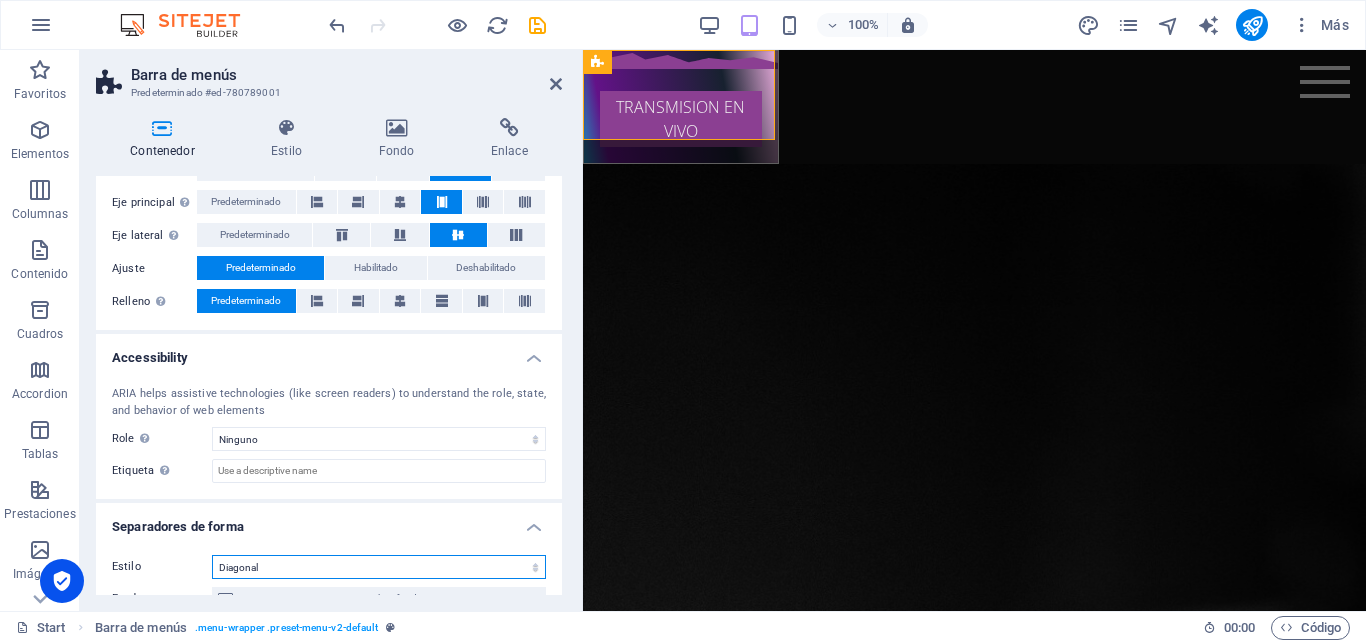 click on "Diagonal" at bounding box center [0, 0] 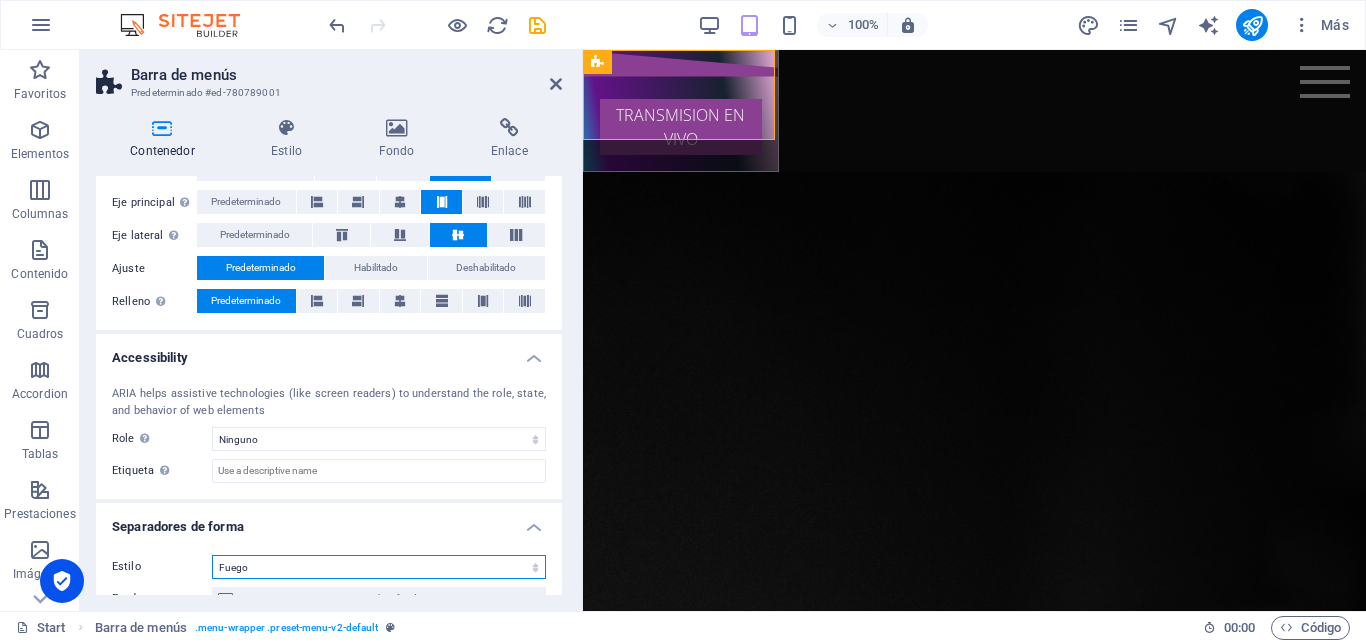 click on "Fuego" at bounding box center (0, 0) 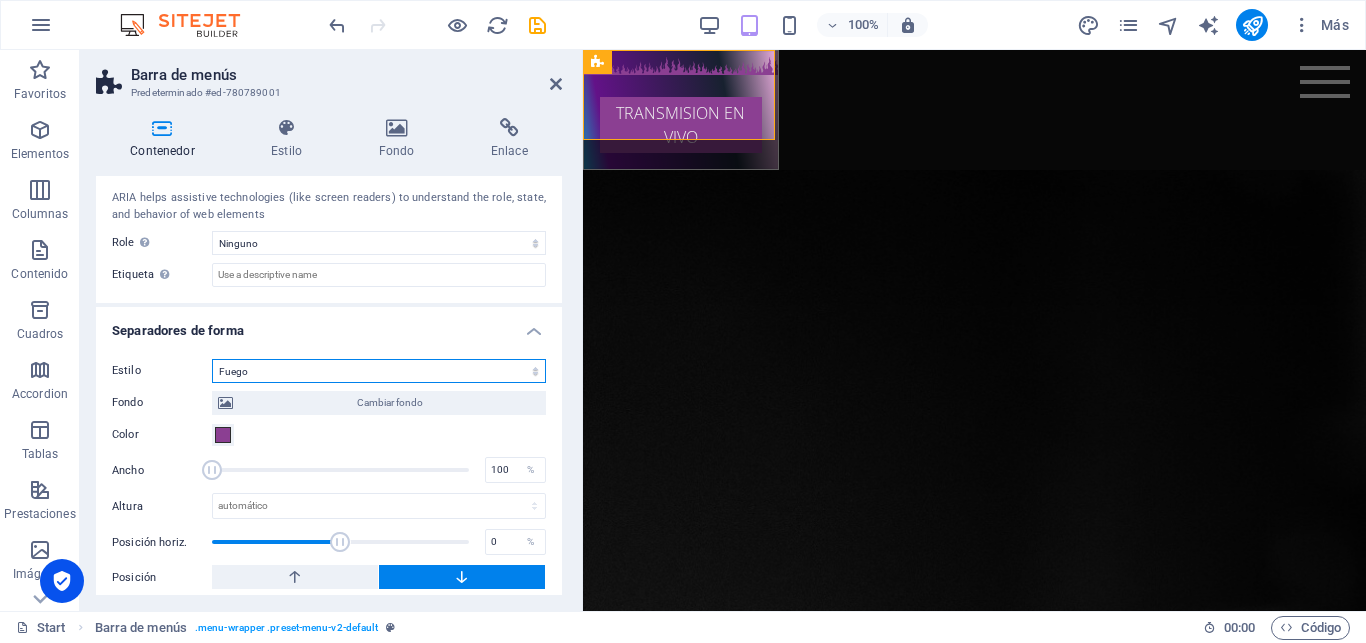 scroll, scrollTop: 596, scrollLeft: 0, axis: vertical 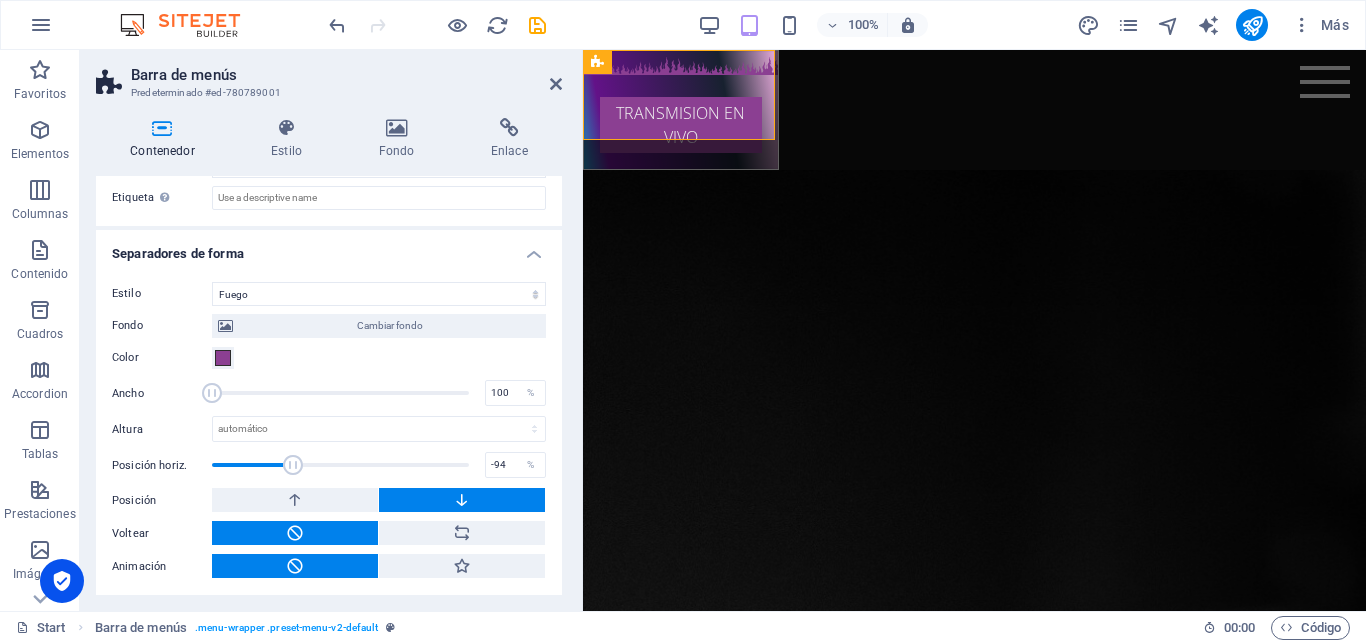 drag, startPoint x: 331, startPoint y: 465, endPoint x: 287, endPoint y: 462, distance: 44.102154 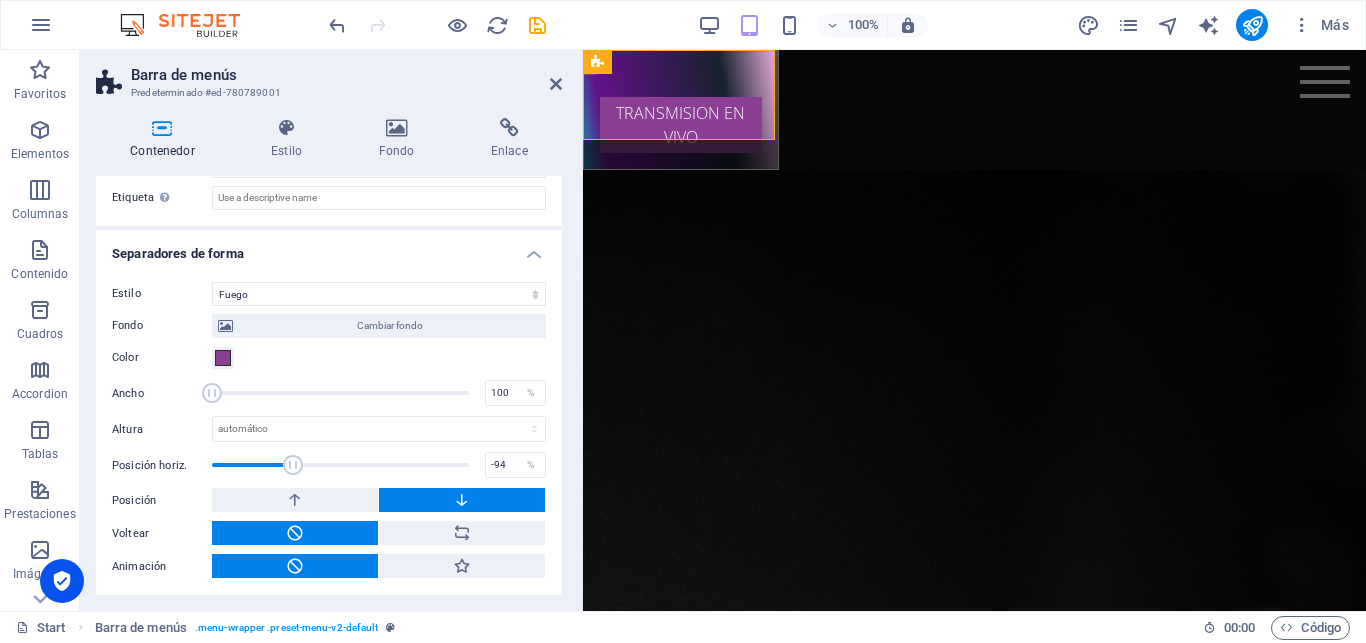 click at bounding box center [293, 465] 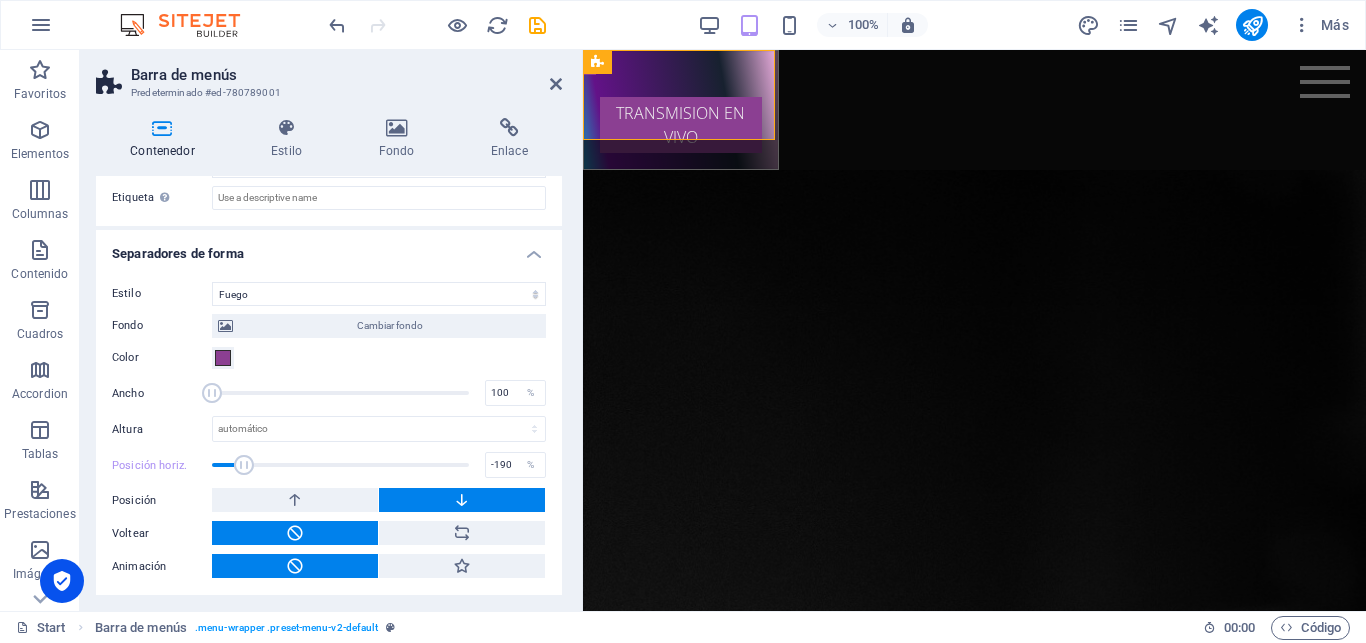 drag, startPoint x: 287, startPoint y: 462, endPoint x: 241, endPoint y: 456, distance: 46.389652 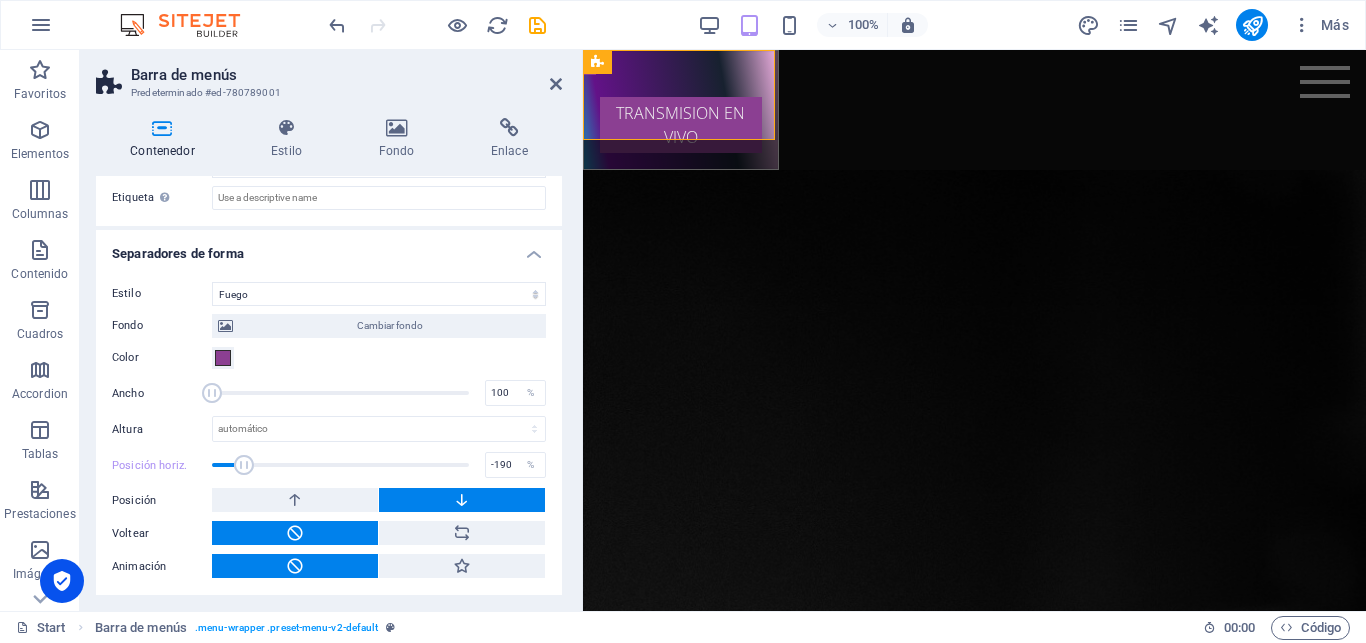 click at bounding box center [244, 465] 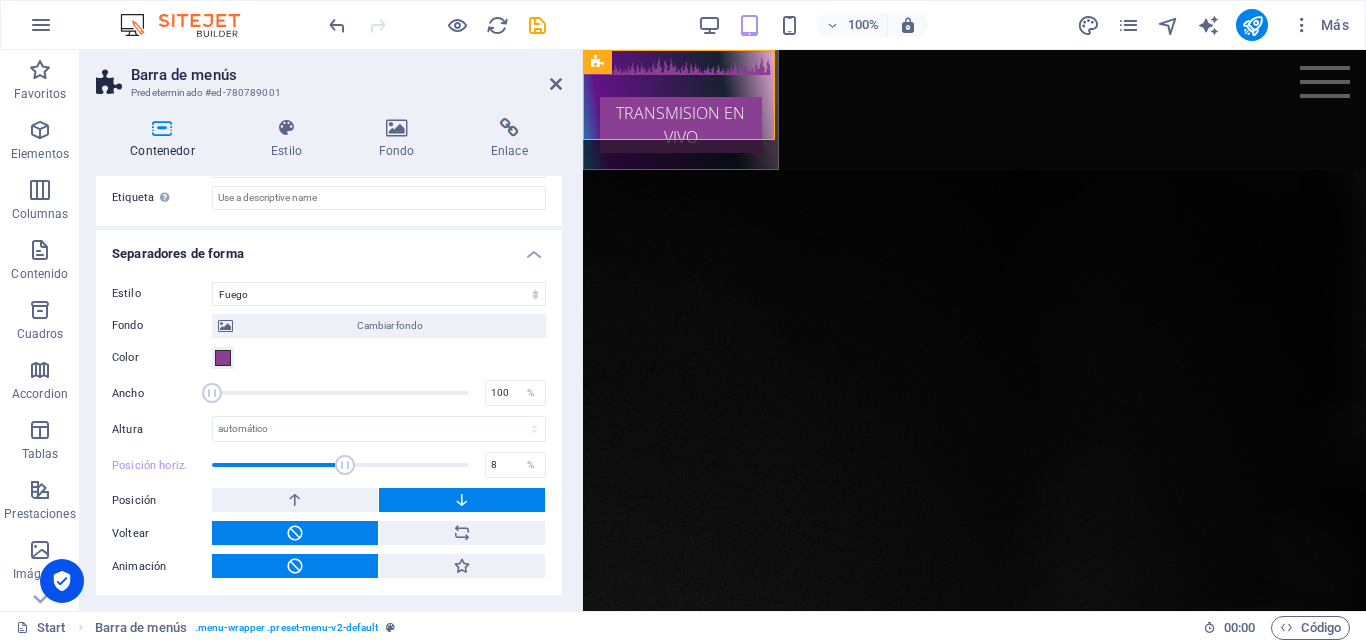 drag, startPoint x: 246, startPoint y: 466, endPoint x: 336, endPoint y: 474, distance: 90.35486 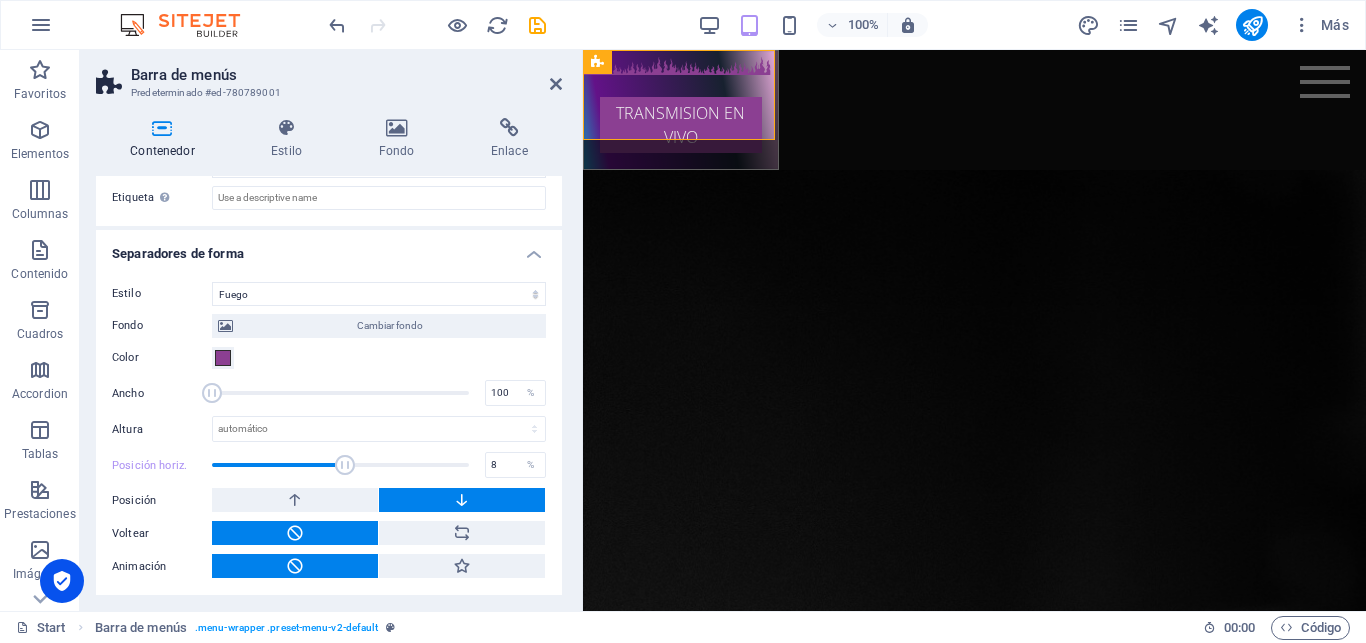 click at bounding box center [345, 465] 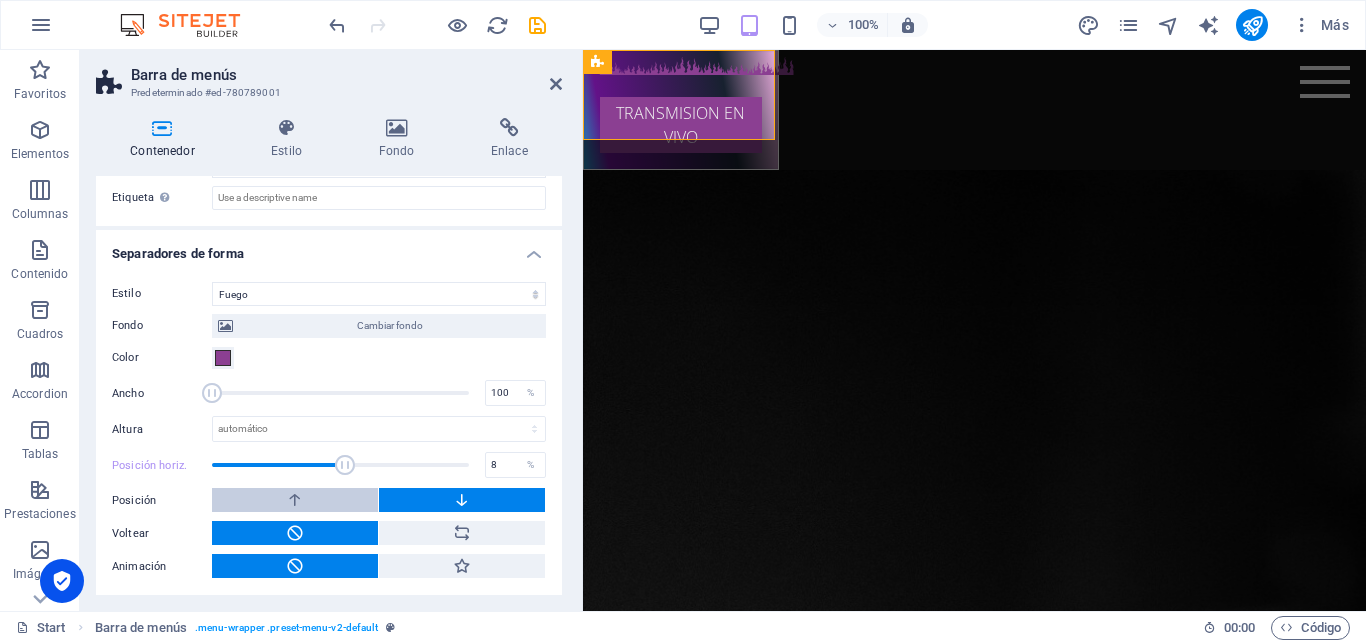 click at bounding box center (295, 500) 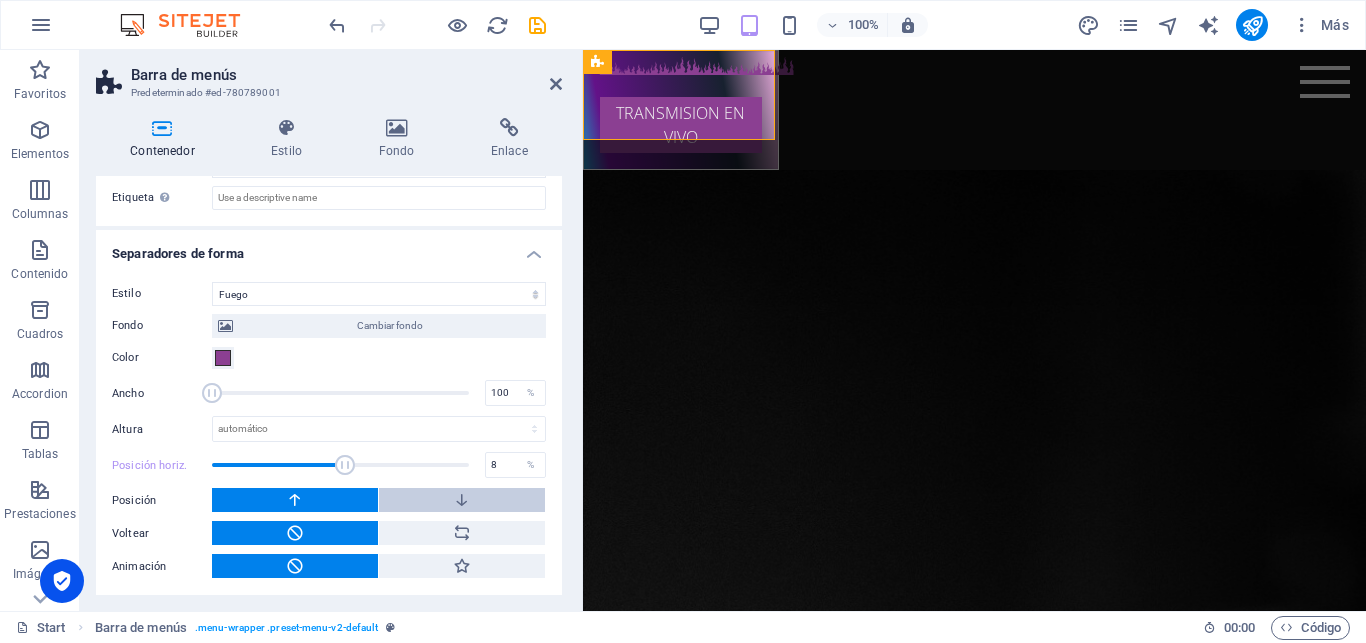 click at bounding box center (462, 500) 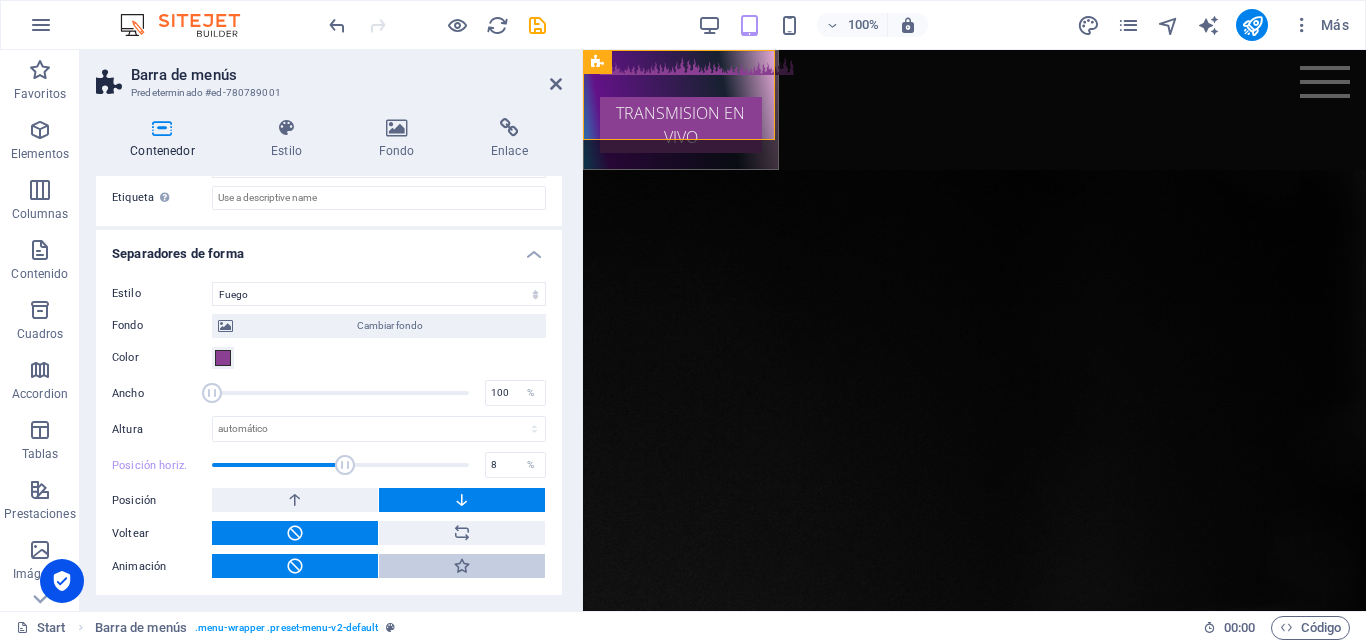 click at bounding box center [462, 566] 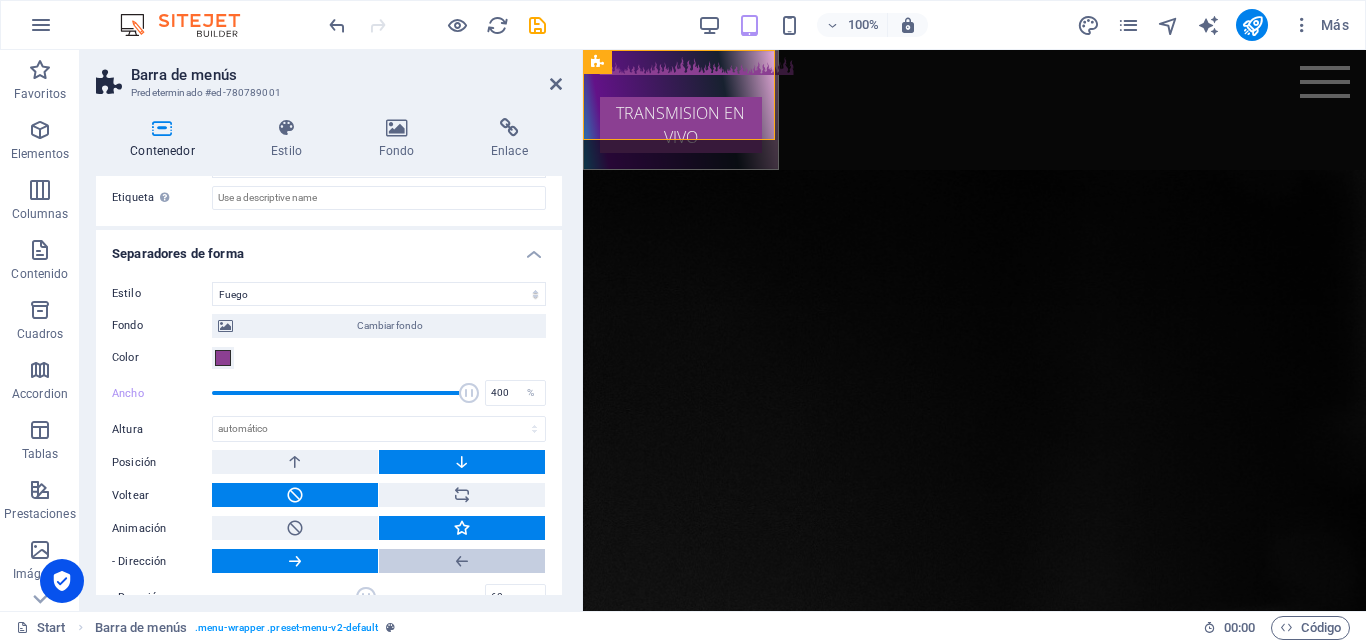 click at bounding box center (462, 561) 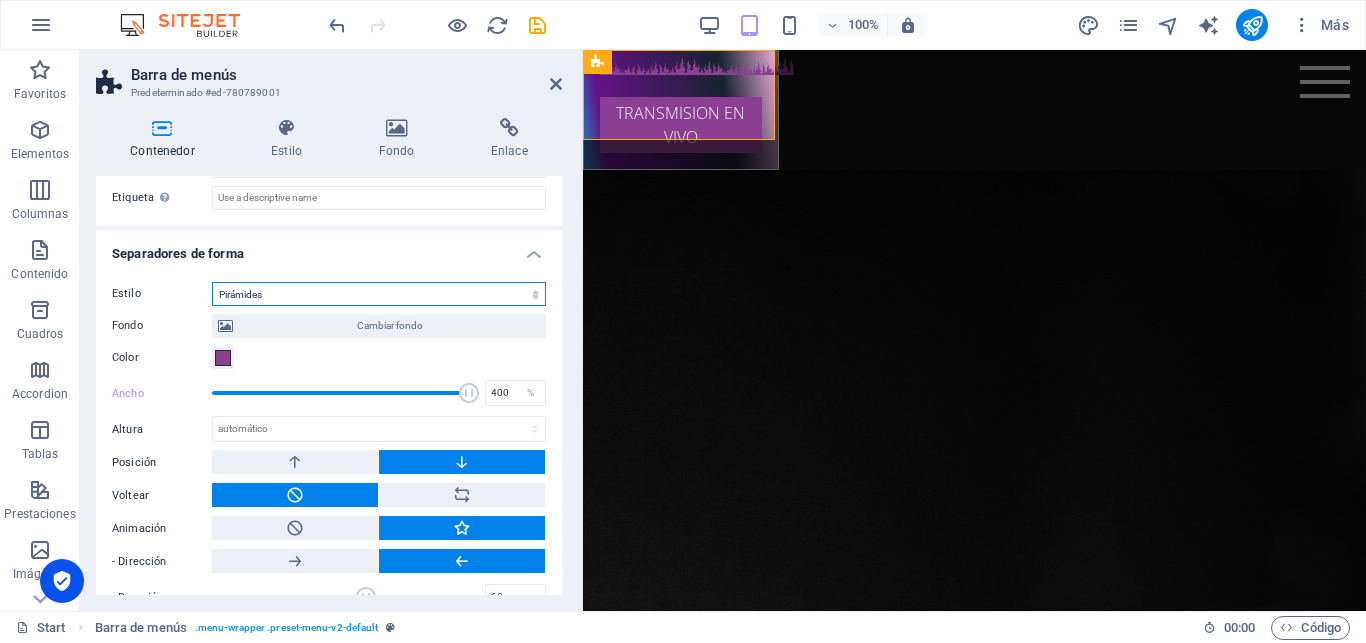 click on "Pirámides" at bounding box center (0, 0) 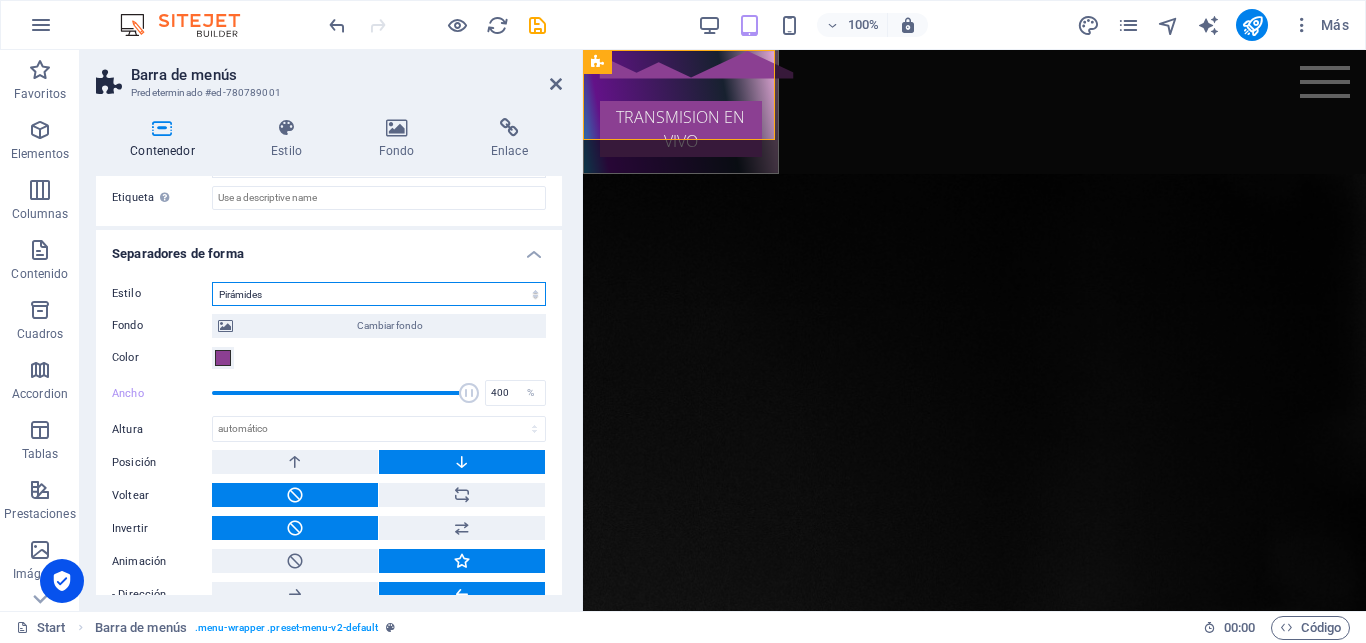 click on "Ninguno Triángulo Cuadrado Diagonal Polígono 1 Polígono 2 Zigzag Múltiples zigzags Olas Múltiples olas Medio círculo Círculo Sombra de círculo Bloques Hexágonos Nubes Múltiples nubes Ventilador Pirámides Libro Gota de pintura Fuego Papel desmenuzado Flecha" at bounding box center (379, 294) 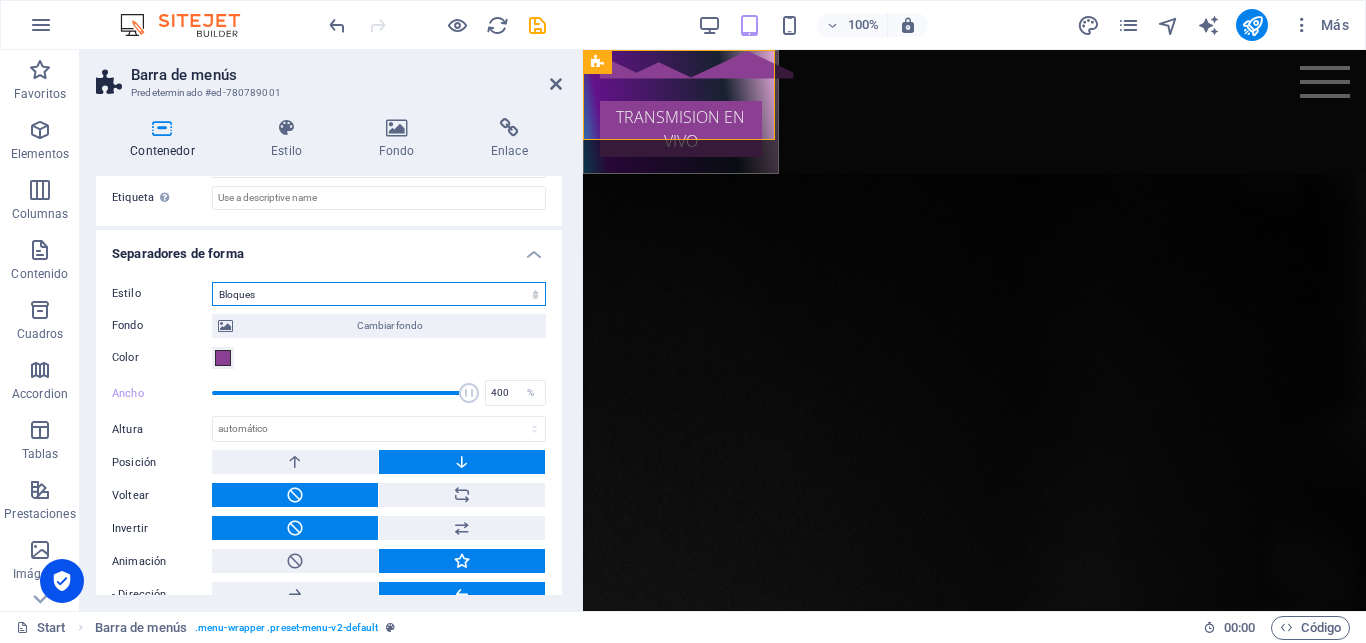 click on "Bloques" at bounding box center [0, 0] 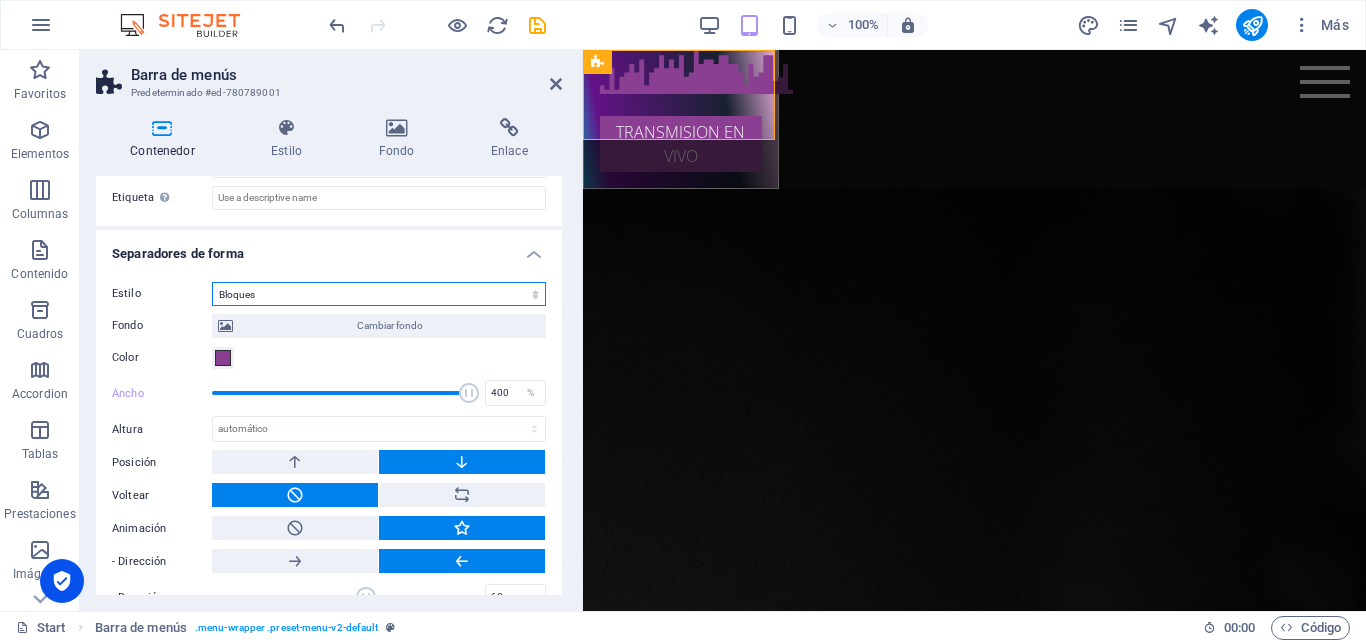 click on "Ninguno Triángulo Cuadrado Diagonal Polígono 1 Polígono 2 Zigzag Múltiples zigzags Olas Múltiples olas Medio círculo Círculo Sombra de círculo Bloques Hexágonos Nubes Múltiples nubes Ventilador Pirámides Libro Gota de pintura Fuego Papel desmenuzado Flecha" at bounding box center (379, 294) 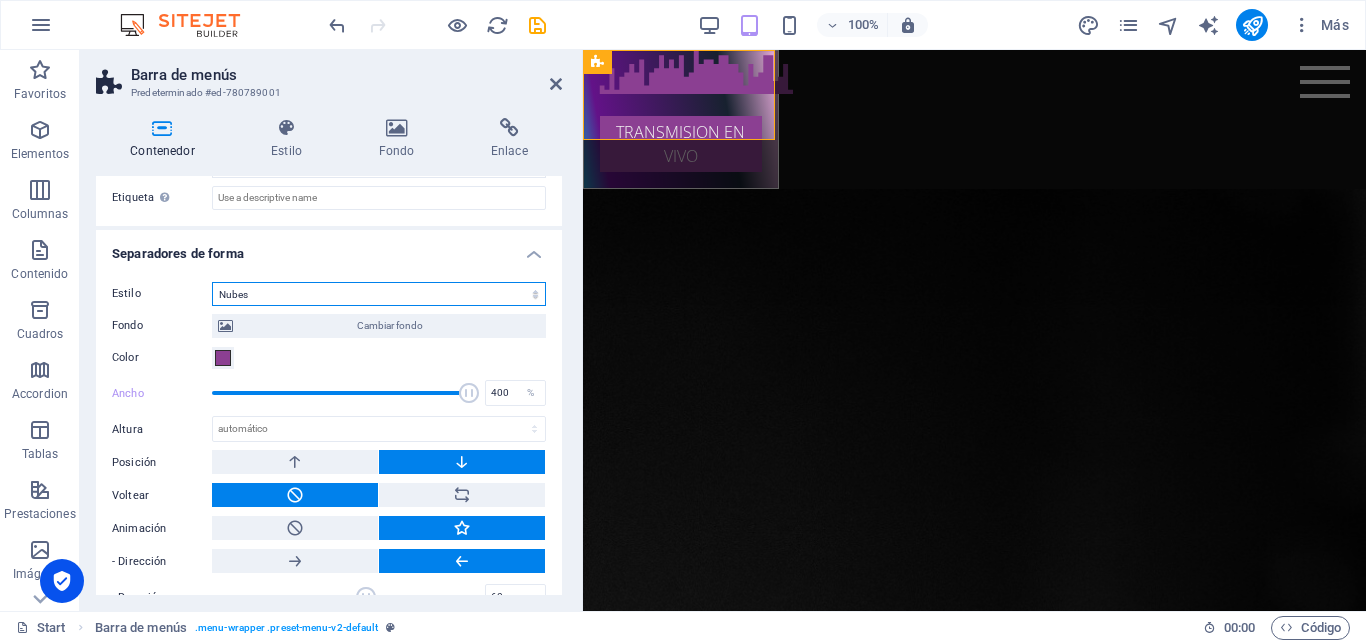 click on "Nubes" at bounding box center (0, 0) 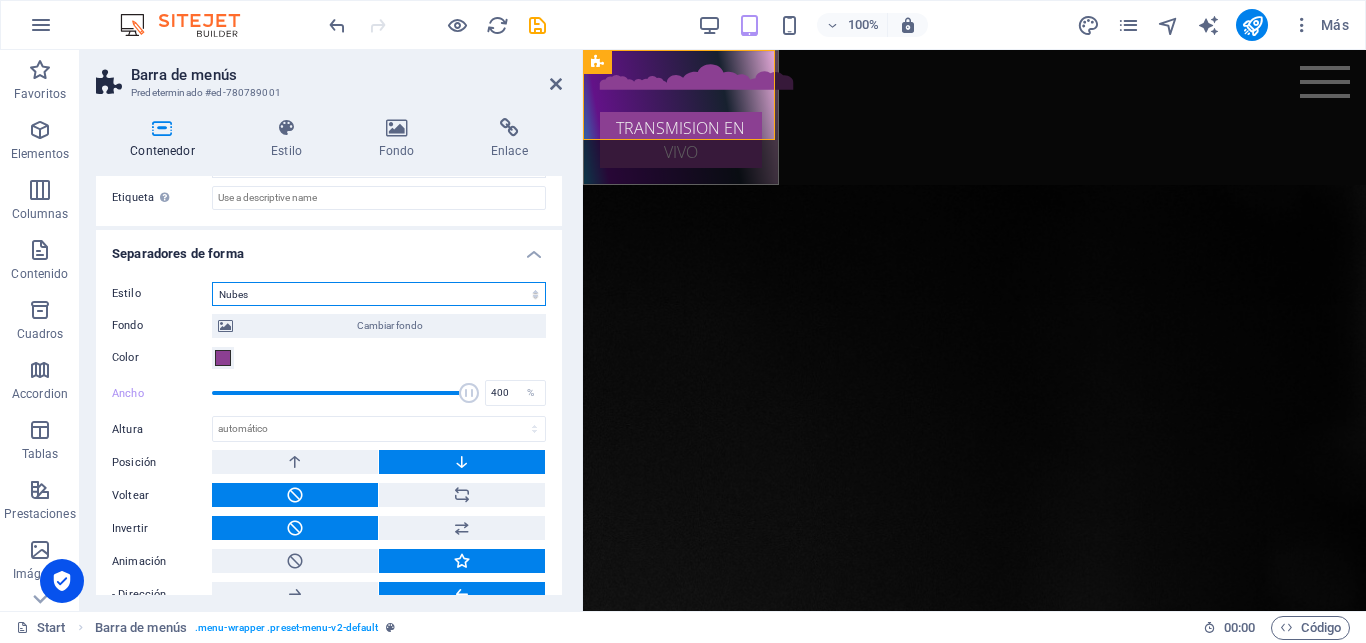 click on "Ninguno Triángulo Cuadrado Diagonal Polígono 1 Polígono 2 Zigzag Múltiples zigzags Olas Múltiples olas Medio círculo Círculo Sombra de círculo Bloques Hexágonos Nubes Múltiples nubes Ventilador Pirámides Libro Gota de pintura Fuego Papel desmenuzado Flecha" at bounding box center [379, 294] 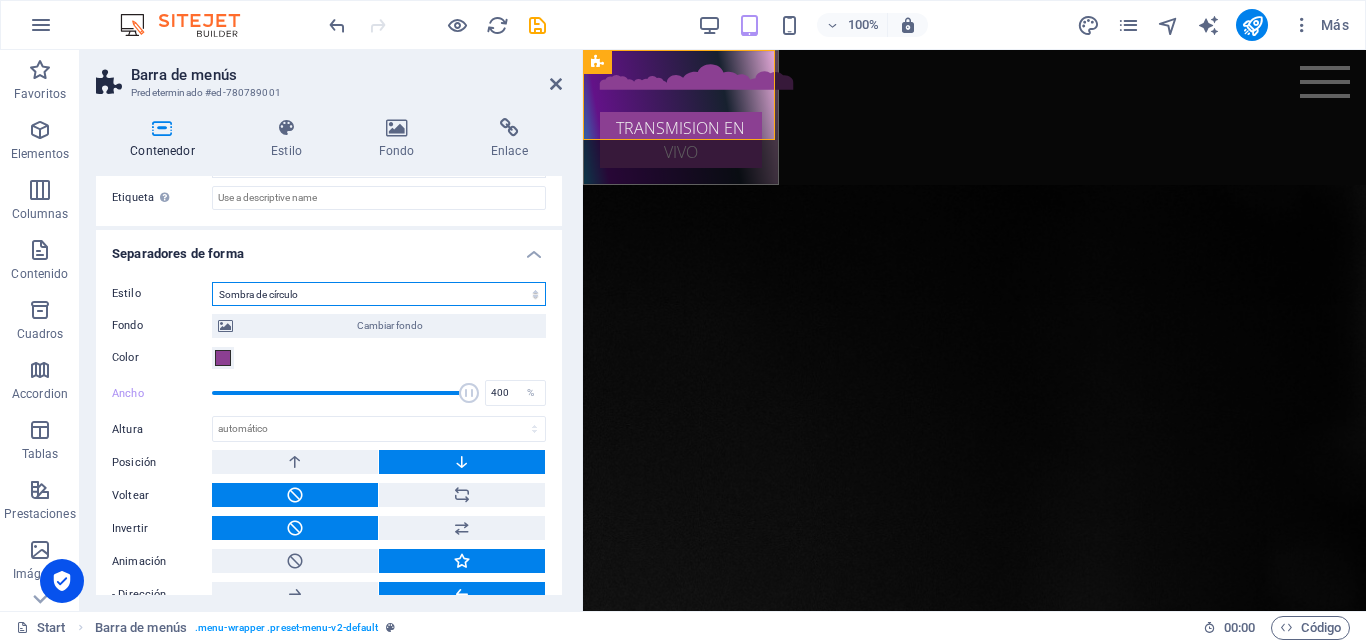 click on "Sombra de círculo" at bounding box center [0, 0] 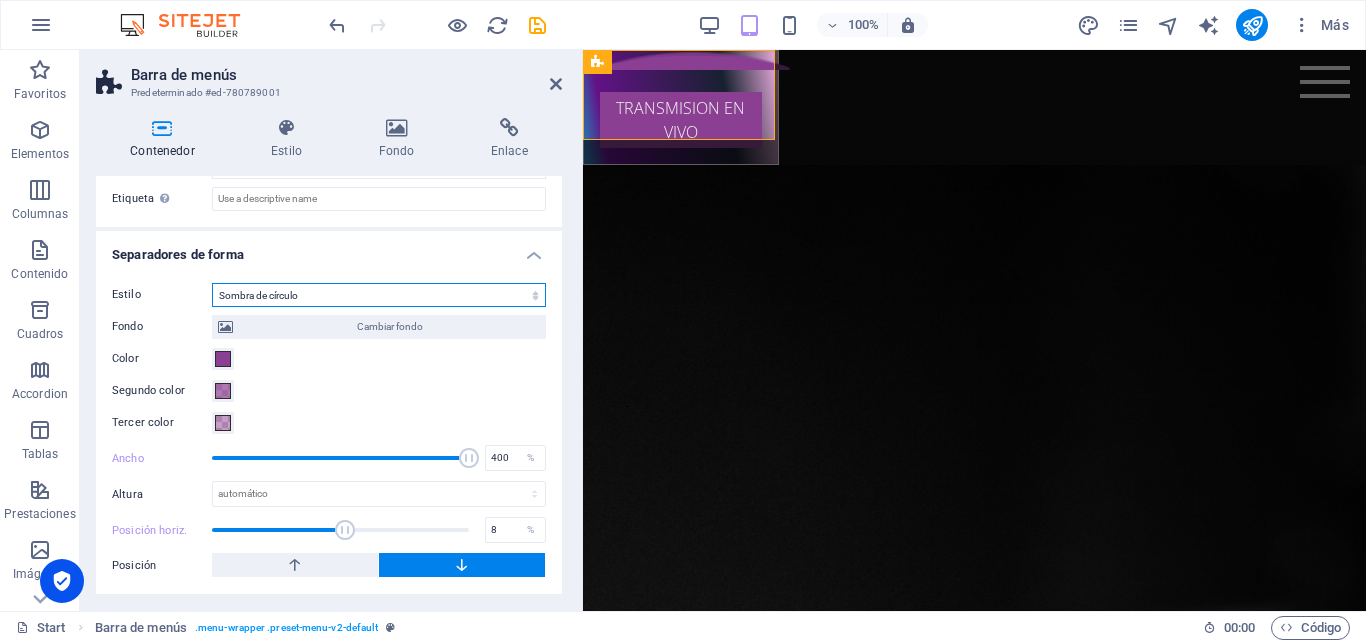scroll, scrollTop: 594, scrollLeft: 0, axis: vertical 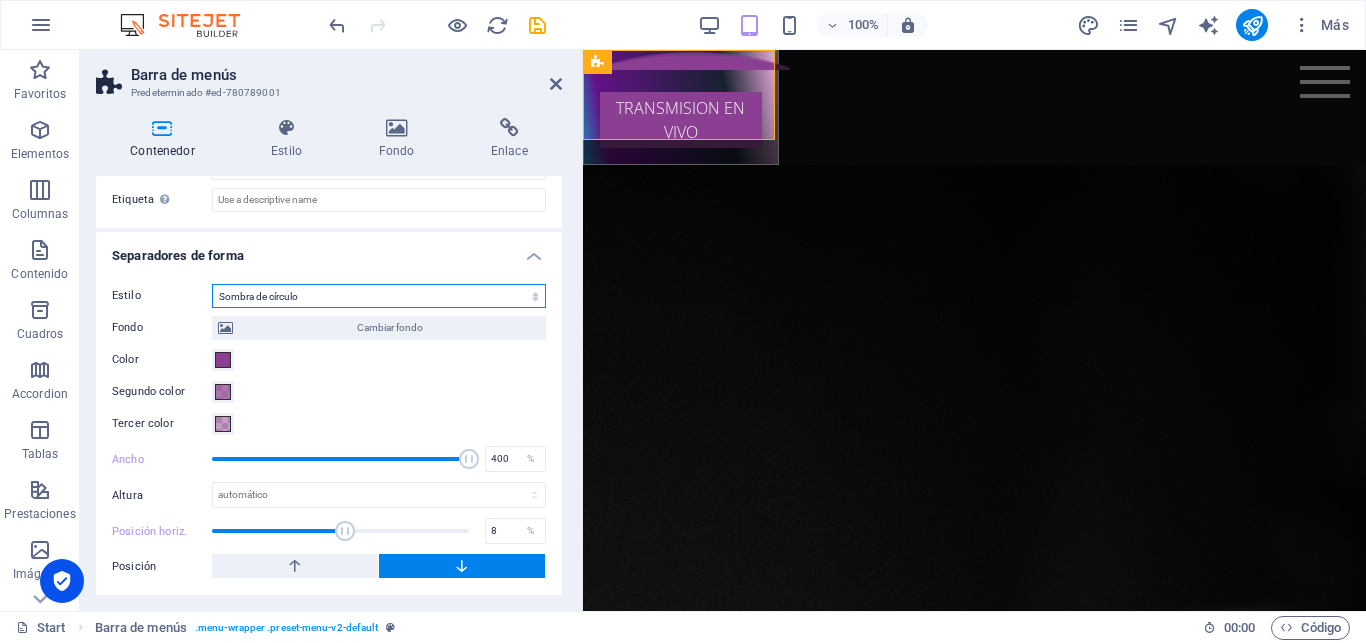 click on "Ninguno Triángulo Cuadrado Diagonal Polígono 1 Polígono 2 Zigzag Múltiples zigzags Olas Múltiples olas Medio círculo Círculo Sombra de círculo Bloques Hexágonos Nubes Múltiples nubes Ventilador Pirámides Libro Gota de pintura Fuego Papel desmenuzado Flecha" at bounding box center [379, 296] 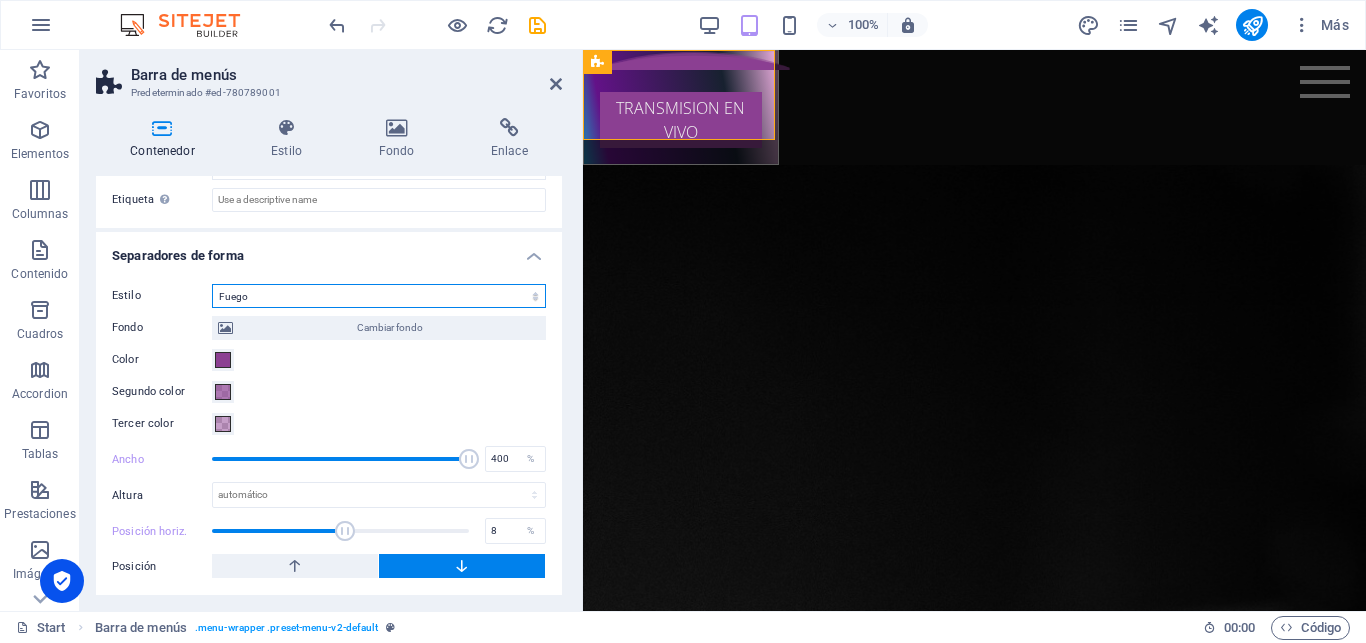 click on "Fuego" at bounding box center (0, 0) 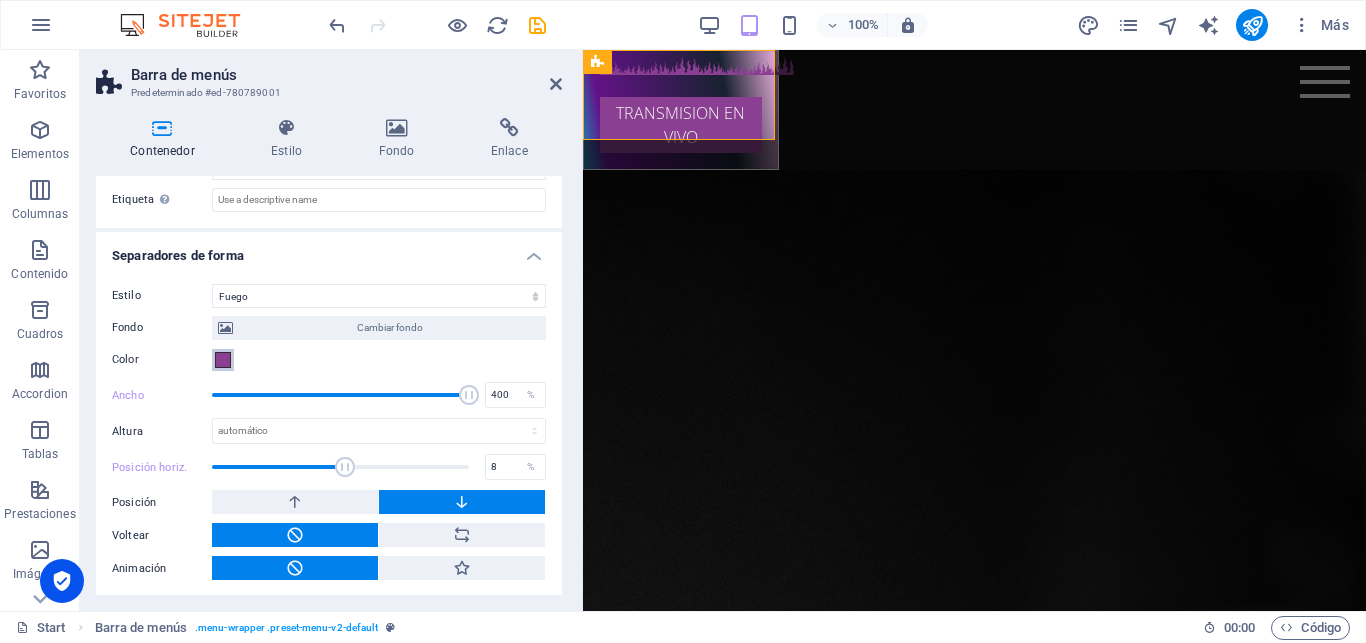 click at bounding box center [223, 360] 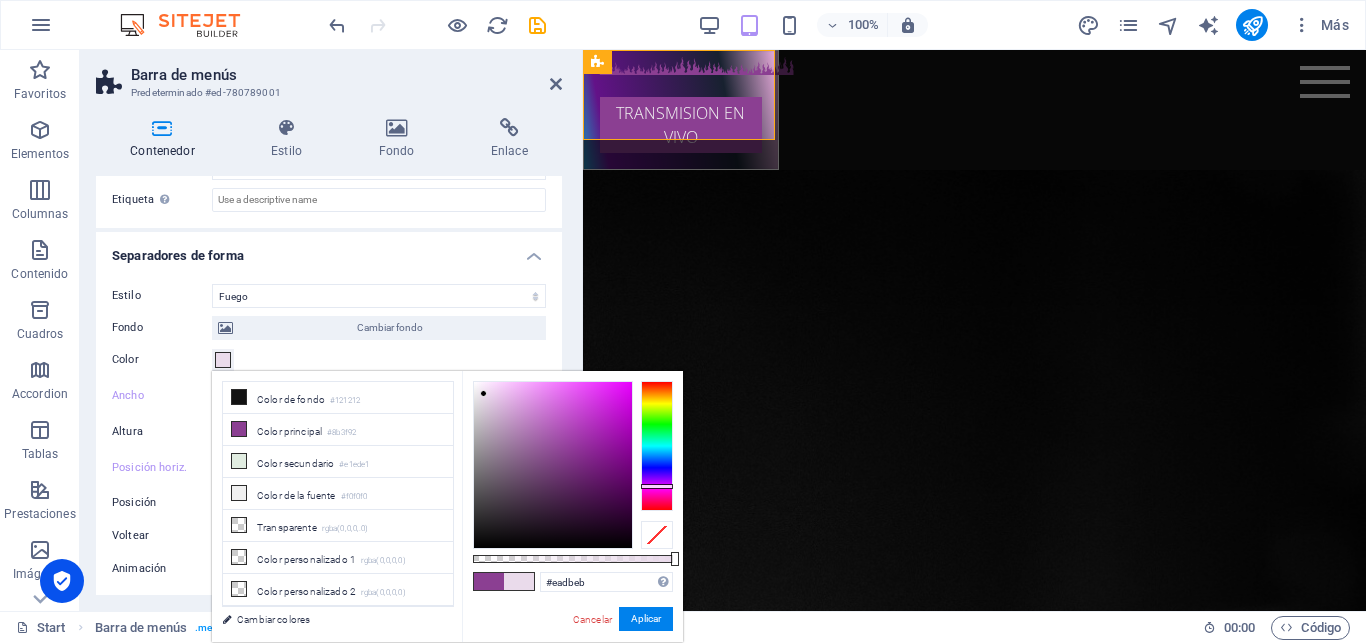 click at bounding box center (553, 465) 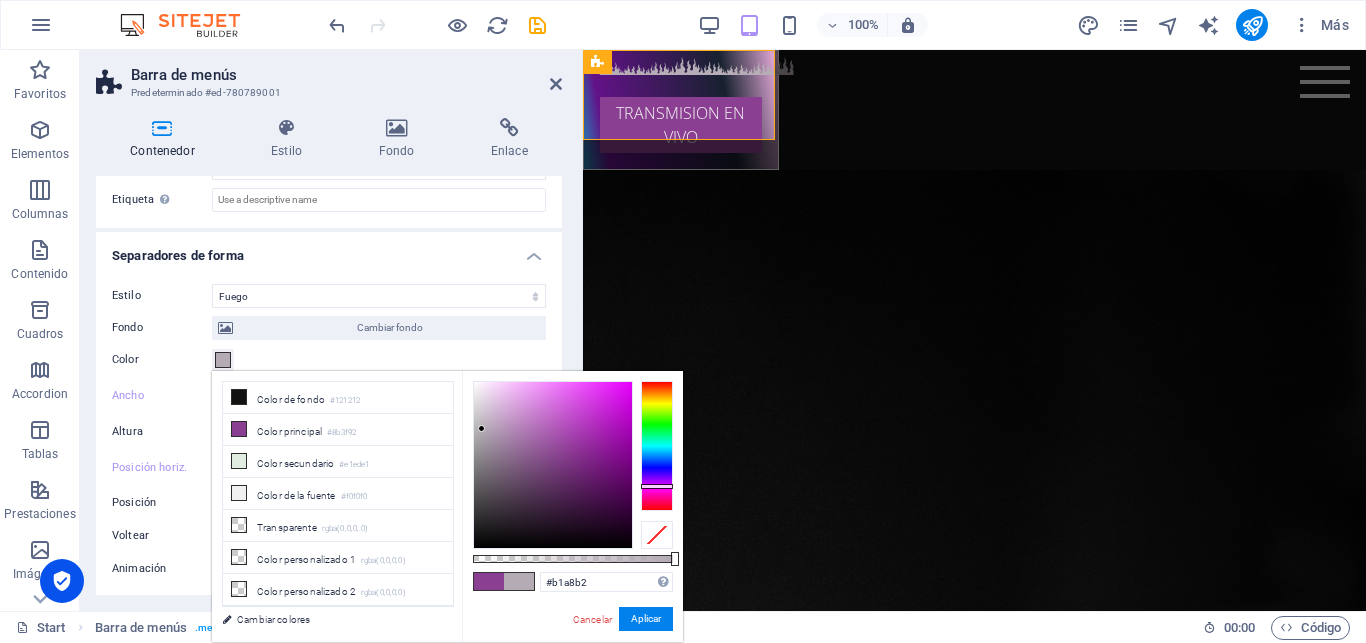 drag, startPoint x: 485, startPoint y: 420, endPoint x: 482, endPoint y: 431, distance: 11.401754 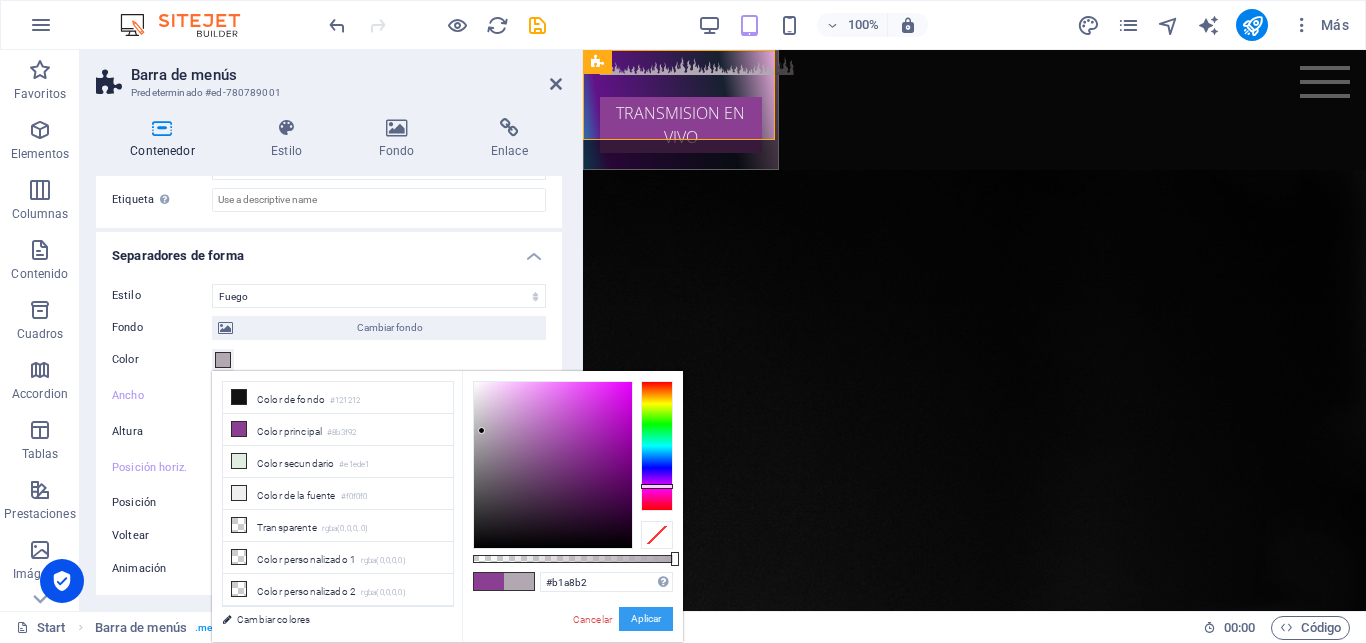 click on "Aplicar" at bounding box center [646, 619] 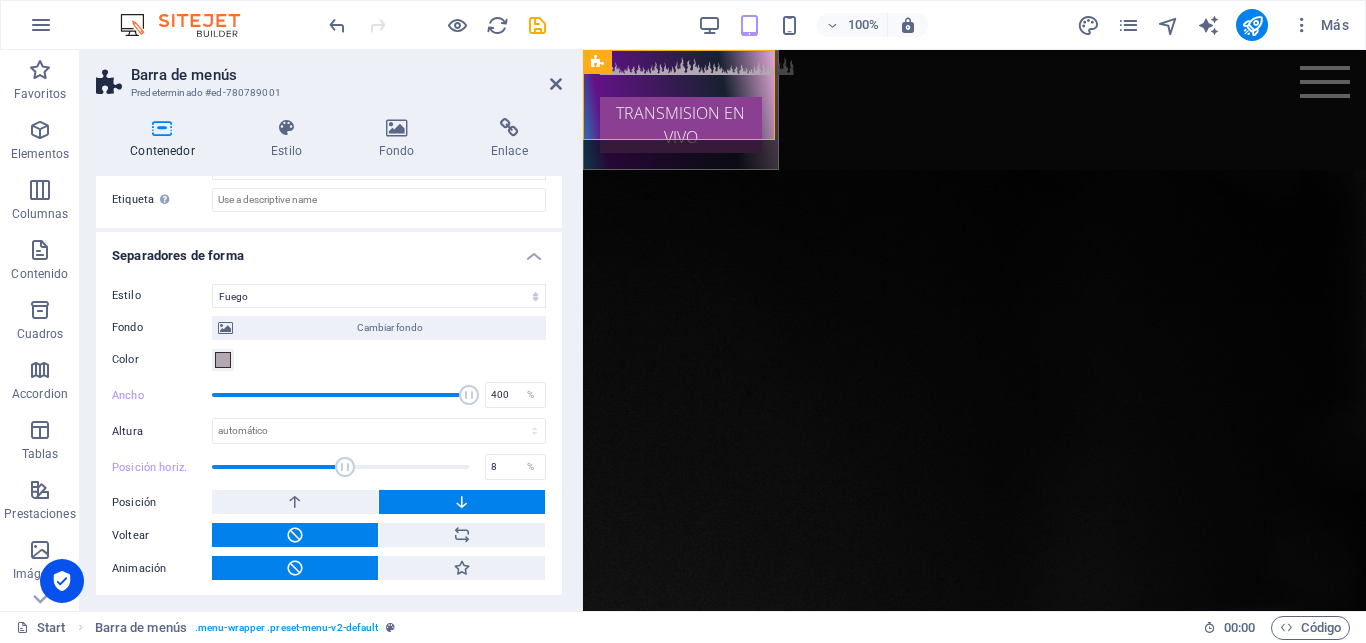 scroll, scrollTop: 596, scrollLeft: 0, axis: vertical 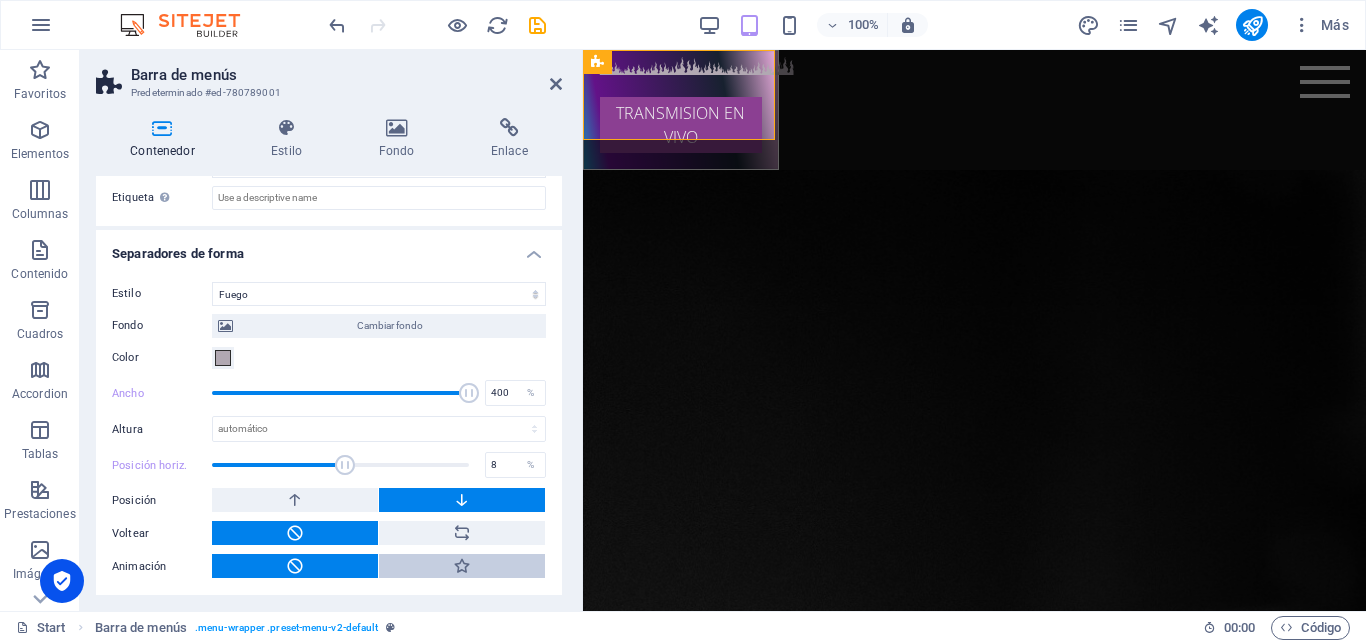 click at bounding box center (462, 566) 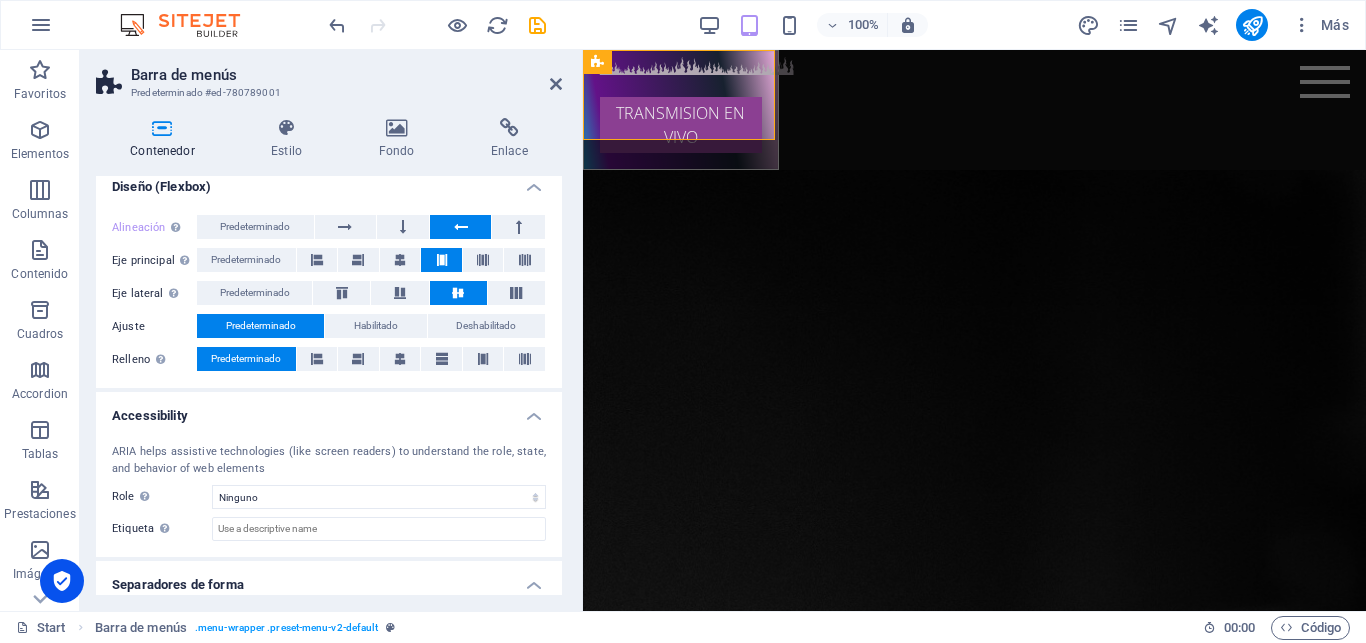 scroll, scrollTop: 0, scrollLeft: 0, axis: both 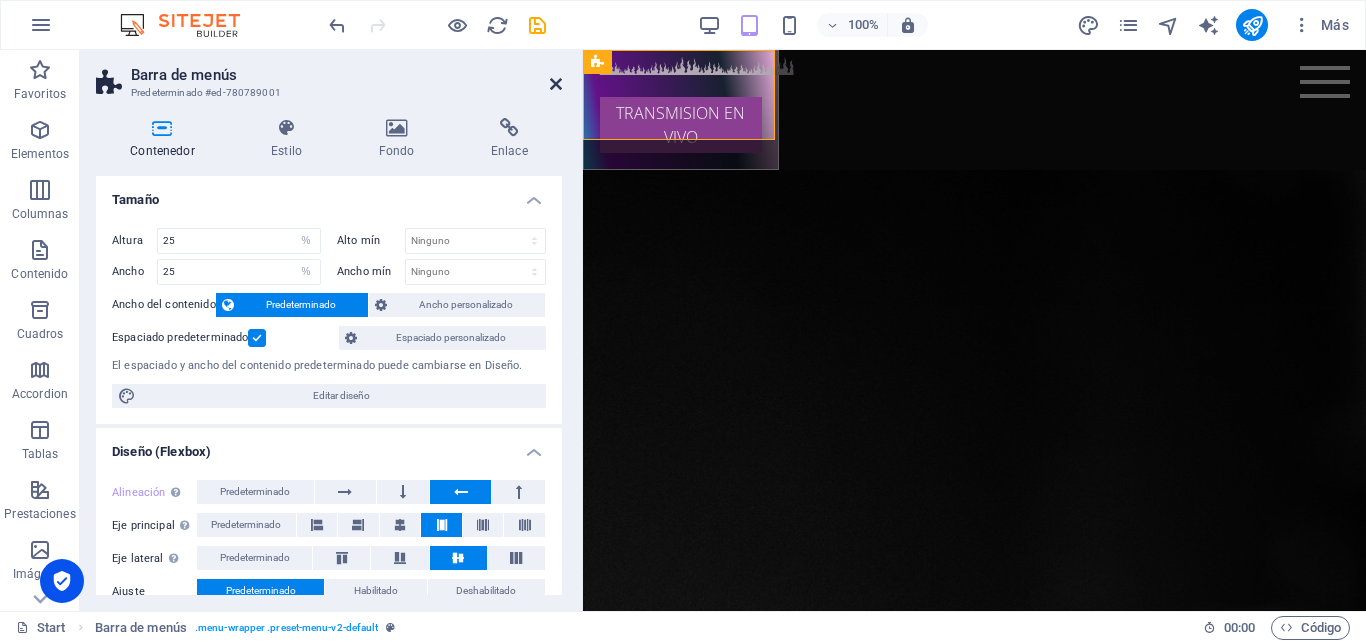 click at bounding box center (556, 84) 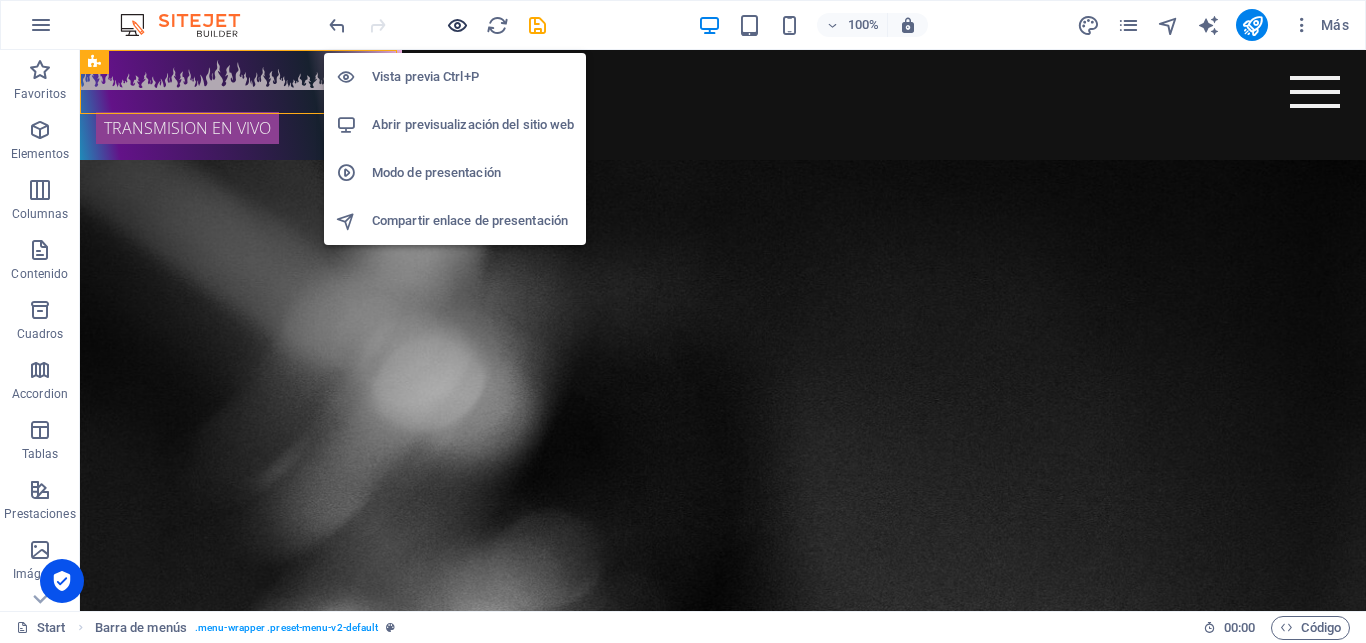 click at bounding box center [457, 25] 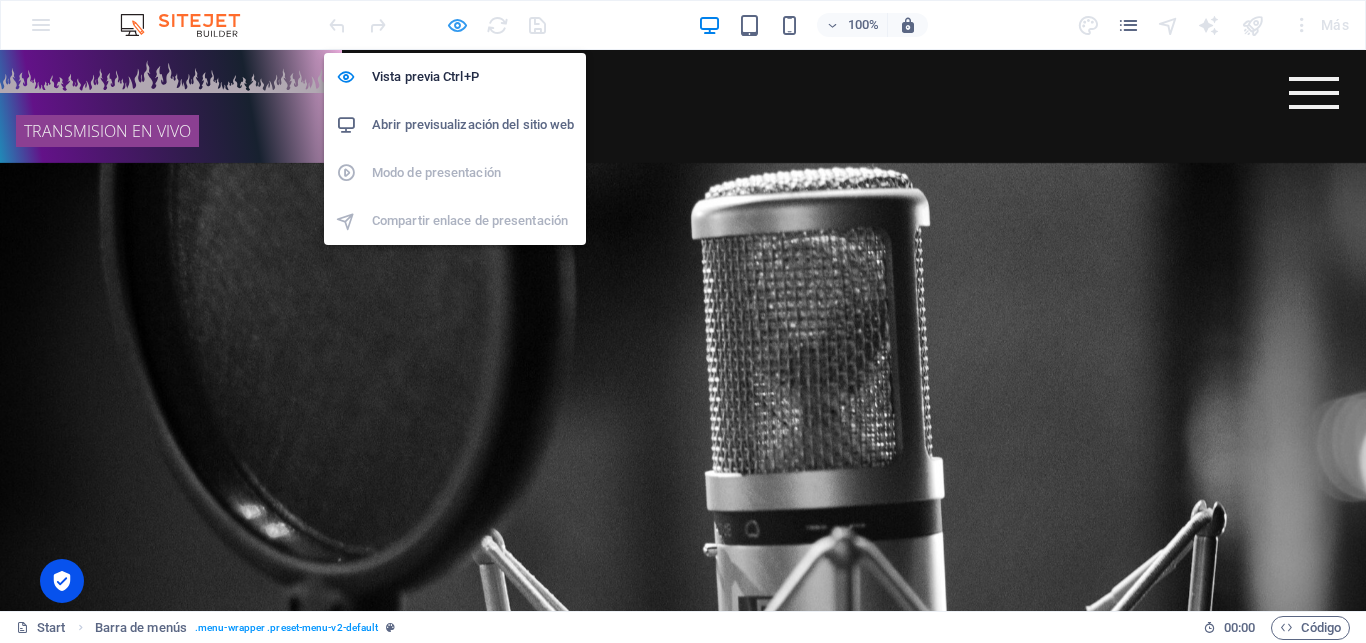 click at bounding box center (457, 25) 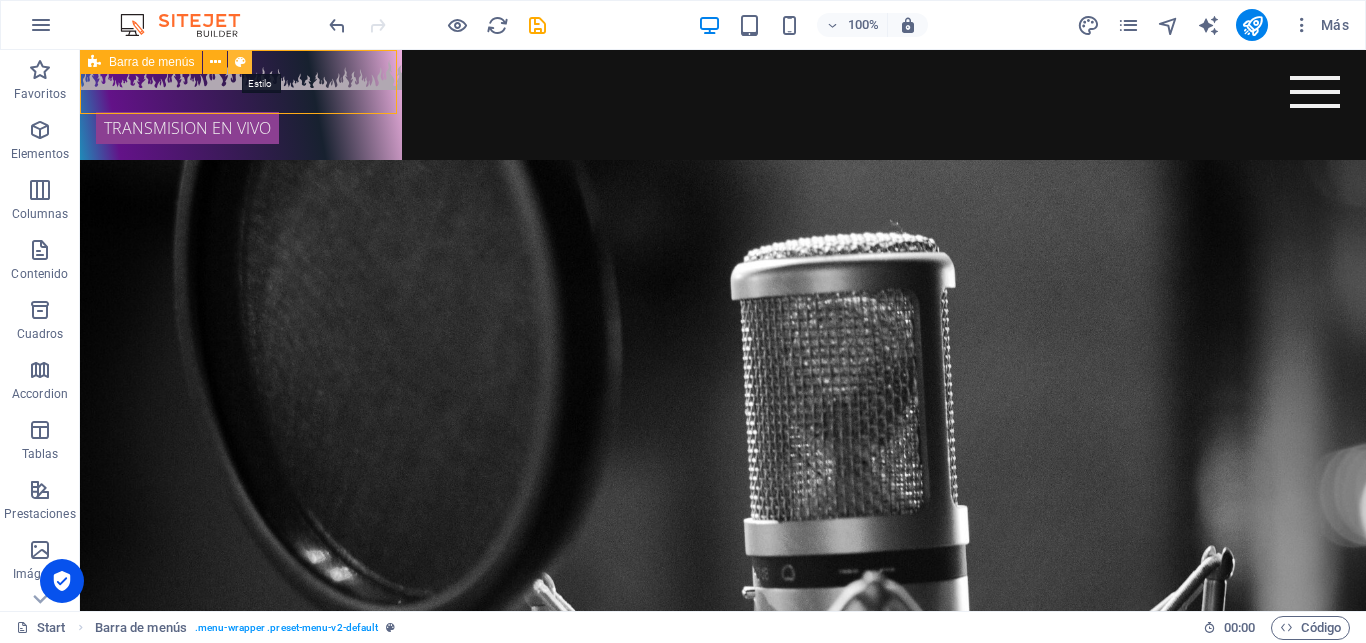 click at bounding box center [240, 62] 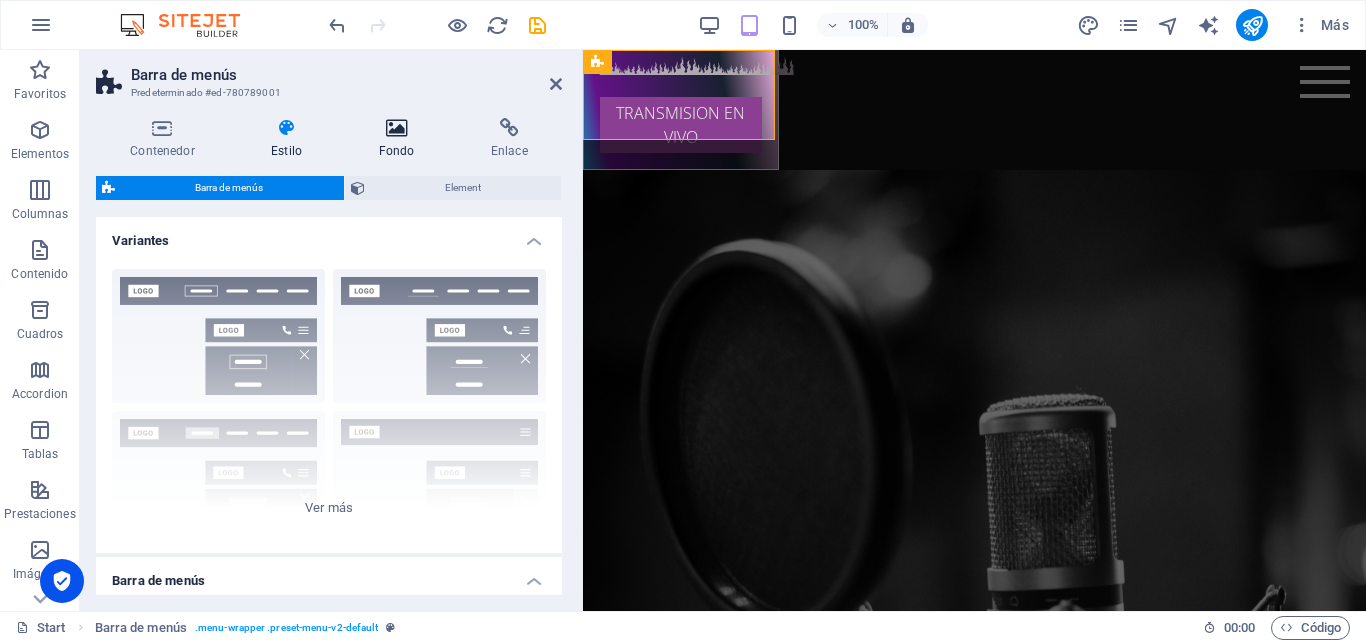 click at bounding box center (396, 128) 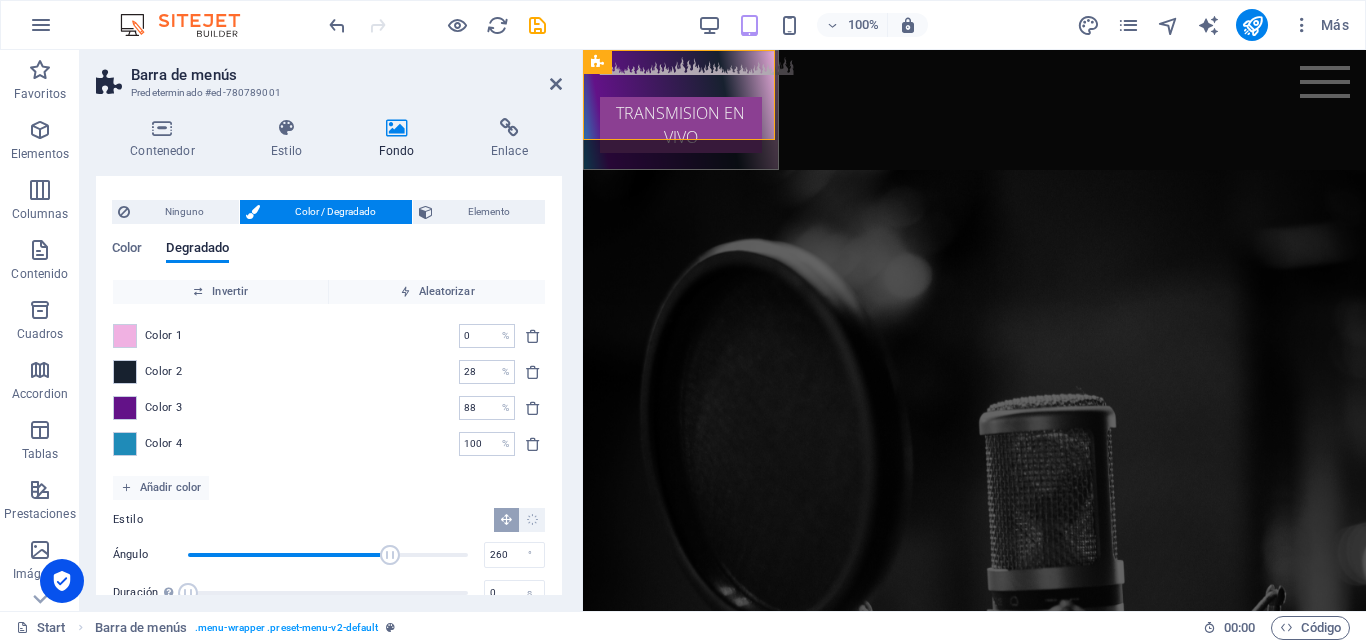 scroll, scrollTop: 0, scrollLeft: 0, axis: both 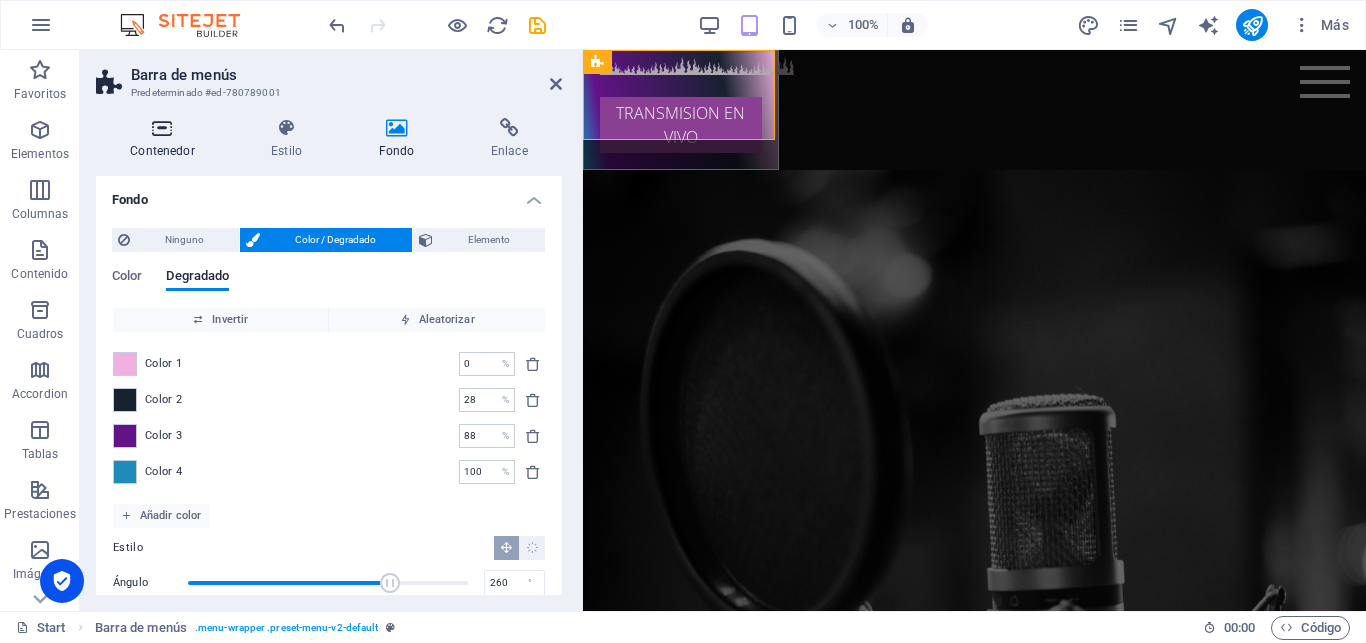 click on "Contenedor" at bounding box center [166, 139] 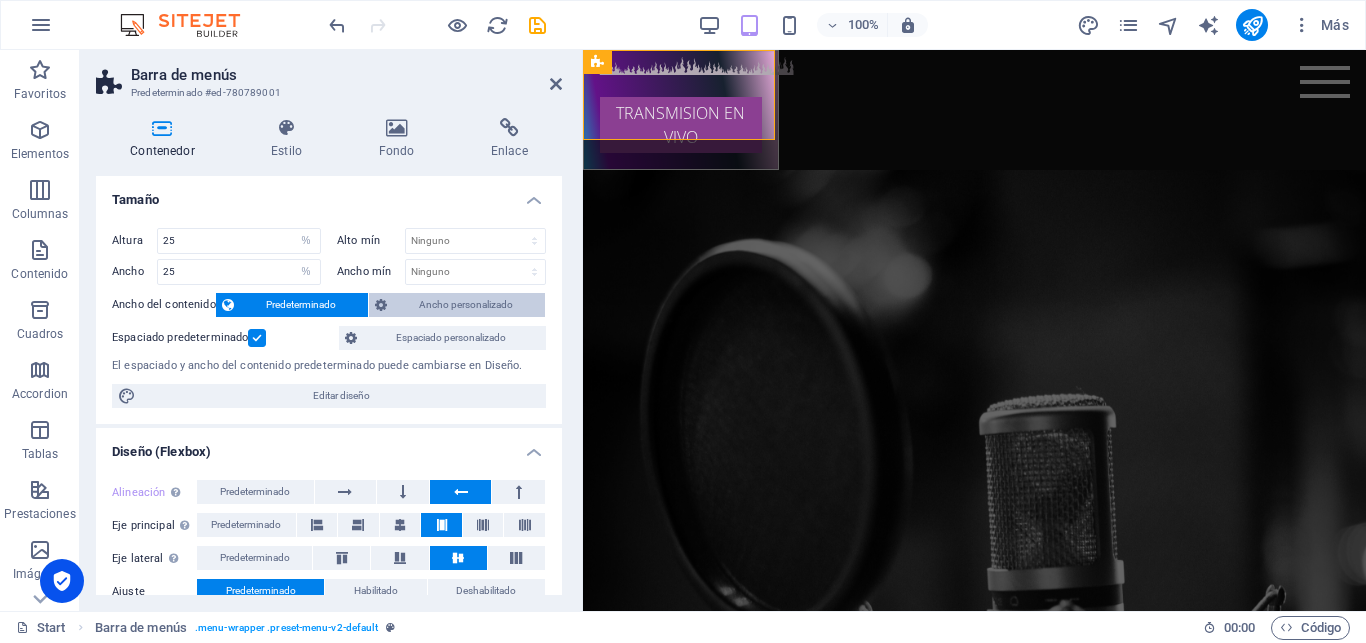 click on "Ancho personalizado" at bounding box center (466, 305) 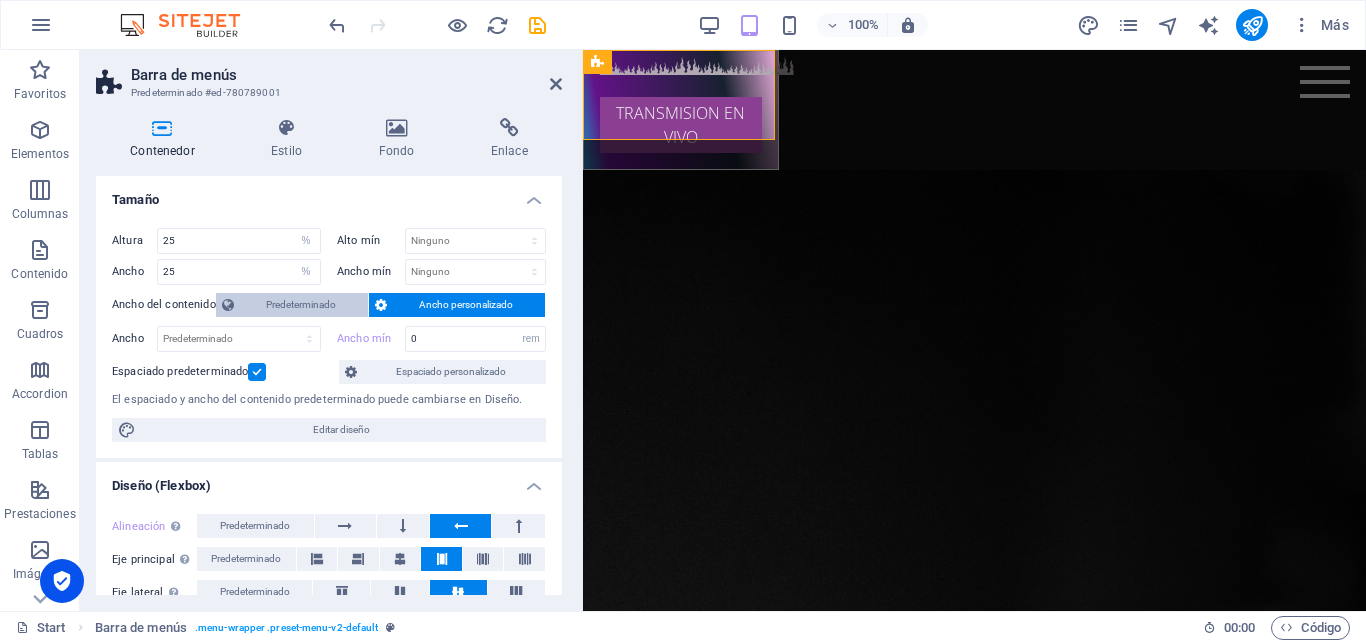 click on "Predeterminado" at bounding box center [301, 305] 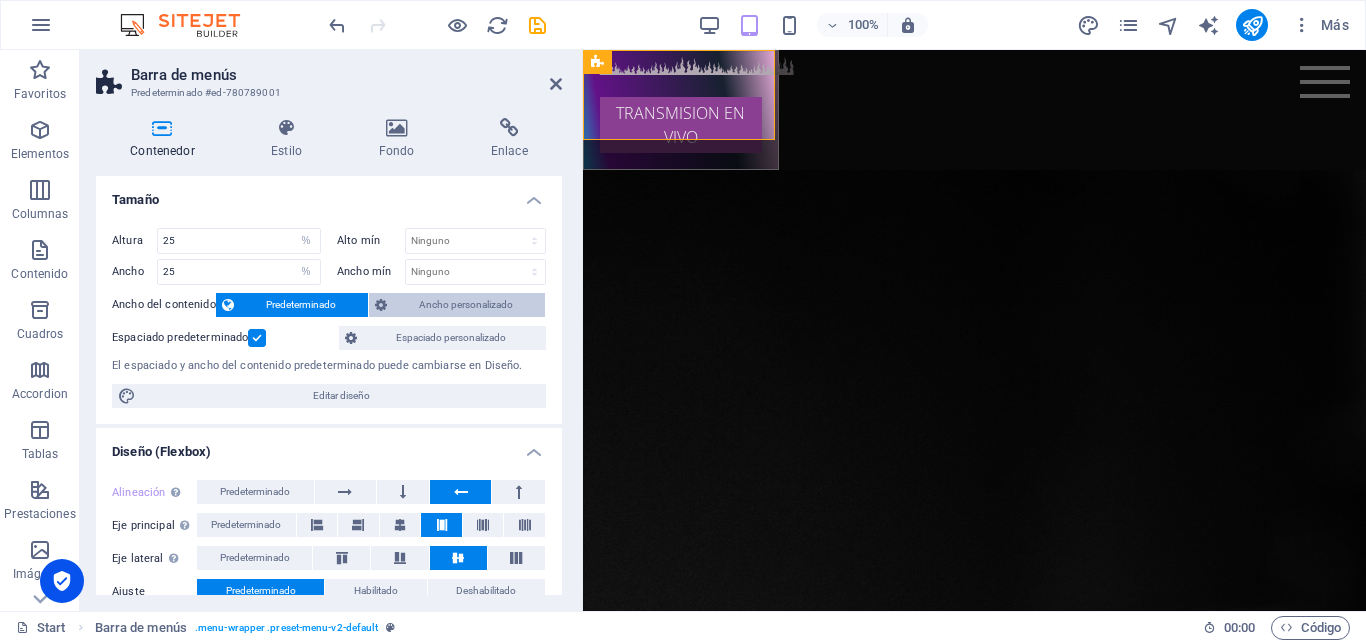 click on "Ancho personalizado" at bounding box center [466, 305] 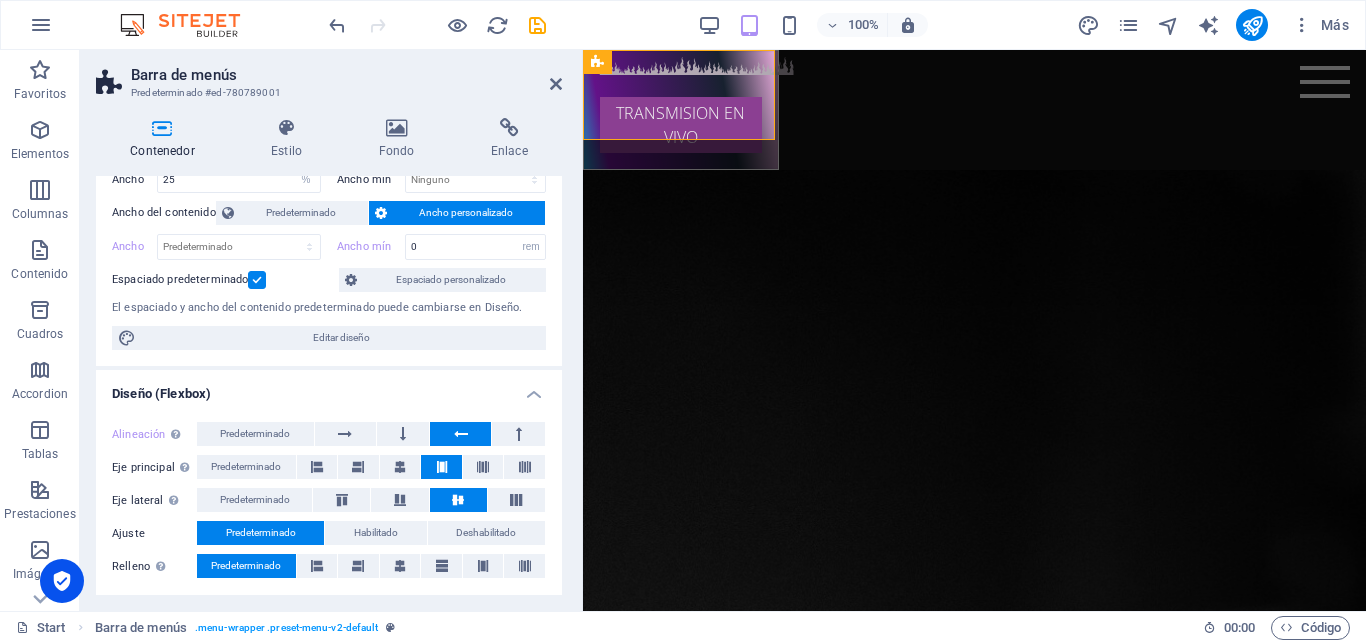 scroll, scrollTop: 101, scrollLeft: 0, axis: vertical 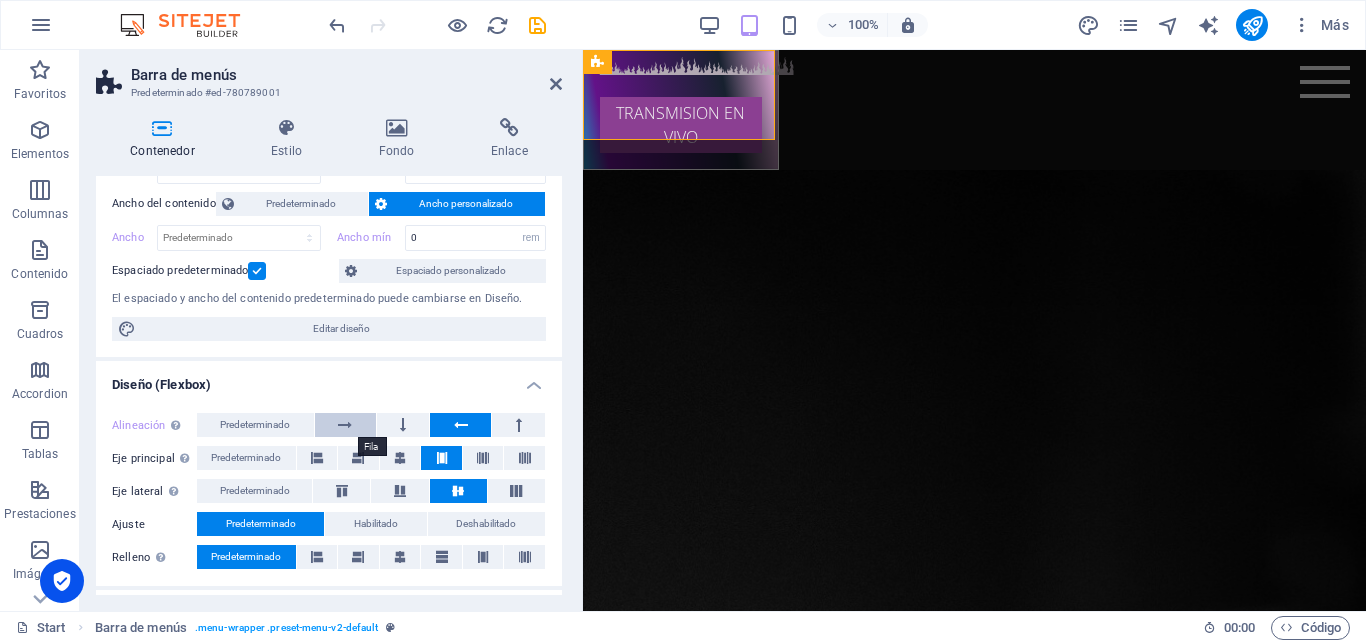 click at bounding box center [345, 425] 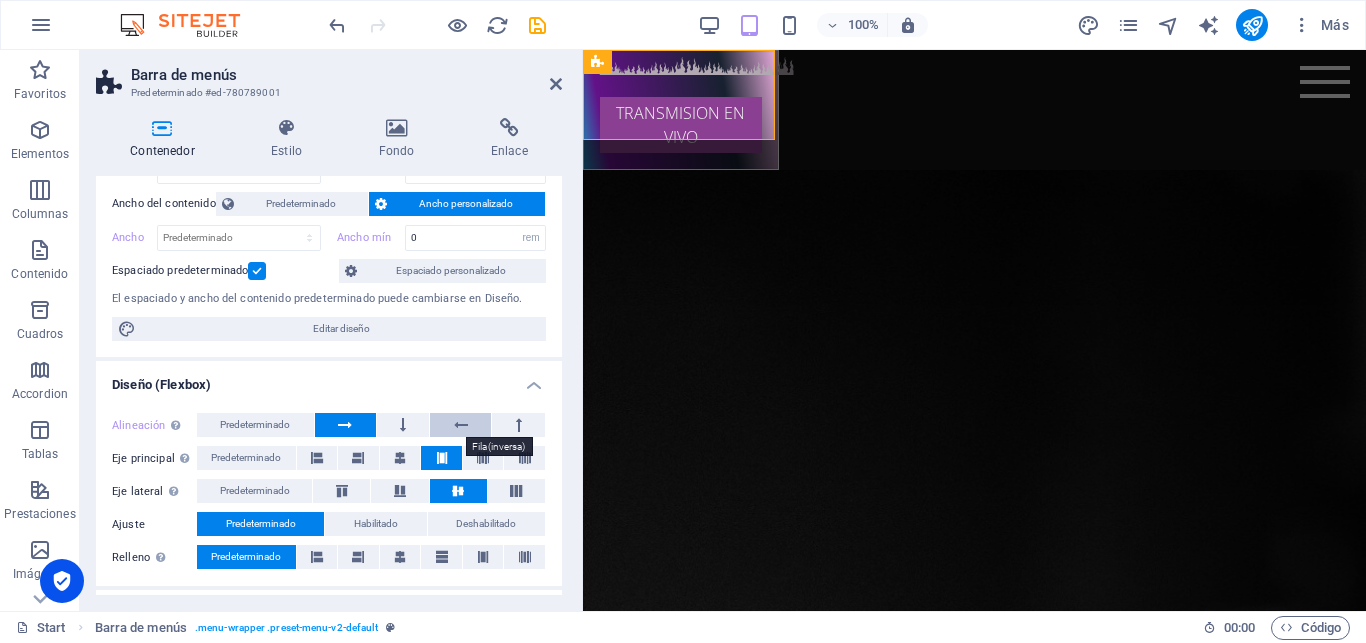 click at bounding box center (461, 425) 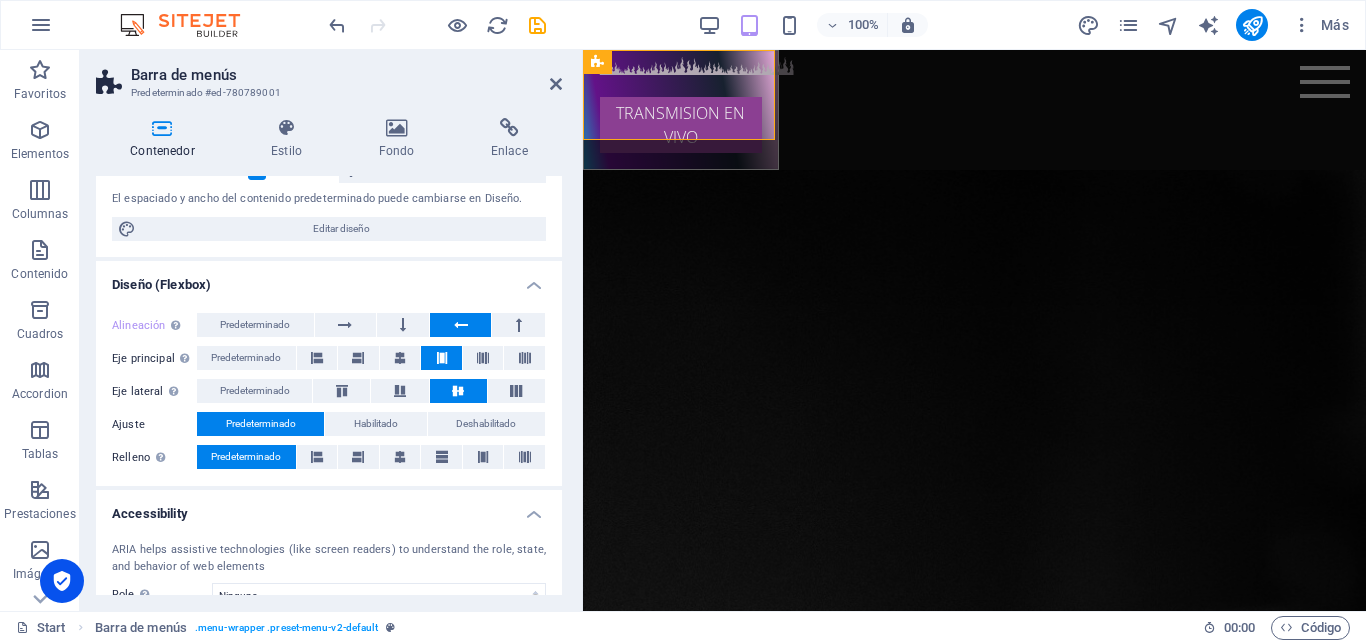 scroll, scrollTop: 202, scrollLeft: 0, axis: vertical 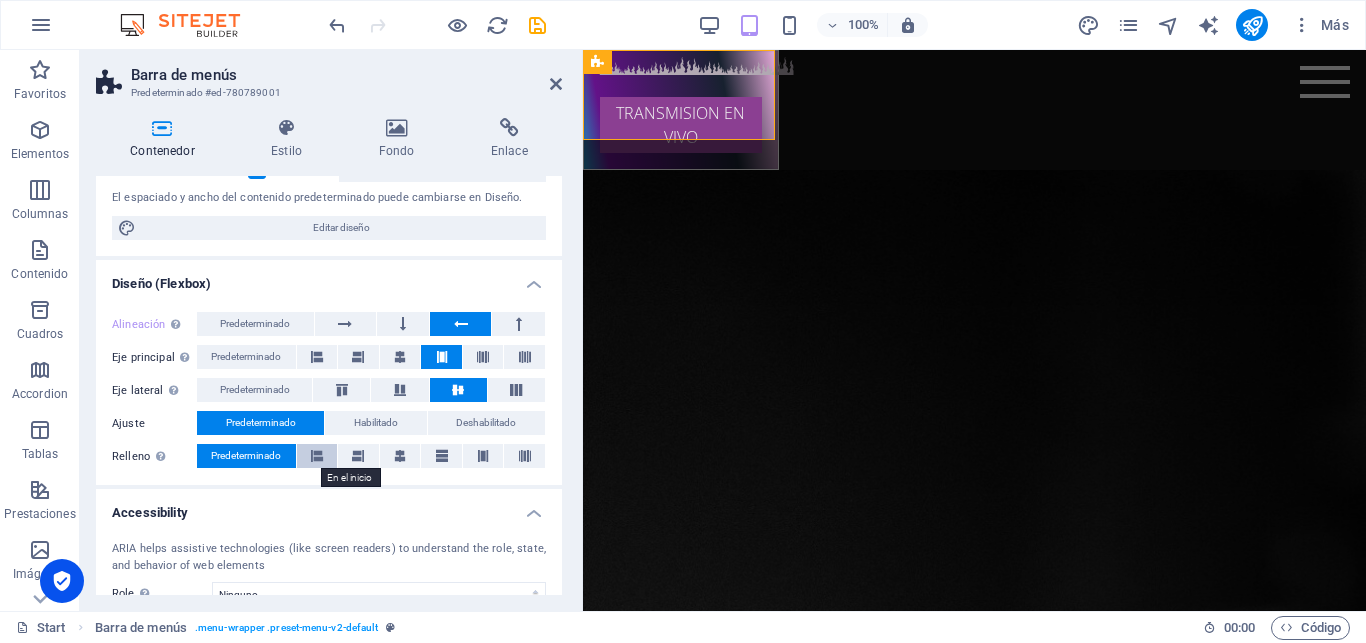 click at bounding box center [317, 456] 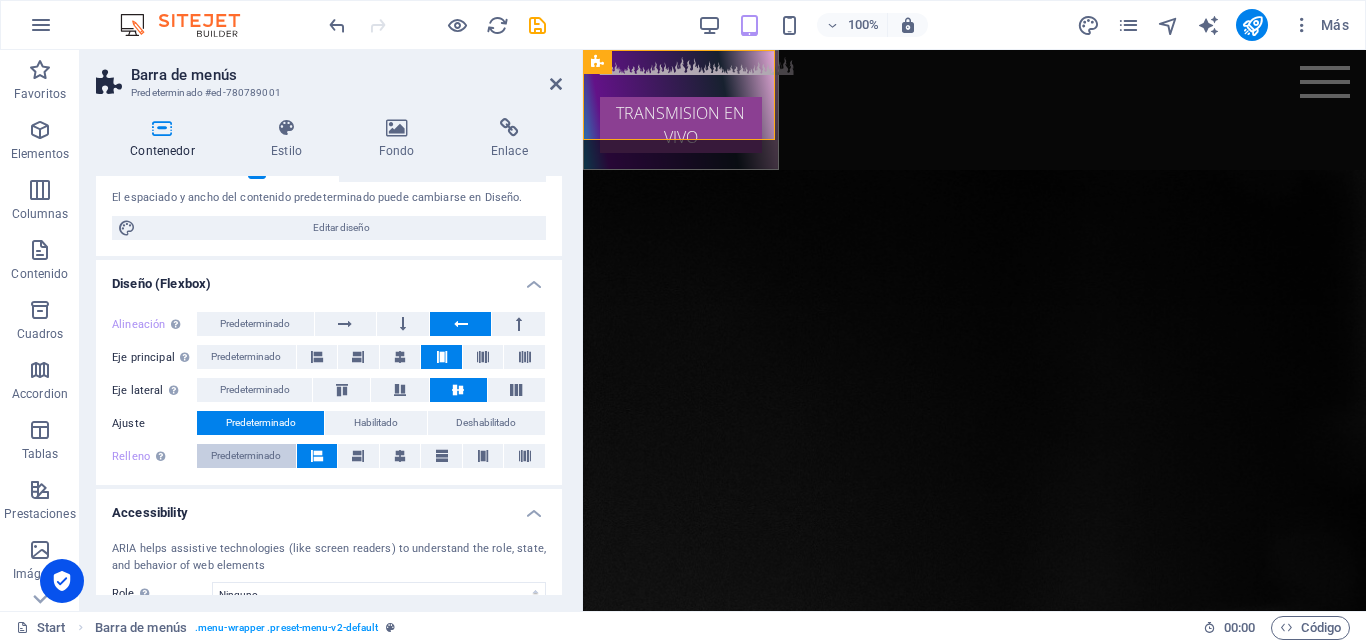 click on "Predeterminado" at bounding box center (246, 456) 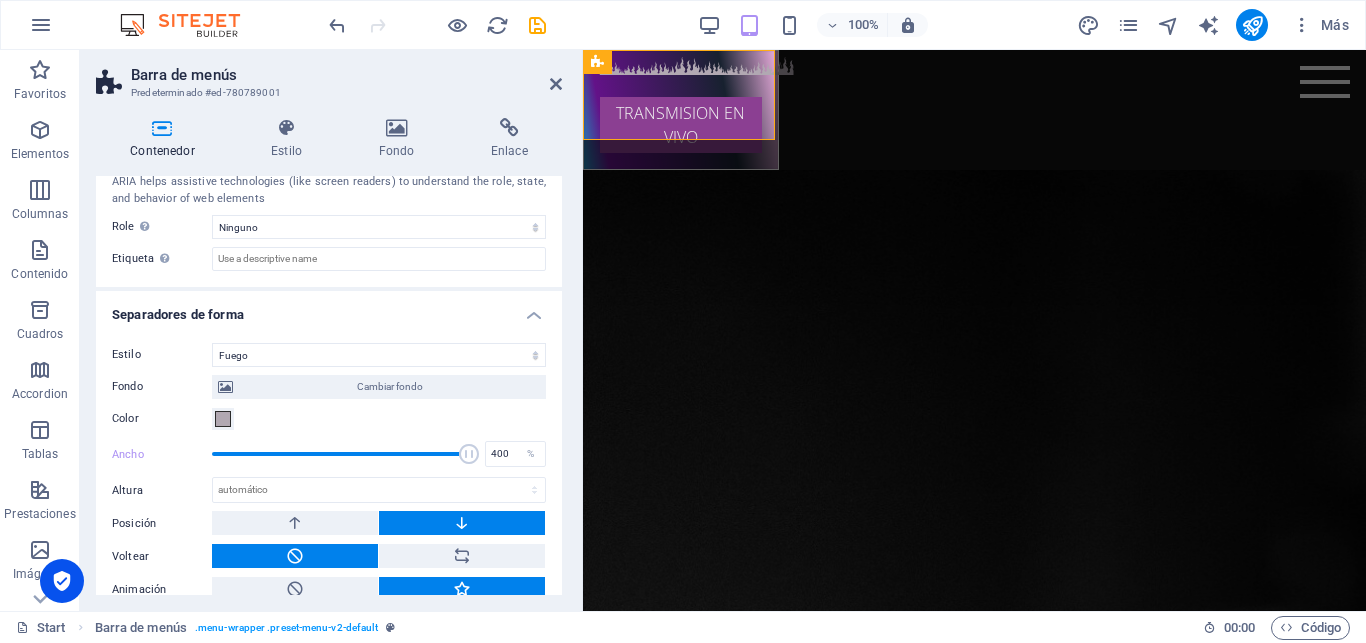 scroll, scrollTop: 571, scrollLeft: 0, axis: vertical 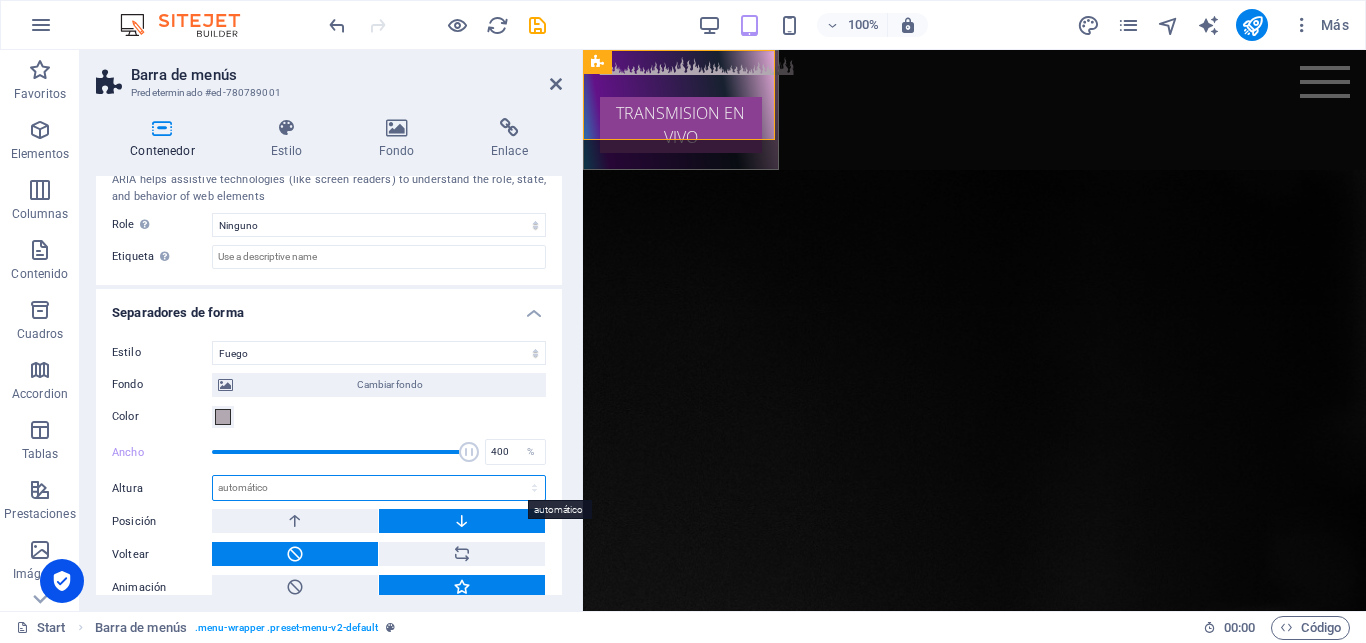 click on "automático px rem em vh vw" at bounding box center (379, 488) 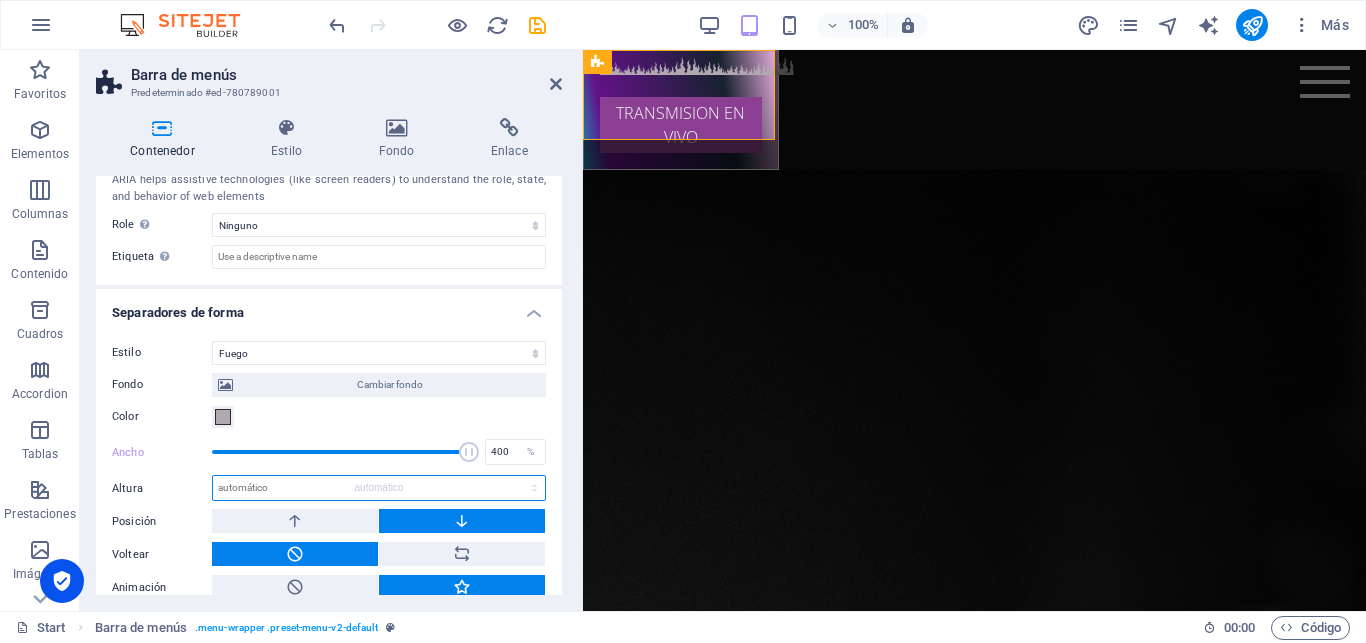click on "automático" at bounding box center [0, 0] 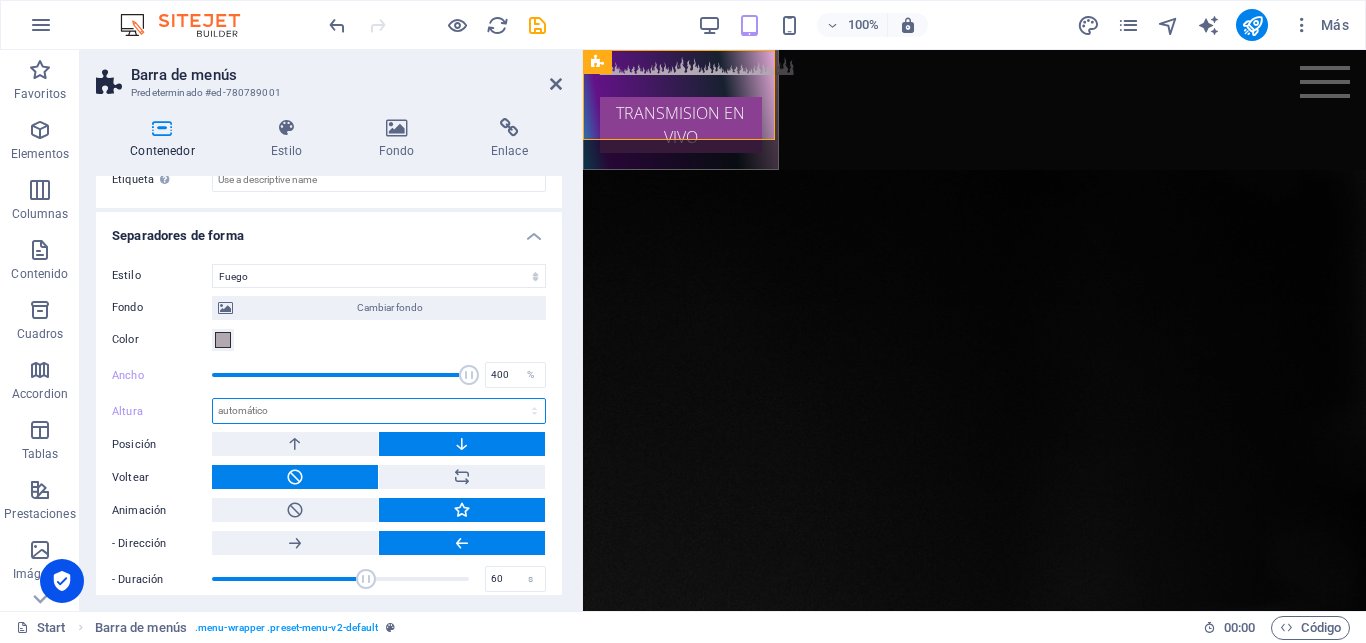 scroll, scrollTop: 663, scrollLeft: 0, axis: vertical 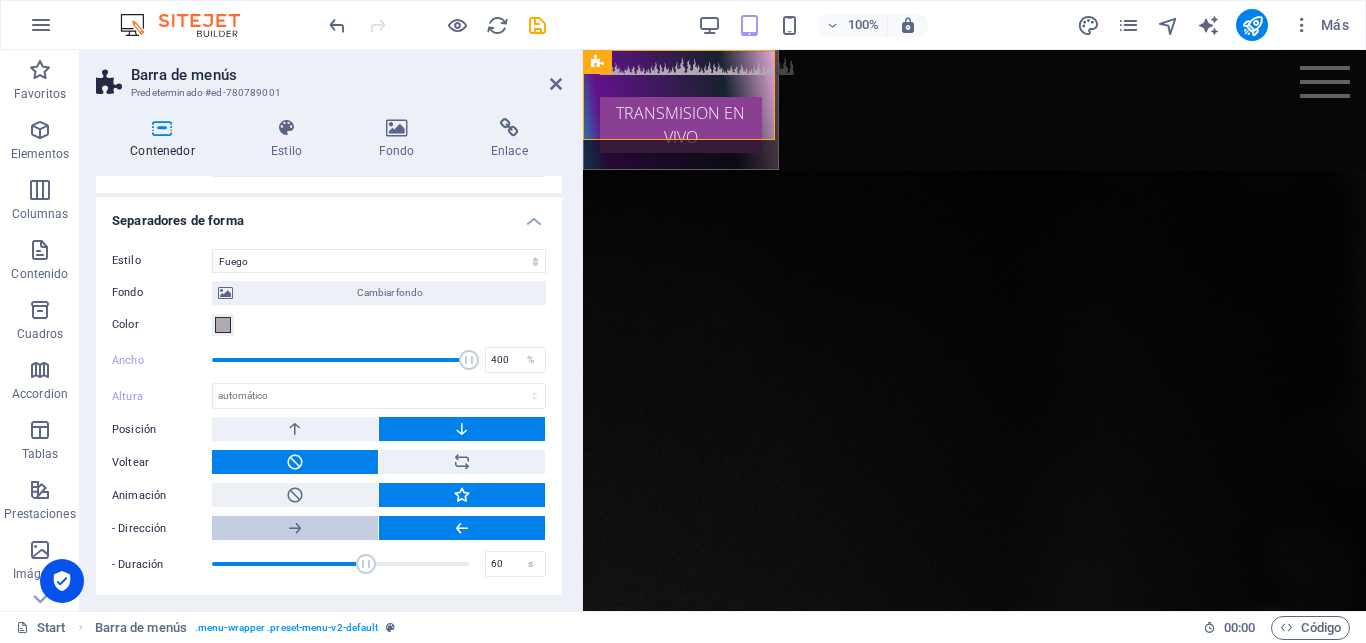 click at bounding box center (295, 528) 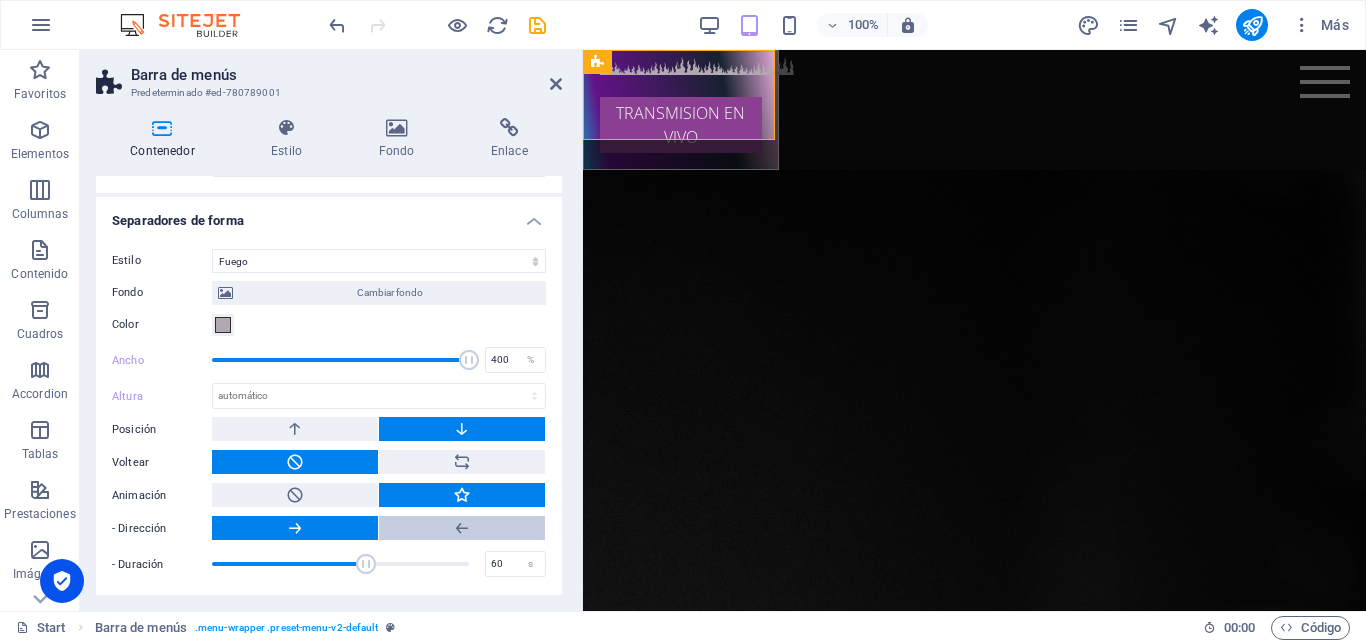 click at bounding box center [462, 528] 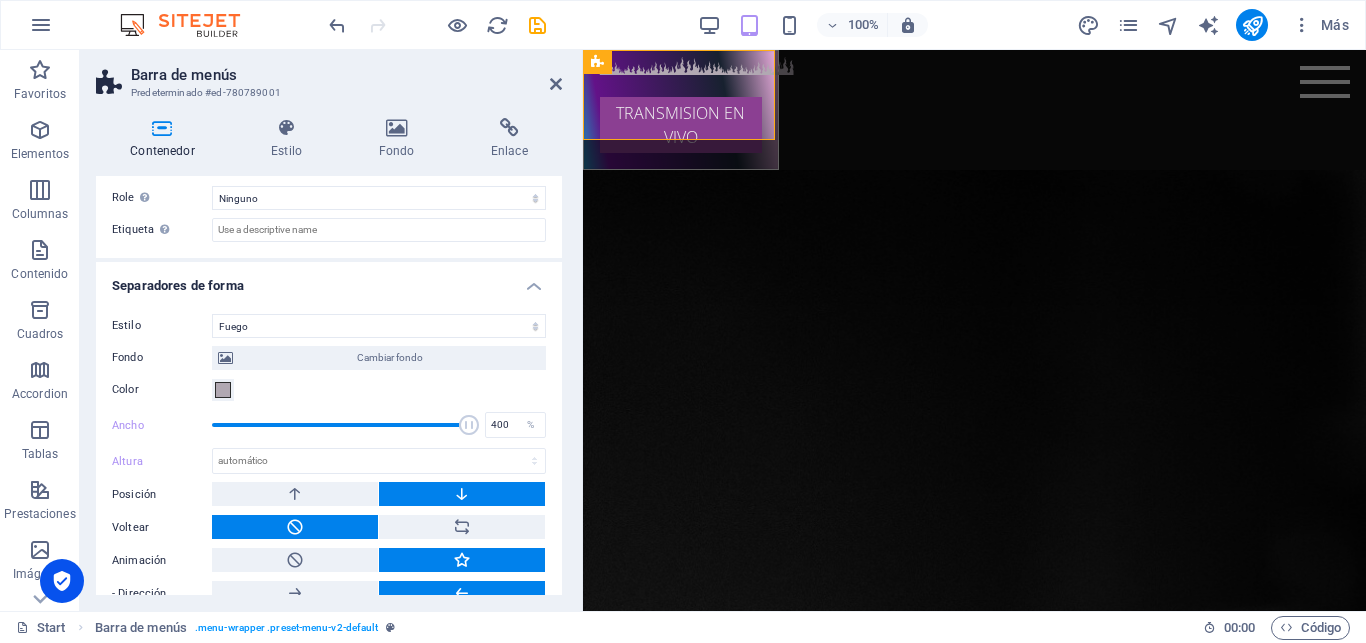scroll, scrollTop: 596, scrollLeft: 0, axis: vertical 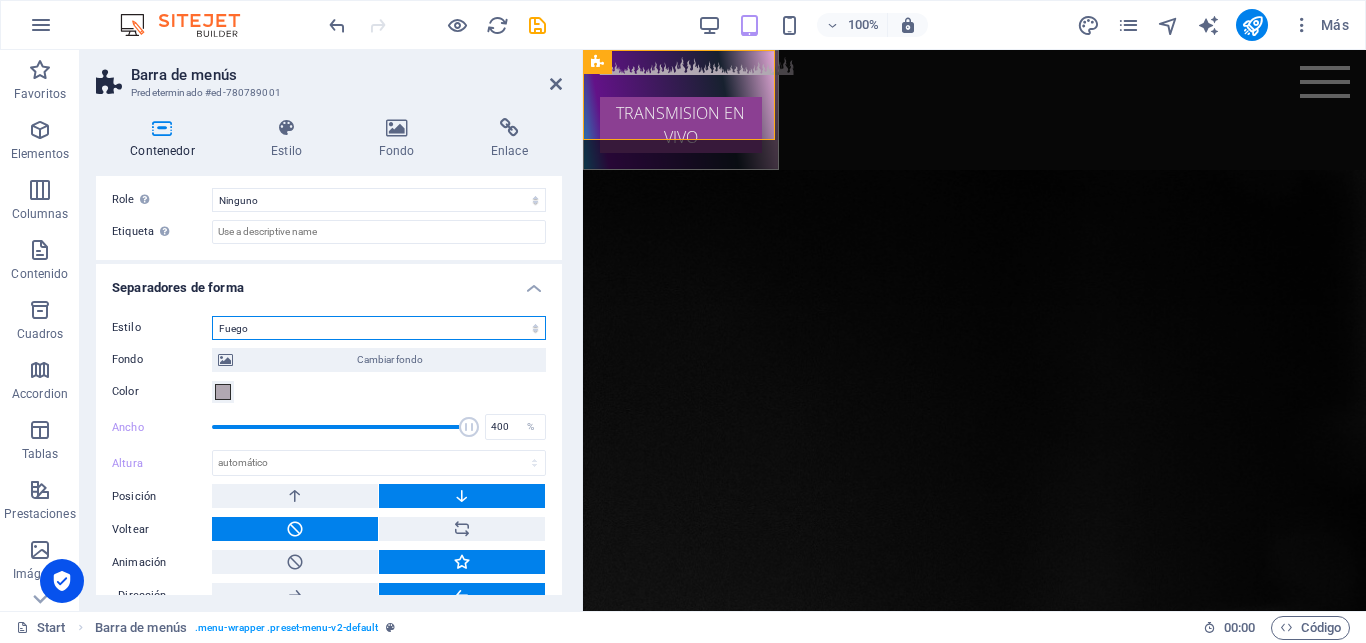 click on "Ninguno Triángulo Cuadrado Diagonal Polígono 1 Polígono 2 Zigzag Múltiples zigzags Olas Múltiples olas Medio círculo Círculo Sombra de círculo Bloques Hexágonos Nubes Múltiples nubes Ventilador Pirámides Libro Gota de pintura Fuego Papel desmenuzado Flecha" at bounding box center (379, 328) 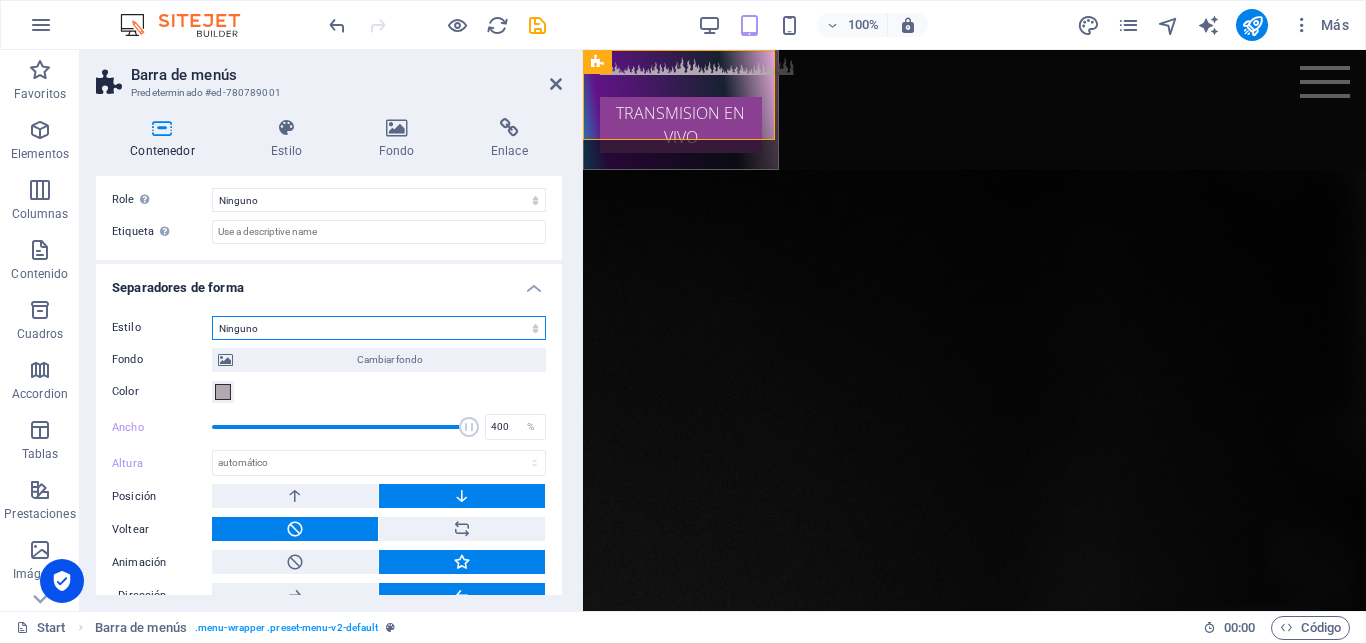 click on "Ninguno" at bounding box center (0, 0) 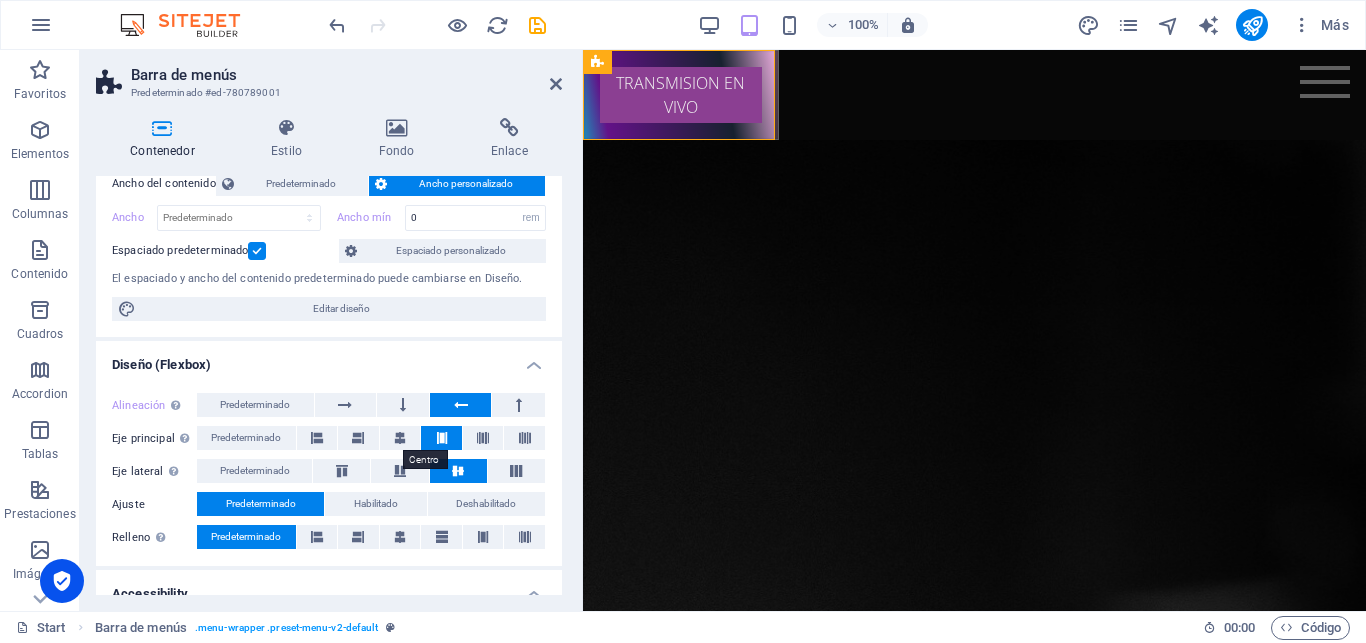 scroll, scrollTop: 0, scrollLeft: 0, axis: both 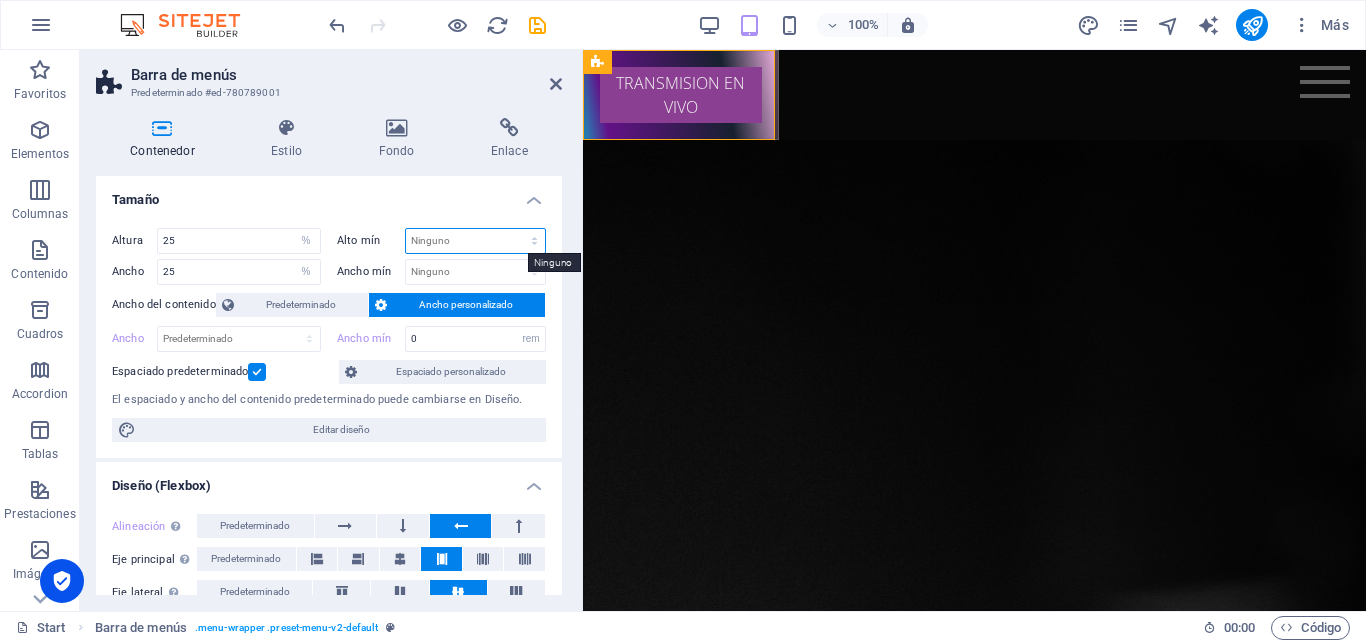 click on "Ninguno px rem % vh vw" at bounding box center [475, 241] 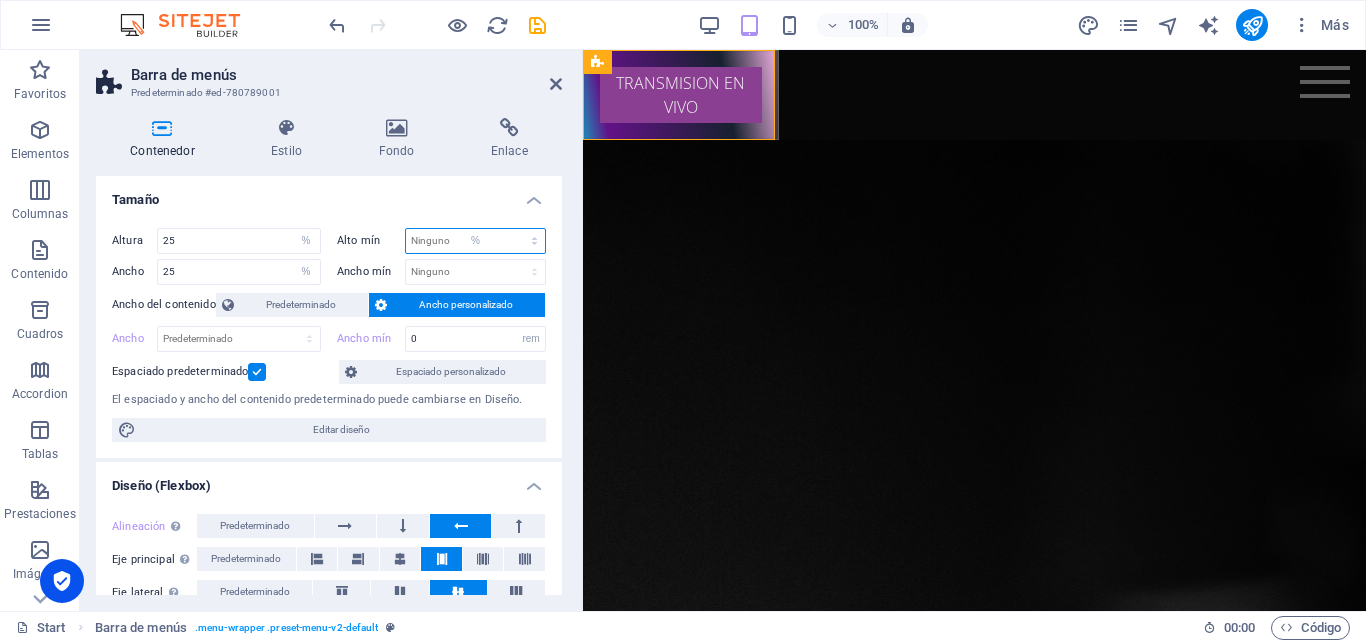 click on "%" at bounding box center (0, 0) 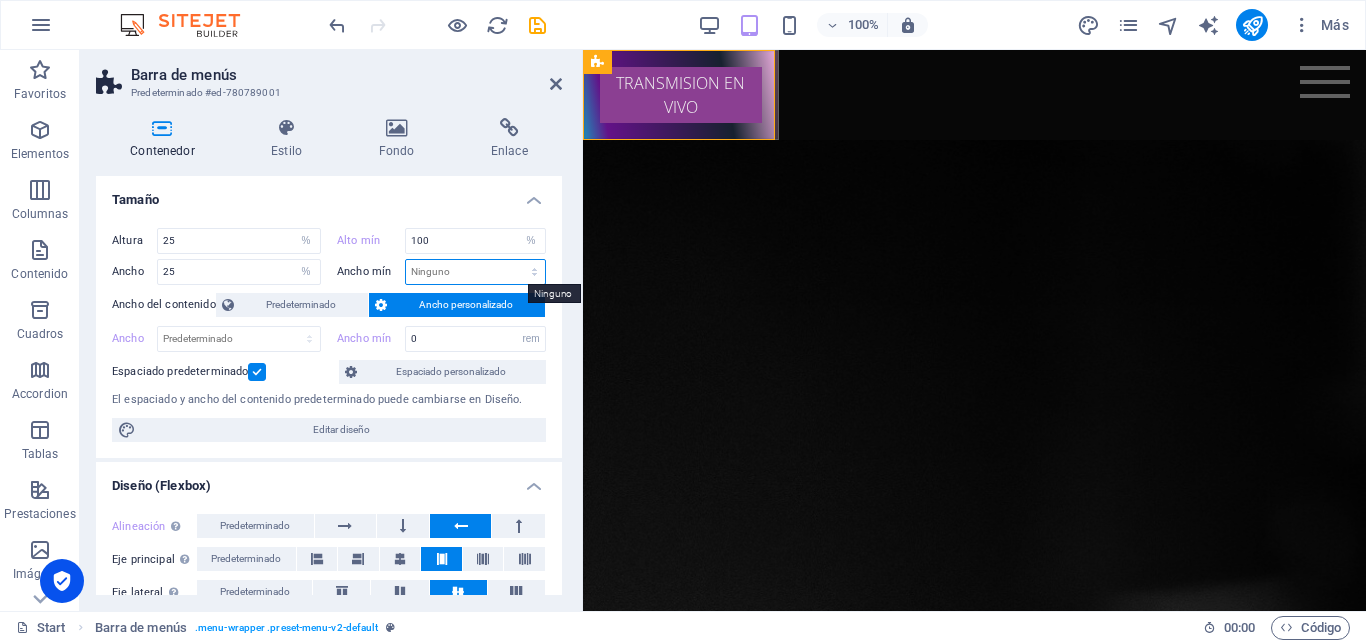 click on "Ninguno px rem % vh vw" at bounding box center (475, 272) 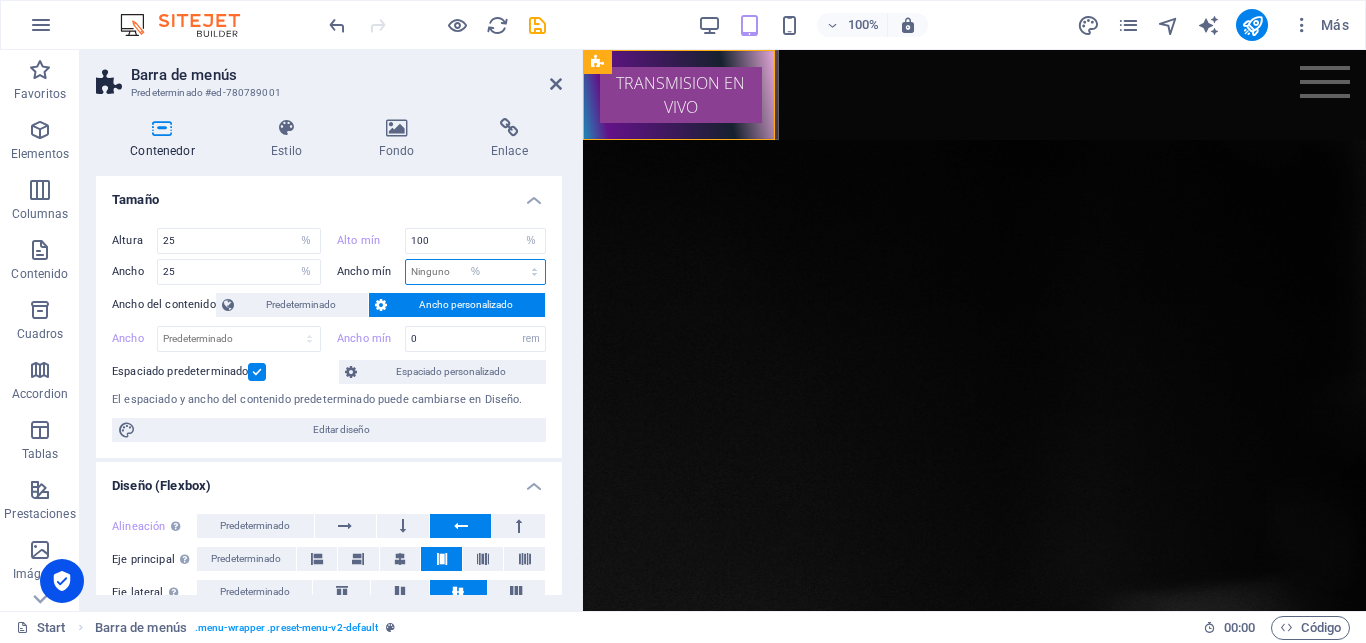 click on "%" at bounding box center (0, 0) 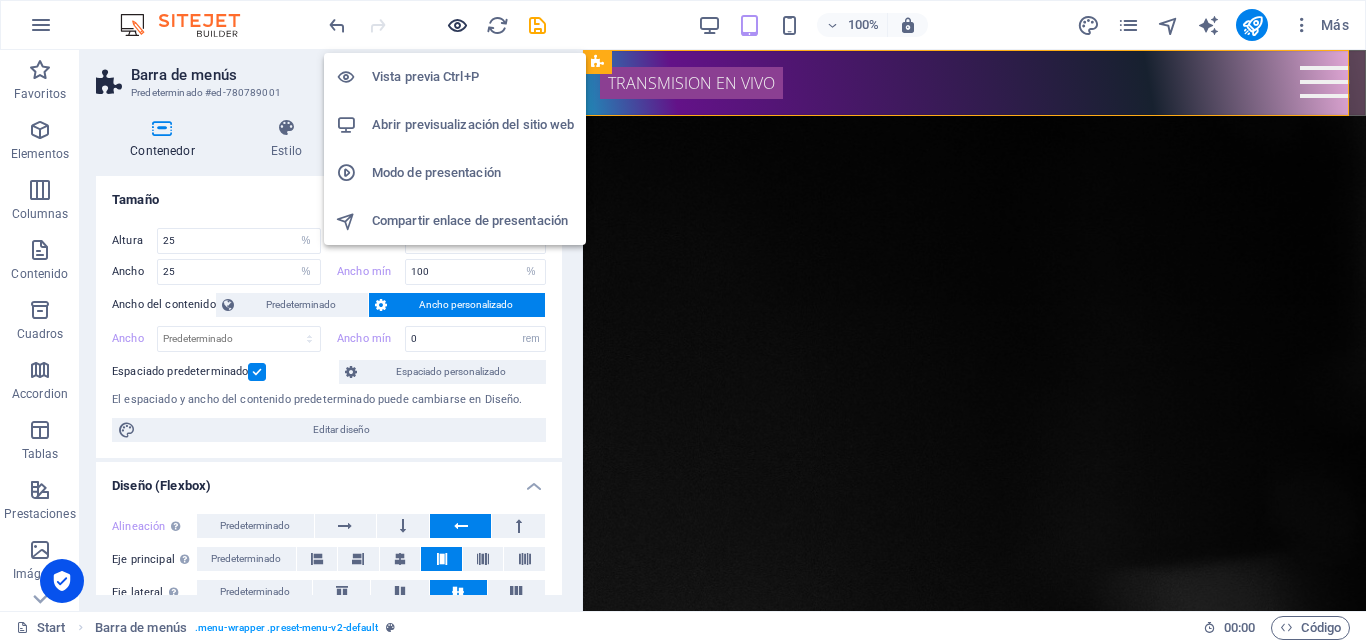 click at bounding box center [457, 25] 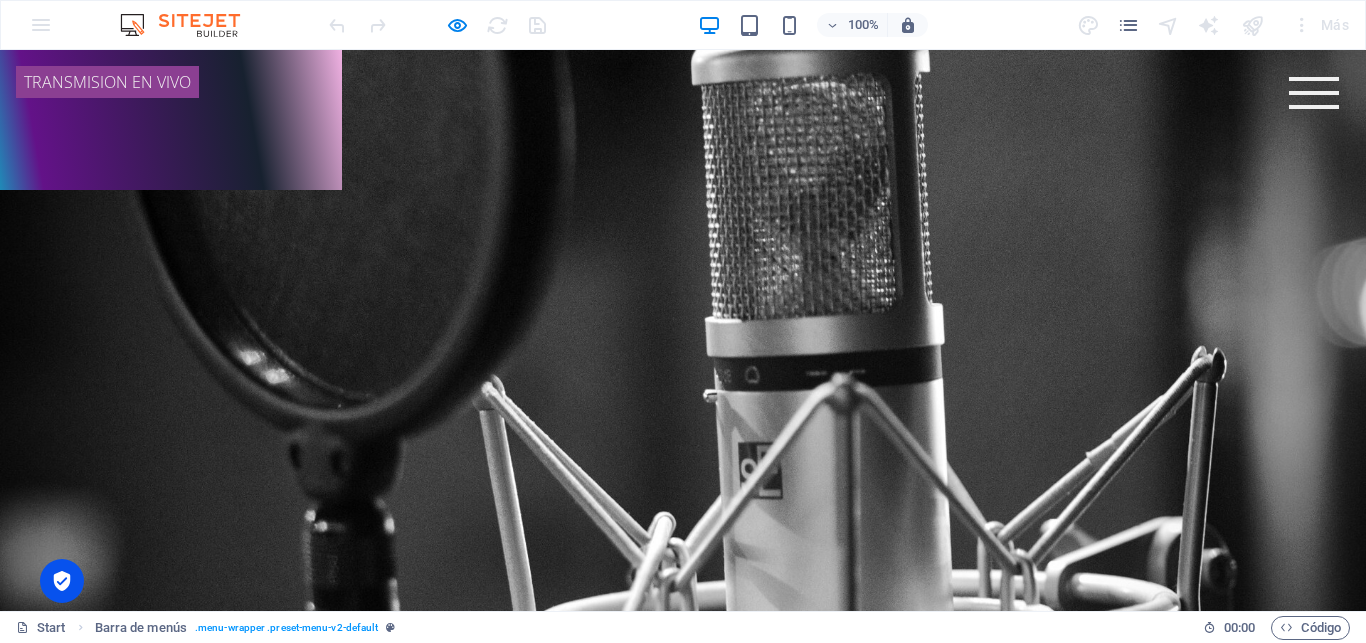 scroll, scrollTop: 109, scrollLeft: 0, axis: vertical 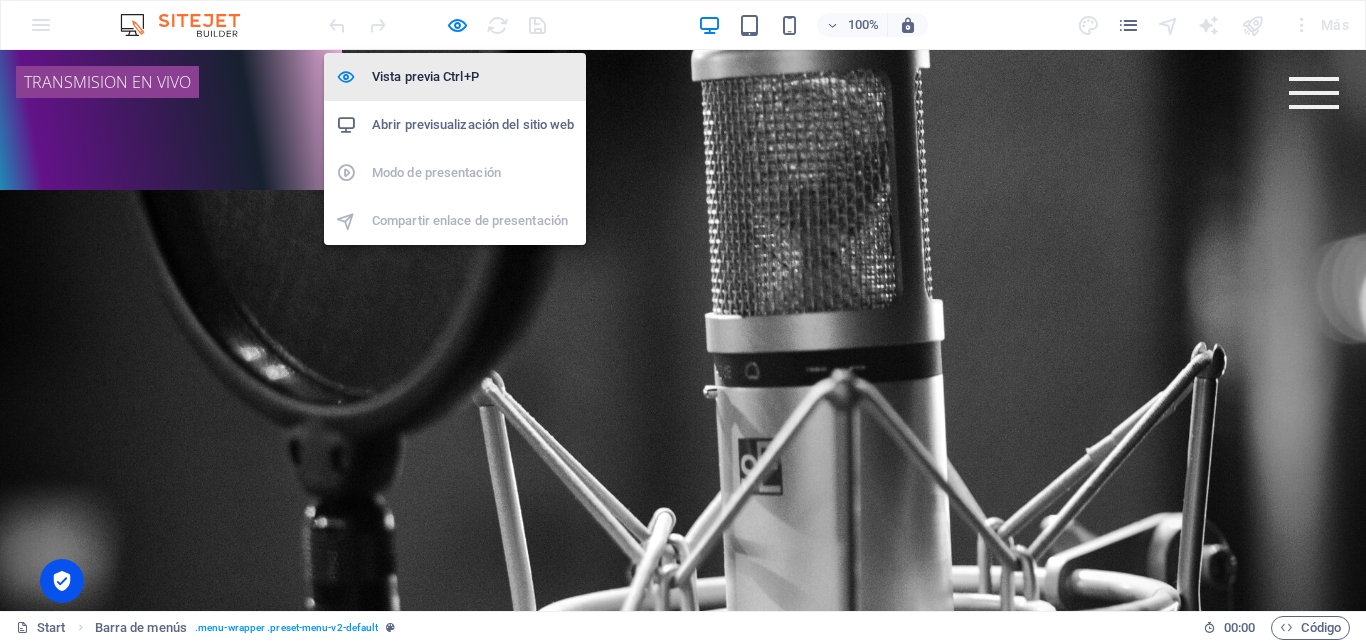 click on "Vista previa Ctrl+P" at bounding box center [473, 77] 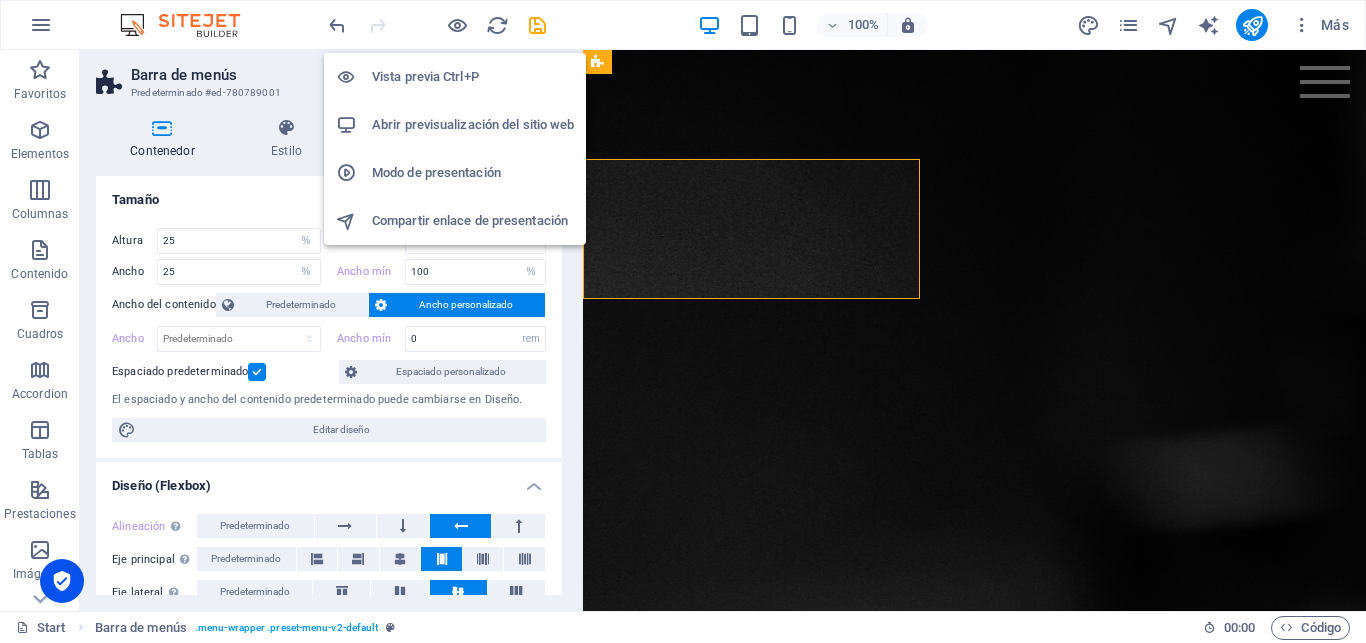 scroll, scrollTop: 0, scrollLeft: 0, axis: both 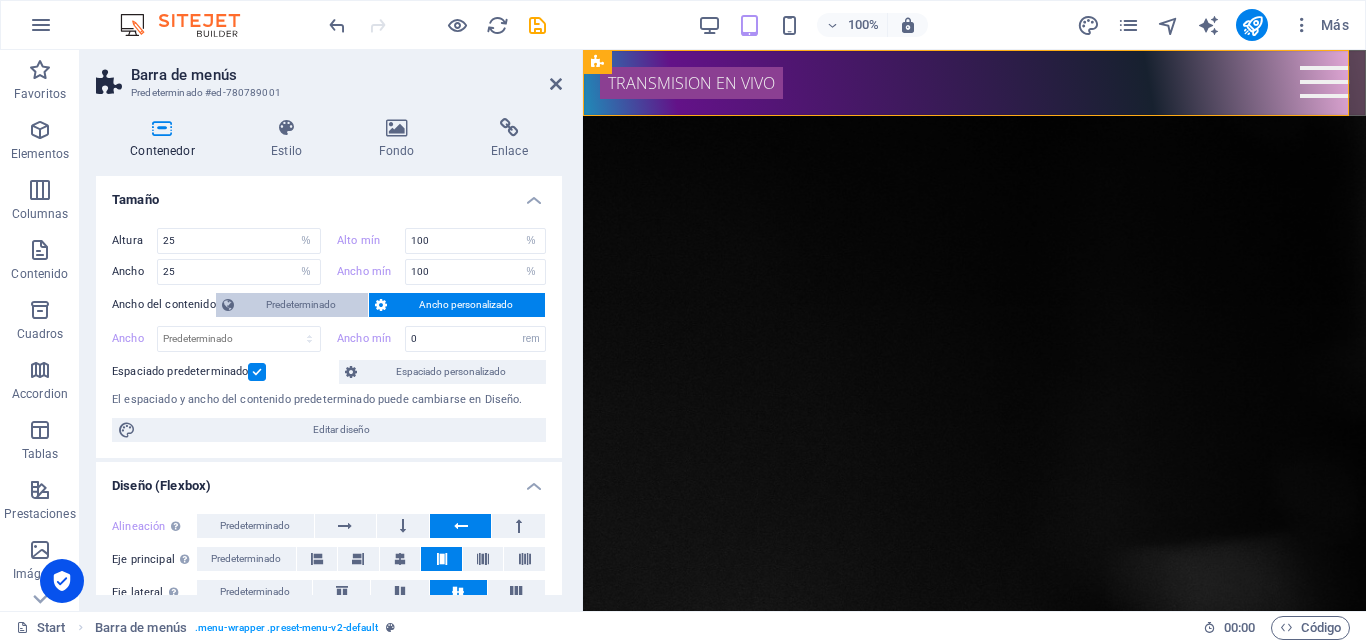 click on "Predeterminado" at bounding box center (301, 305) 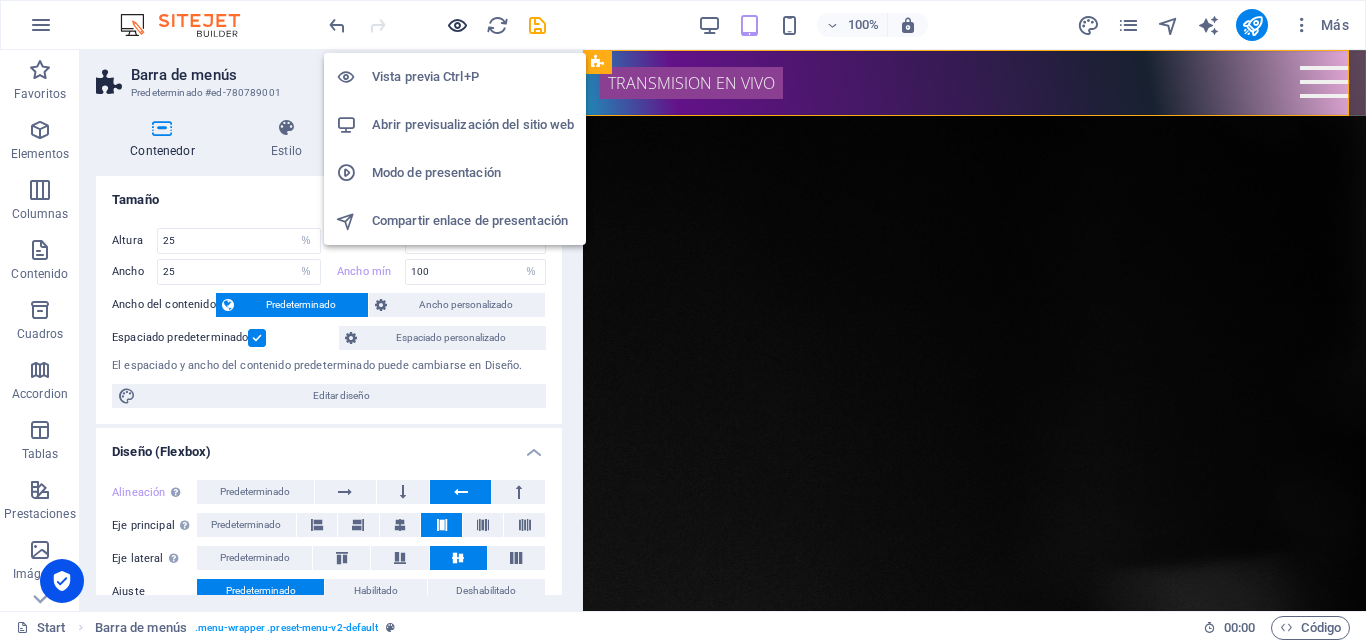 click at bounding box center (457, 25) 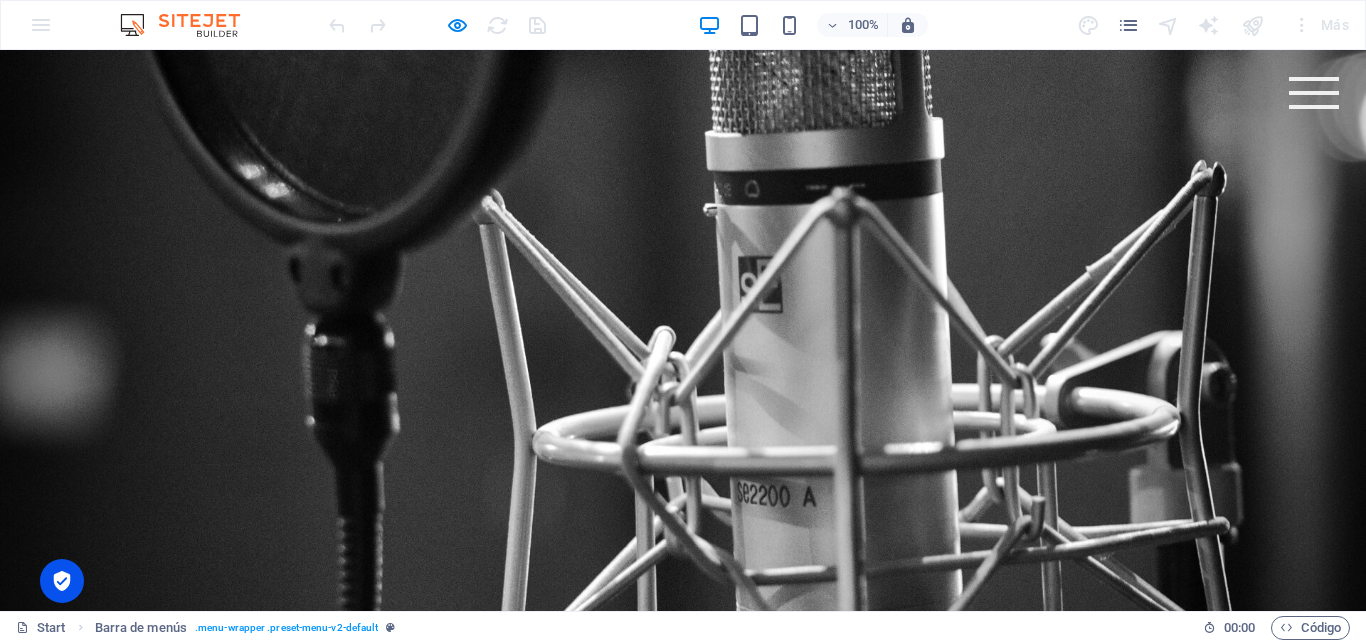 scroll, scrollTop: 0, scrollLeft: 0, axis: both 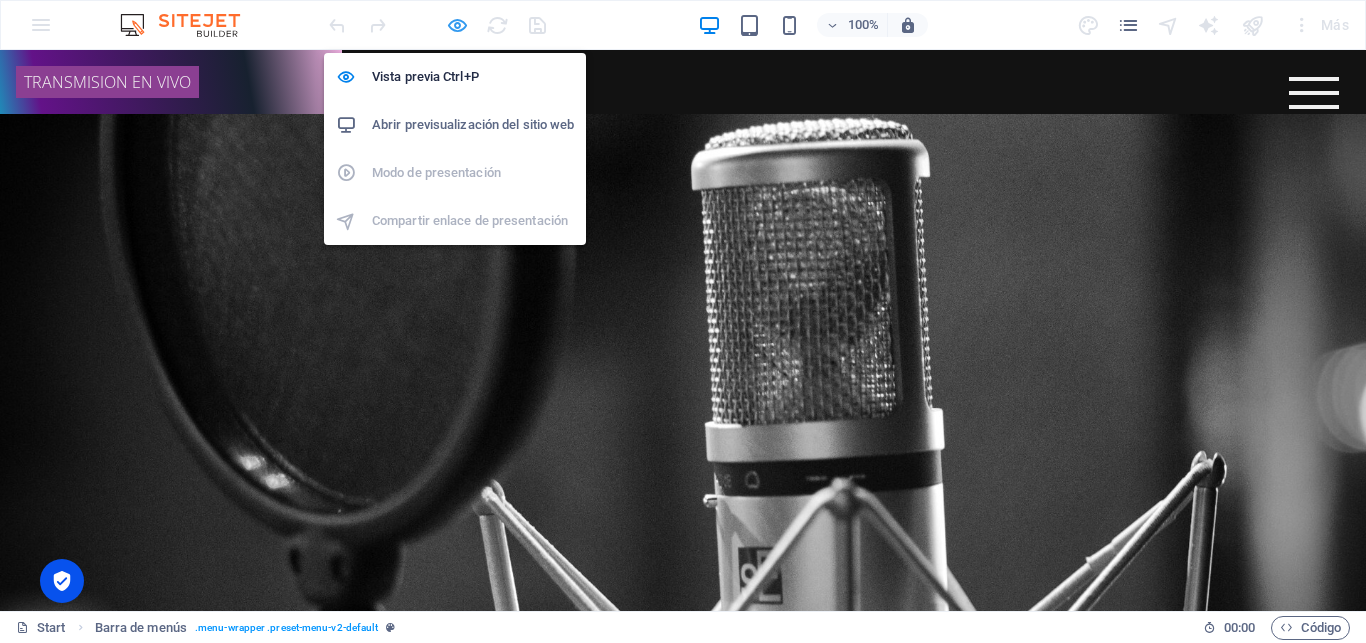 click at bounding box center [457, 25] 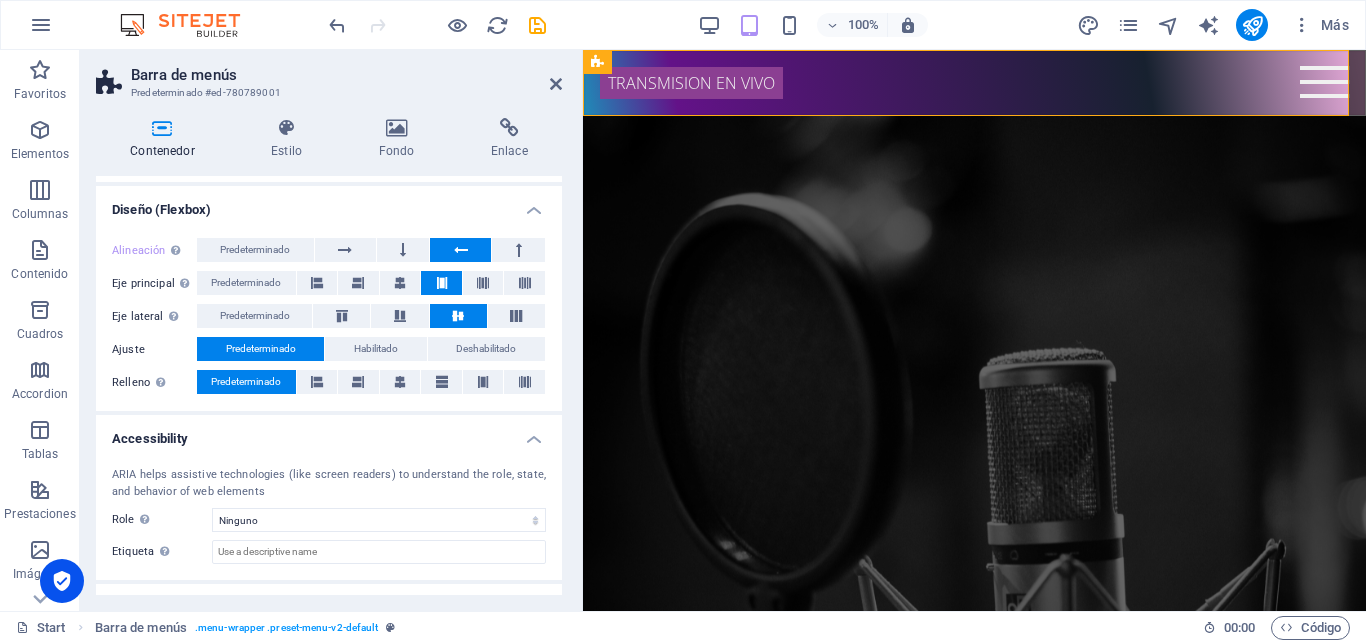 scroll, scrollTop: 323, scrollLeft: 0, axis: vertical 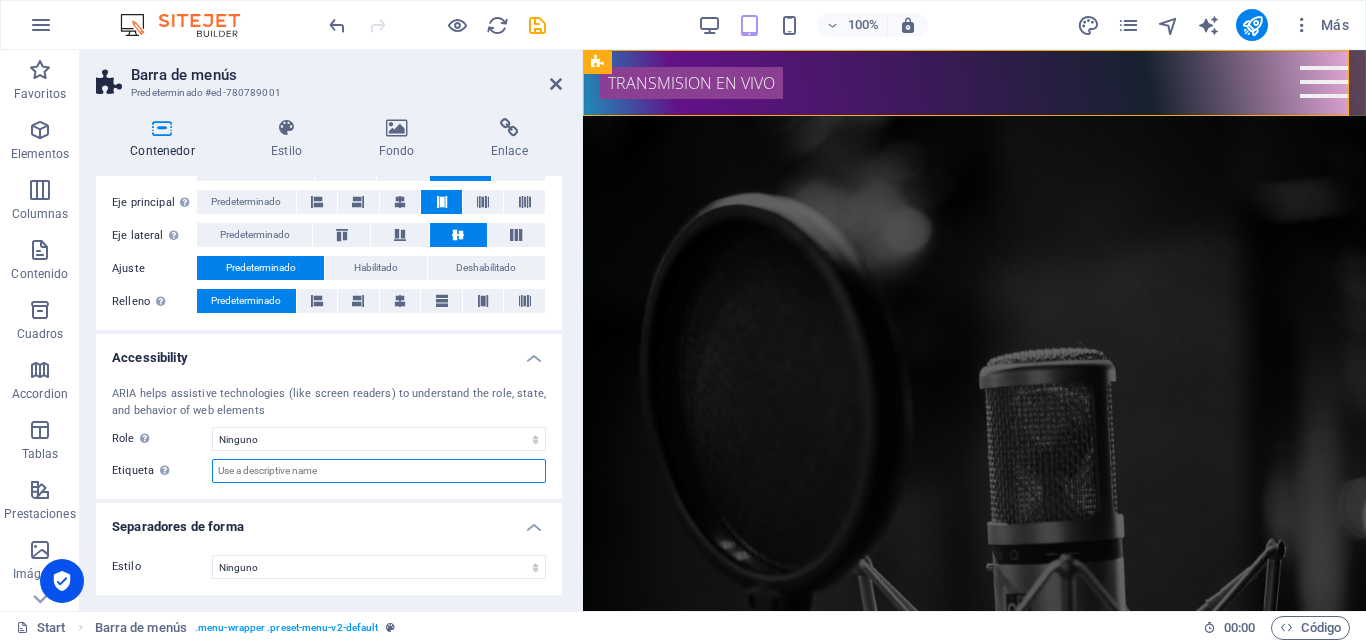 click on "Etiqueta Use the  ARIA label  to provide a clear and descriptive name for elements that aren not self-explanatory on their own." at bounding box center (379, 471) 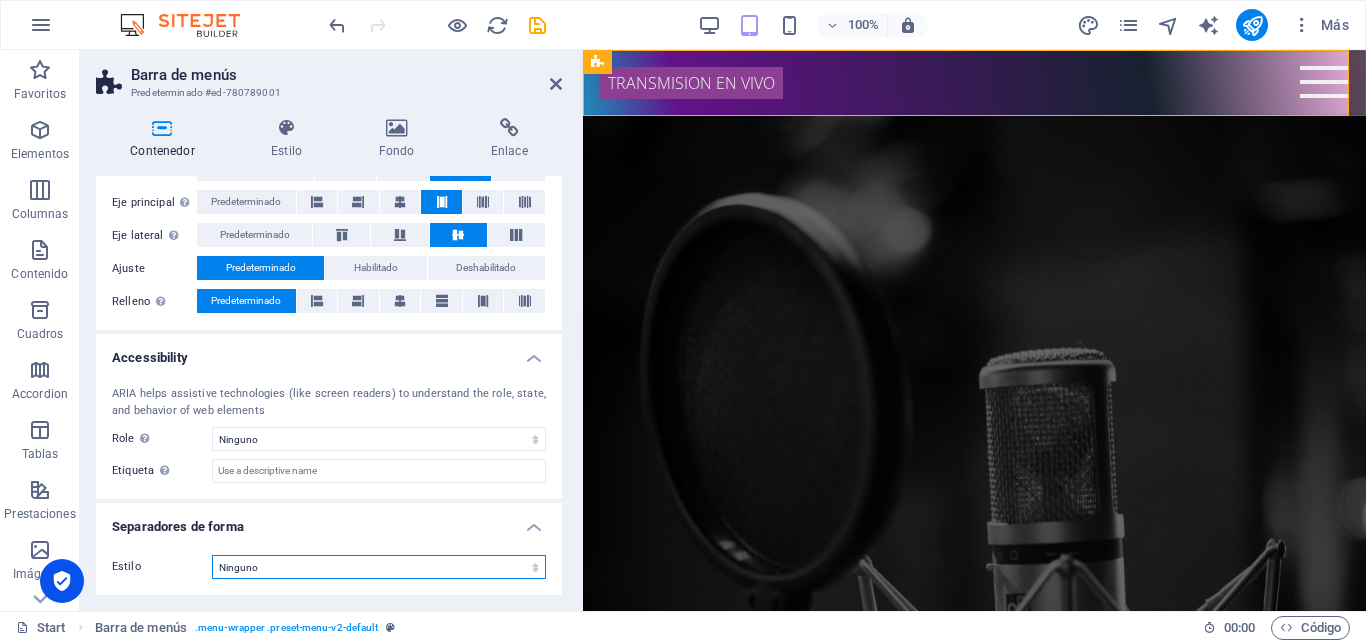 click on "Ninguno Triángulo Cuadrado Diagonal Polígono 1 Polígono 2 Zigzag Múltiples zigzags Olas Múltiples olas Medio círculo Círculo Sombra de círculo Bloques Hexágonos Nubes Múltiples nubes Ventilador Pirámides Libro Gota de pintura Fuego Papel desmenuzado Flecha" at bounding box center [379, 567] 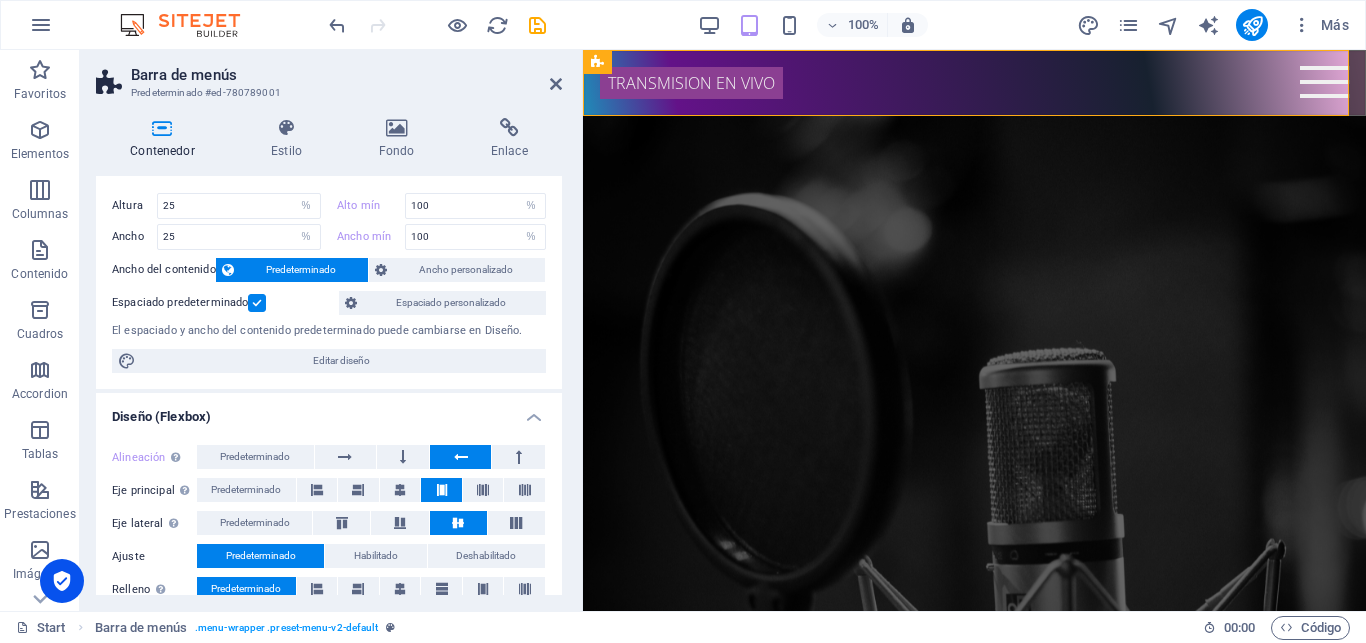 scroll, scrollTop: 0, scrollLeft: 0, axis: both 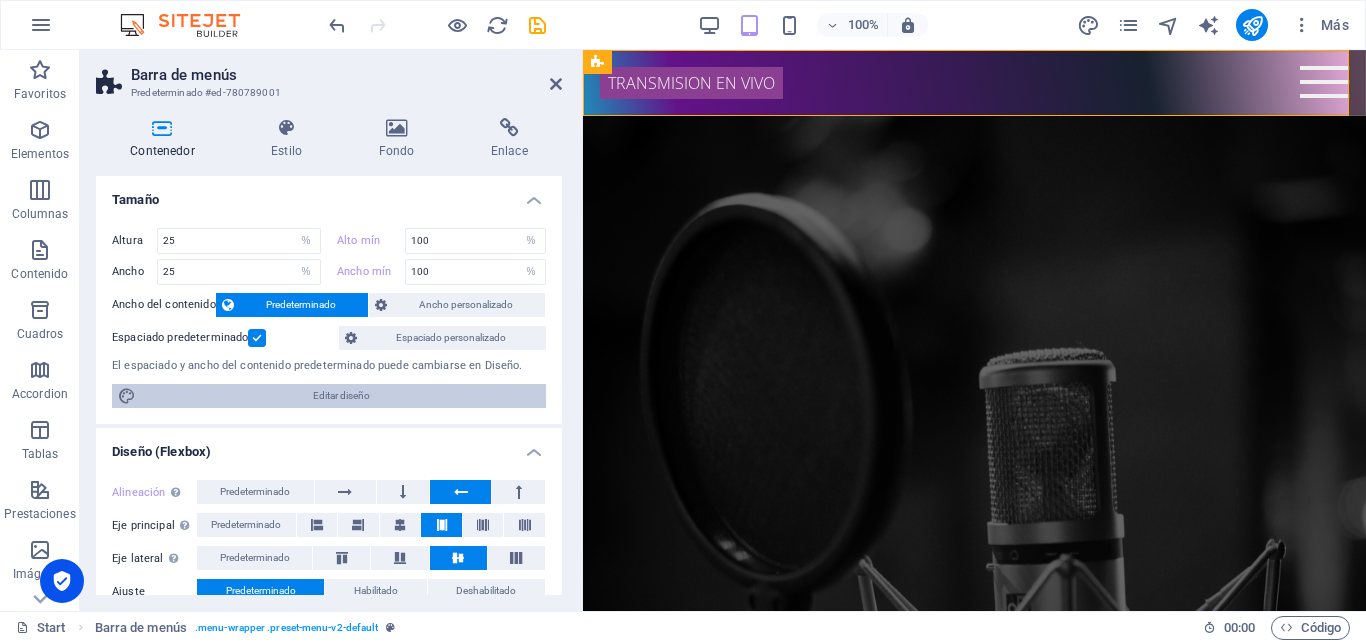 click on "Editar diseño" at bounding box center (341, 396) 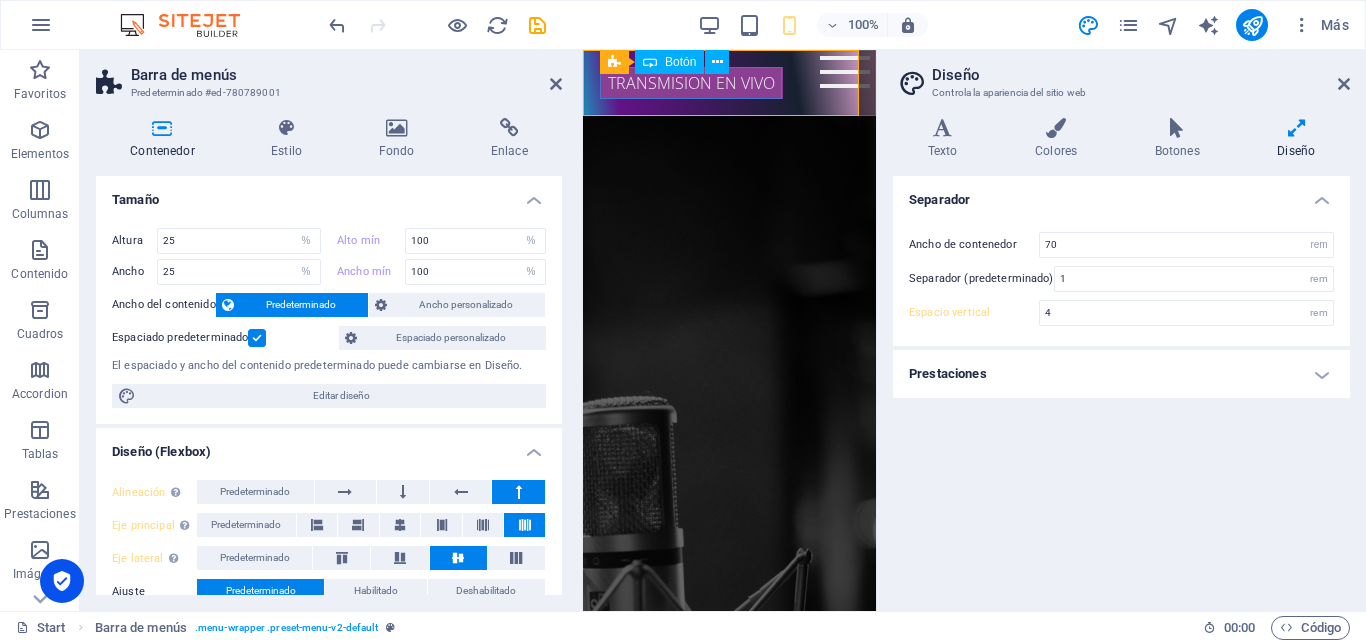 click on "TRANSMISION EN VIVO" at bounding box center [729, 83] 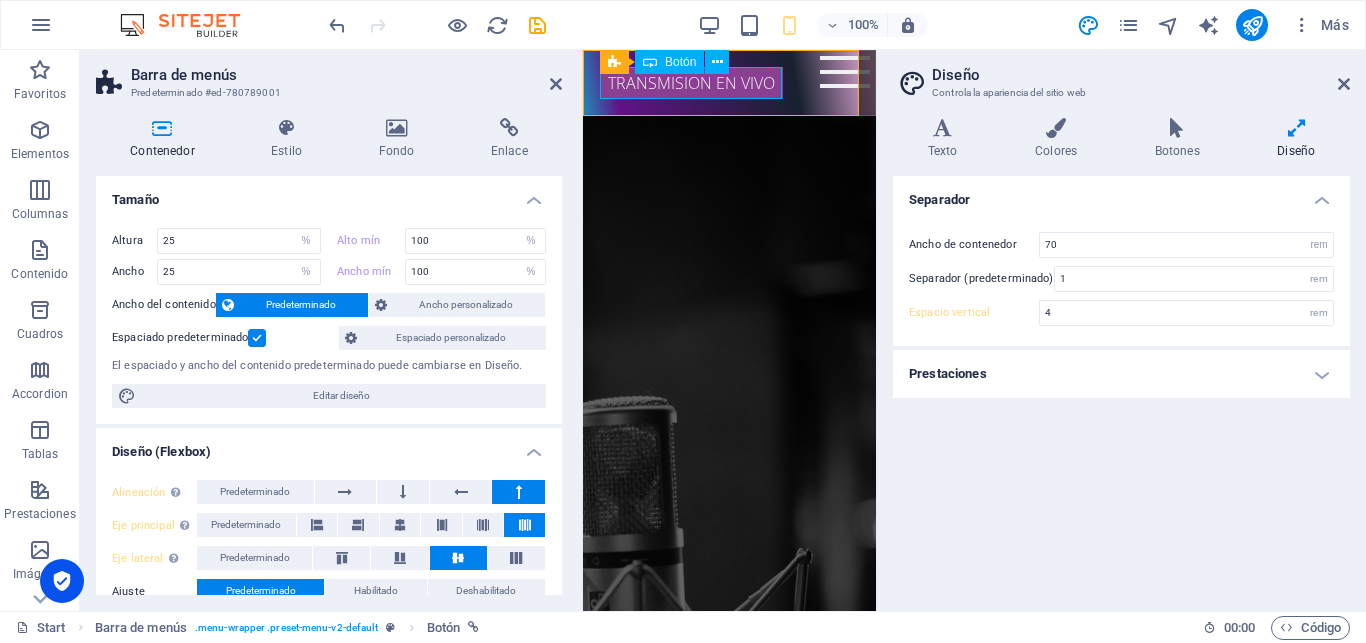 click on "TRANSMISION EN VIVO" at bounding box center (729, 83) 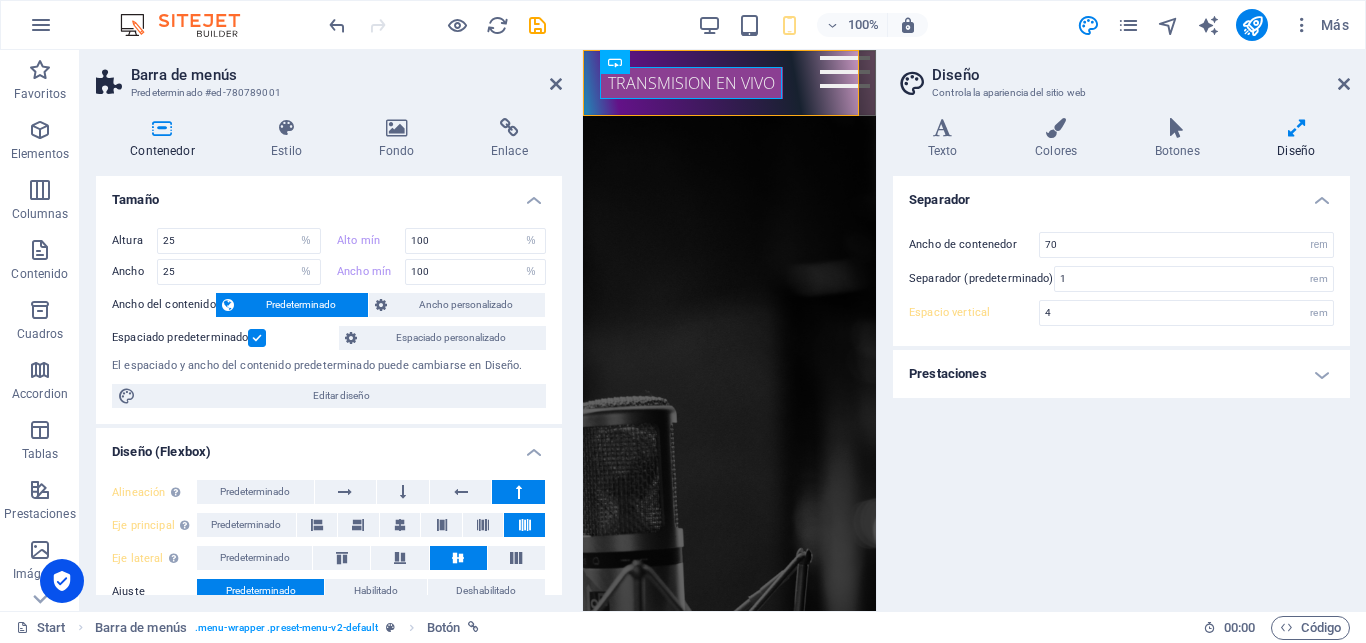 click on "Diseño" at bounding box center (1296, 139) 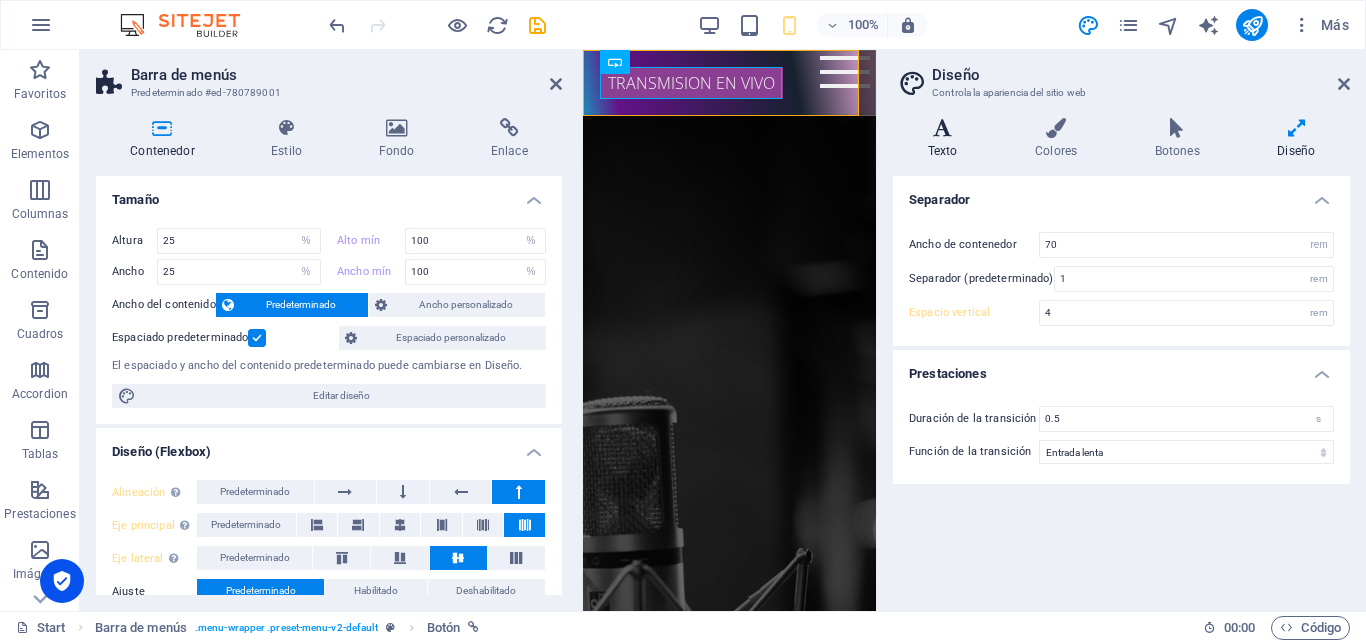 click at bounding box center [942, 128] 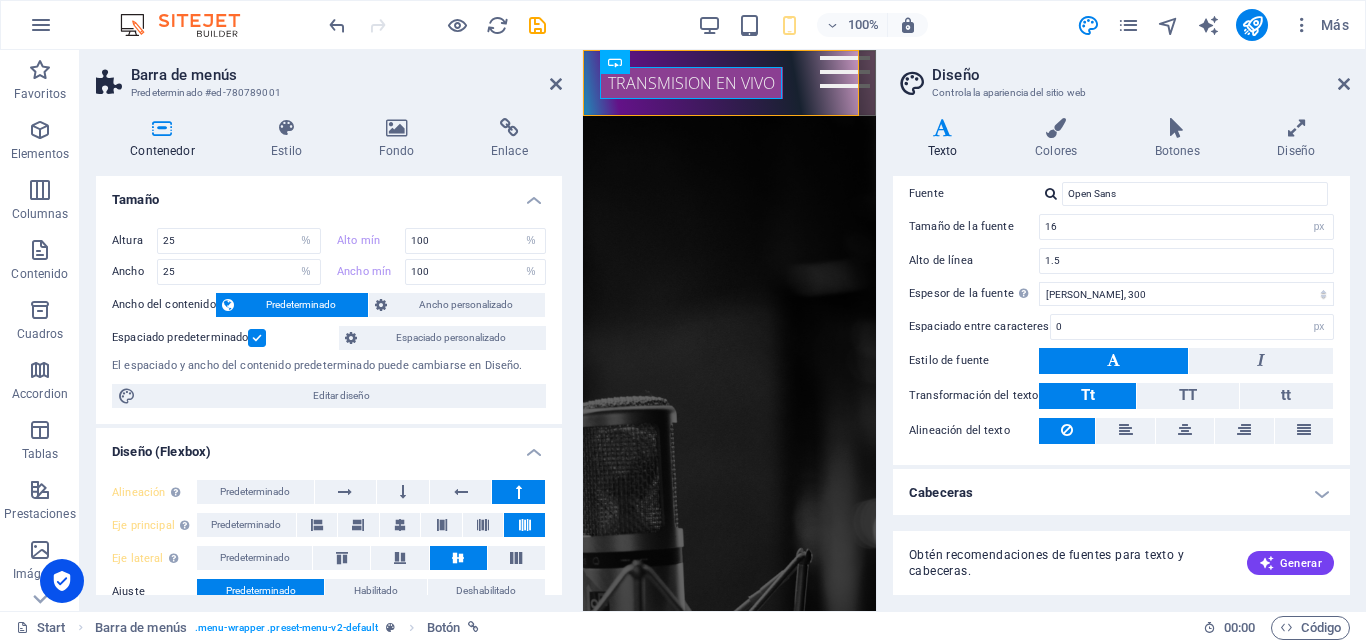 scroll, scrollTop: 0, scrollLeft: 0, axis: both 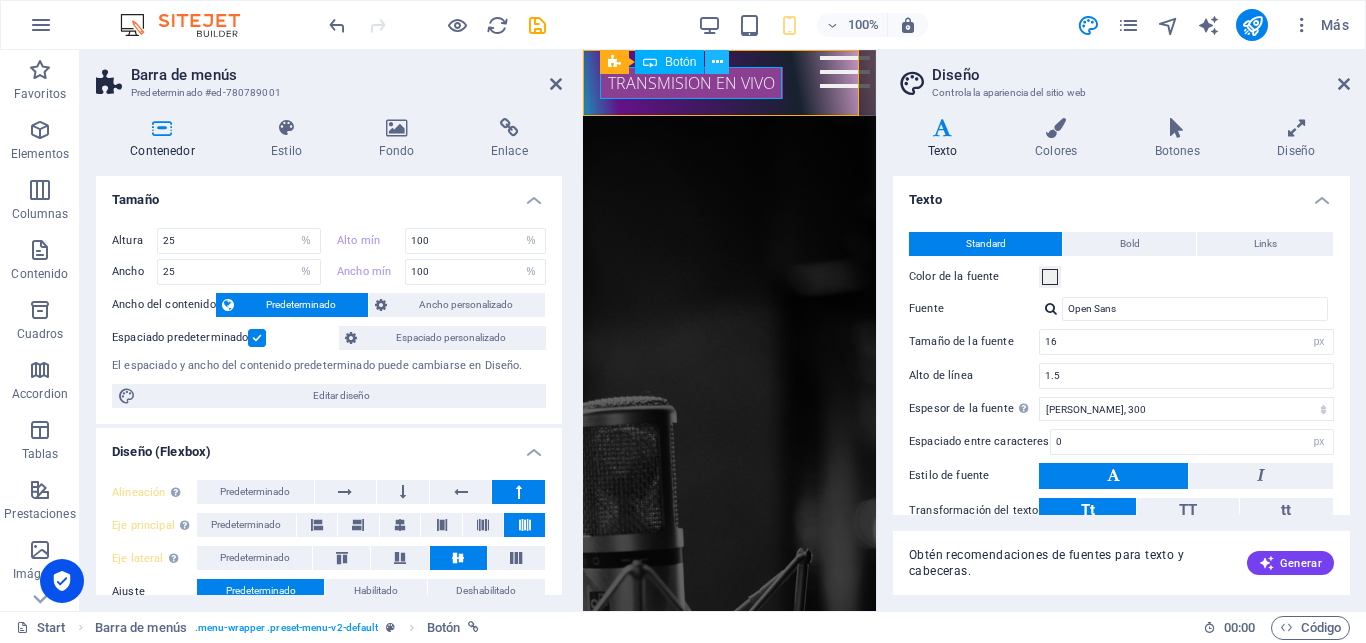 click at bounding box center [717, 62] 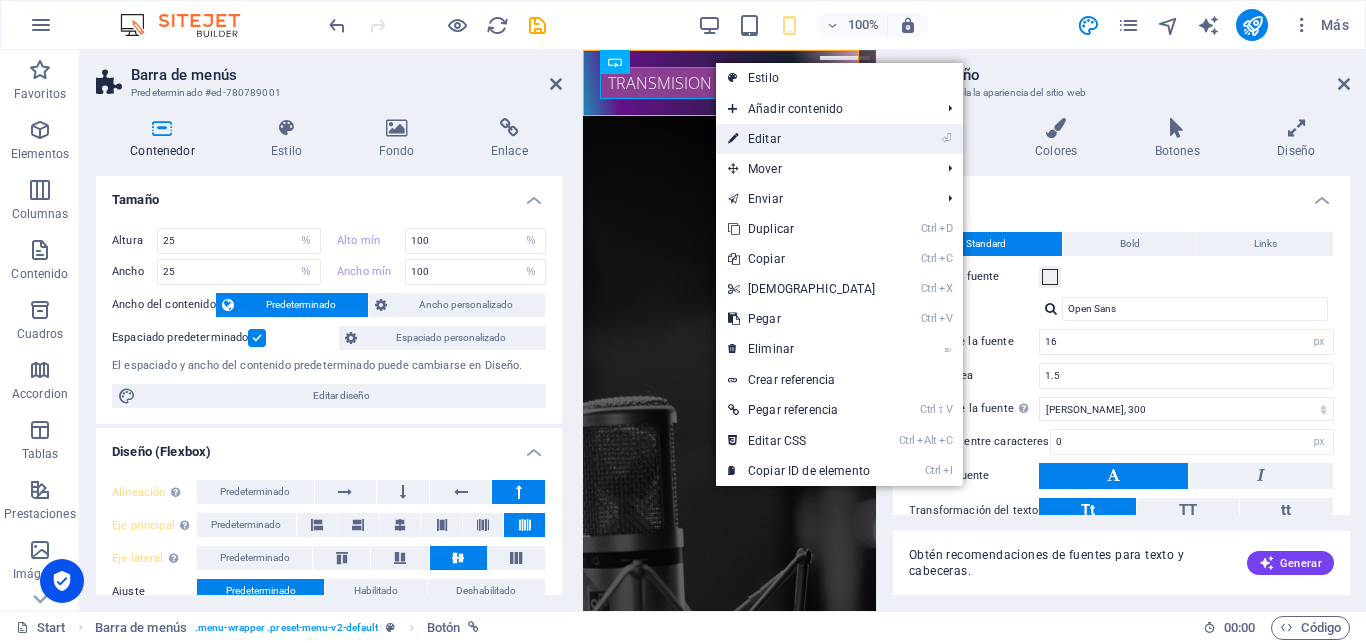 click on "⏎  Editar" at bounding box center (802, 139) 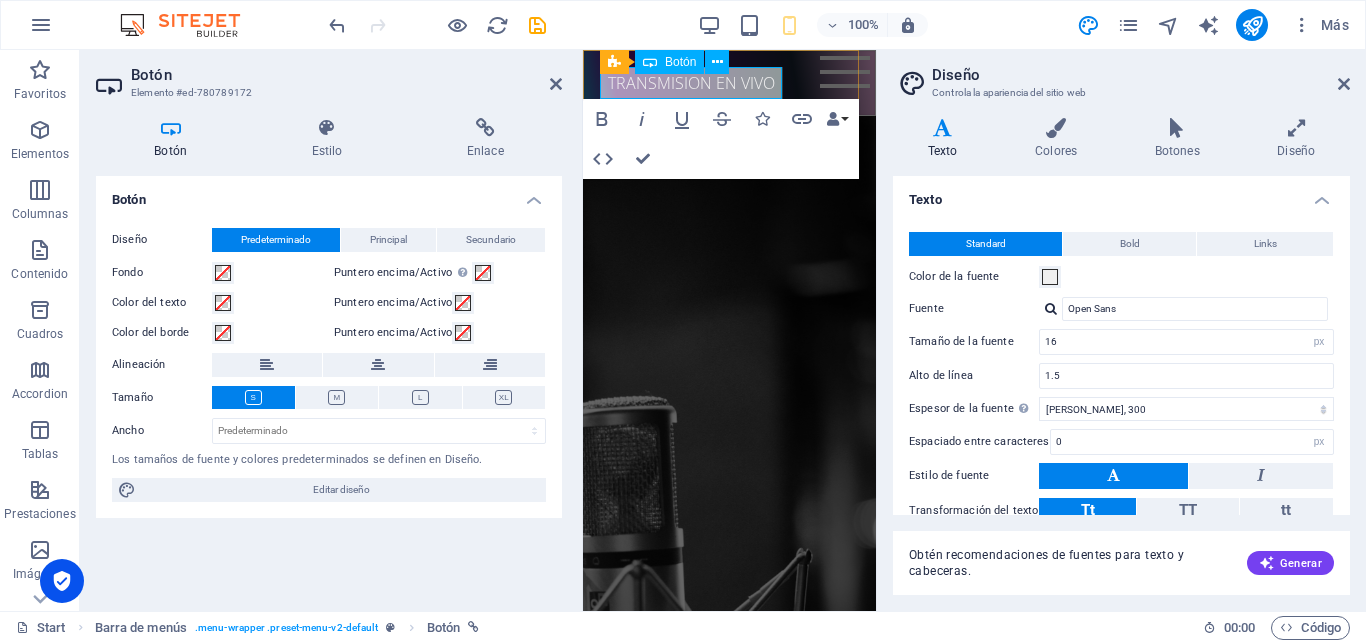click on "TRANSMISION EN VIVO" at bounding box center [691, 83] 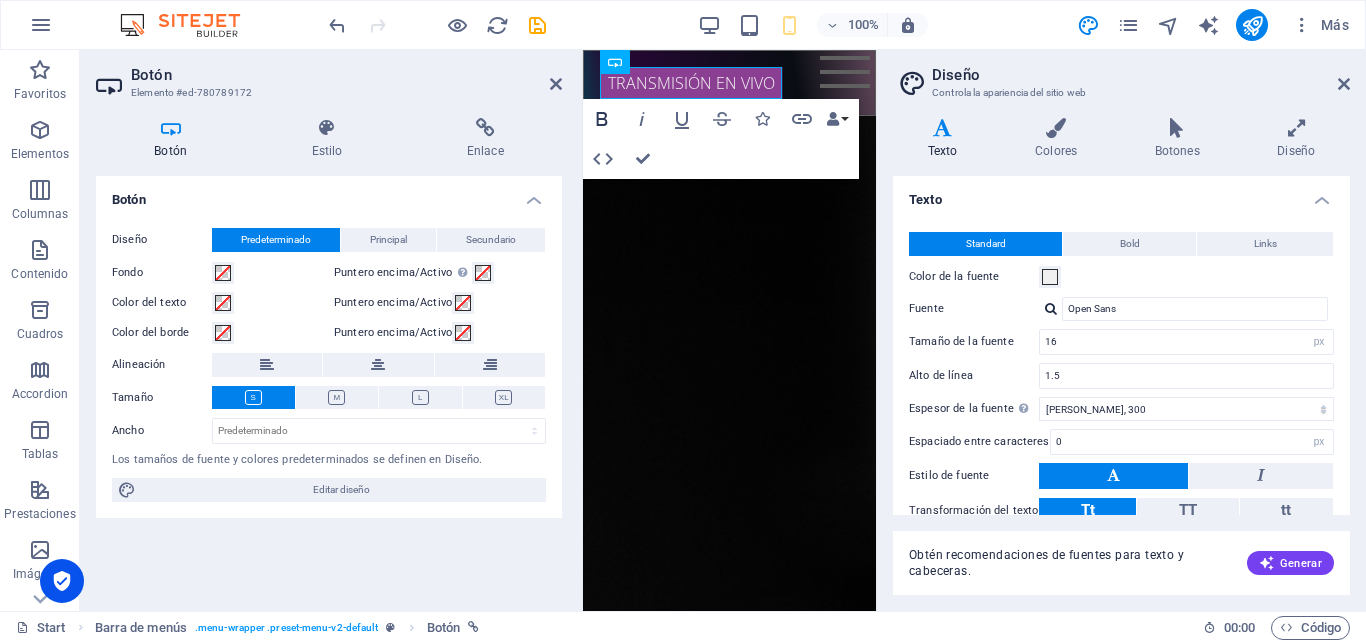 click 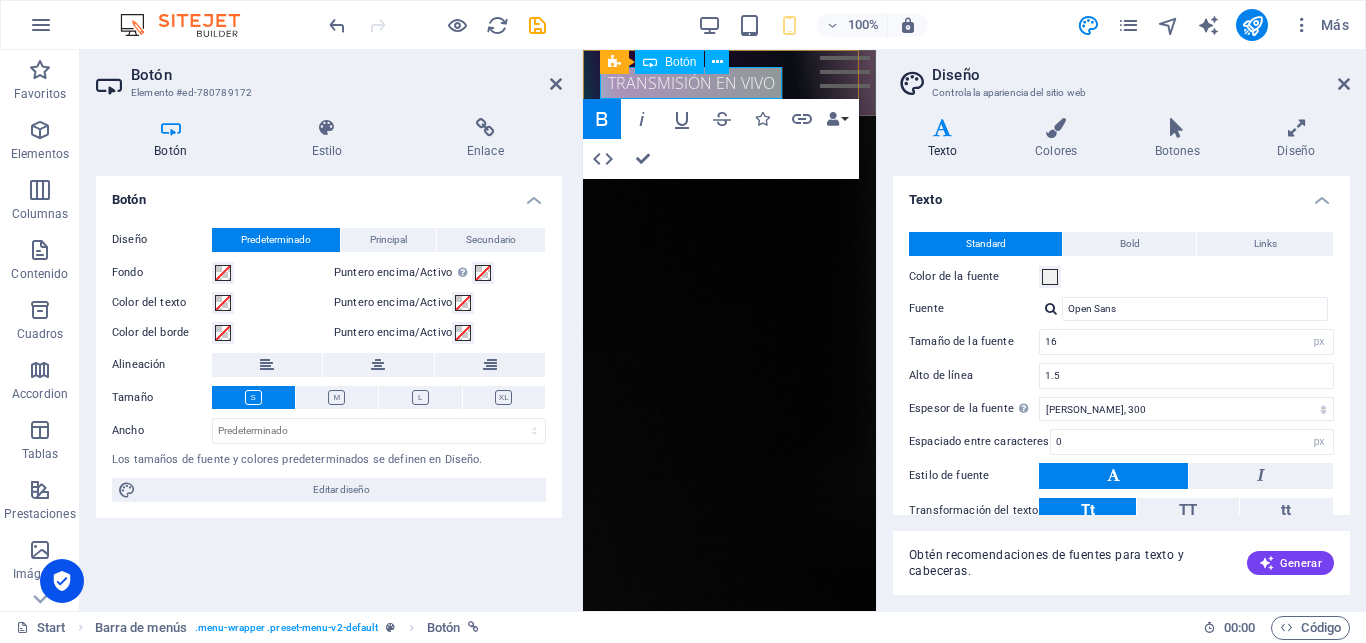 click on "TRANSMISIÓ ​ N EN VIVO" at bounding box center (691, 83) 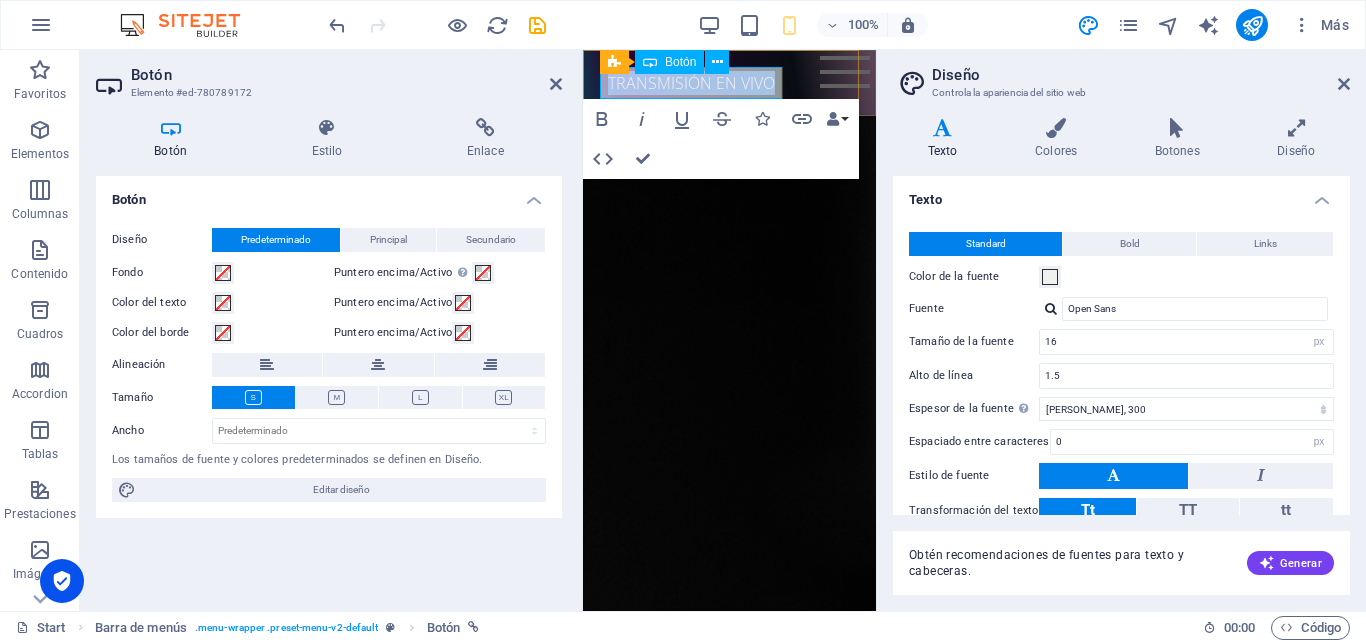 click on "TRANSMISIÓ ​ N EN VIVO" at bounding box center (691, 83) 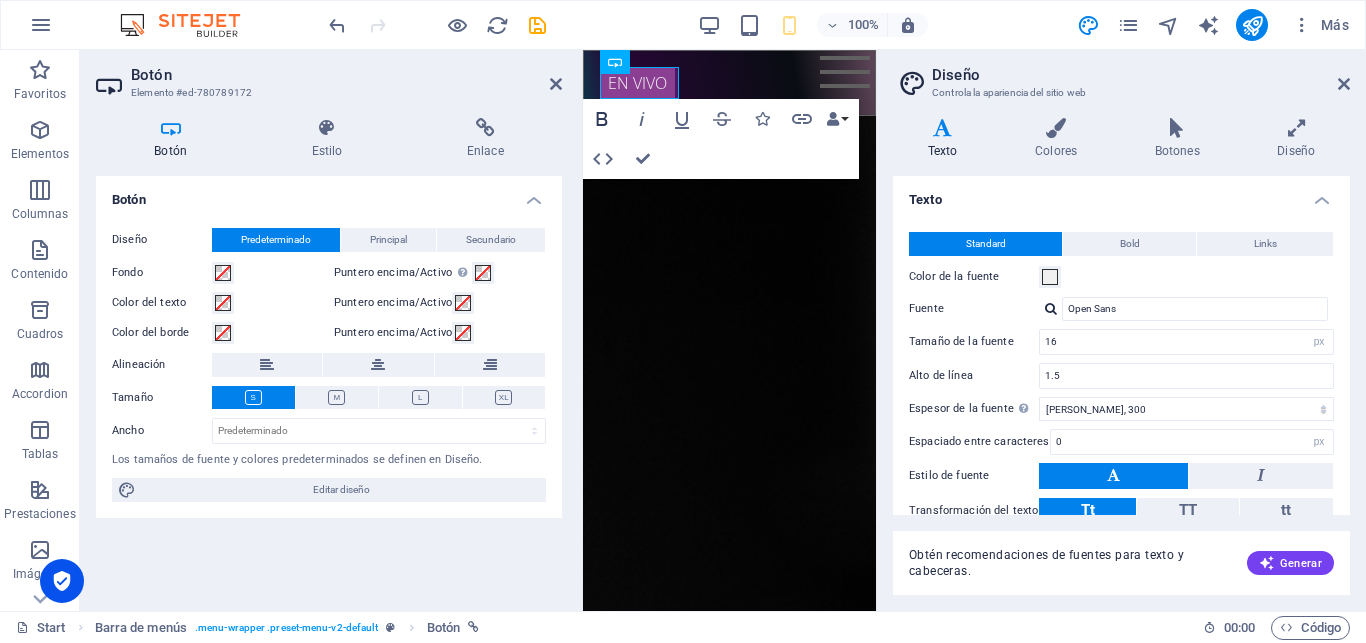 click 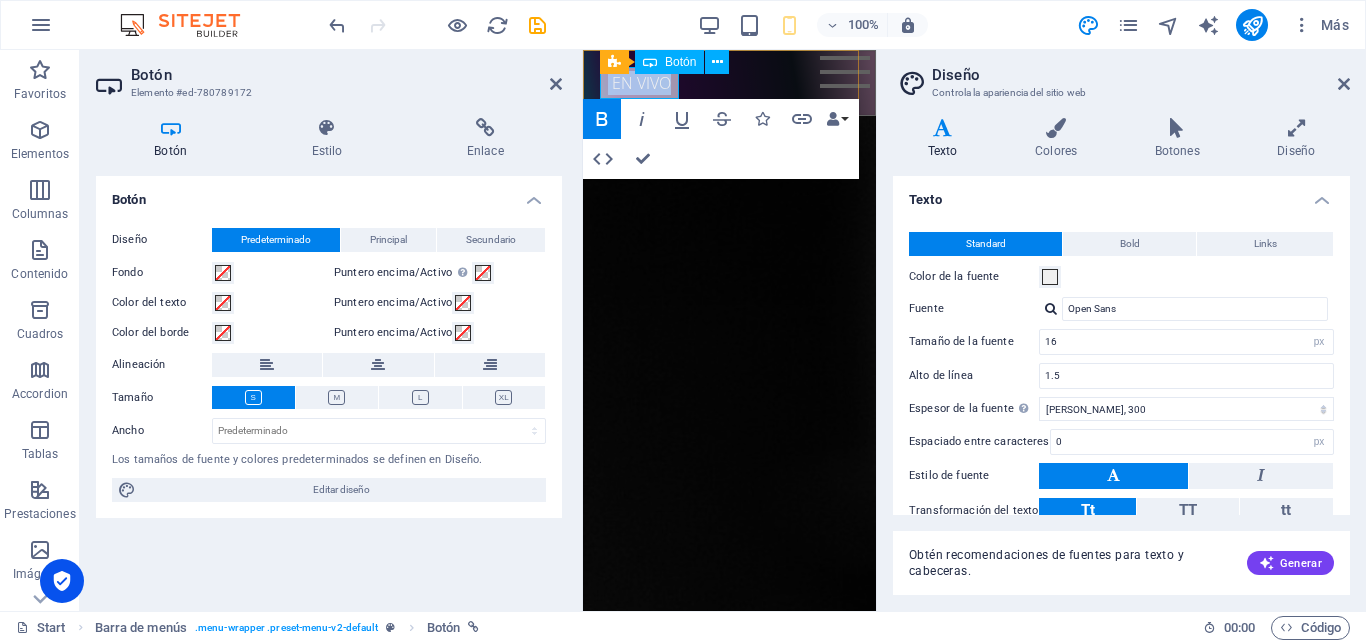 drag, startPoint x: 670, startPoint y: 82, endPoint x: 606, endPoint y: 81, distance: 64.00781 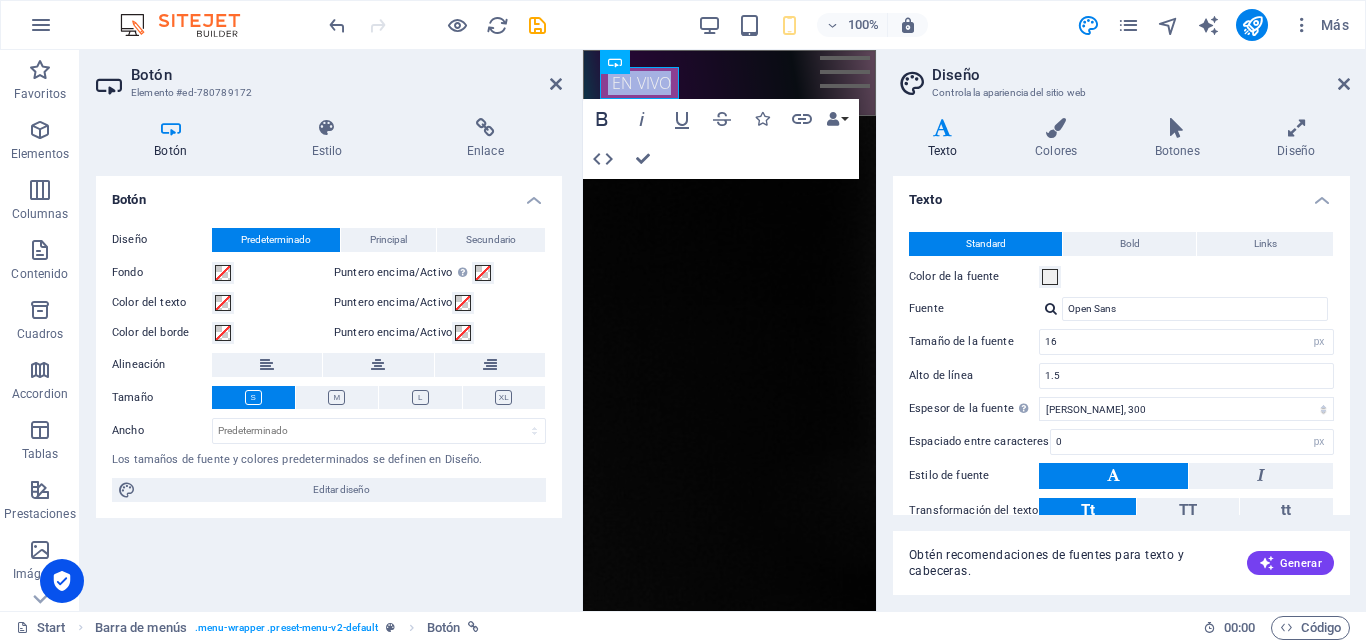 click 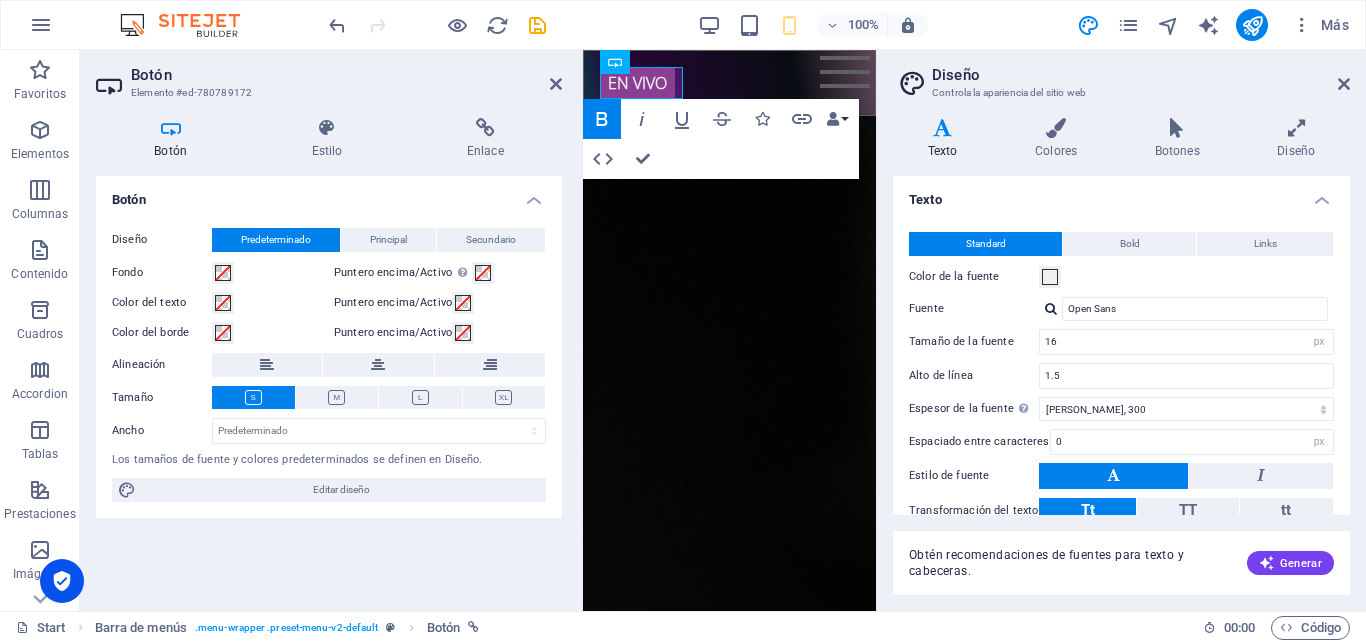 click on "Texto" at bounding box center (1121, 194) 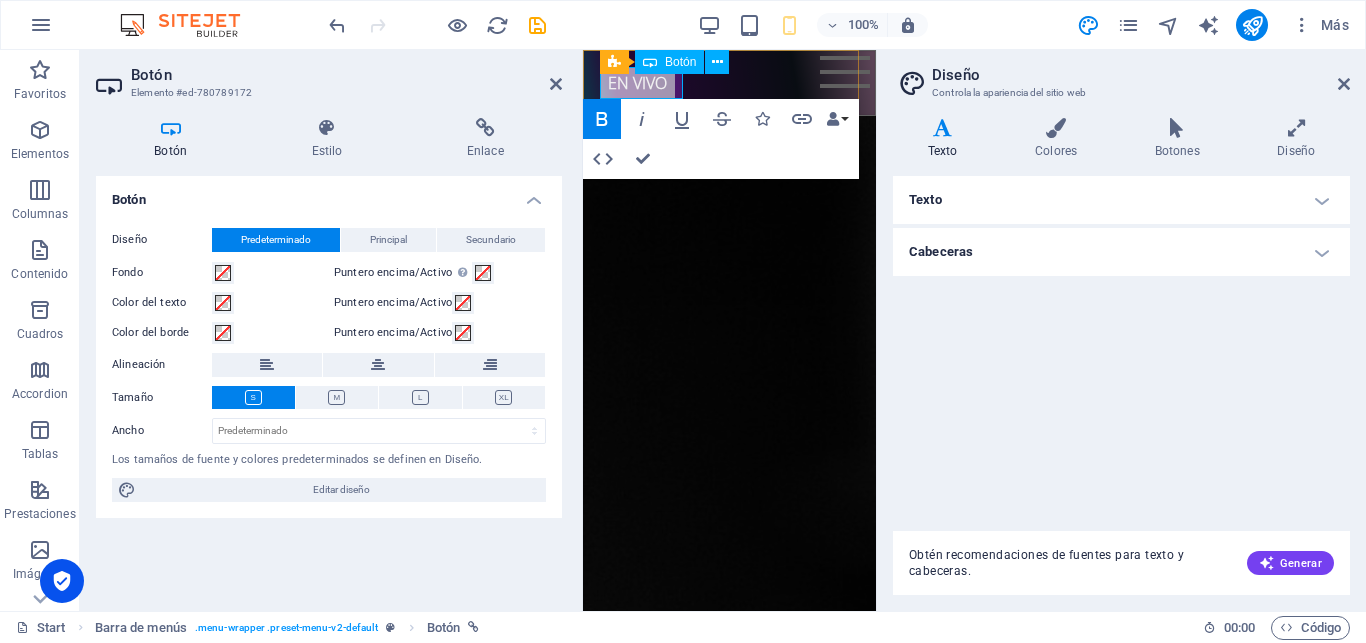 click on "​EN VIVO" at bounding box center [637, 83] 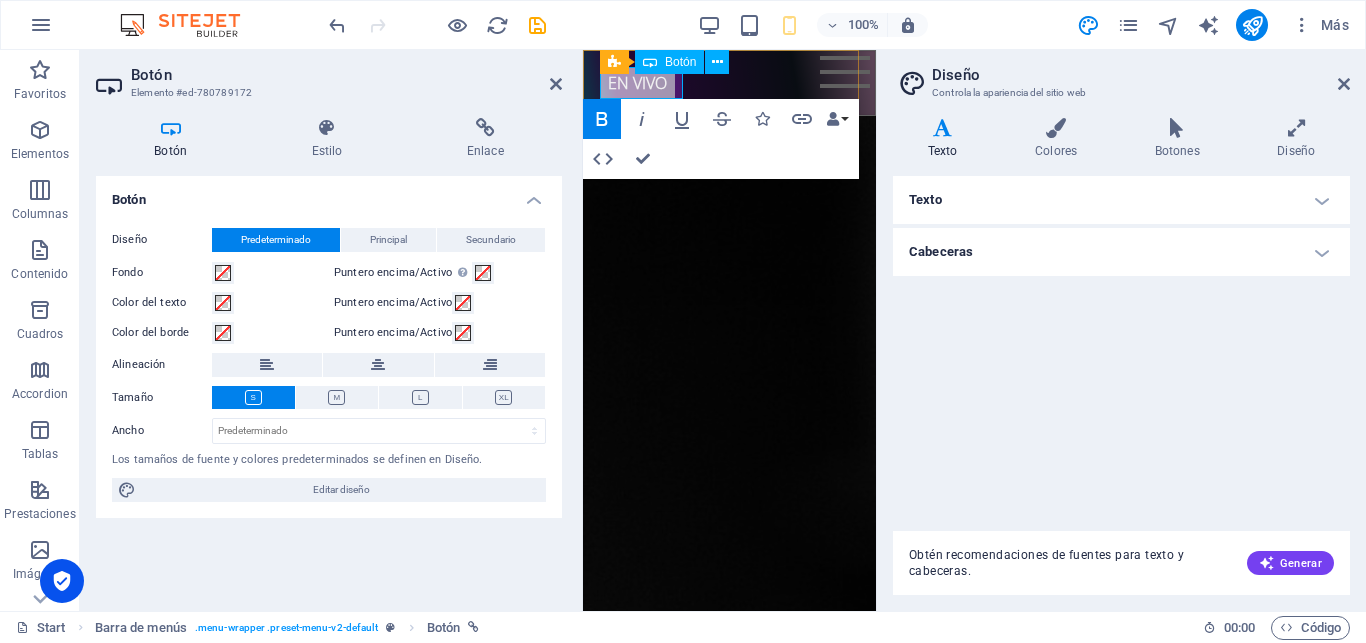 click on "​EN VIVO" at bounding box center (637, 83) 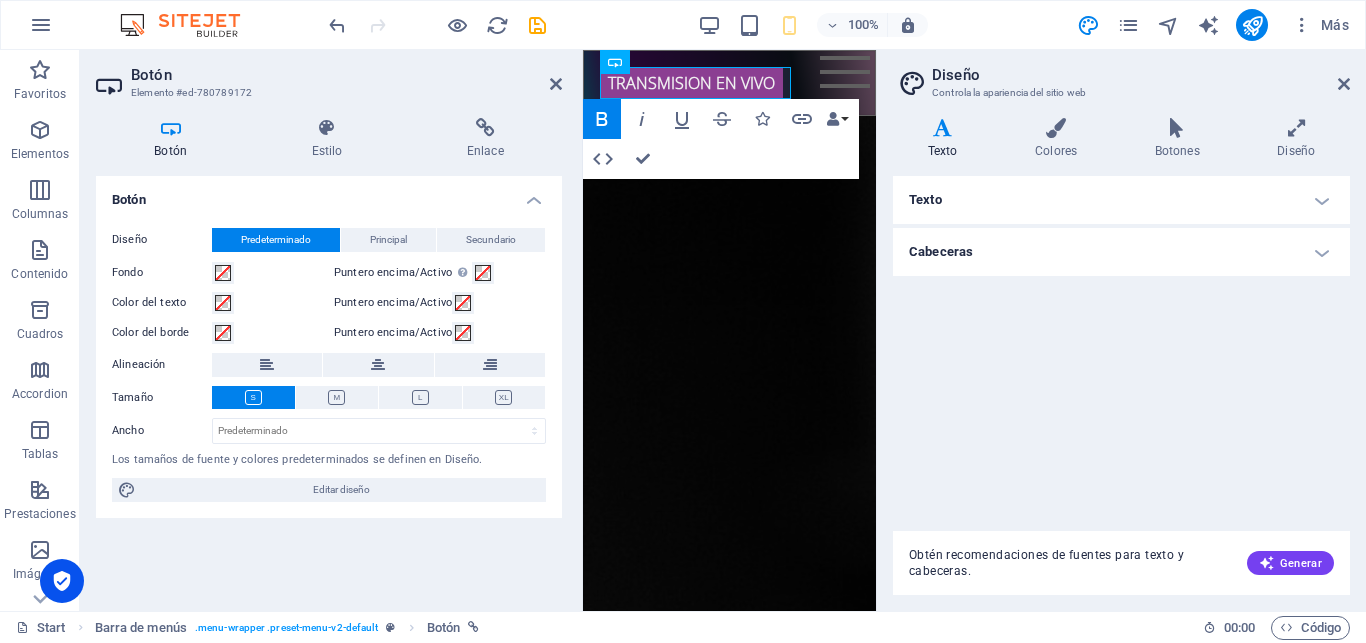 click on "Texto Standard Bold Links Color de la fuente Fuente Open Sans Tamaño de la fuente 16 rem px Alto de línea 1.5 Espesor de la fuente Para mostrar el espesor de la fuente correctamente, puede que deba activarse.  Gestionar fuentes Fino, 100 Extra [PERSON_NAME], 200 [PERSON_NAME], 300 Normal, 400 Medio, 500 [DEMOGRAPHIC_DATA], 600 Negrita, 700 Extra negrita, 800 Negro, 900 Espaciado entre caracteres 0 rem px Estilo de fuente Transformación del texto Tt TT tt Alineación del texto Espesor de la fuente Para mostrar el espesor de la fuente correctamente, puede que deba activarse.  Gestionar fuentes Fino, 100 Extra [PERSON_NAME], 200 [PERSON_NAME], 300 Normal, 400 Medio, 500 Seminegrita, 600 Negrita, 700 Extra negrita, 800 Negro, 900 Default Hover / Active Color de la fuente Color de la fuente Decoración Ninguno Decoración Ninguno Duración de la transición 0.5 s Función de la transición Lentitud Entrada lenta Salida lenta Entrada/salida lenta Lineal Cabeceras Todo H1 / Texto de logo H2 H3 H4 H5 H6 Color de la fuente Fuente Orbitron 1.1 0" at bounding box center (1121, 345) 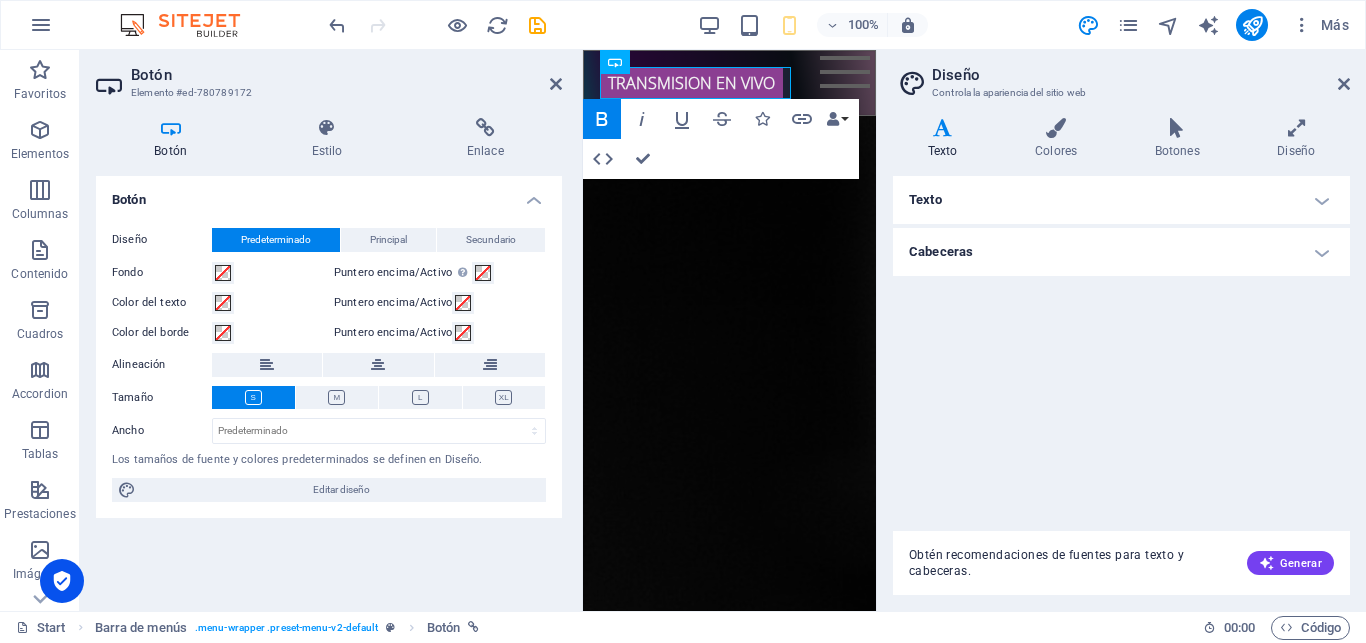click on "Texto" at bounding box center (1121, 200) 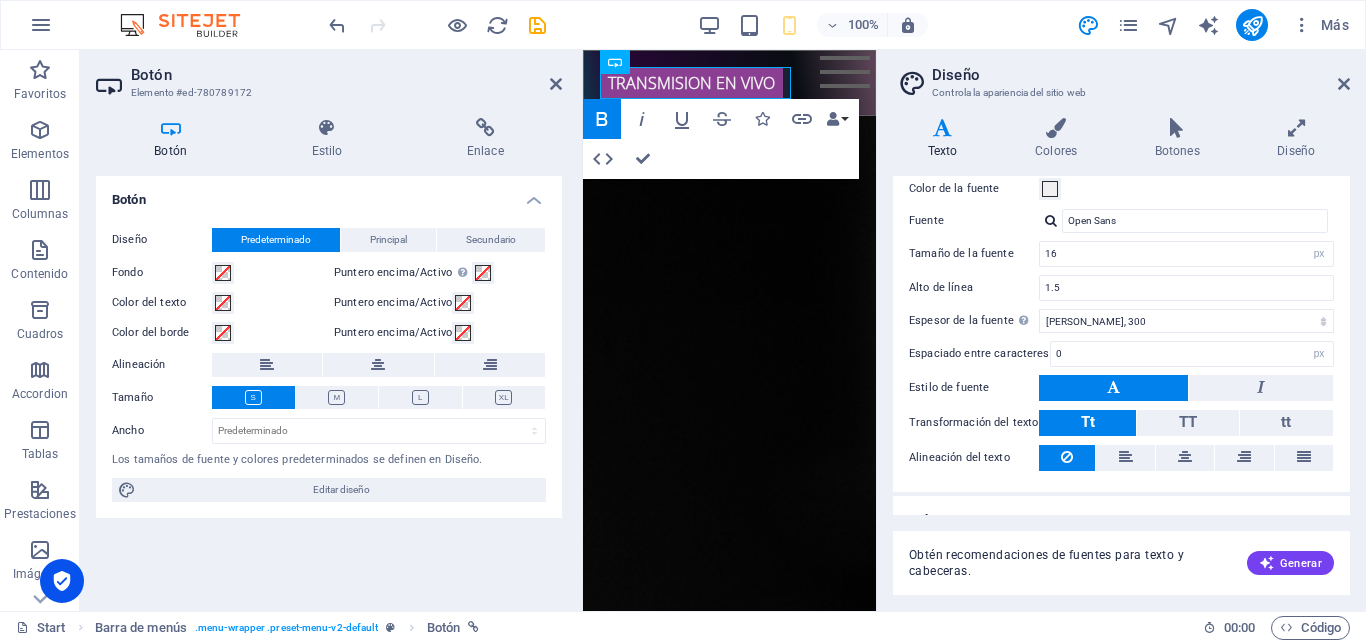 scroll, scrollTop: 115, scrollLeft: 0, axis: vertical 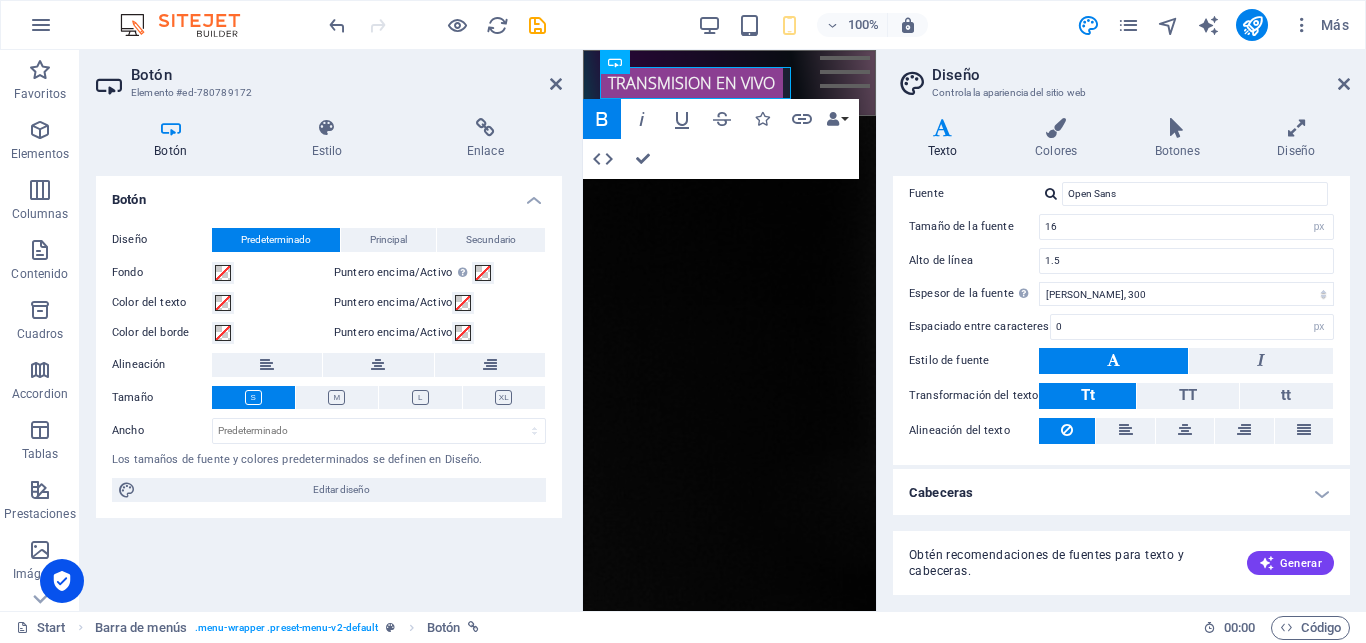 click on "Cabeceras" at bounding box center [1121, 493] 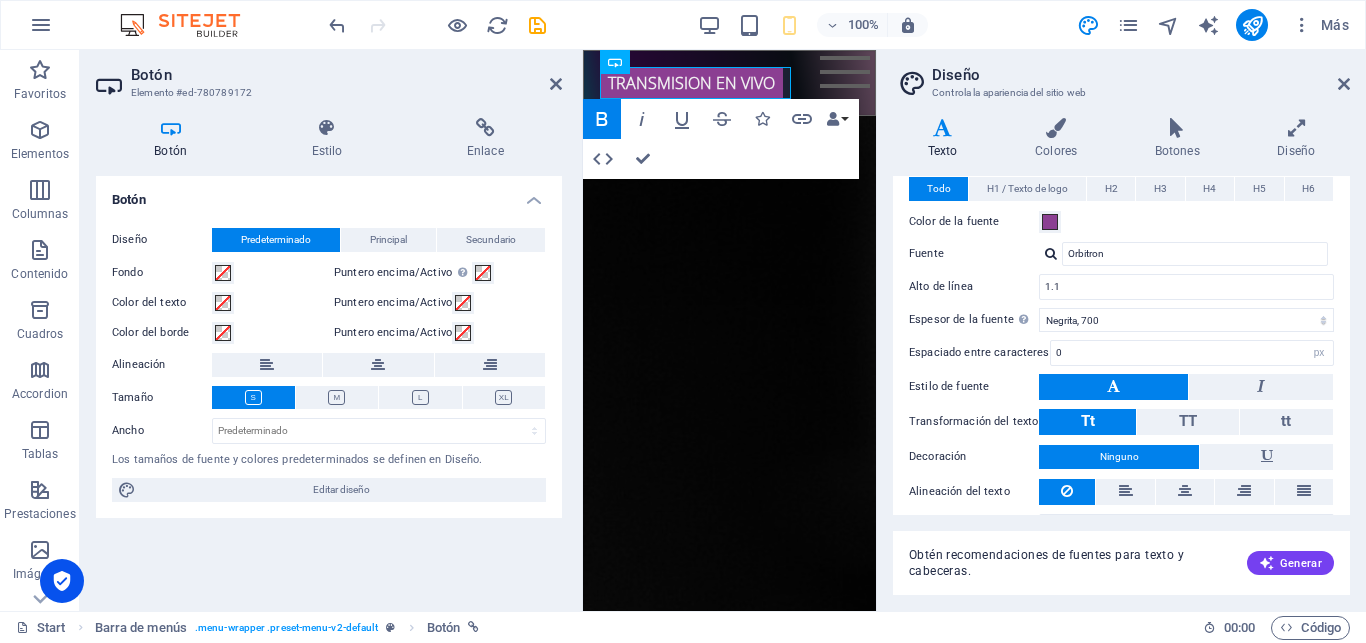 scroll, scrollTop: 504, scrollLeft: 0, axis: vertical 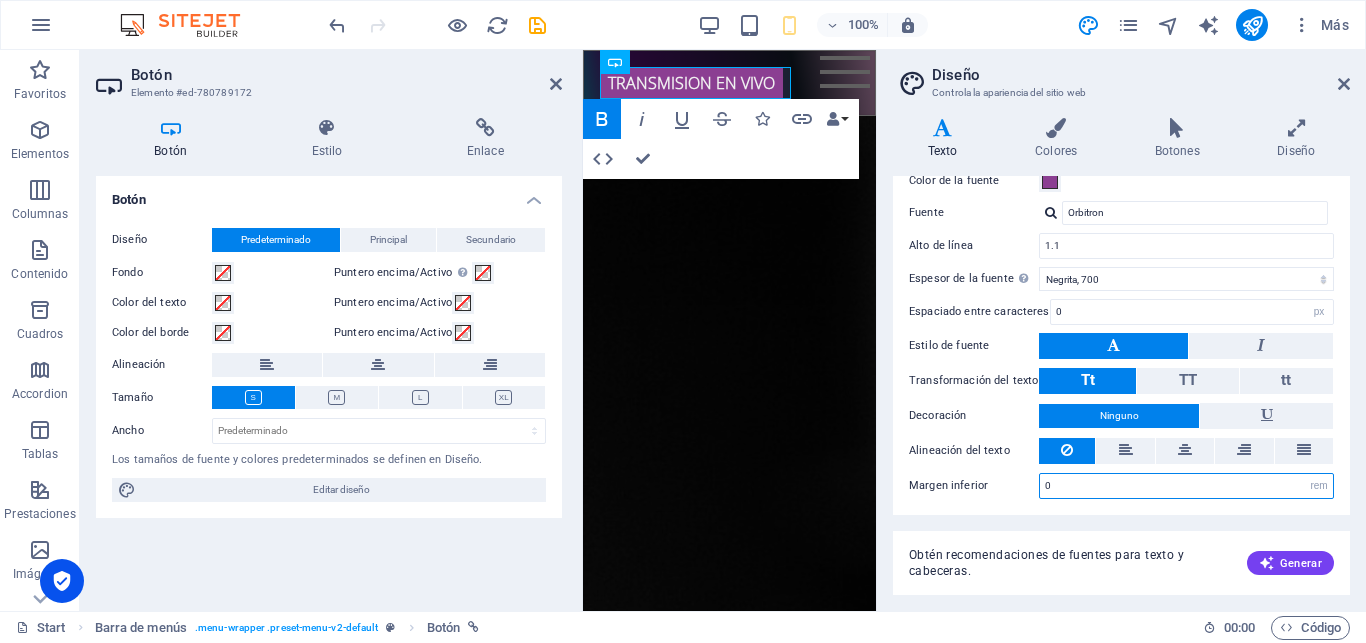 click on "0" at bounding box center (1186, 486) 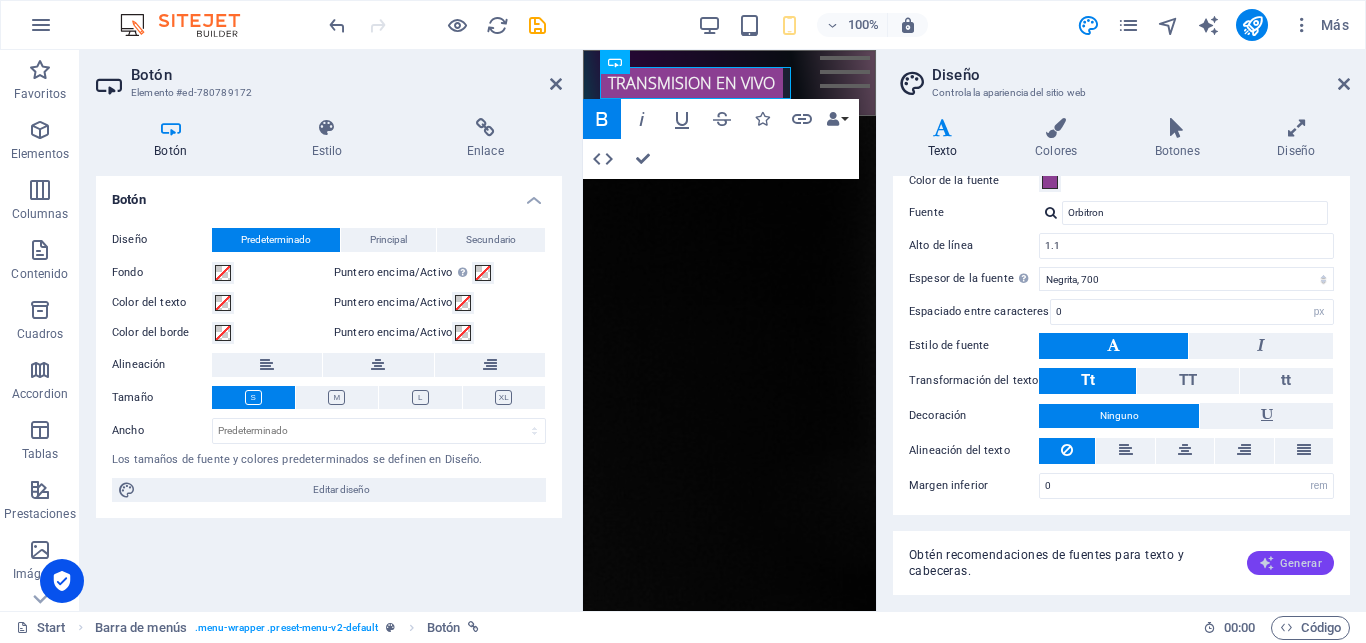 click on "Generar" at bounding box center (1290, 563) 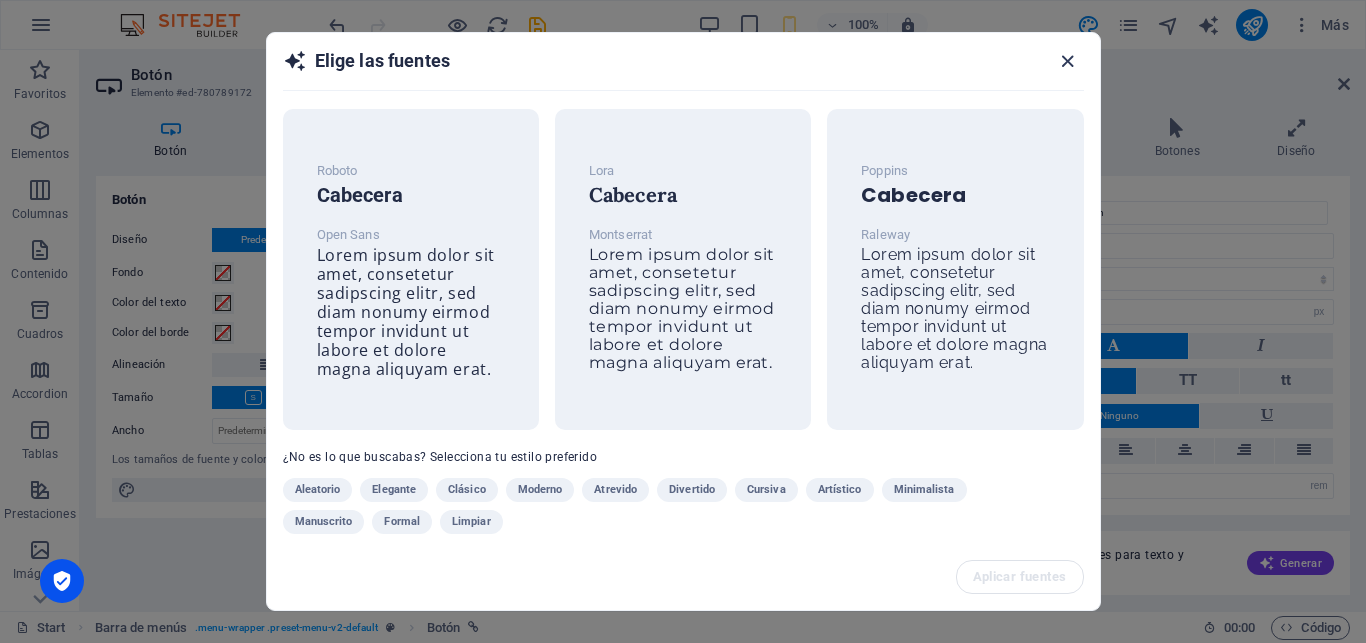 click at bounding box center [1067, 61] 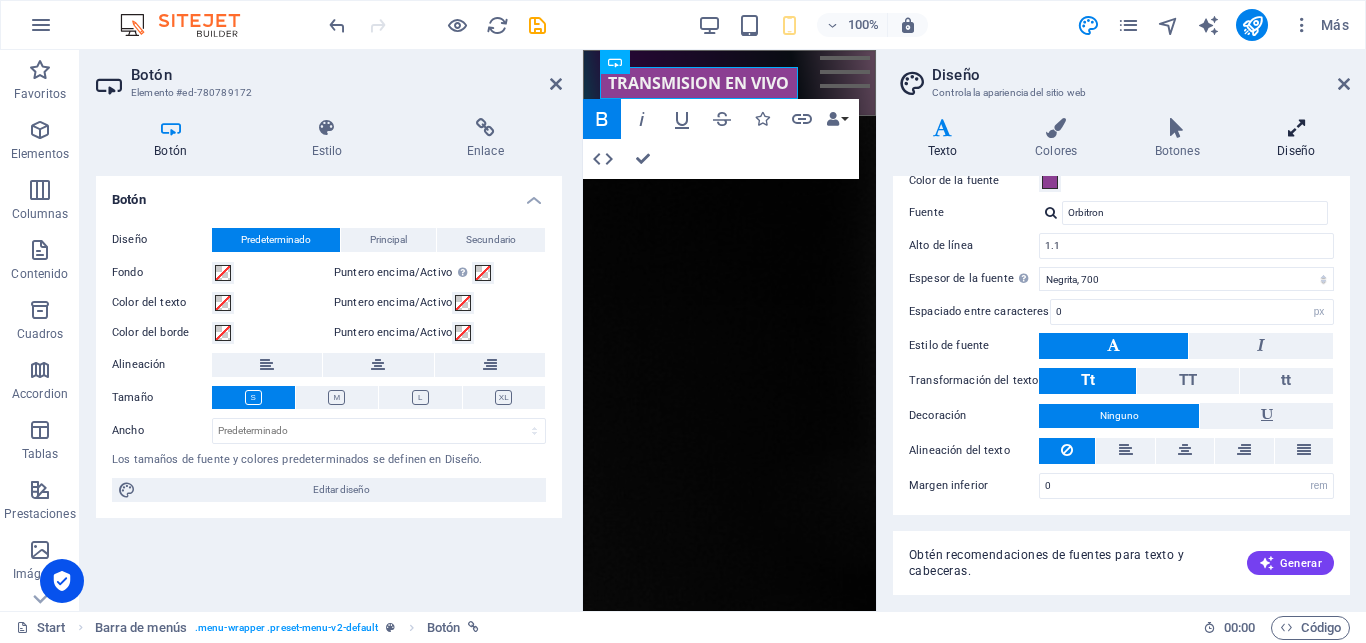 click at bounding box center [1296, 128] 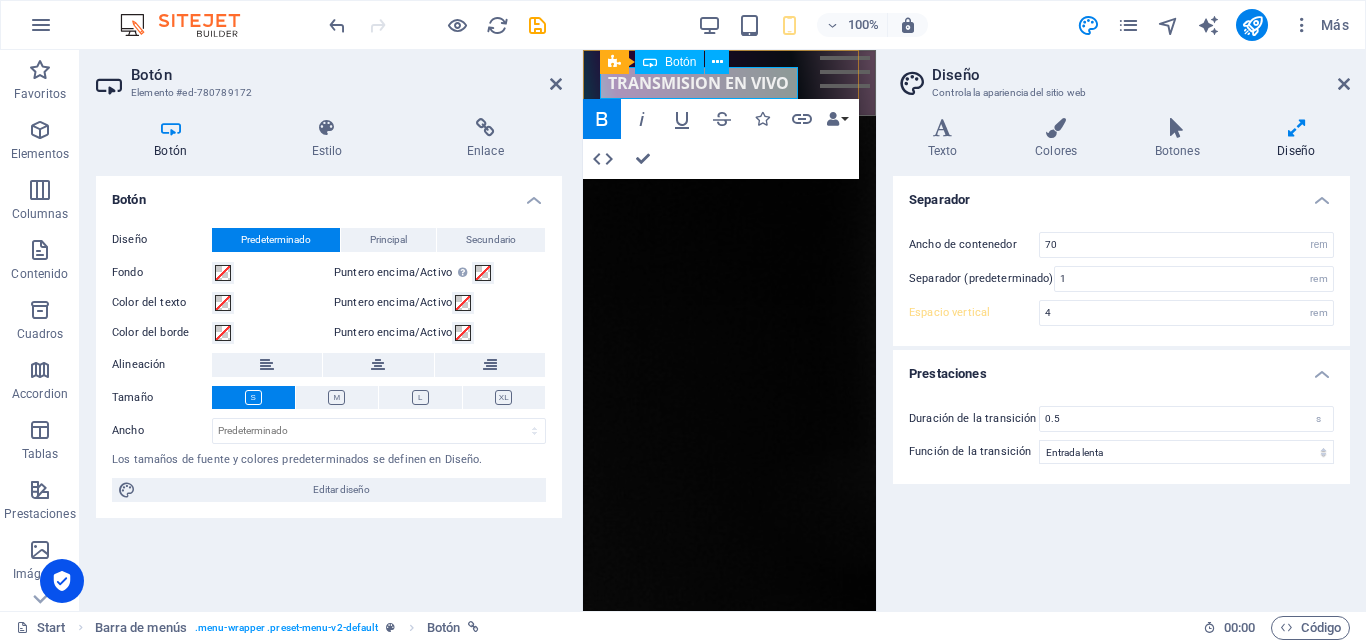 click on "TRANSMISION EN VIVO" at bounding box center (698, 83) 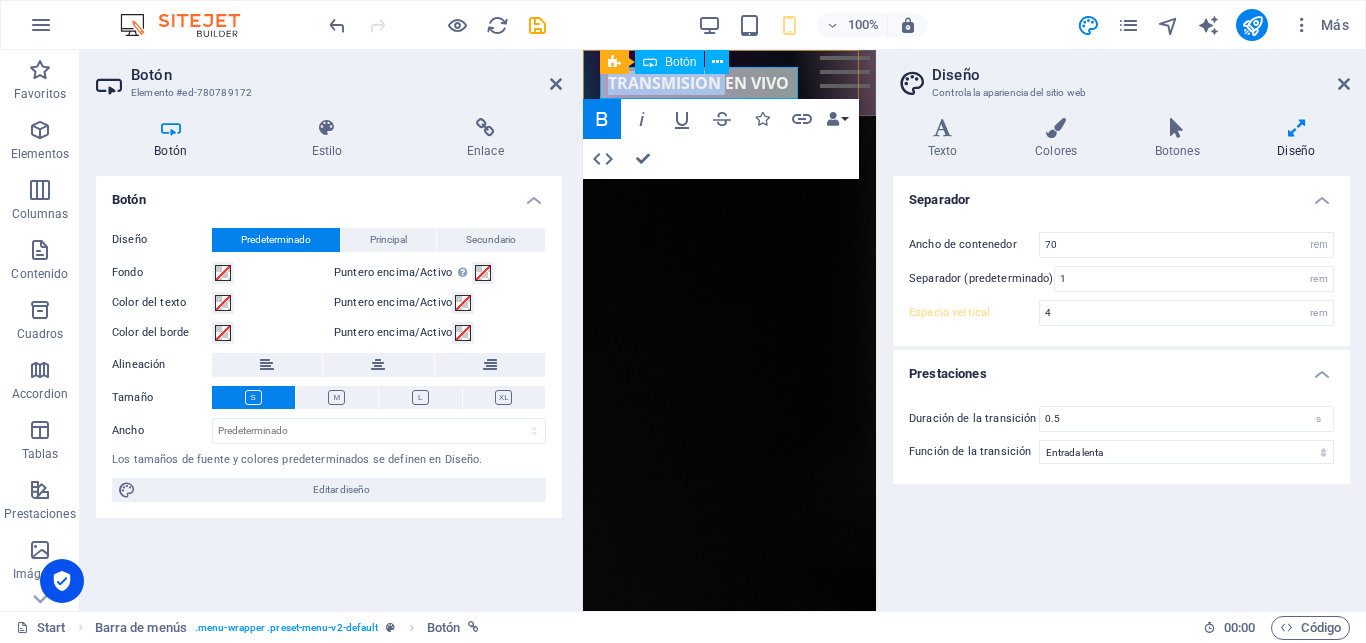 click on "TRANSMISION EN VIVO" at bounding box center (698, 83) 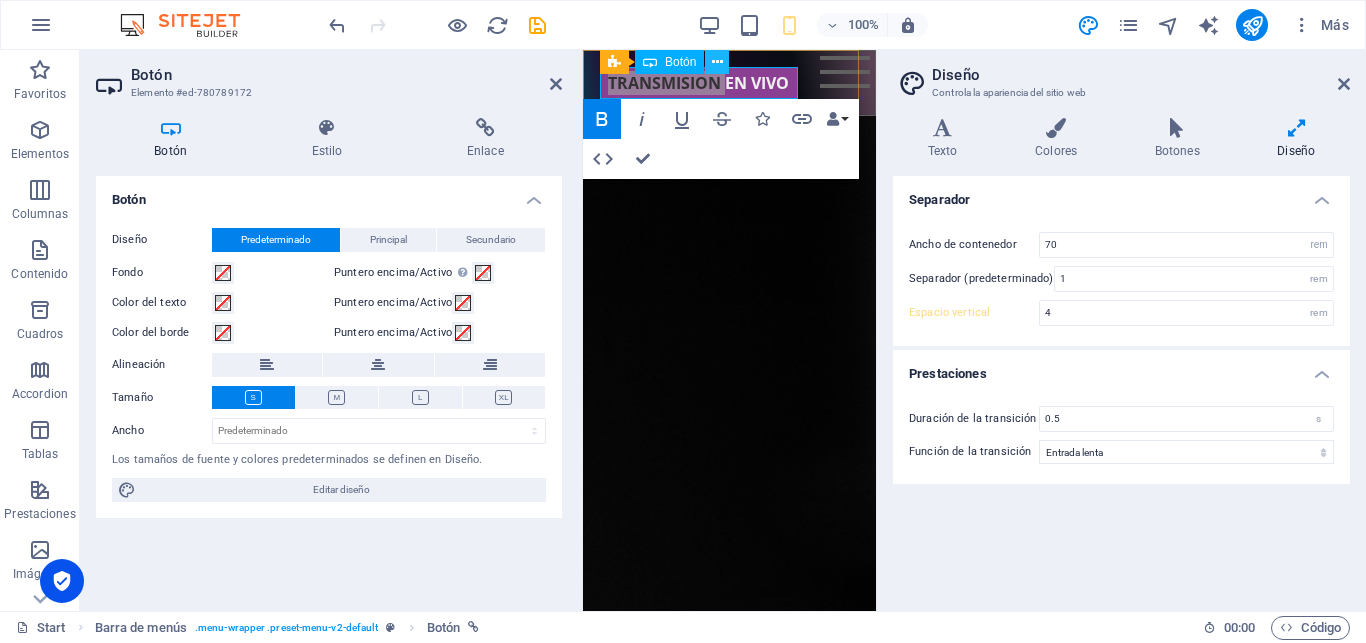 click at bounding box center [717, 62] 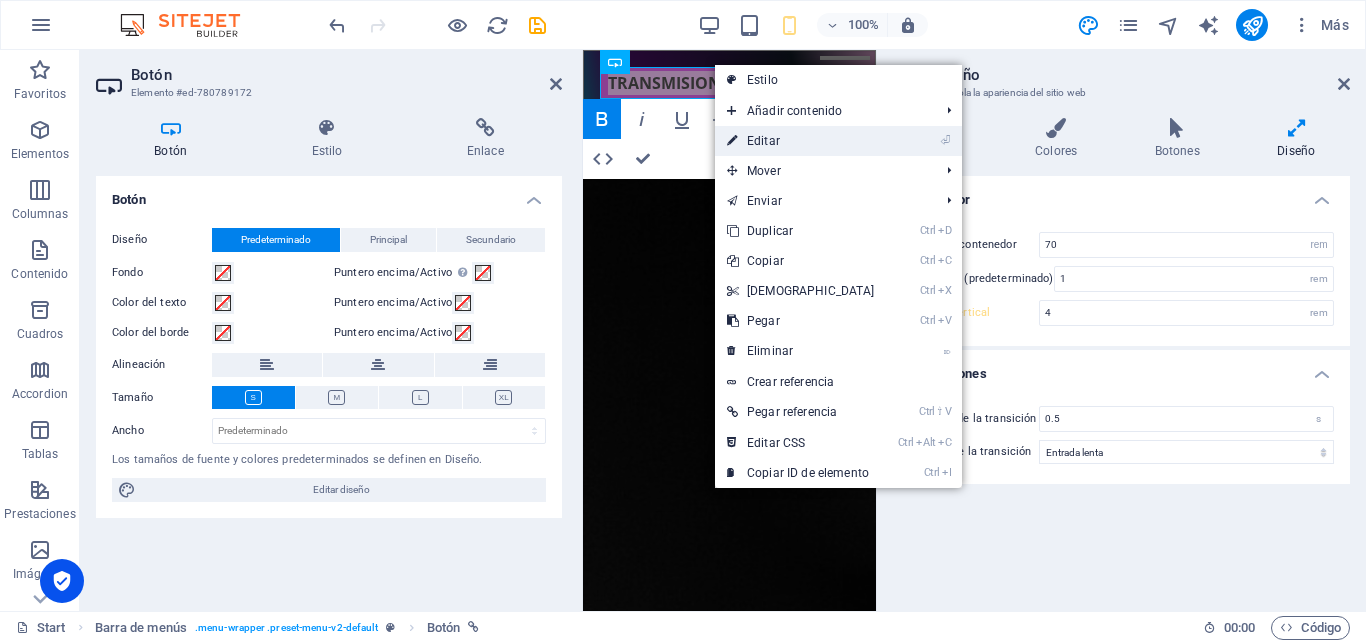 click on "⏎  Editar" at bounding box center (801, 141) 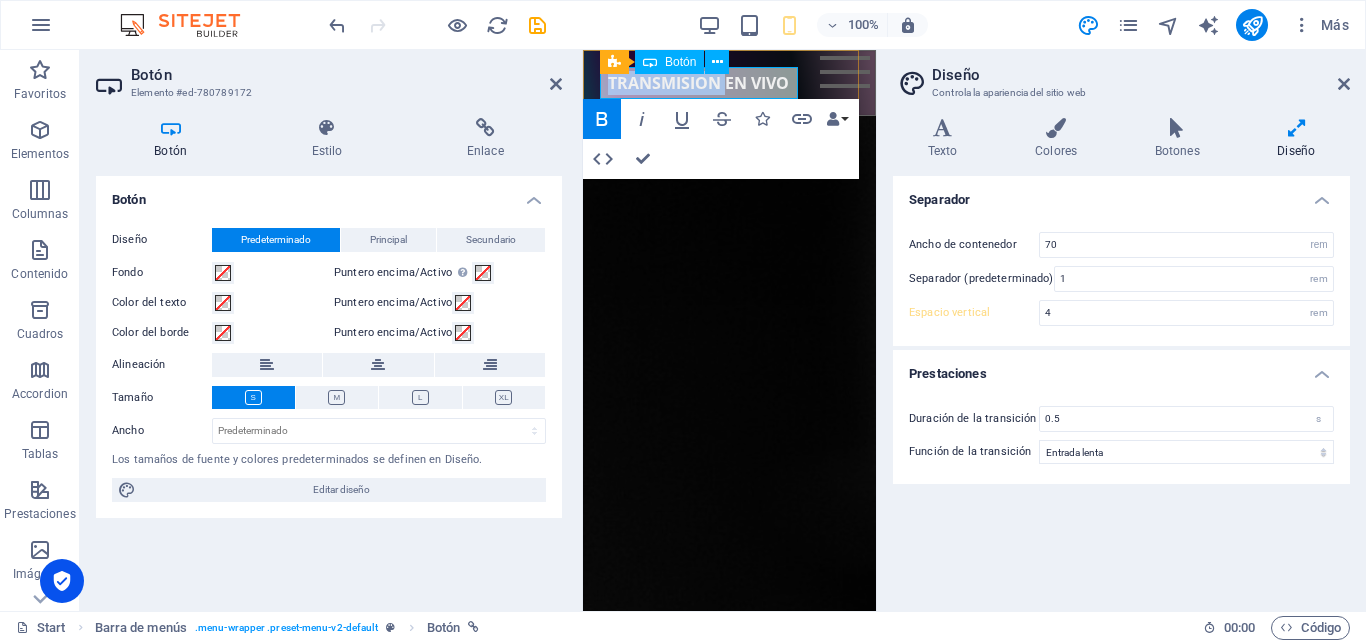 click on "TRANSMISION EN VIVO" at bounding box center (698, 83) 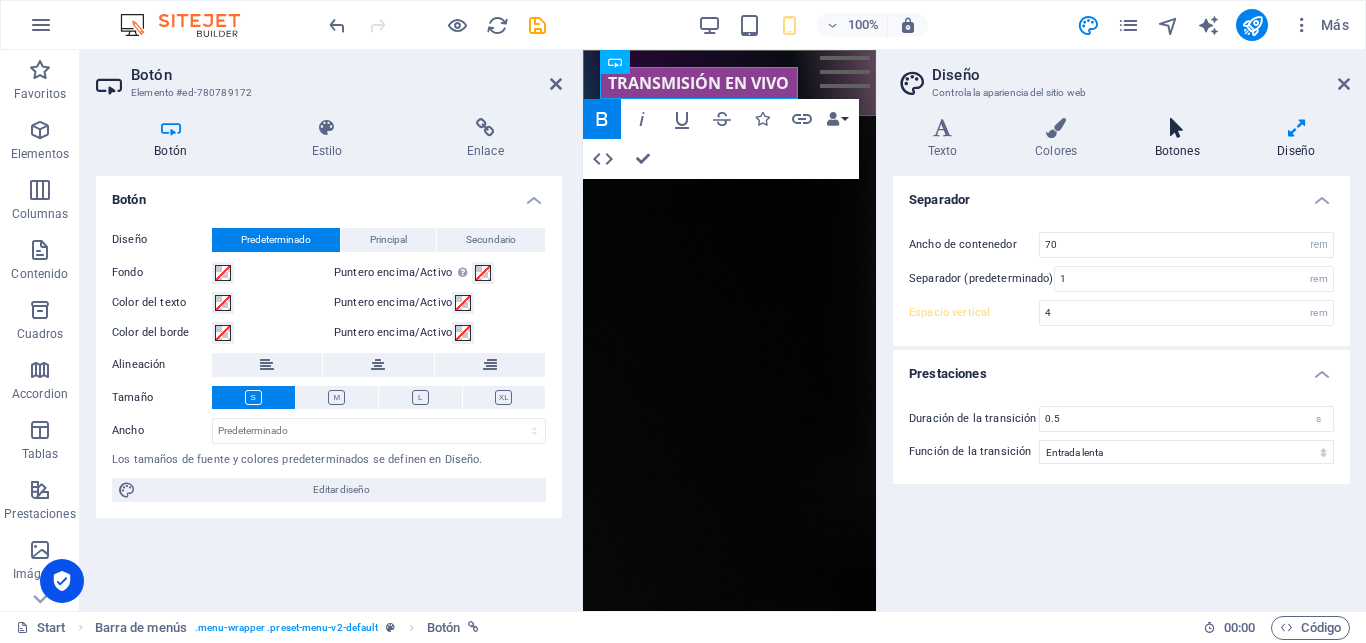 click on "Botones" at bounding box center (1181, 139) 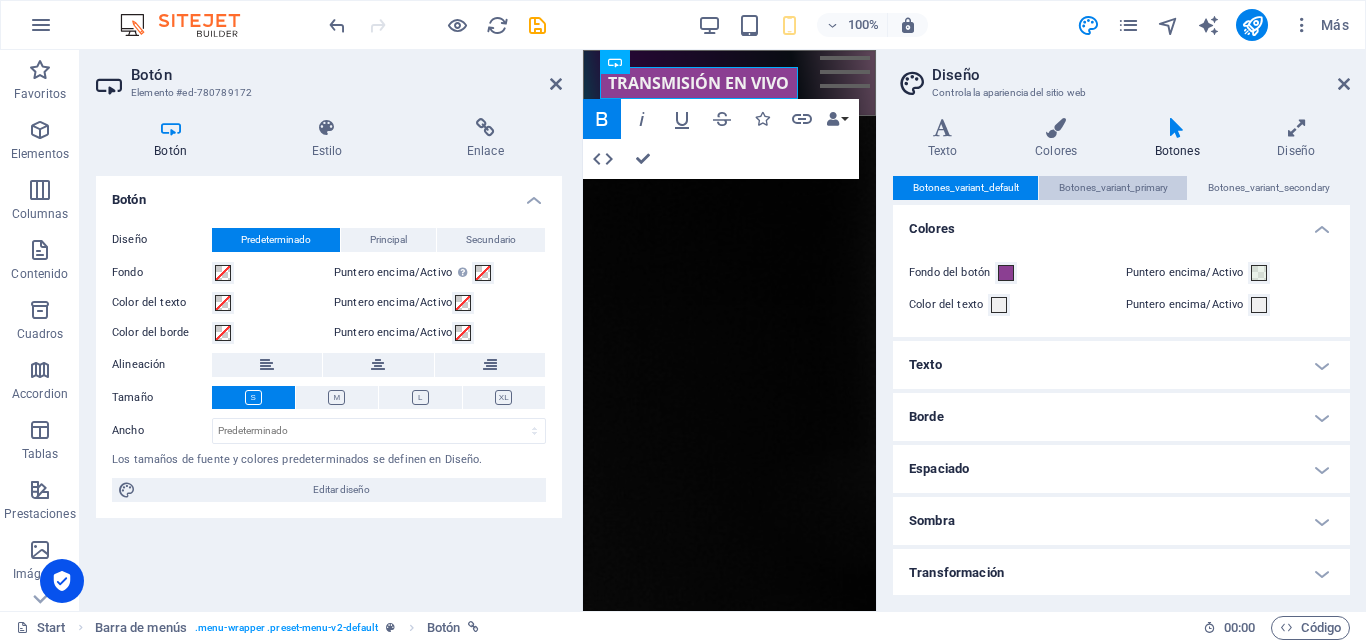 click on "Botones_variant_primary" at bounding box center [1113, 188] 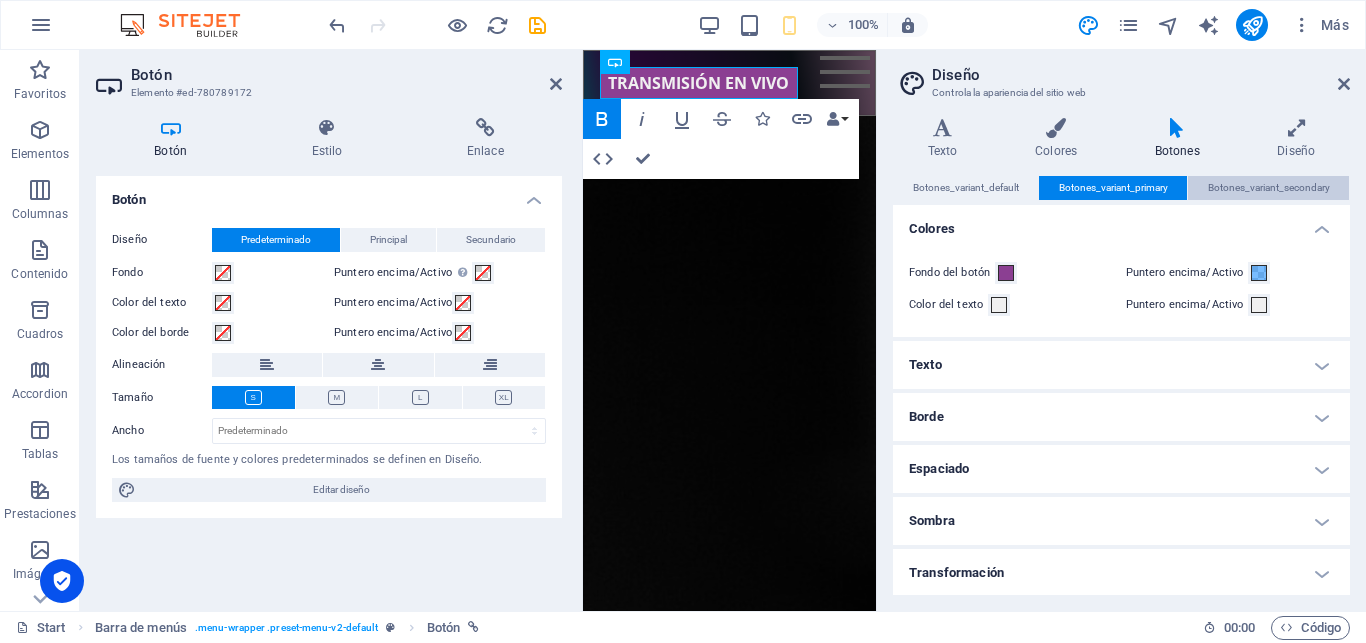 click on "Botones_variant_secondary" at bounding box center (1269, 188) 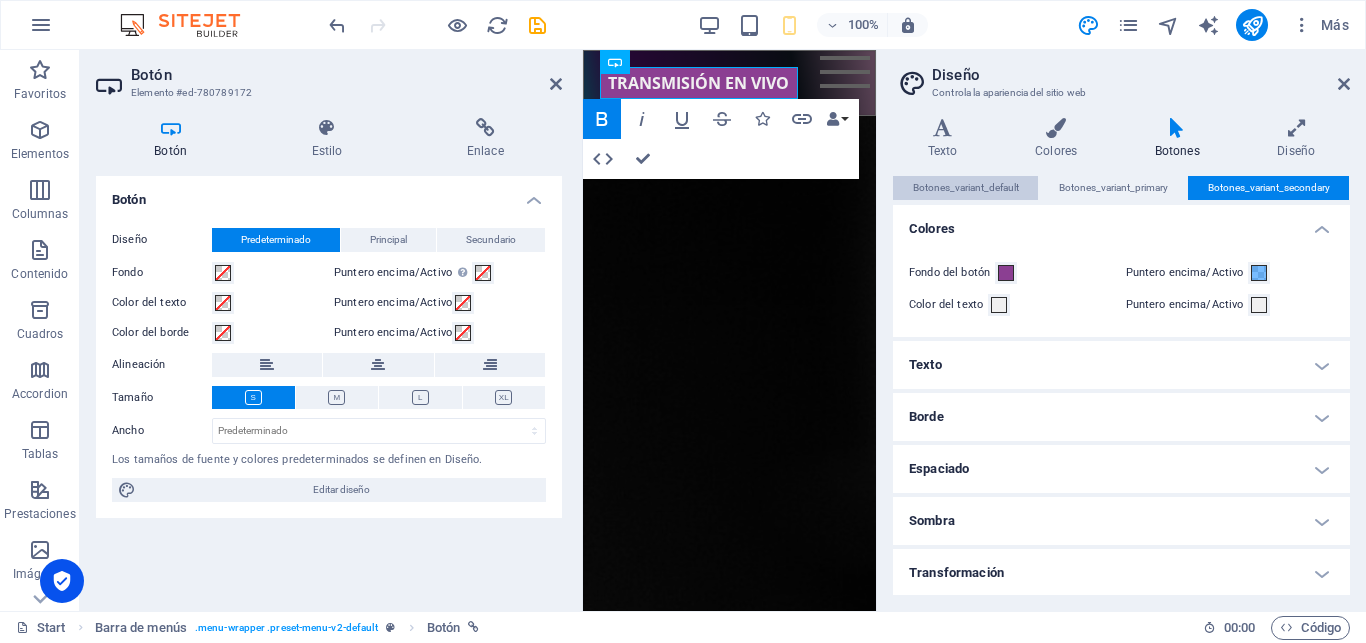 click on "Botones_variant_default" at bounding box center (966, 188) 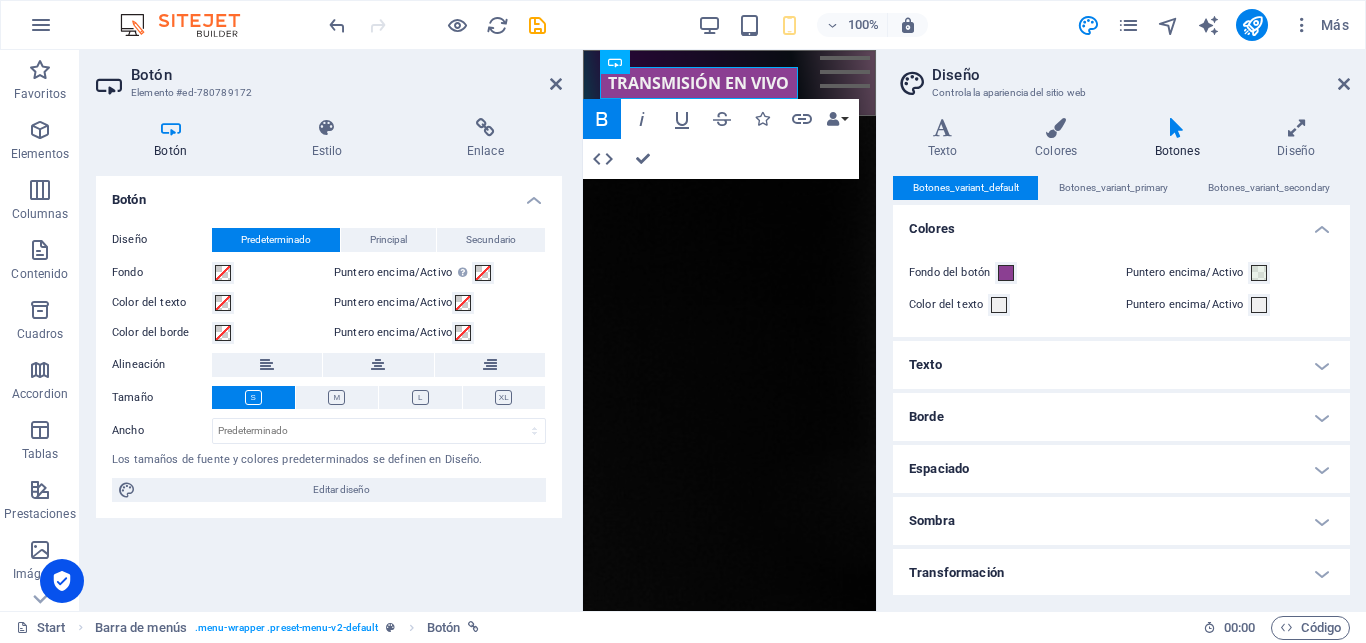 click on "Borde" at bounding box center [1121, 417] 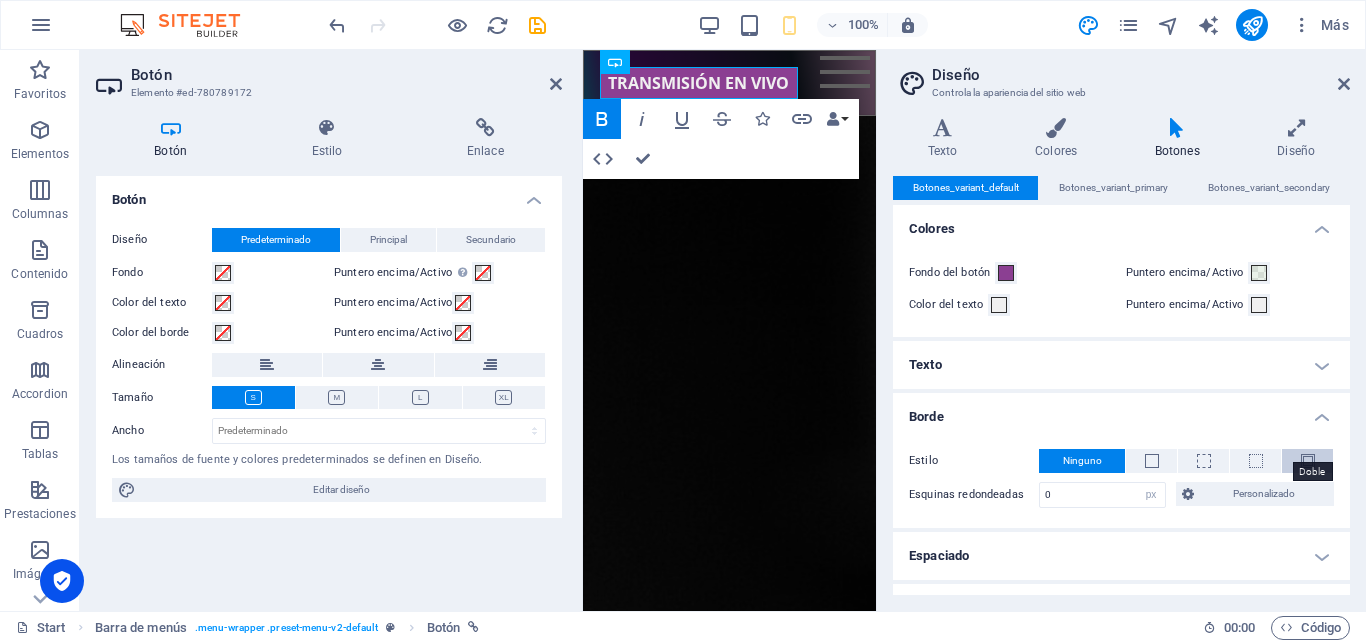 click at bounding box center [1308, 461] 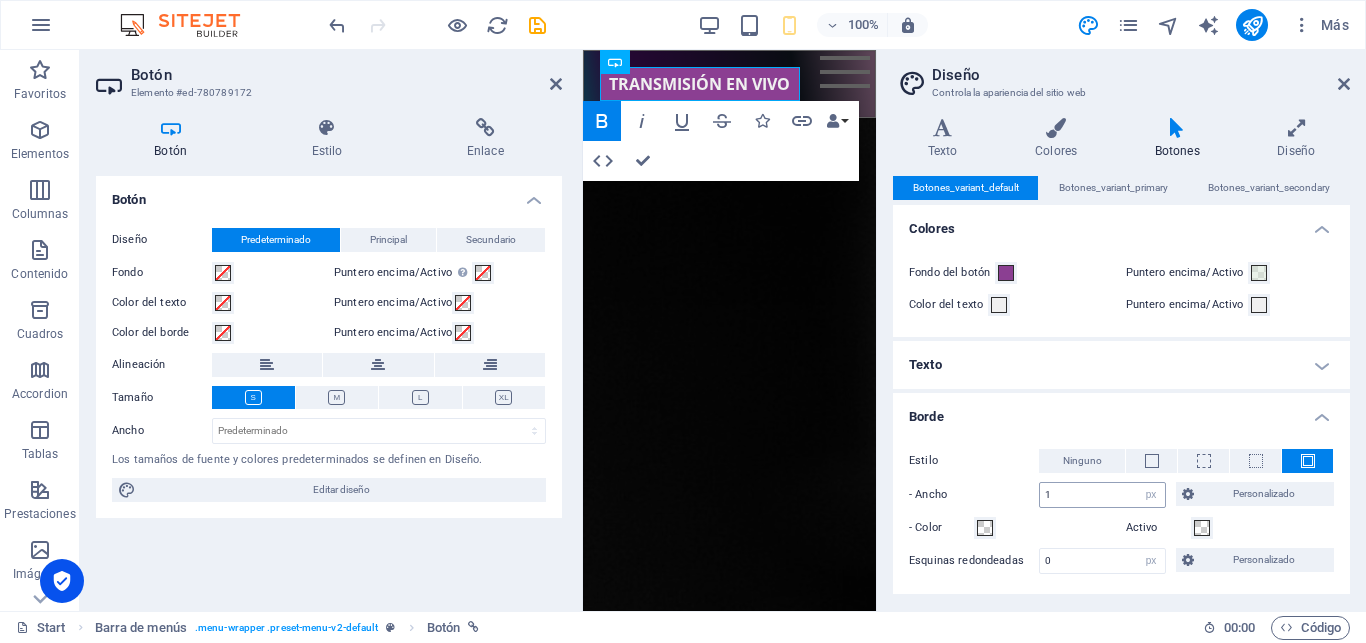 scroll, scrollTop: 207, scrollLeft: 0, axis: vertical 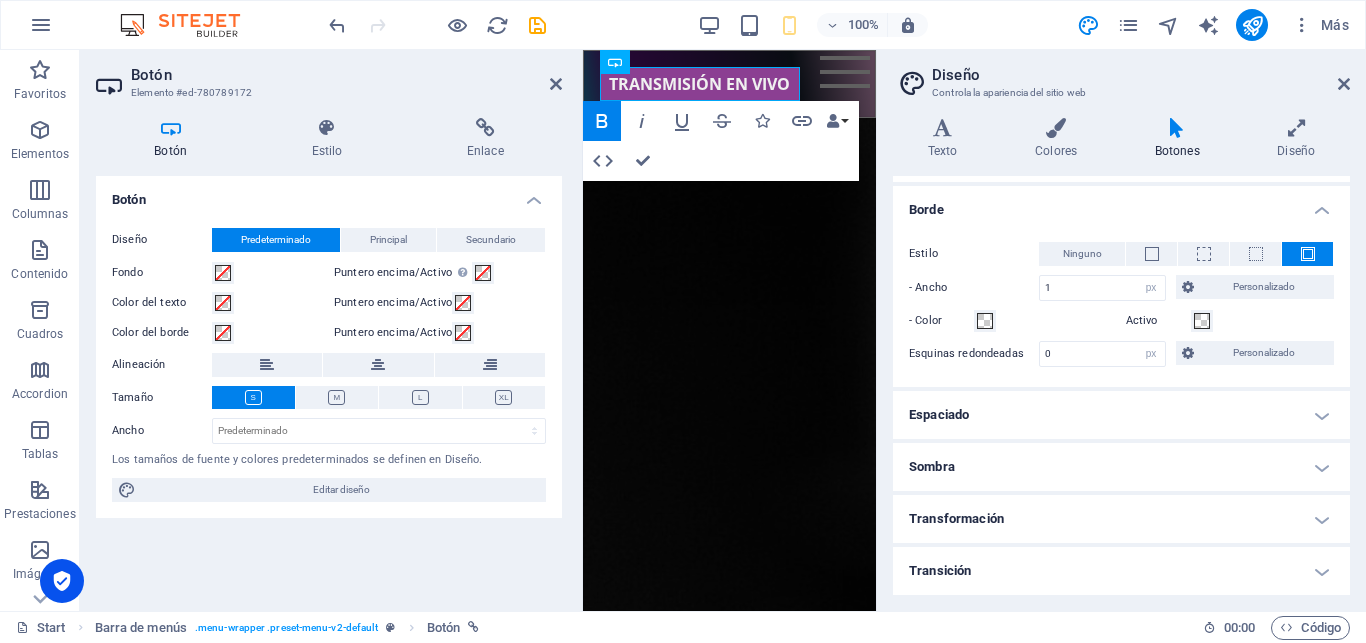 click on "Espaciado" at bounding box center [1121, 415] 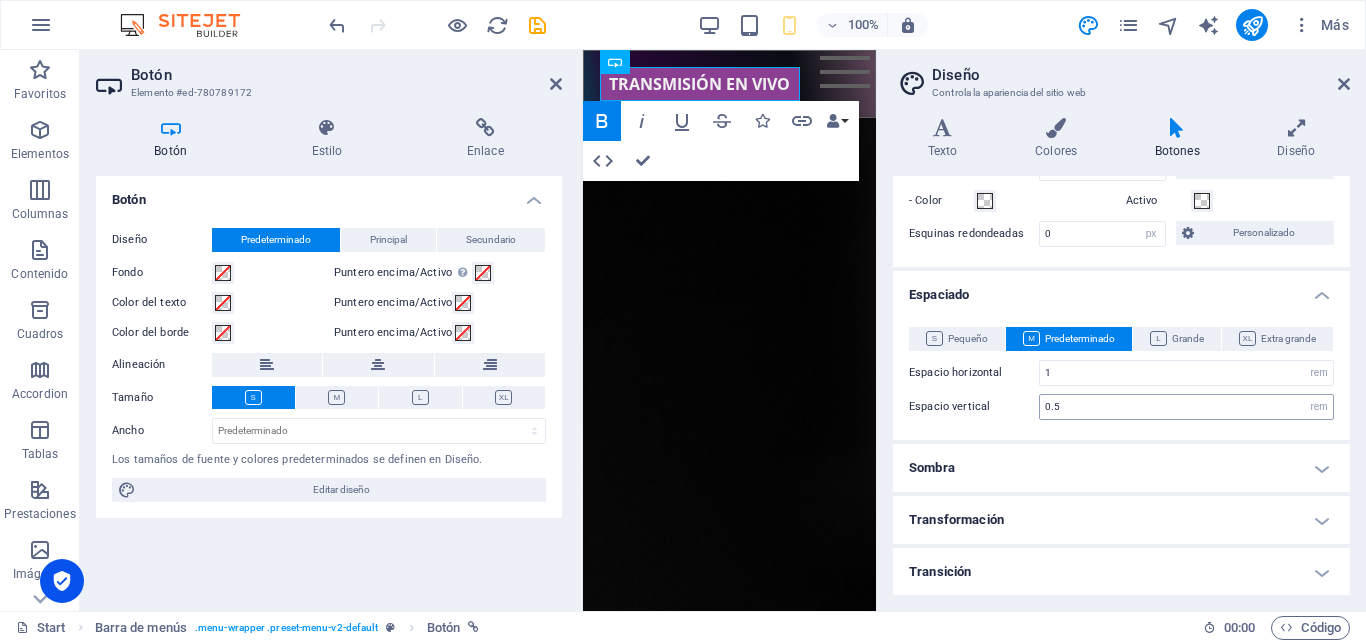 scroll, scrollTop: 328, scrollLeft: 0, axis: vertical 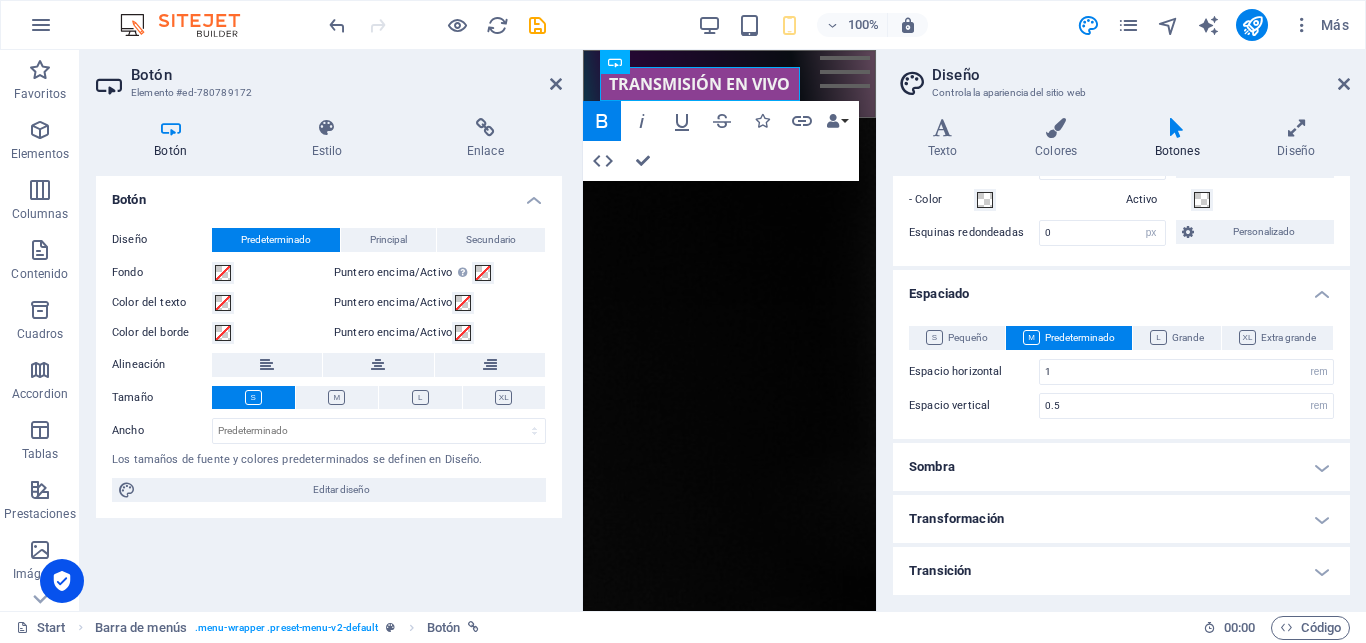 click on "Sombra" at bounding box center [1121, 467] 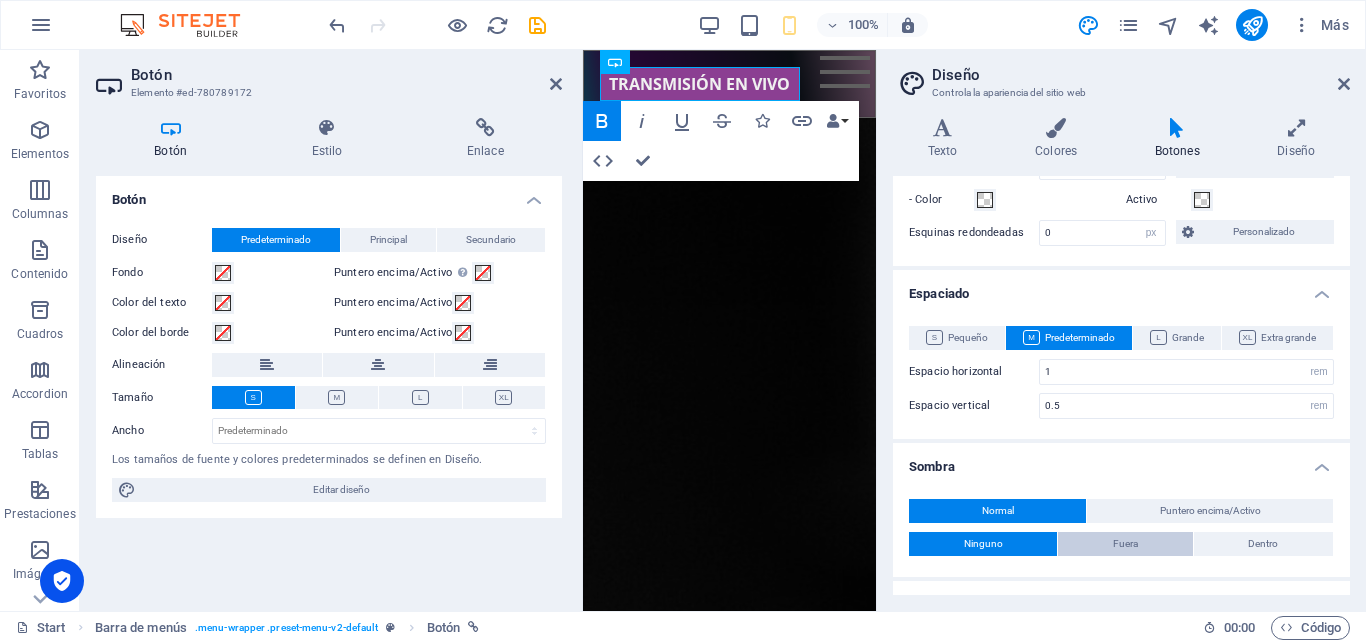 click on "Fuera" at bounding box center (1125, 544) 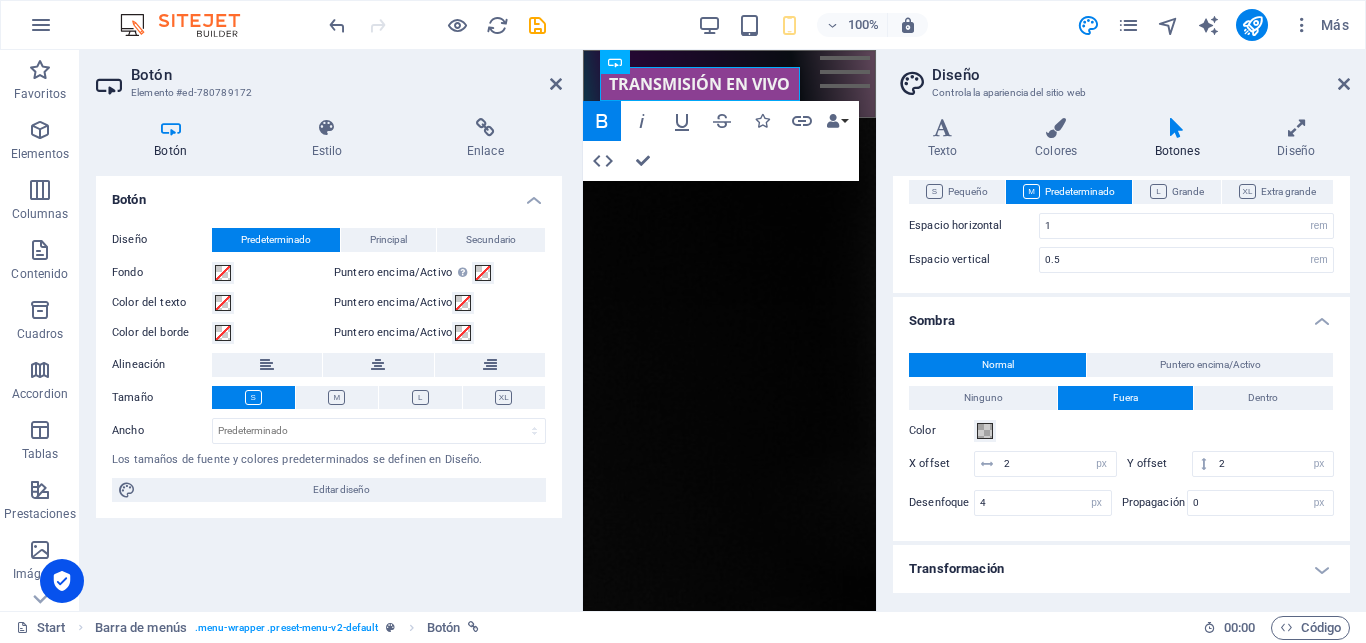 scroll, scrollTop: 479, scrollLeft: 0, axis: vertical 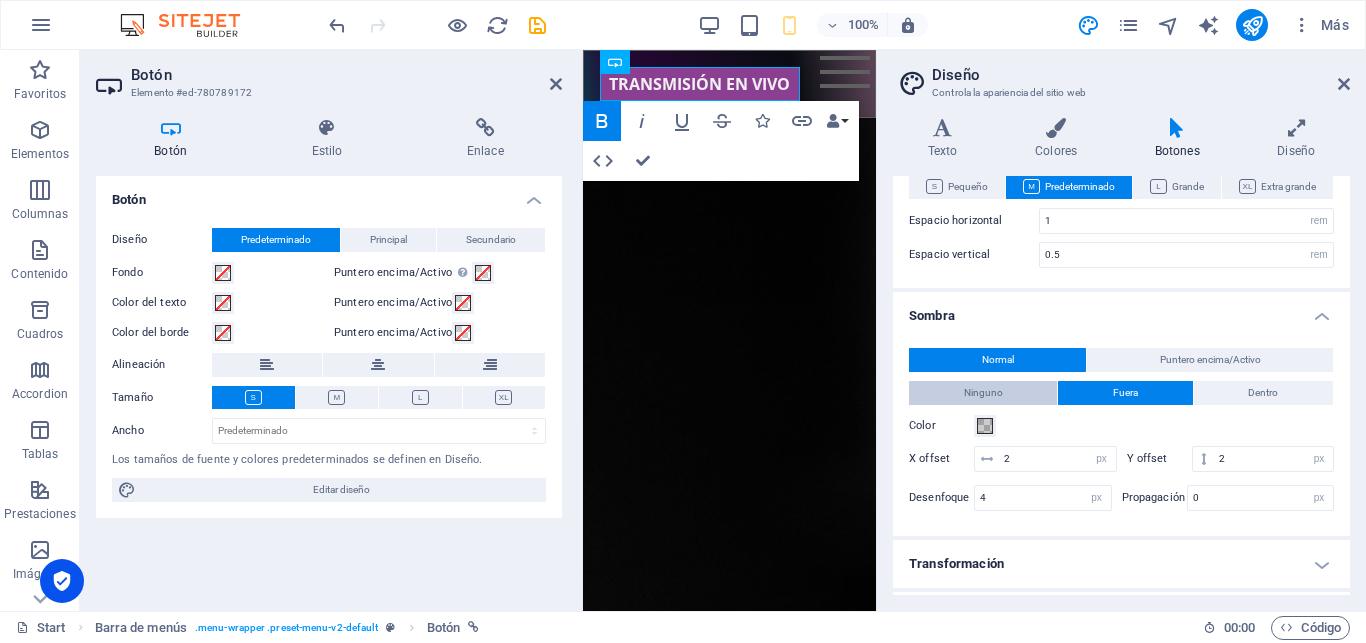 click on "Ninguno" at bounding box center [983, 393] 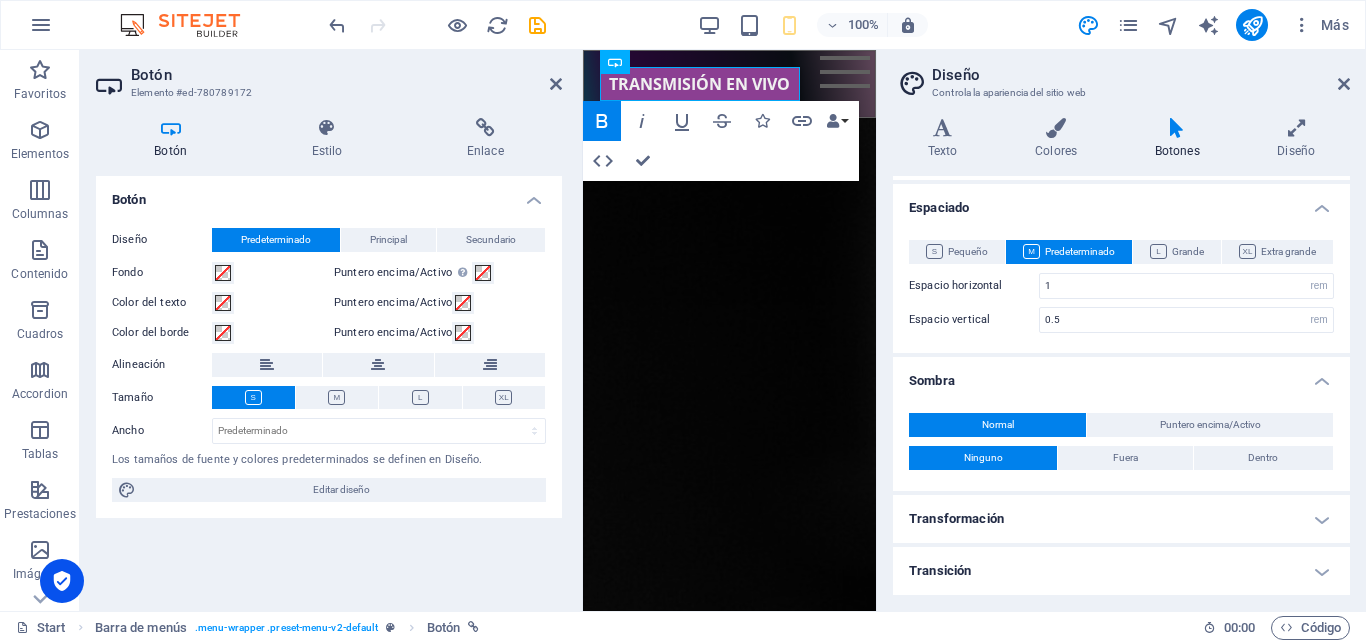 scroll, scrollTop: 414, scrollLeft: 0, axis: vertical 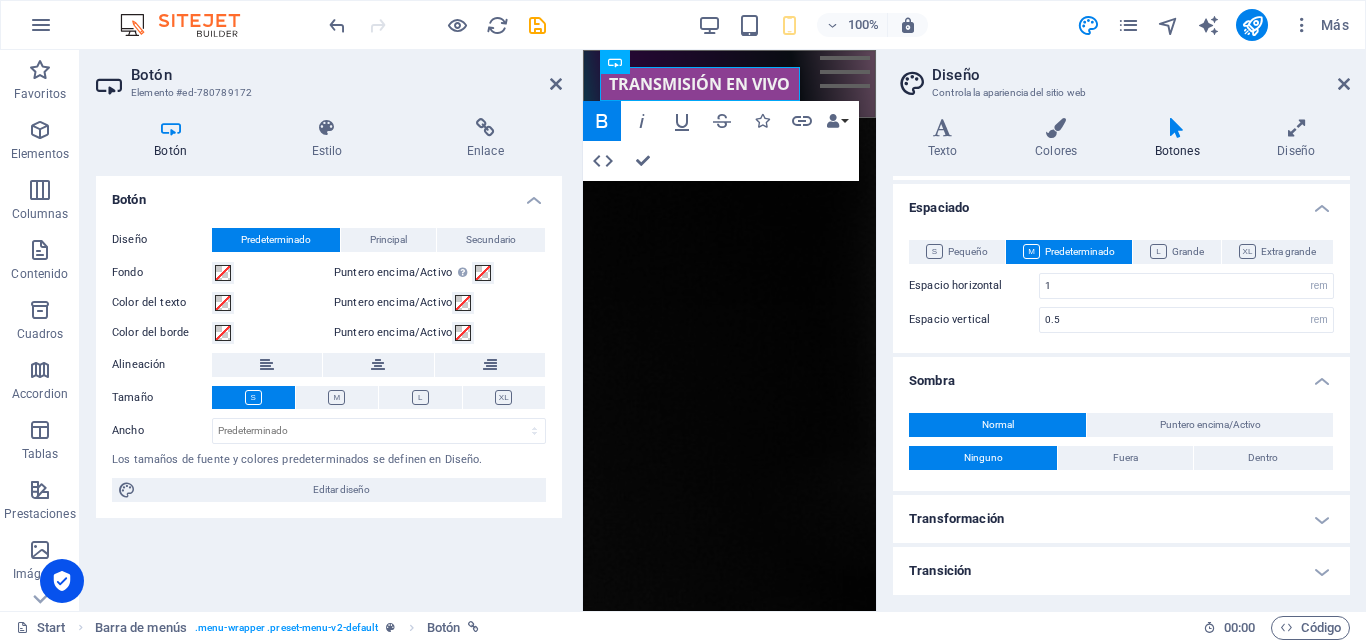 click on "Transición" at bounding box center [1121, 571] 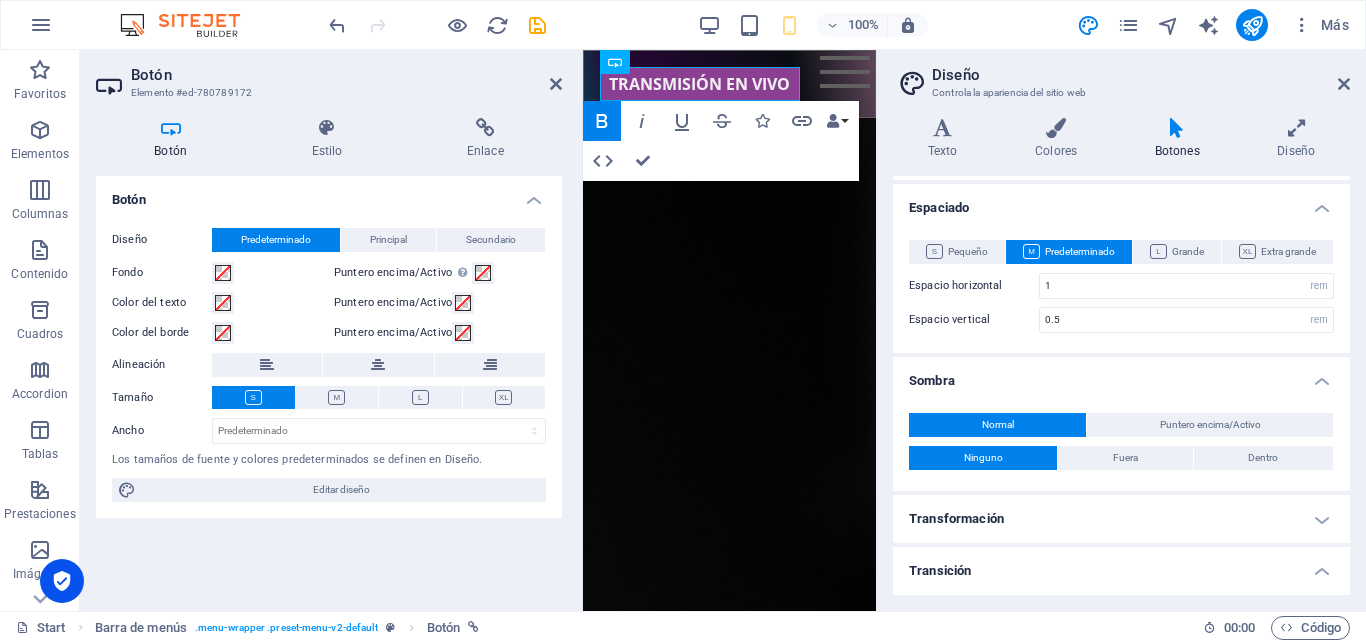 scroll, scrollTop: 500, scrollLeft: 0, axis: vertical 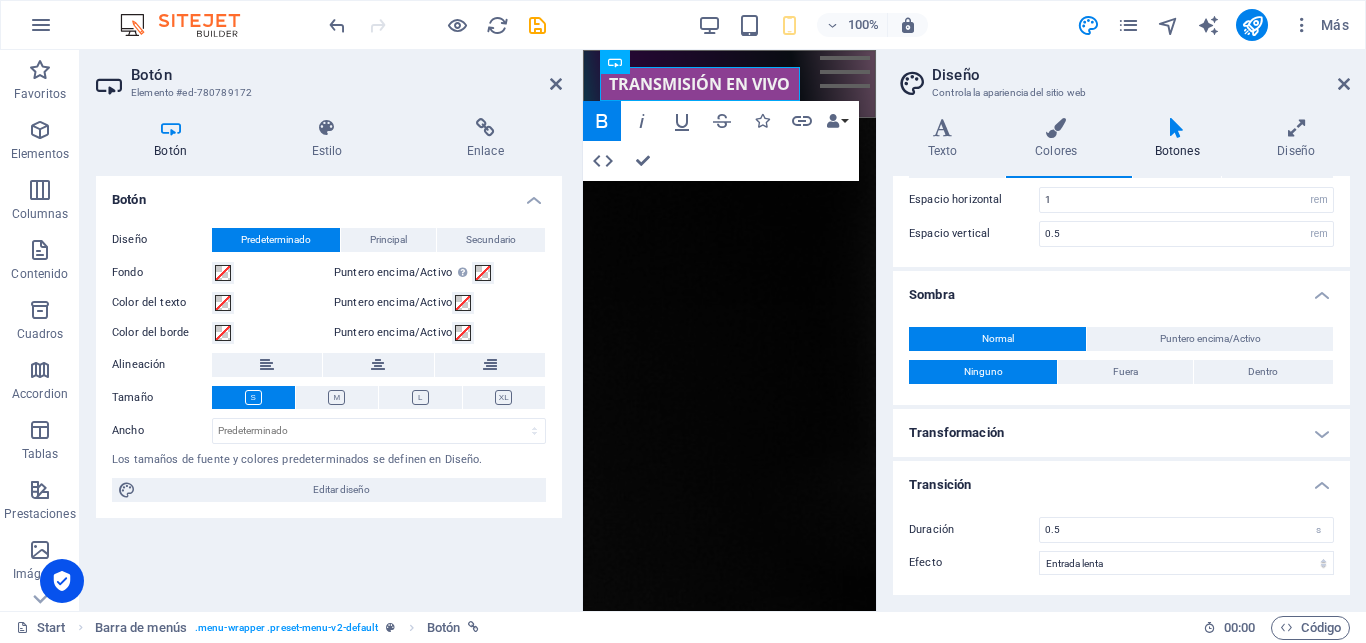 click on "Transformación" at bounding box center (1121, 433) 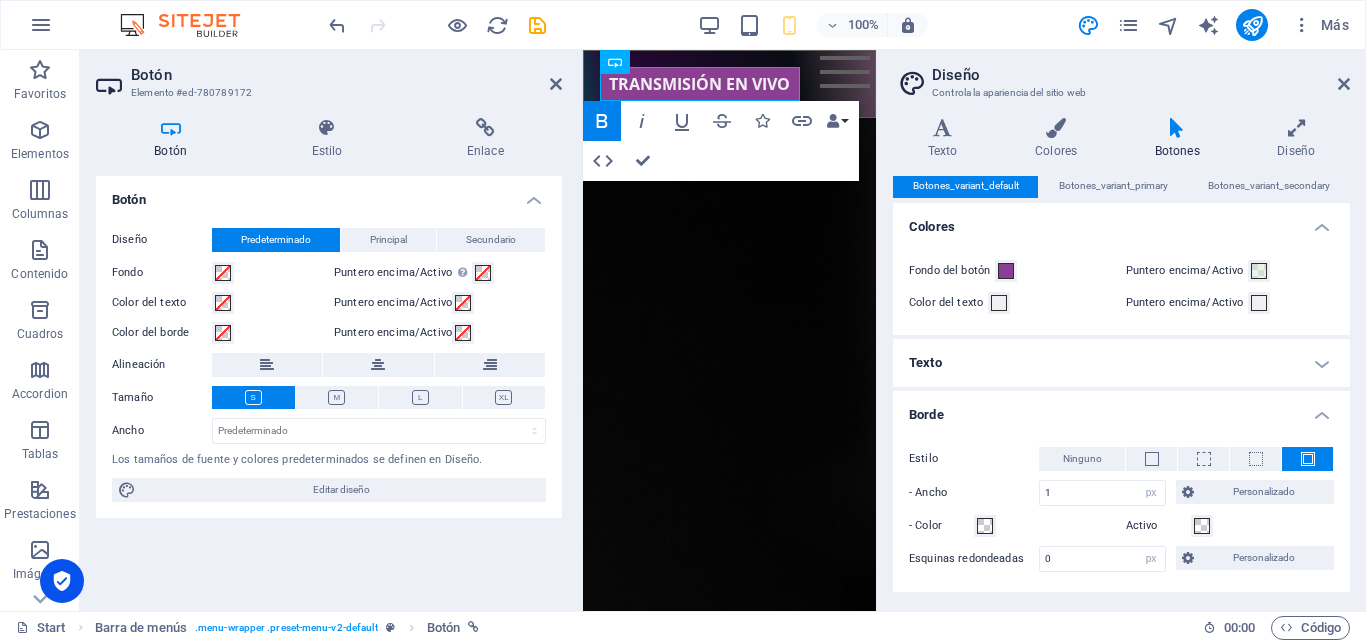 scroll, scrollTop: 0, scrollLeft: 0, axis: both 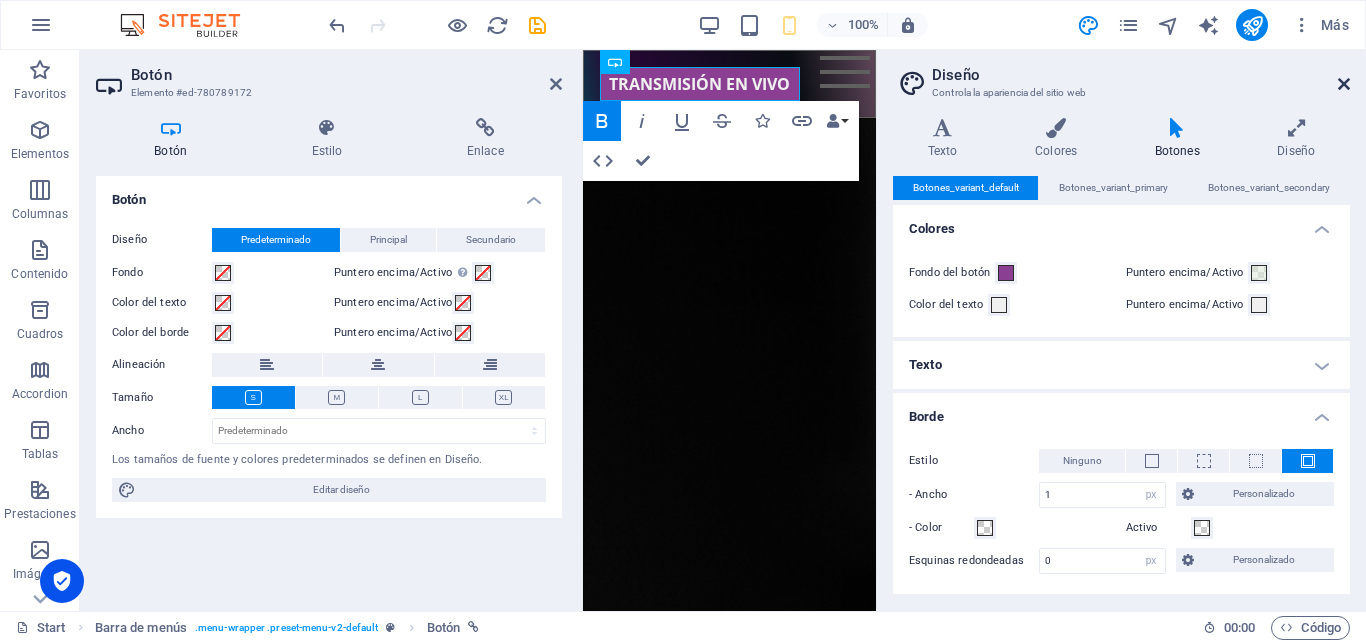 click at bounding box center [1344, 84] 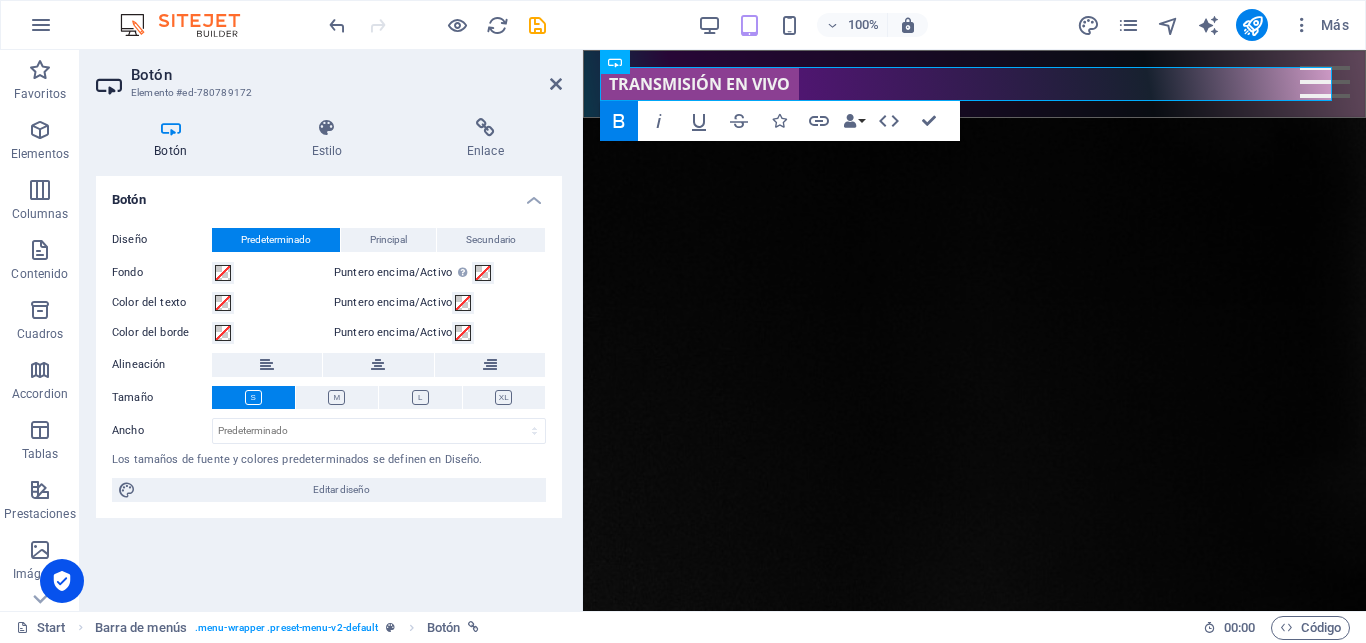 click on "Botón Elemento #ed-780789172 Botón Estilo Enlace Botón Diseño Predeterminado Principal Secundario Fondo Puntero encima/Activo [MEDICAL_DATA] al modo de previsualización para probar el estado activo/puntero encima Color del texto Puntero encima/Activo Color del borde Puntero encima/Activo Alineación Tamaño Ancho Predeterminado px rem % em vh vw Los tamaños de fuente y colores predeterminados se definen en Diseño. Editar diseño Barra de menús Element Diseño La forma en la que este elemento se expande en la disposición (Flexbox). Tamaño Predeterminado automático px % 1/1 1/2 1/3 1/4 1/5 1/6 1/7 1/8 1/9 1/10 Crecer Reducir Comprar Disposición de contenedor Visible Visible Opacidad 100 % Desbordamiento Espaciado Margen Predeterminado automático px % rem vw vh Personalizado Personalizado automático px % rem vw vh automático px % rem vw vh automático px % rem vw vh automático px % rem vw vh Espaciado Predeterminado px rem % vh vw Personalizado Personalizado px rem % vh vw px rem % vh vw px rem % vh vw %" at bounding box center (331, 330) 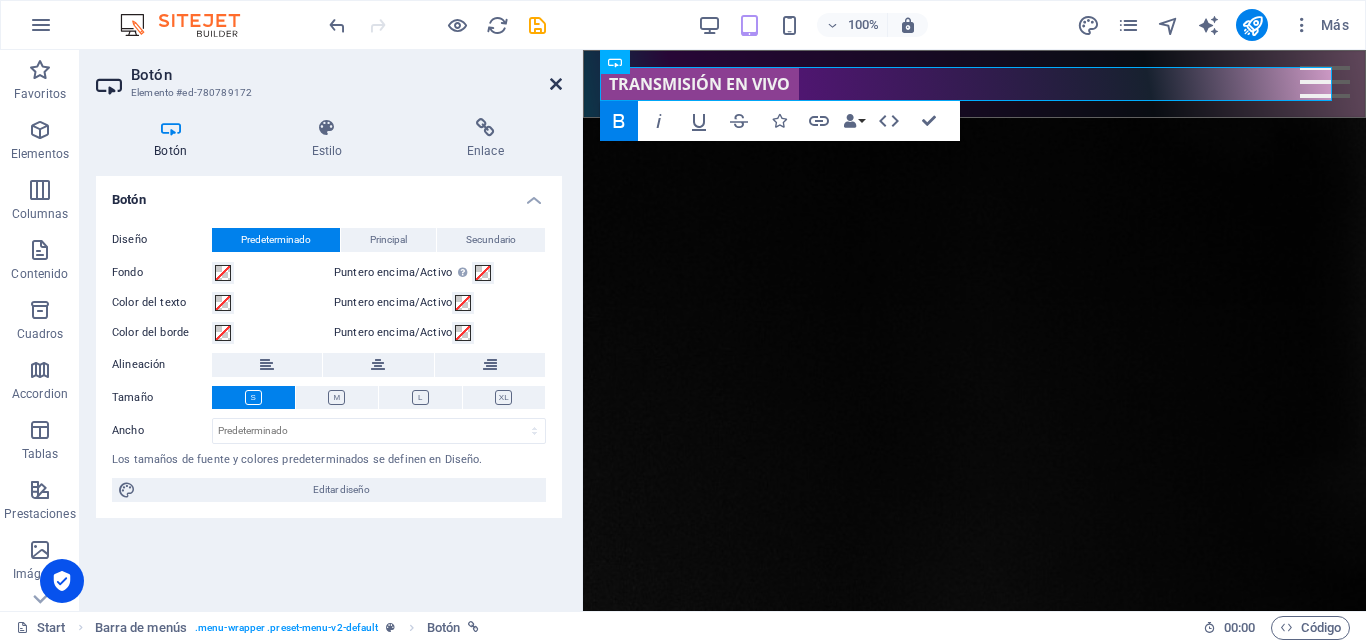 click at bounding box center (556, 84) 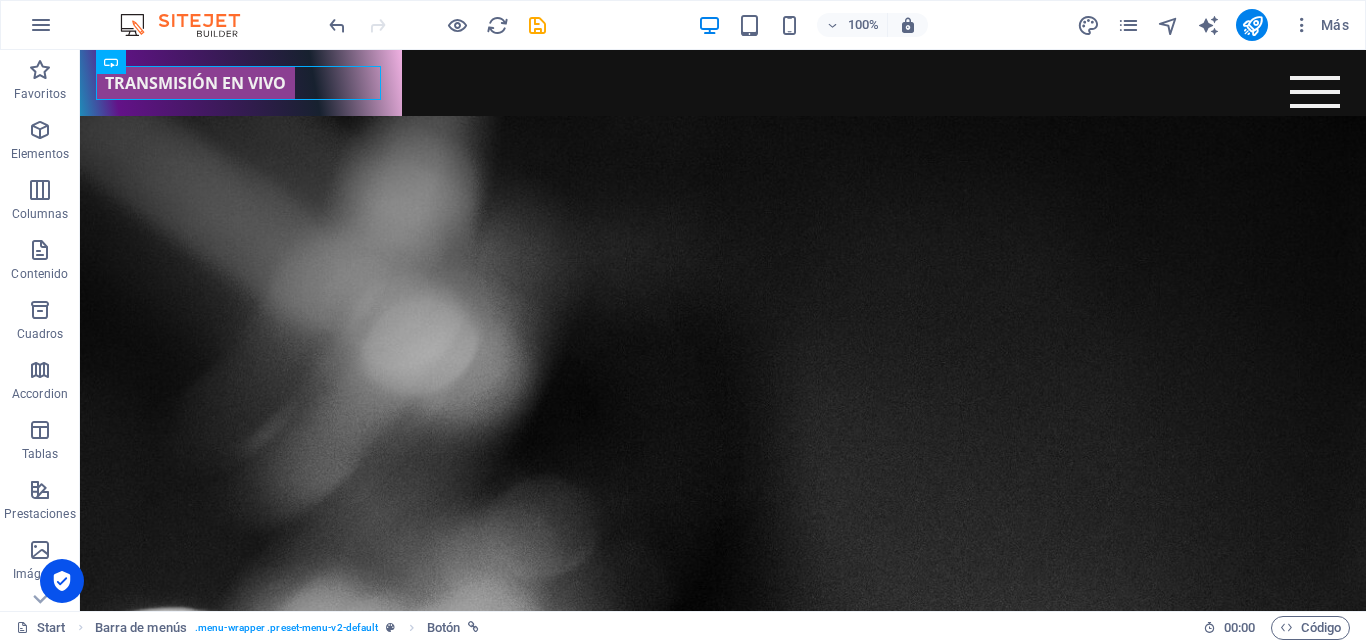 click on "TRANSMISIÓN EN VIVO INICIO NTC RADIO Contáctanos The waiting is going to end soon... 20 Days 16 Hours 28 Minutes 05 Seconds Estamos trabajando en la construcción de este sitio web para mejorar tu experiencia. Durante este proceso, encontrarás secciones en desarrollo. Agradecemos tu paciencia y pronto podrás disfrutar de un sitio renovado y útil. ¡Mantente atento a nuestras novedades! Notify me   I have read and understand the privacy policy. Unreadable? Regenerate NTC RADIO Sintoniza con nosotros y disfruta de una experiencia única escuchándonos en nuestra emocionante estación de radio. Te invitamos a unirte a nuestra comunidad de oyentes y explorar una variedad de programas que te entretendrán y te informarán. ¡No te lo pierdas!
Cargando canción...
A [DOMAIN_NAME] Station
Cargando canción...
A [DOMAIN_NAME] Station
Contáctanos   I have read and understand the privacy policy. Unreadable? Regenerate  |" at bounding box center [723, 4006] 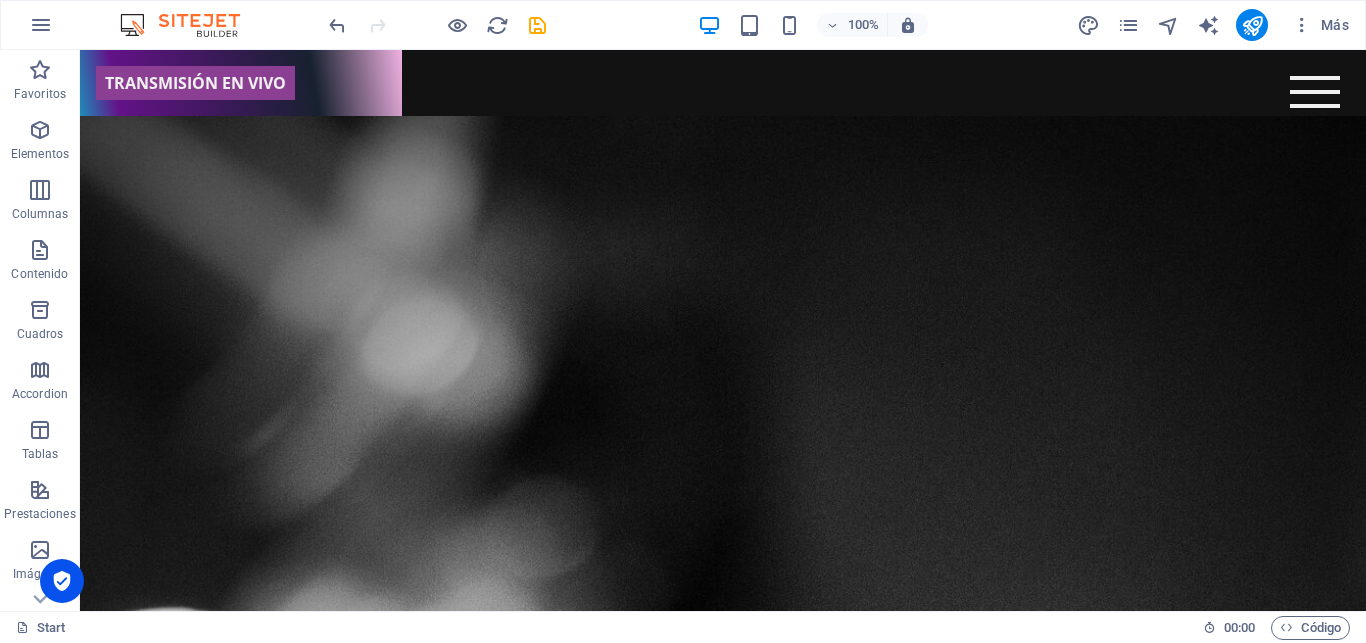click on "TRANSMISIÓN EN VIVO INICIO NTC RADIO Contáctanos The waiting is going to end soon... 20 Days 16 Hours 28 Minutes 04 Seconds Estamos trabajando en la construcción de este sitio web para mejorar tu experiencia. Durante este proceso, encontrarás secciones en desarrollo. Agradecemos tu paciencia y pronto podrás disfrutar de un sitio renovado y útil. ¡Mantente atento a nuestras novedades! Notify me   I have read and understand the privacy policy. Unreadable? Regenerate NTC RADIO Sintoniza con nosotros y disfruta de una experiencia única escuchándonos en nuestra emocionante estación de radio. Te invitamos a unirte a nuestra comunidad de oyentes y explorar una variedad de programas que te entretendrán y te informarán. ¡No te lo pierdas!
Cargando canción...
A [DOMAIN_NAME] Station
Cargando canción...
A [DOMAIN_NAME] Station
Contáctanos   I have read and understand the privacy policy. Unreadable? Regenerate  |" at bounding box center [723, 4006] 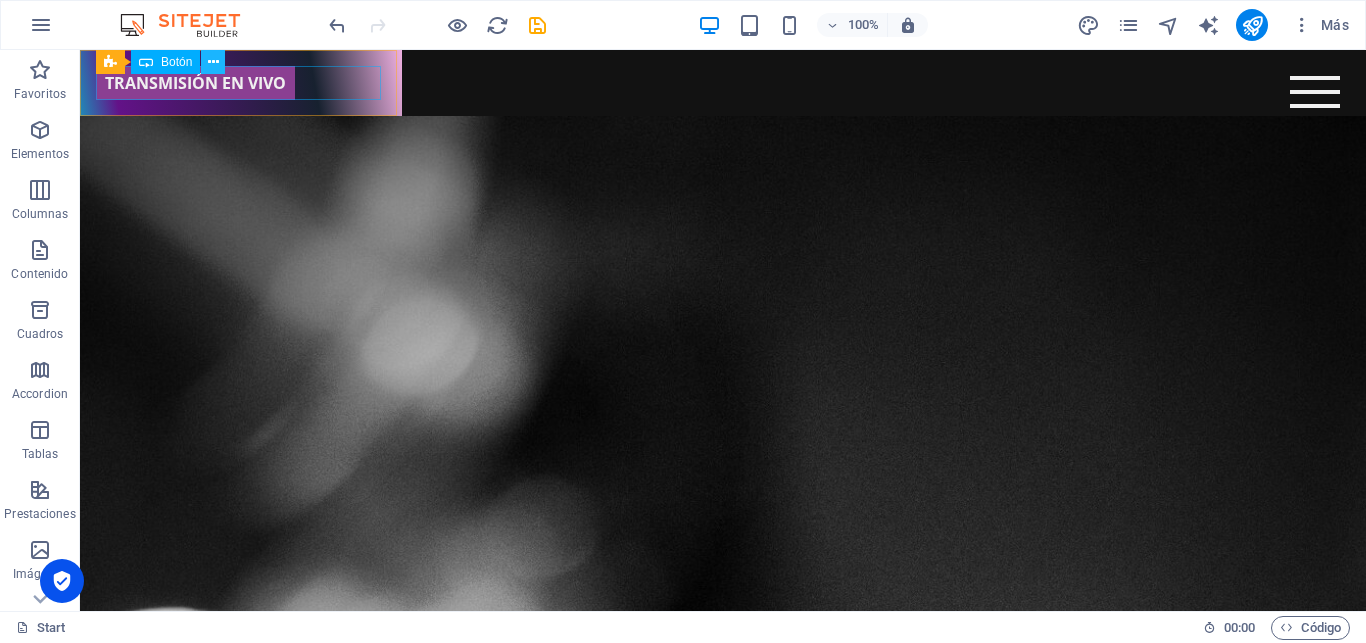 click at bounding box center (213, 62) 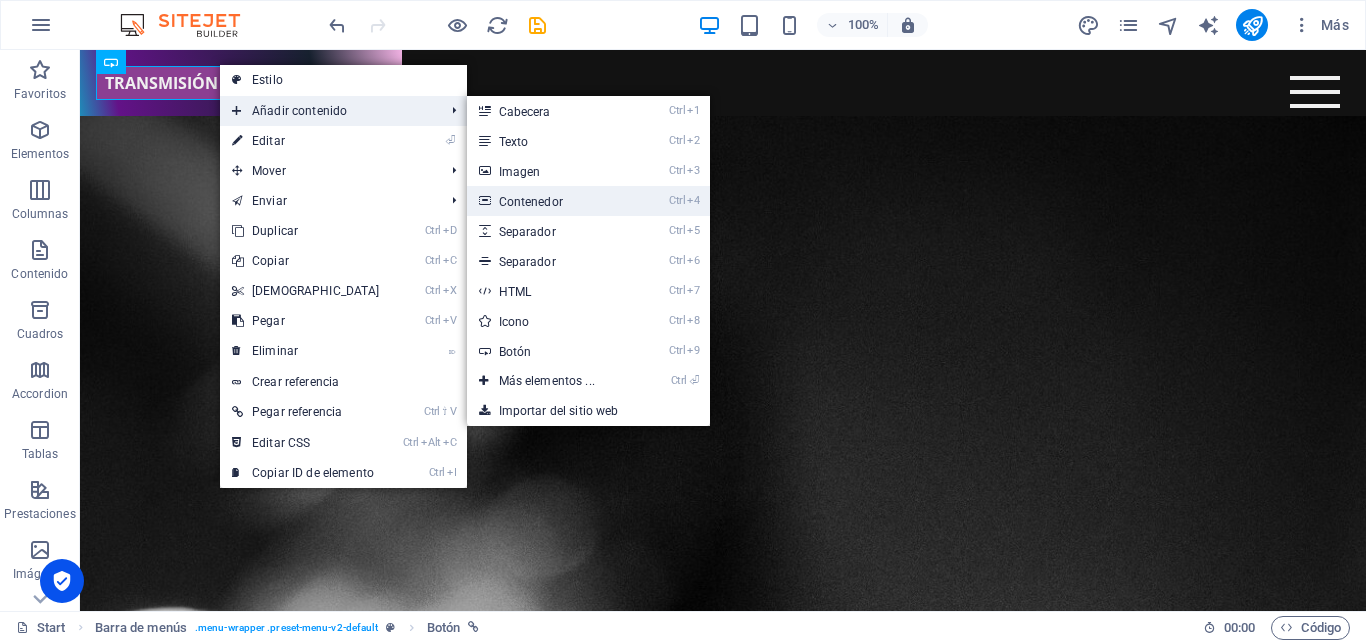 click on "Ctrl 4  Contenedor" at bounding box center (551, 201) 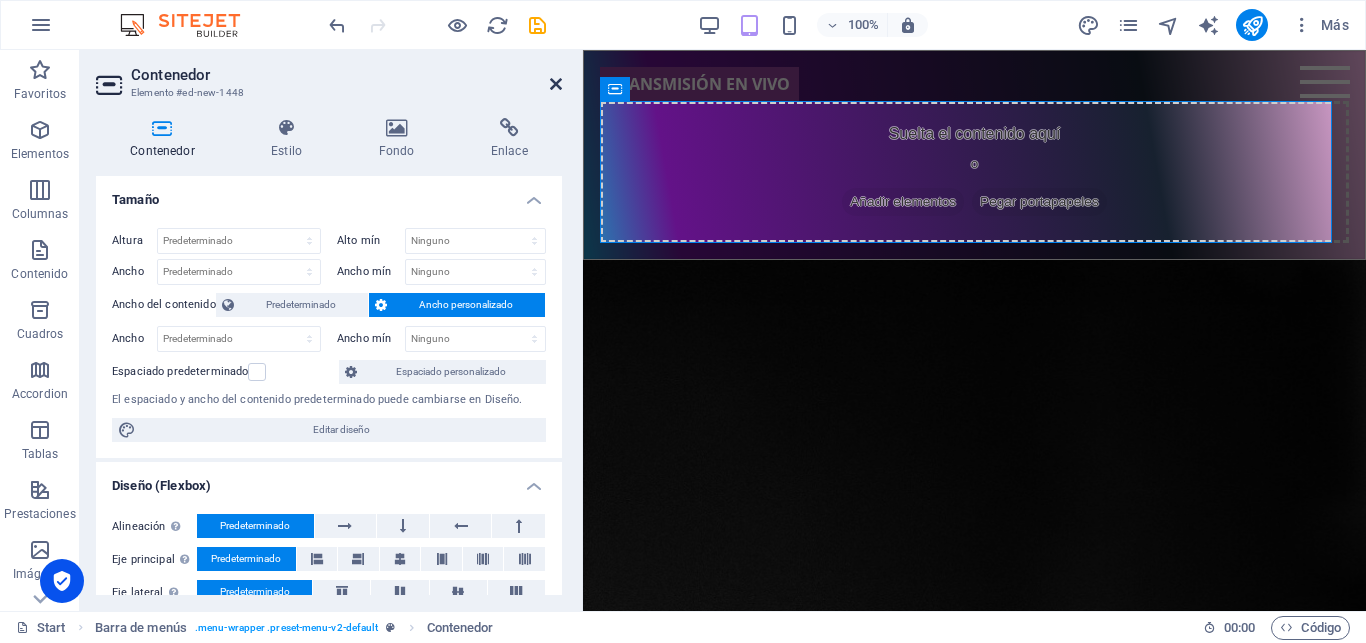 click at bounding box center (556, 84) 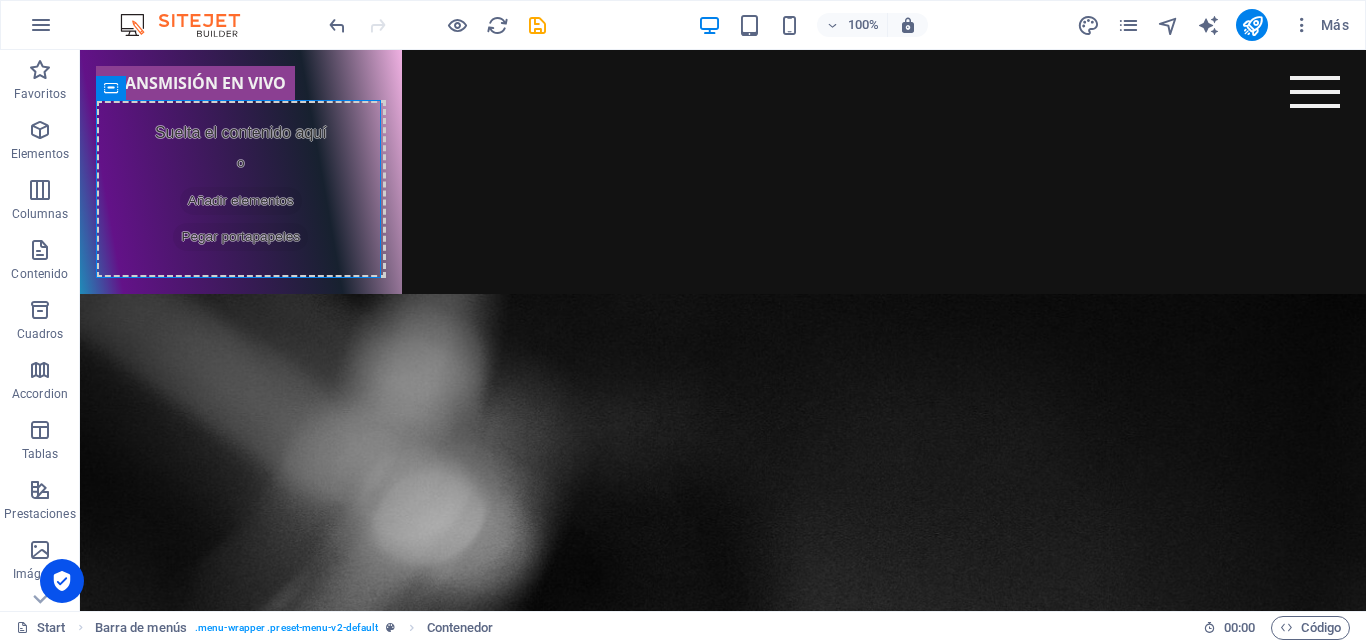 click on "TRANSMISIÓN EN VIVO Suelta el contenido aquí o  Añadir elementos  Pegar portapapeles INICIO NTC RADIO Contáctanos The waiting is going to end soon... 20 Days 16 Hours 27 Minutes 36 Seconds Estamos trabajando en la construcción de este sitio web para mejorar tu experiencia. Durante este proceso, encontrarás secciones en desarrollo. Agradecemos tu paciencia y pronto podrás disfrutar de un sitio renovado y útil. ¡Mantente atento a nuestras novedades! Notify me   I have read and understand the privacy policy. Unreadable? Regenerate NTC RADIO Sintoniza con nosotros y disfruta de una experiencia única escuchándonos en nuestra emocionante estación de radio. Te invitamos a unirte a nuestra comunidad de oyentes y explorar una variedad de programas que te entretendrán y te informarán. ¡No te lo pierdas!
Cargando canción...
A [DOMAIN_NAME] Station
Cargando canción...
A [DOMAIN_NAME] Station
Contáctanos   Submit" at bounding box center (723, 4052) 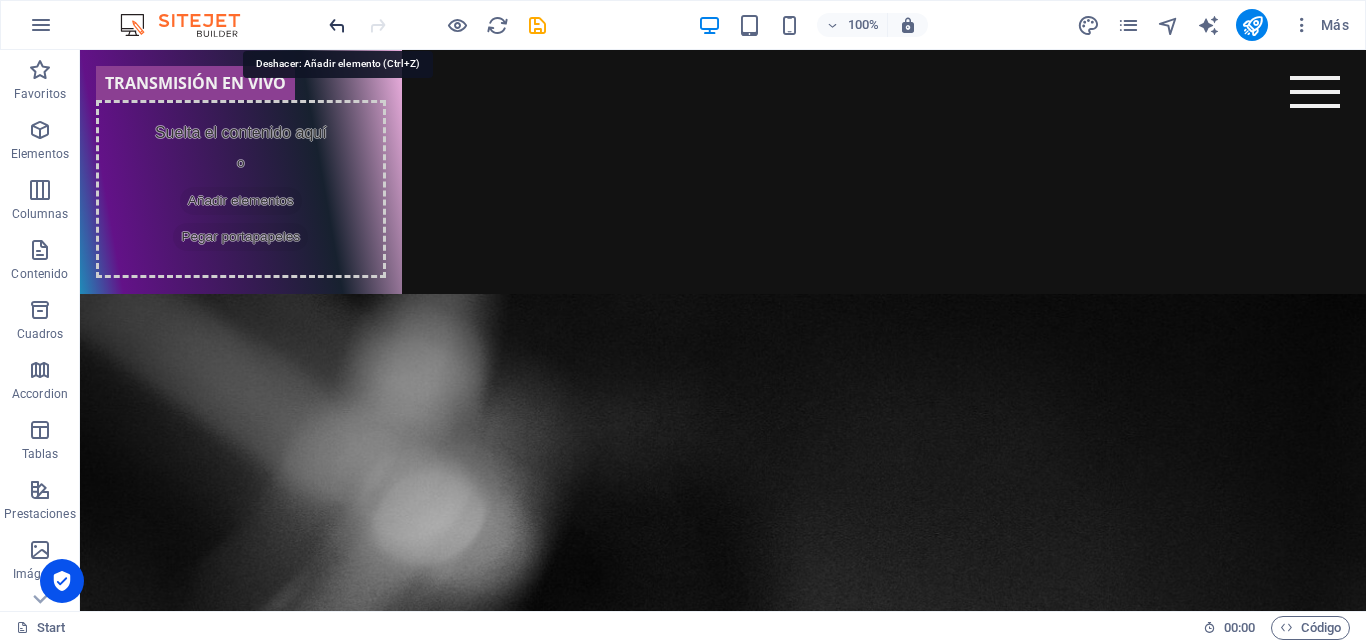 click at bounding box center [337, 25] 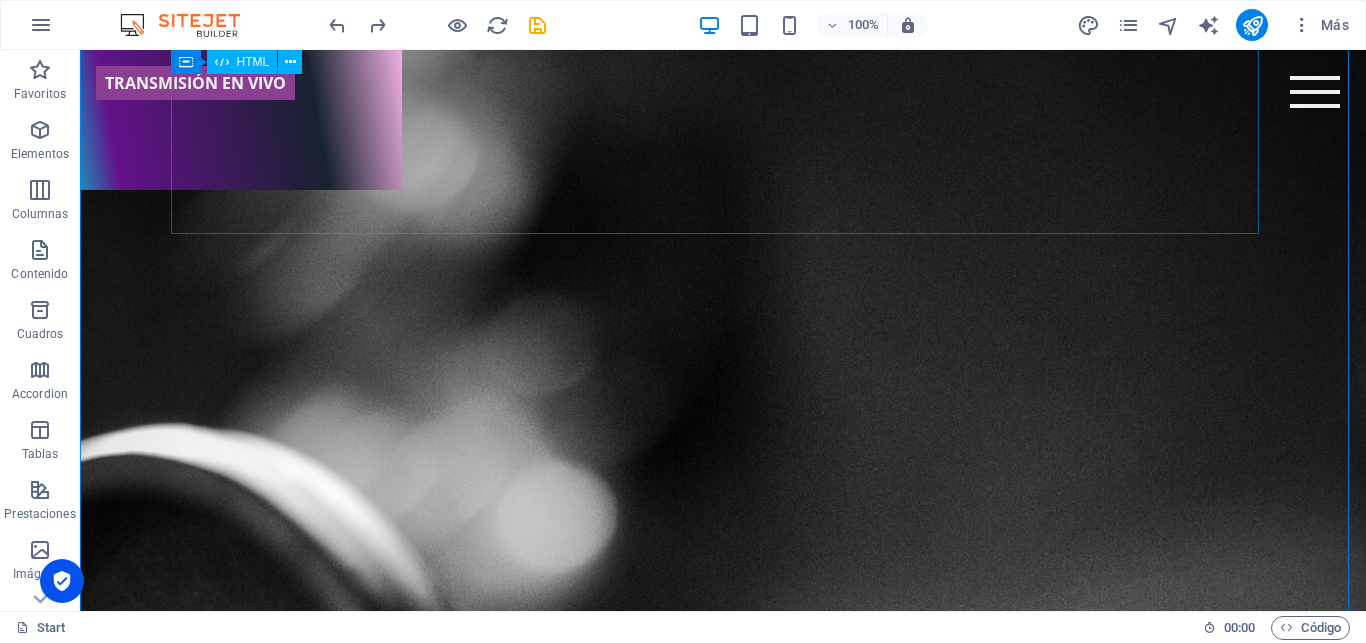 scroll, scrollTop: 0, scrollLeft: 0, axis: both 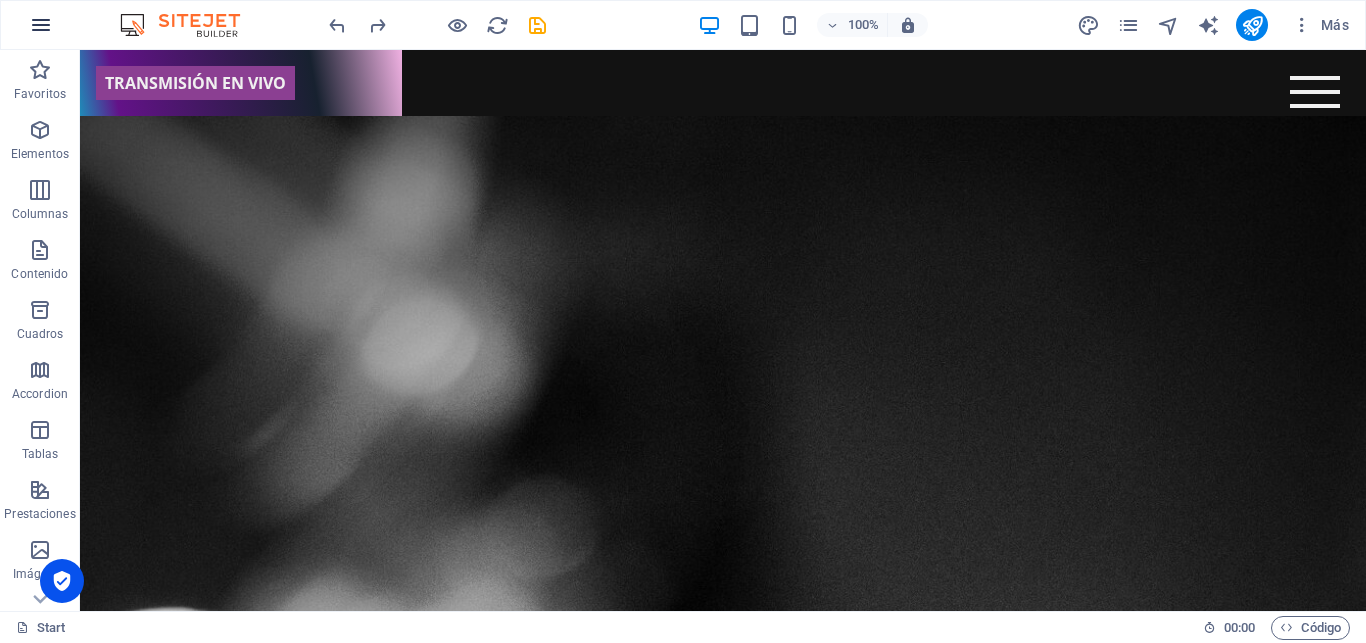 click at bounding box center (41, 25) 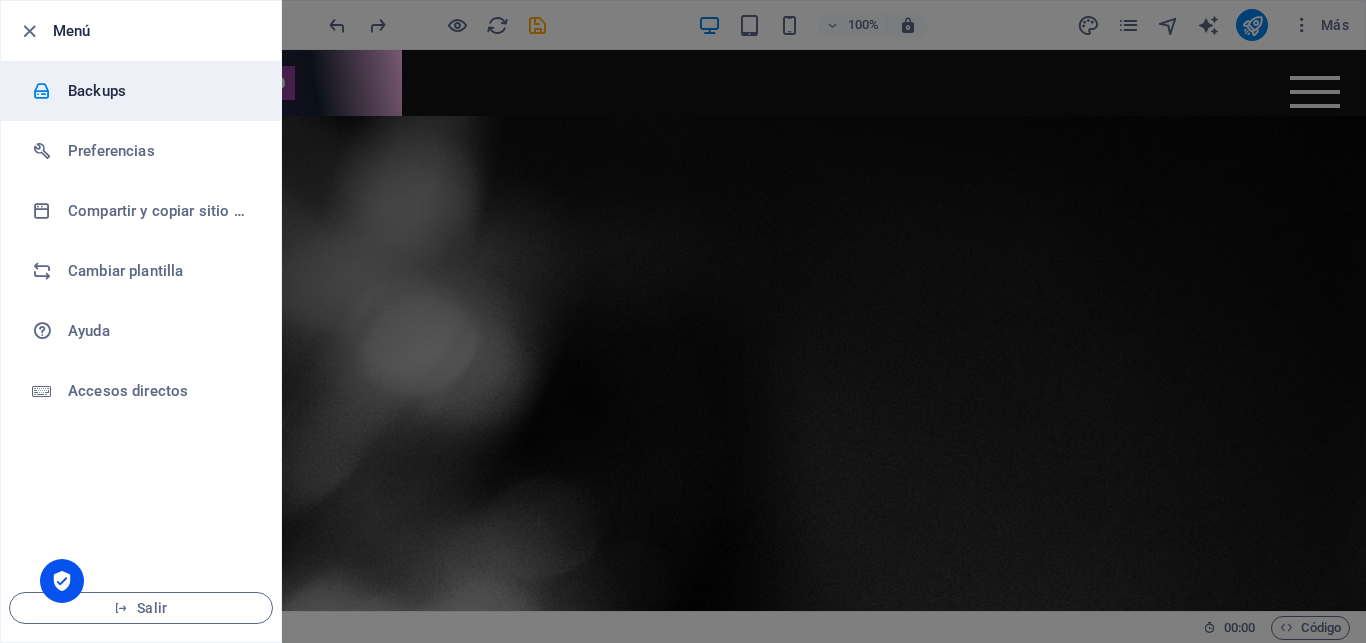 click on "Backups" at bounding box center [160, 91] 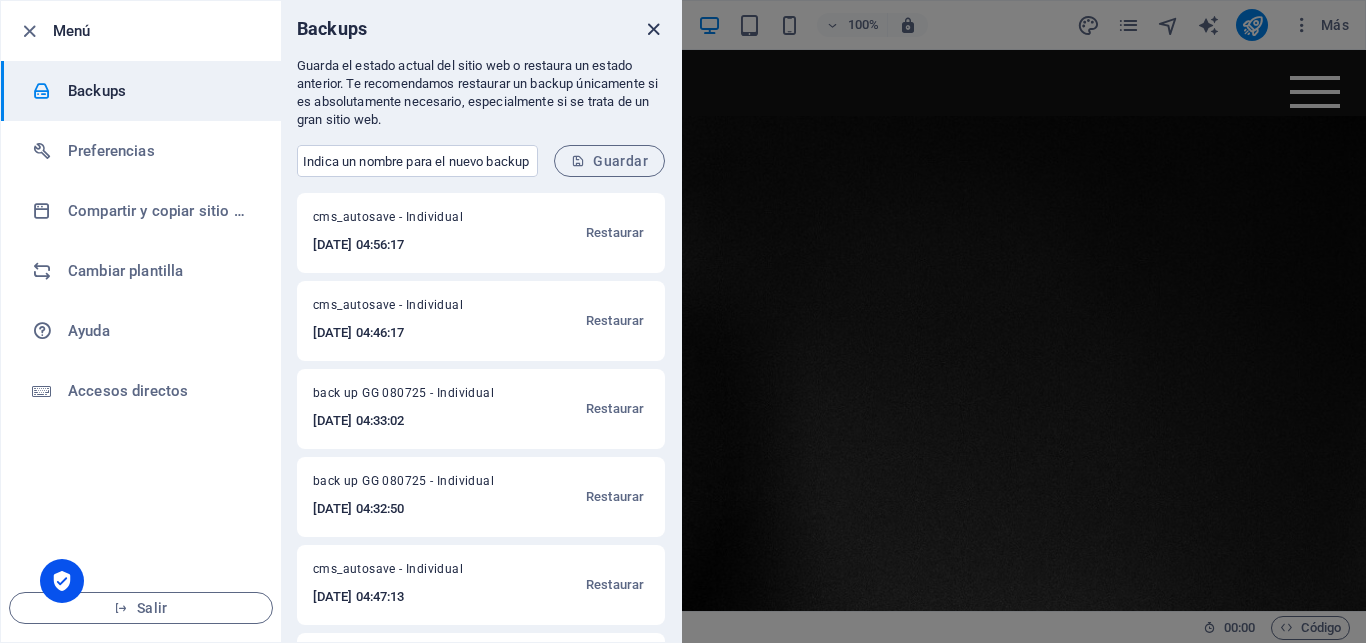 click at bounding box center (653, 29) 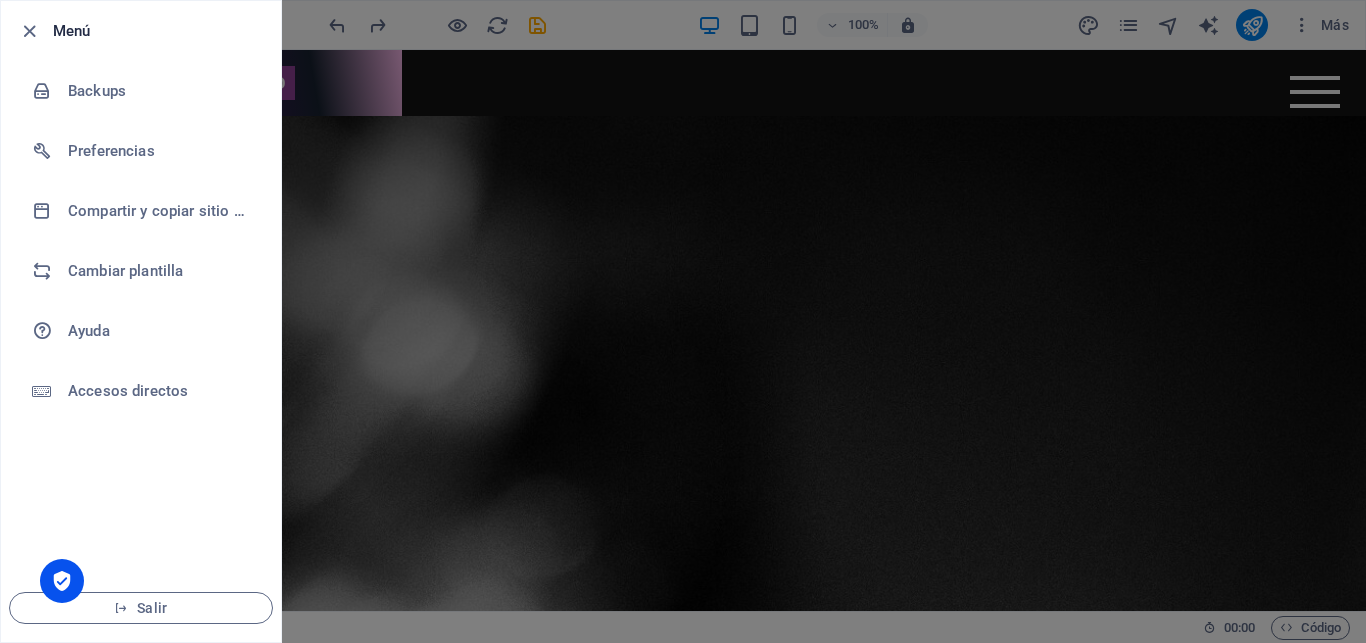 click at bounding box center [683, 321] 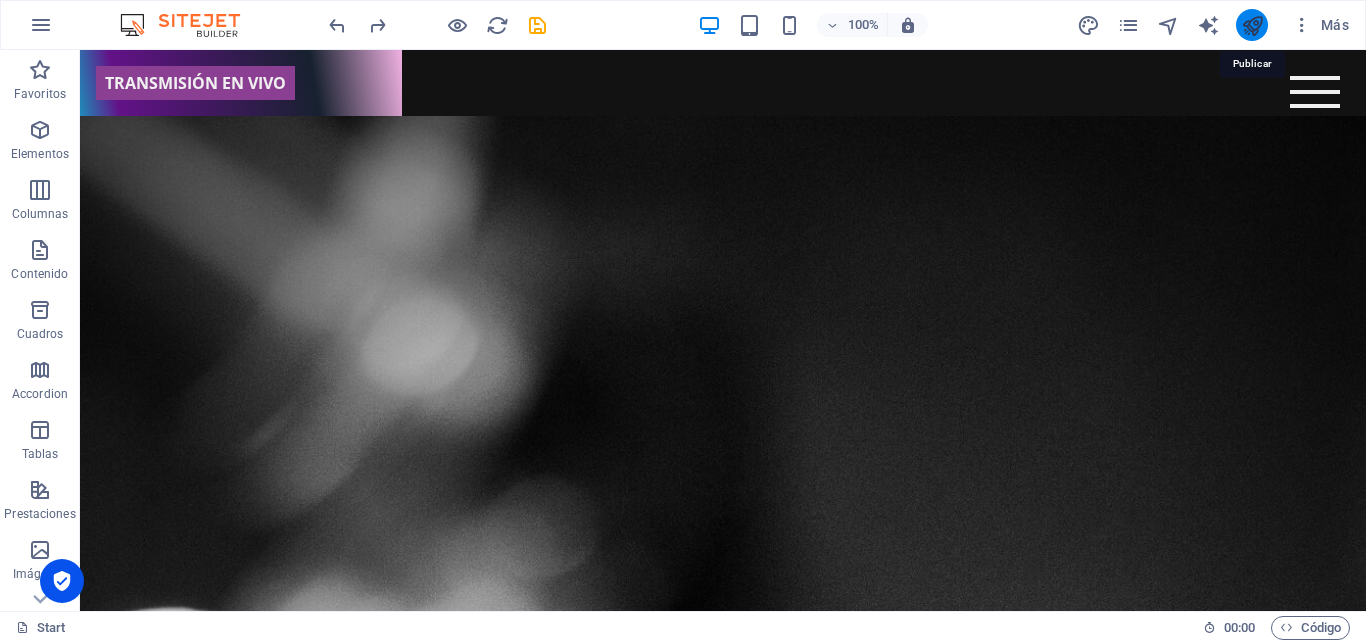 click at bounding box center (1252, 25) 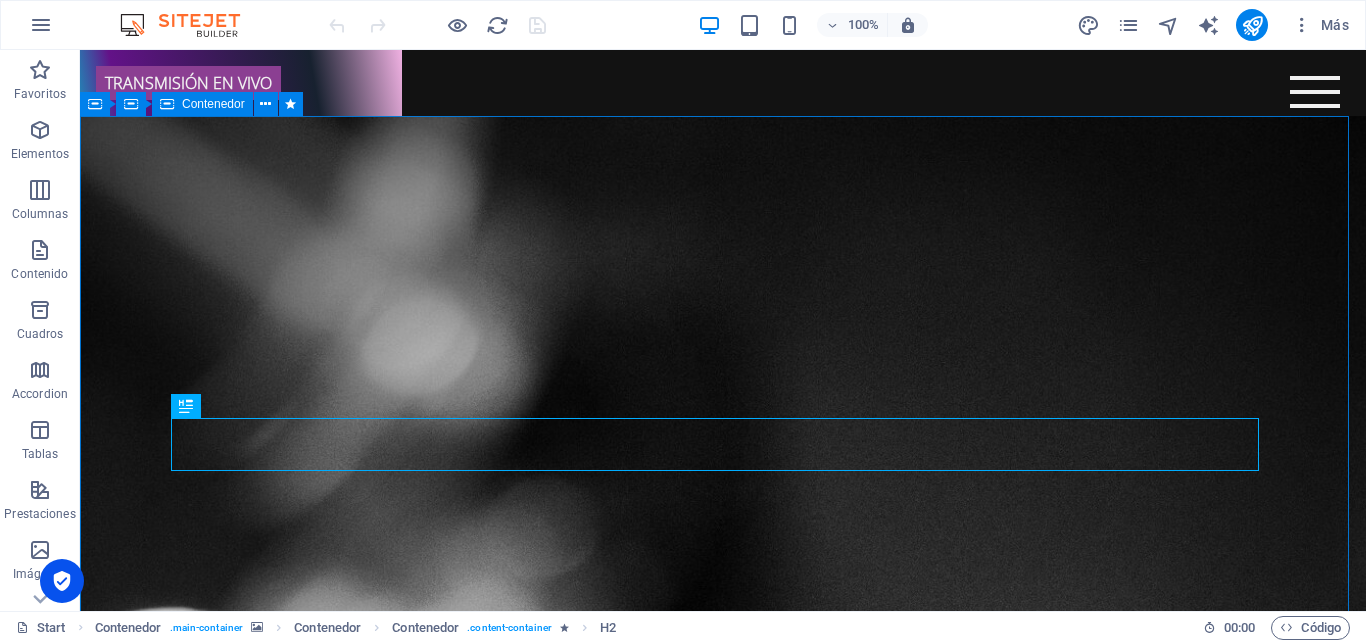 scroll, scrollTop: 0, scrollLeft: 0, axis: both 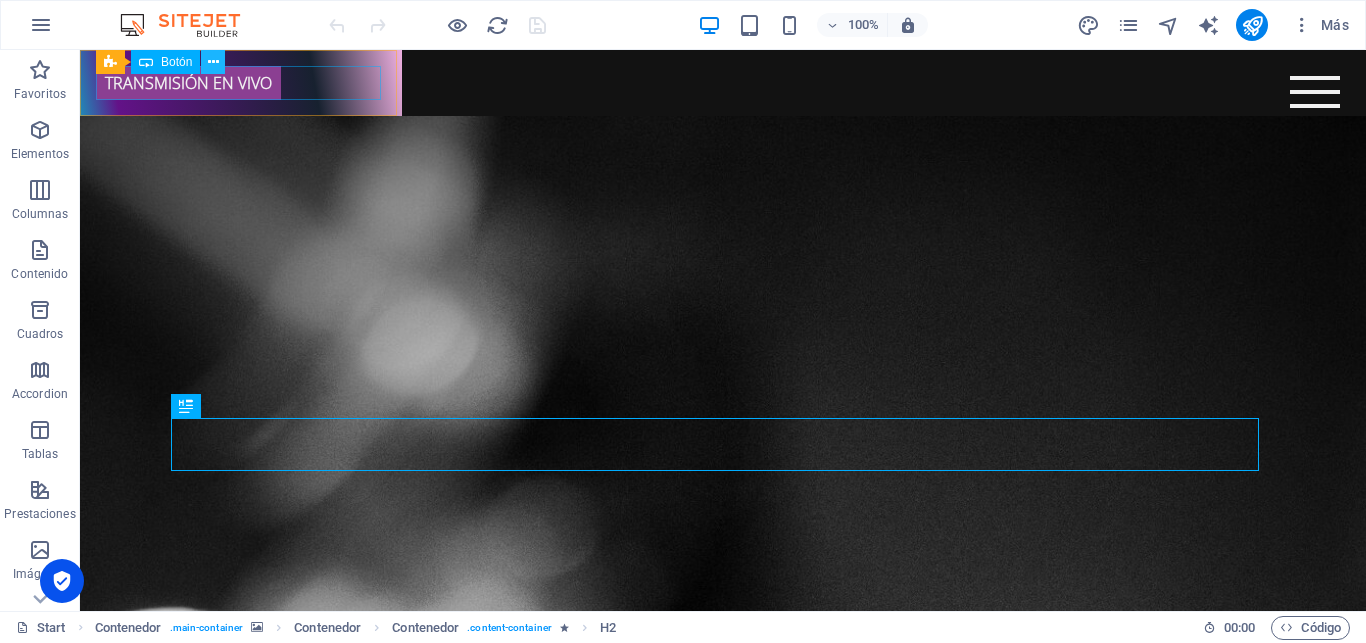 click at bounding box center (213, 62) 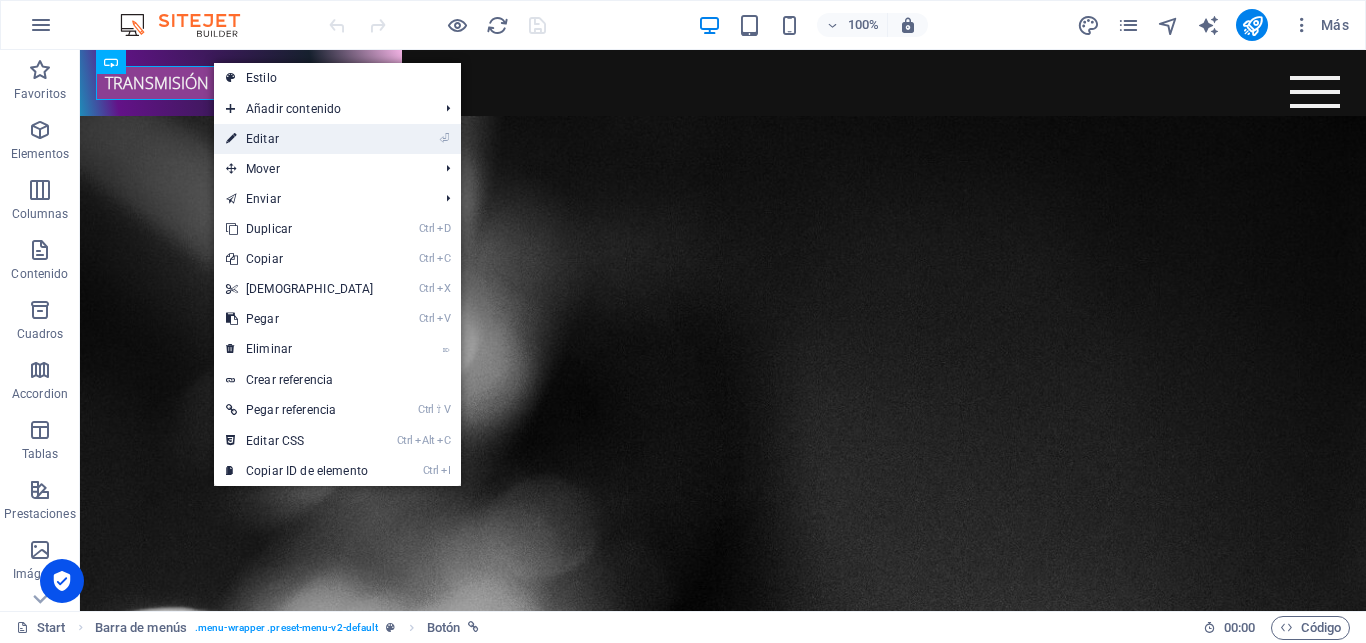click on "⏎  Editar" at bounding box center [300, 139] 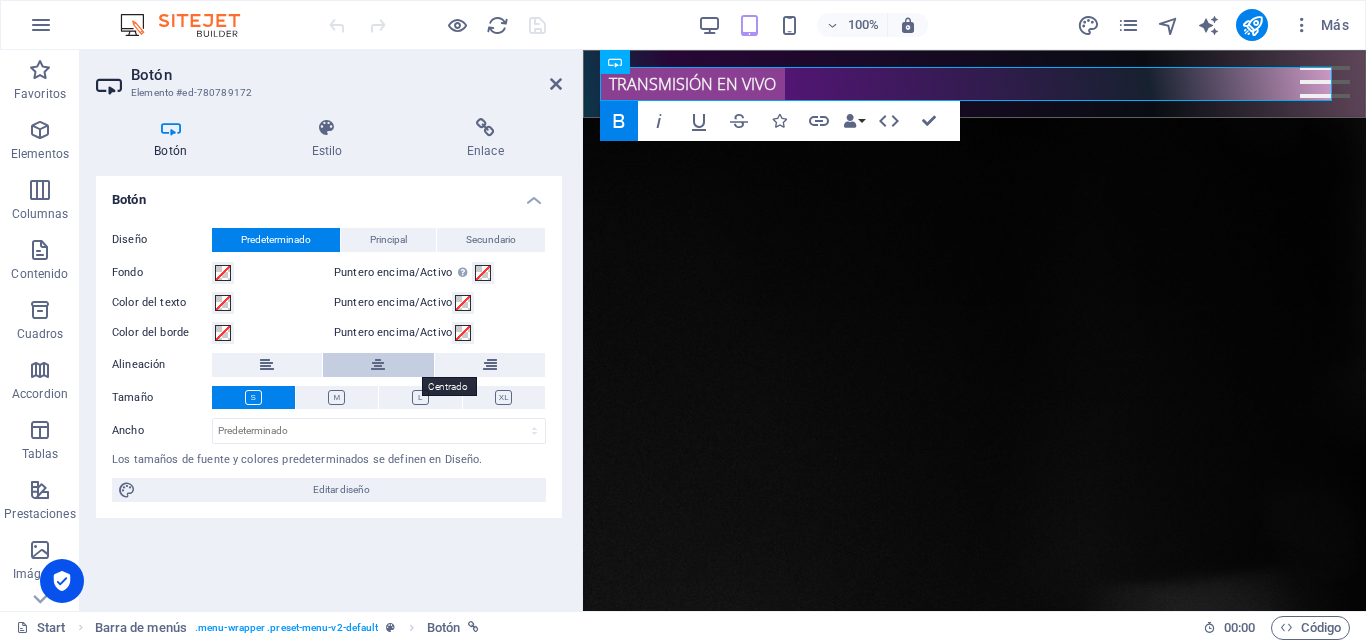 click at bounding box center (378, 365) 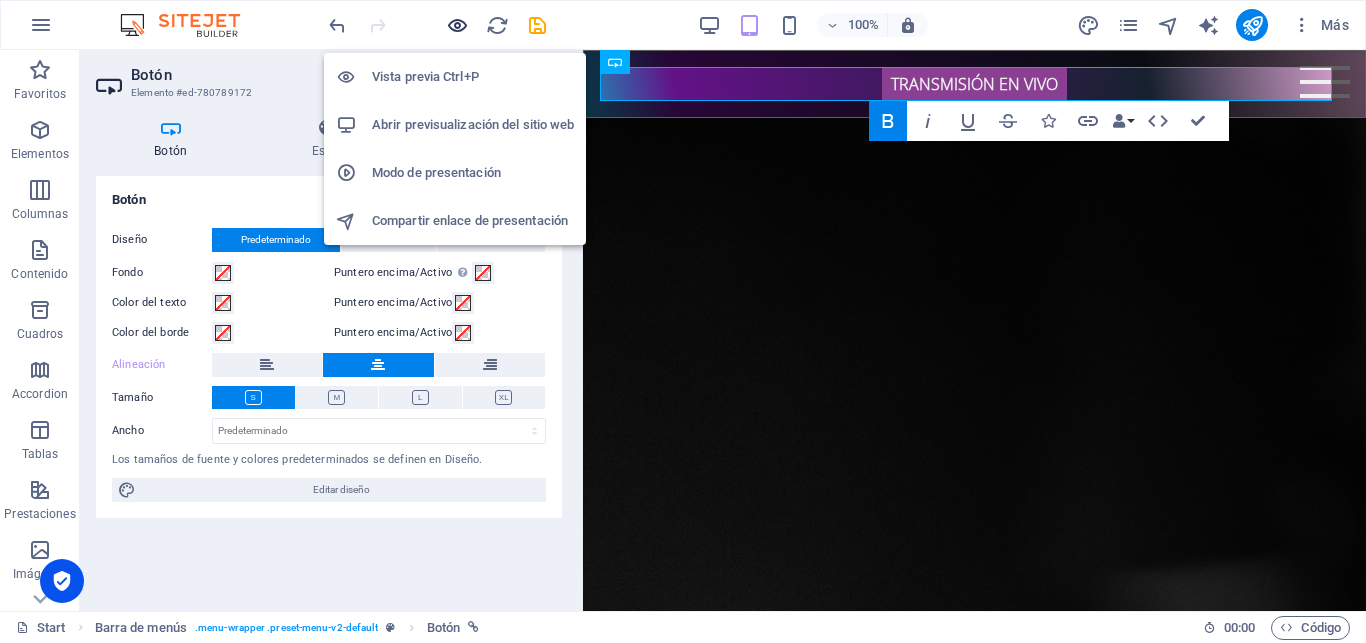 click at bounding box center [457, 25] 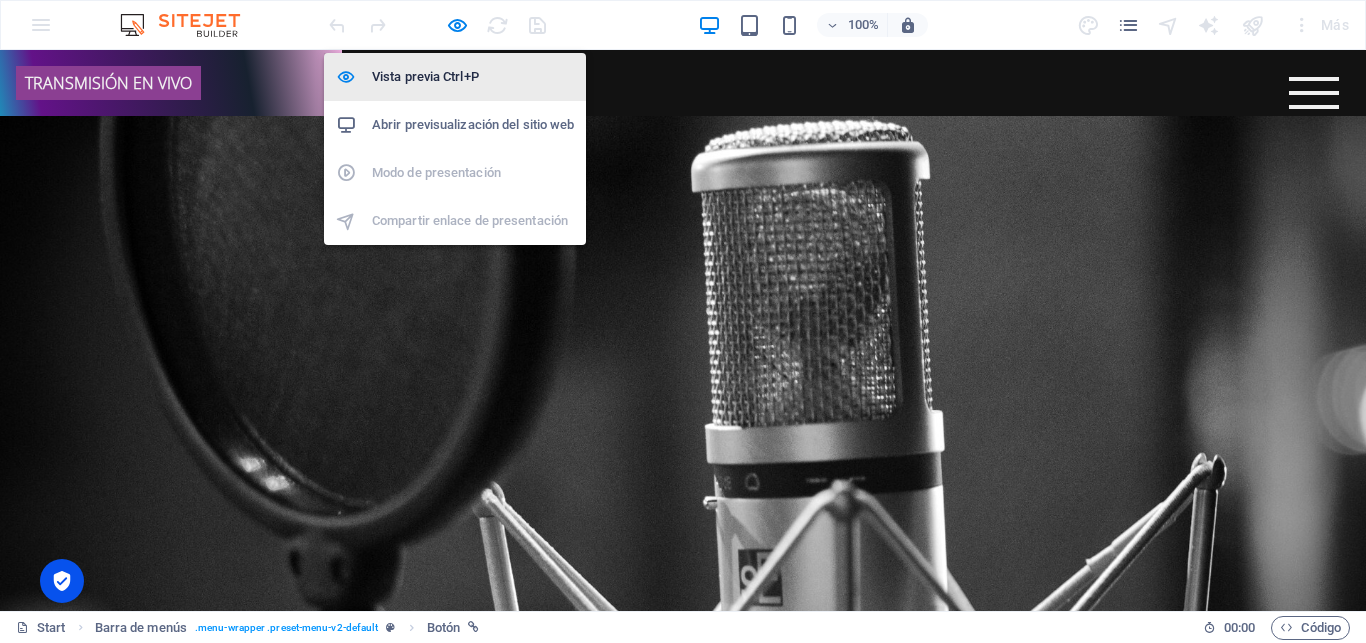 click on "Vista previa Ctrl+P" at bounding box center [473, 77] 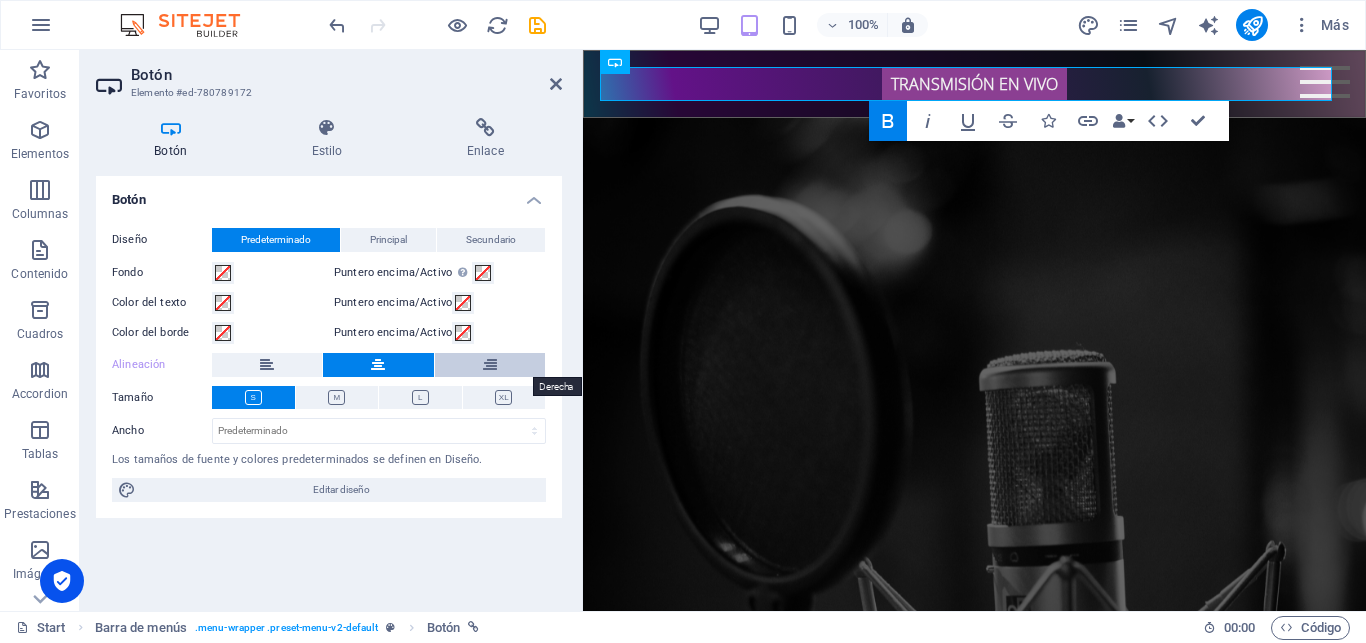 click at bounding box center (490, 365) 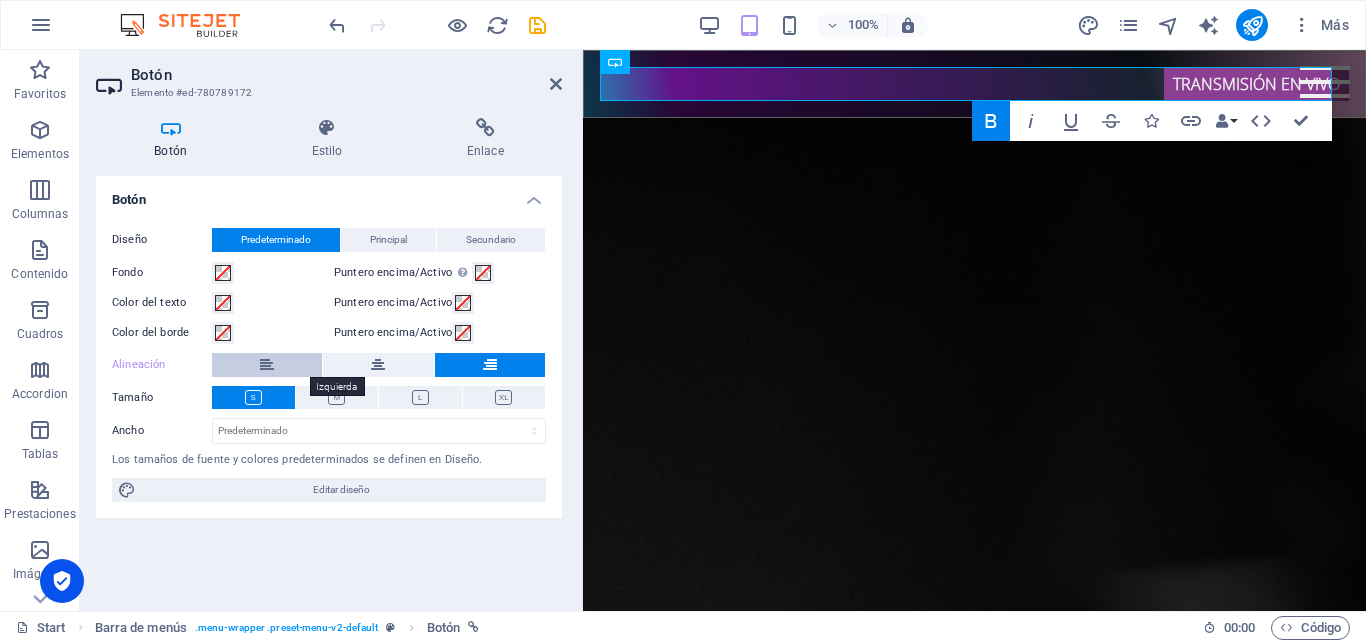 click at bounding box center (267, 365) 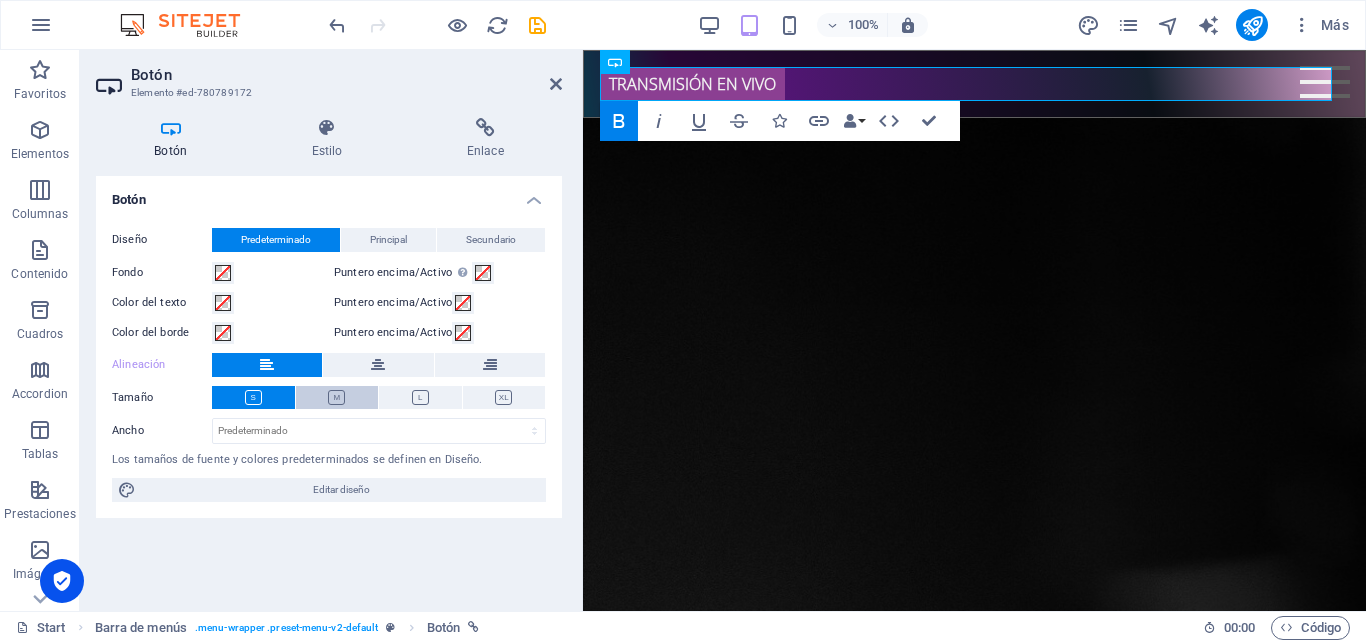 click at bounding box center [336, 397] 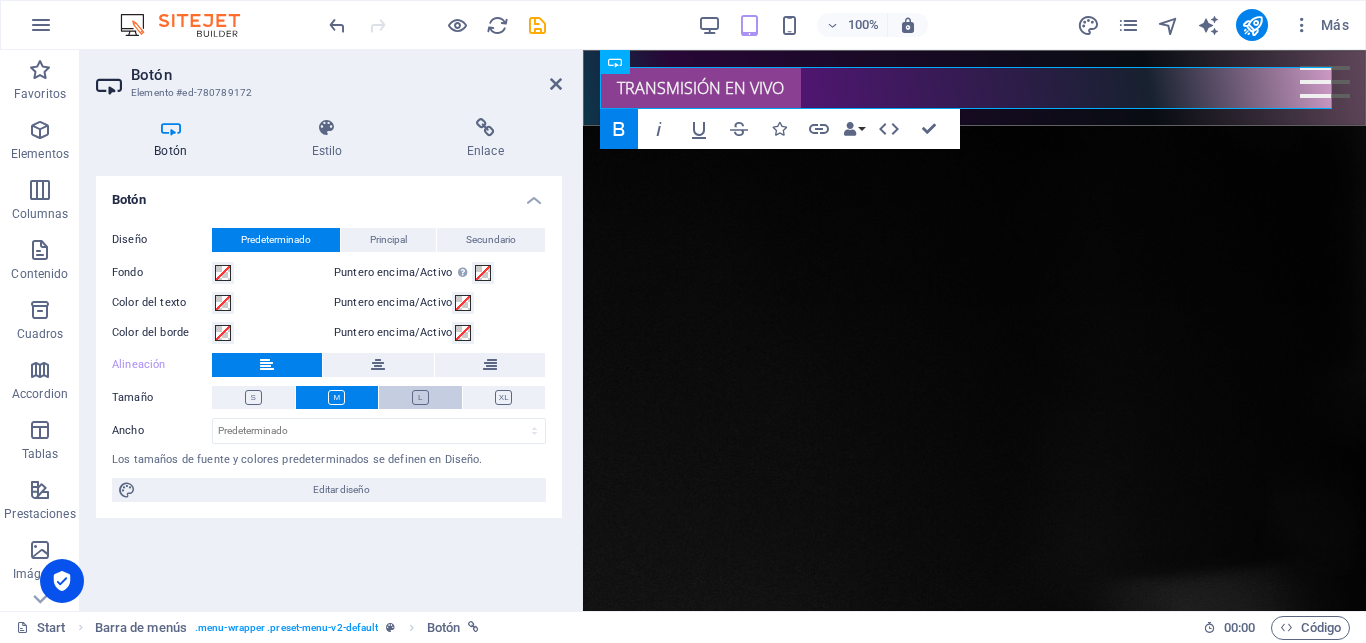 click at bounding box center [420, 397] 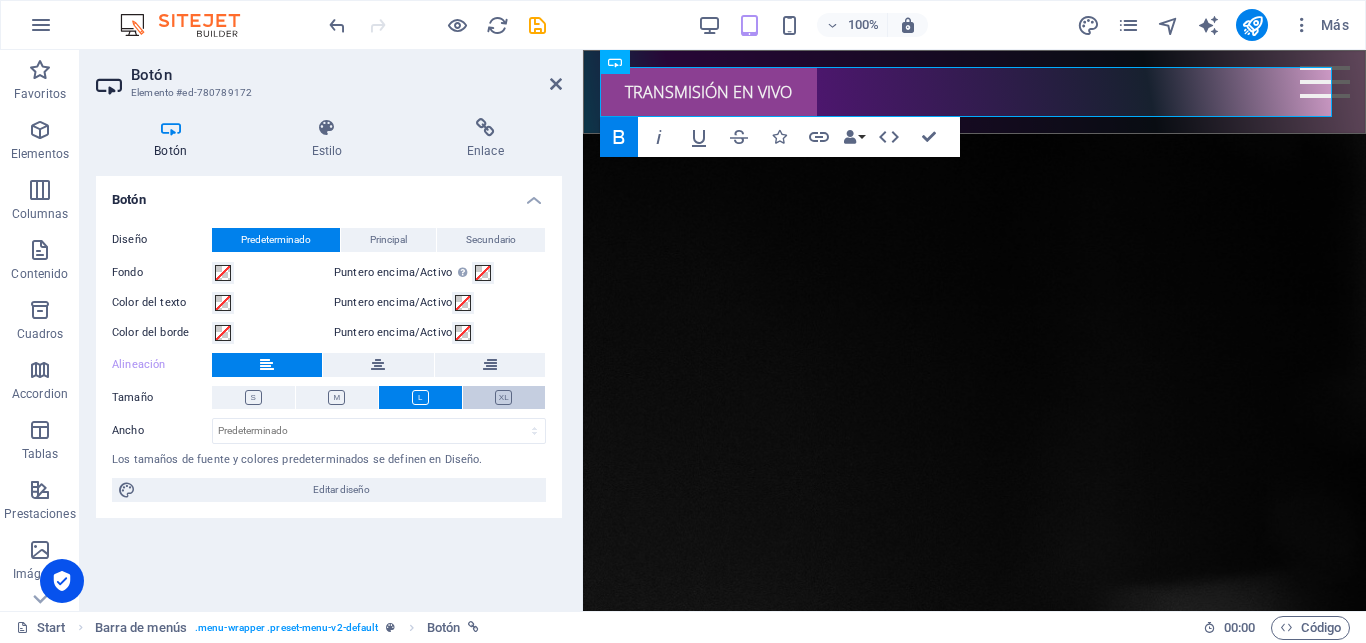 click at bounding box center (503, 397) 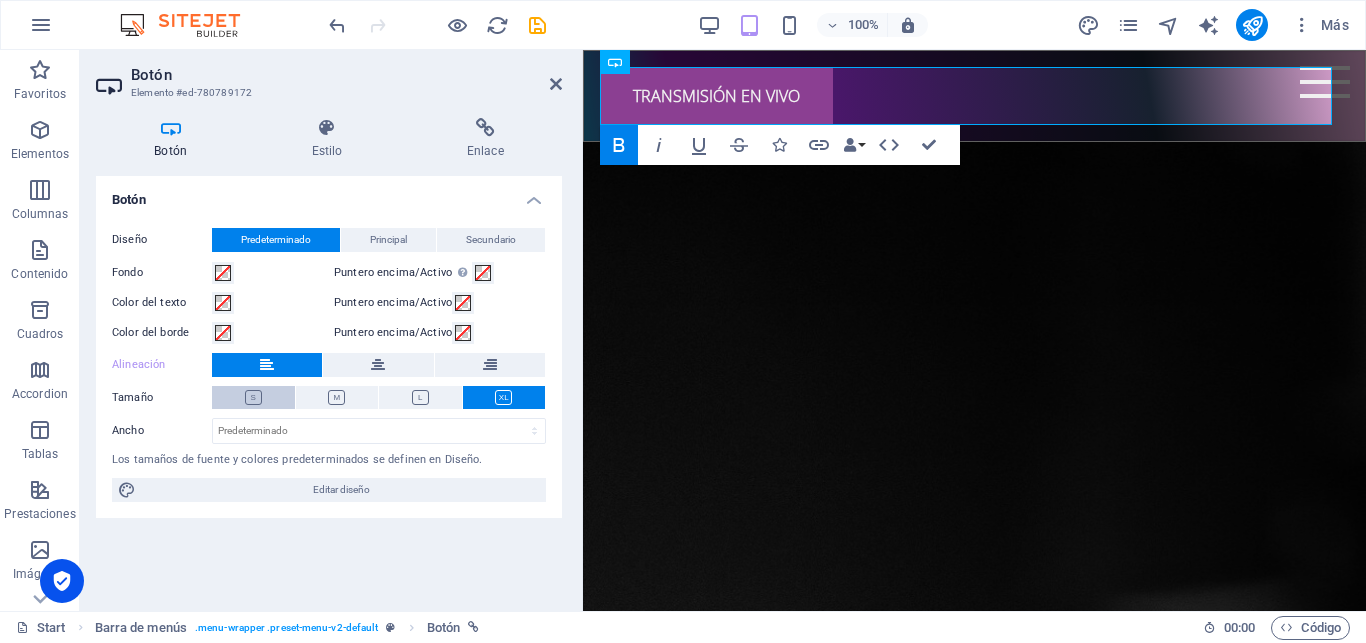 click at bounding box center (253, 397) 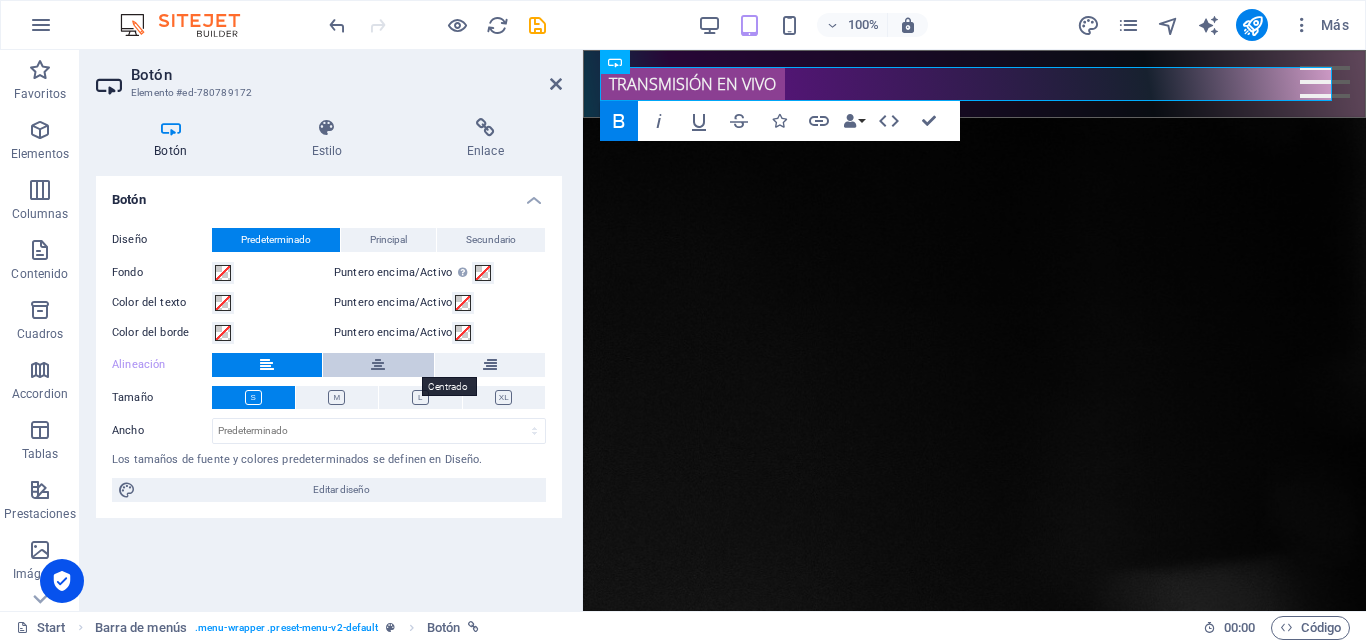 click at bounding box center (378, 365) 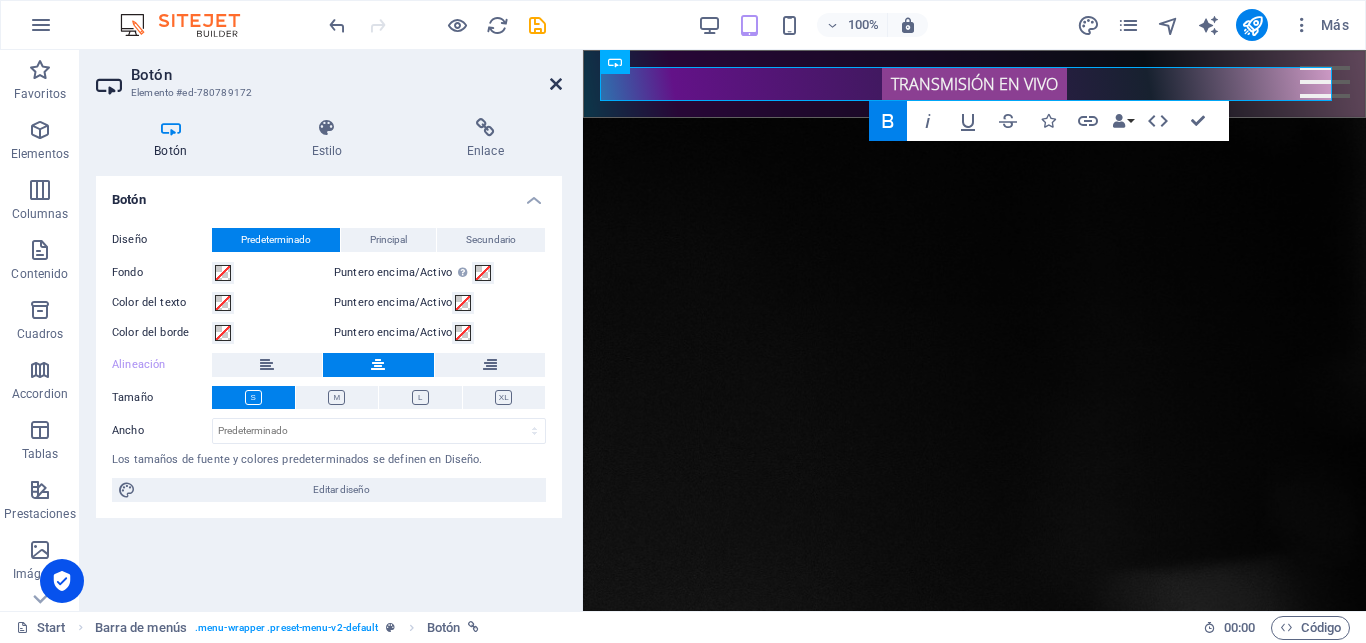 click at bounding box center (556, 84) 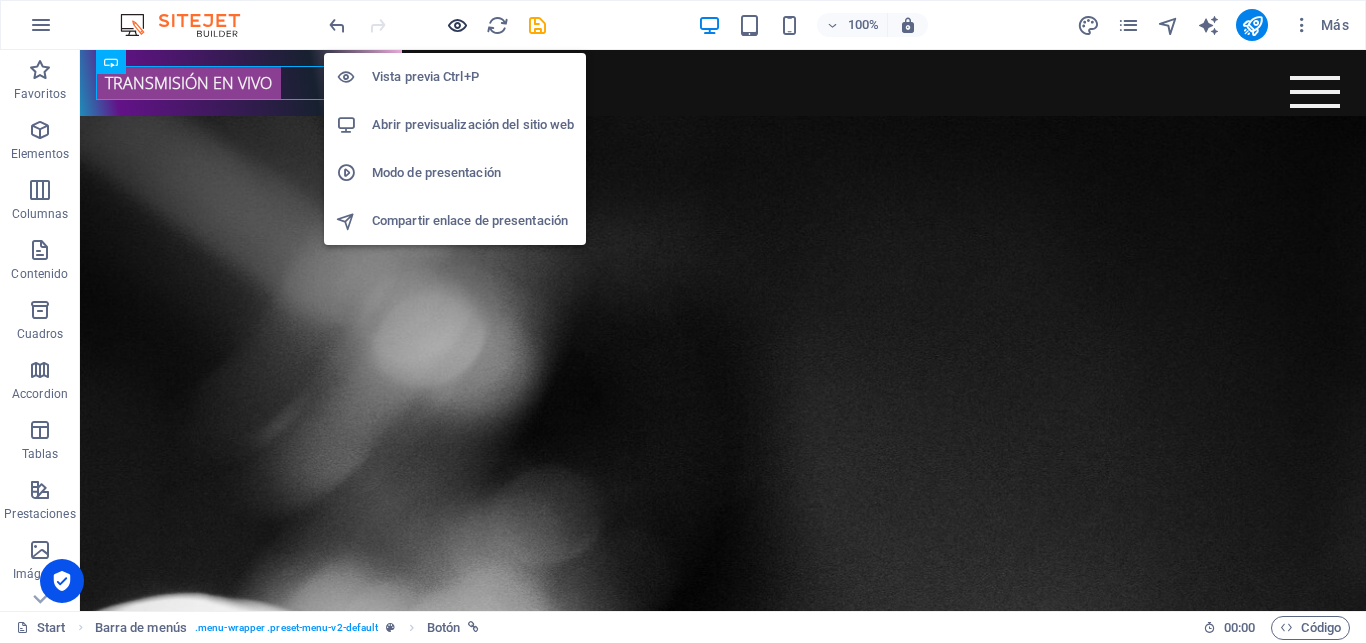 click at bounding box center (457, 25) 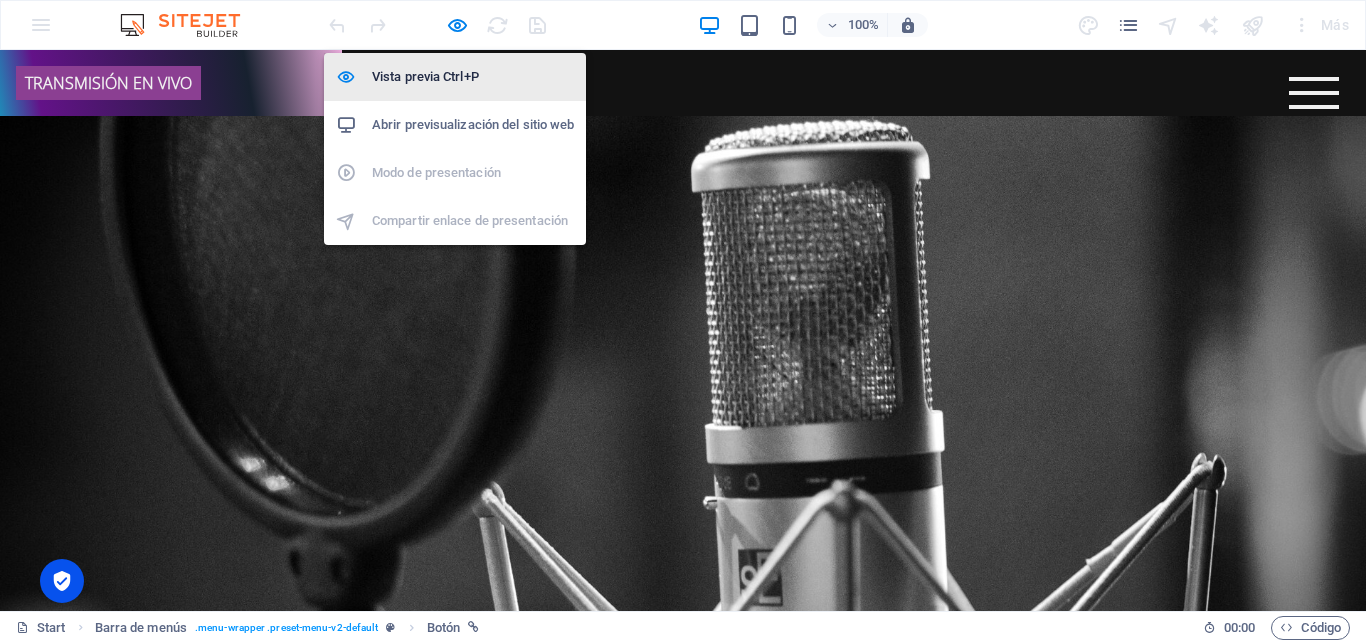 click on "Vista previa Ctrl+P" at bounding box center (473, 77) 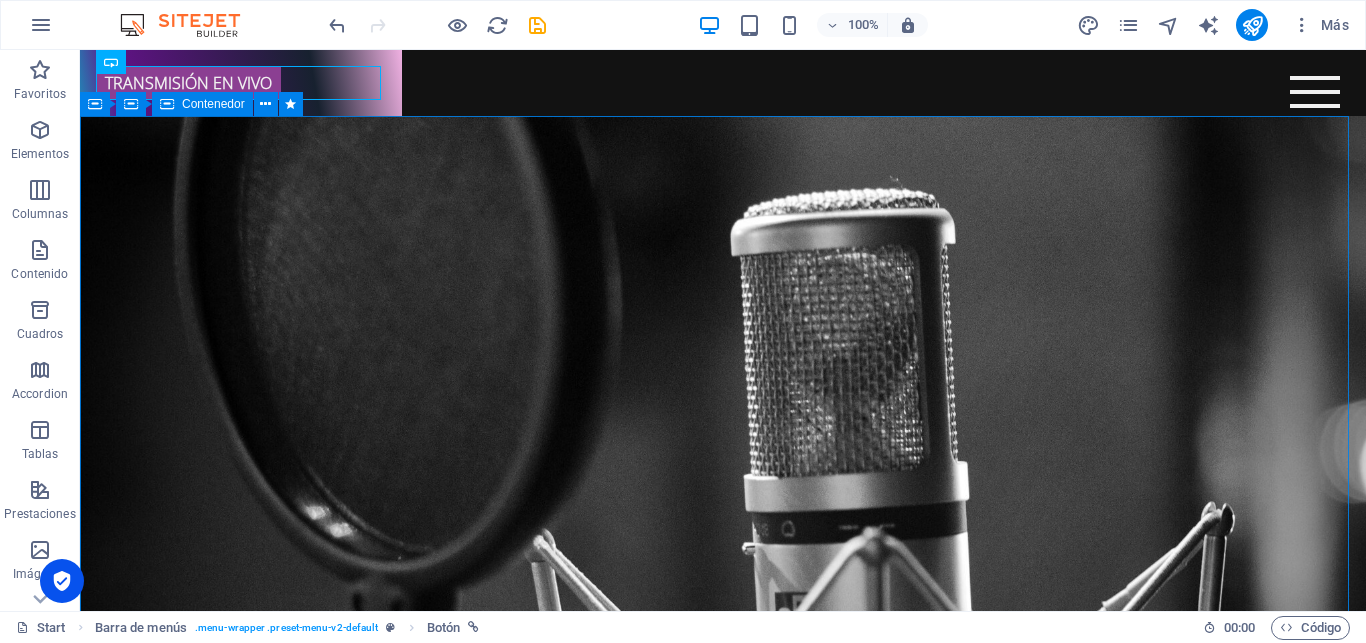 click on "Contenedor" at bounding box center [213, 104] 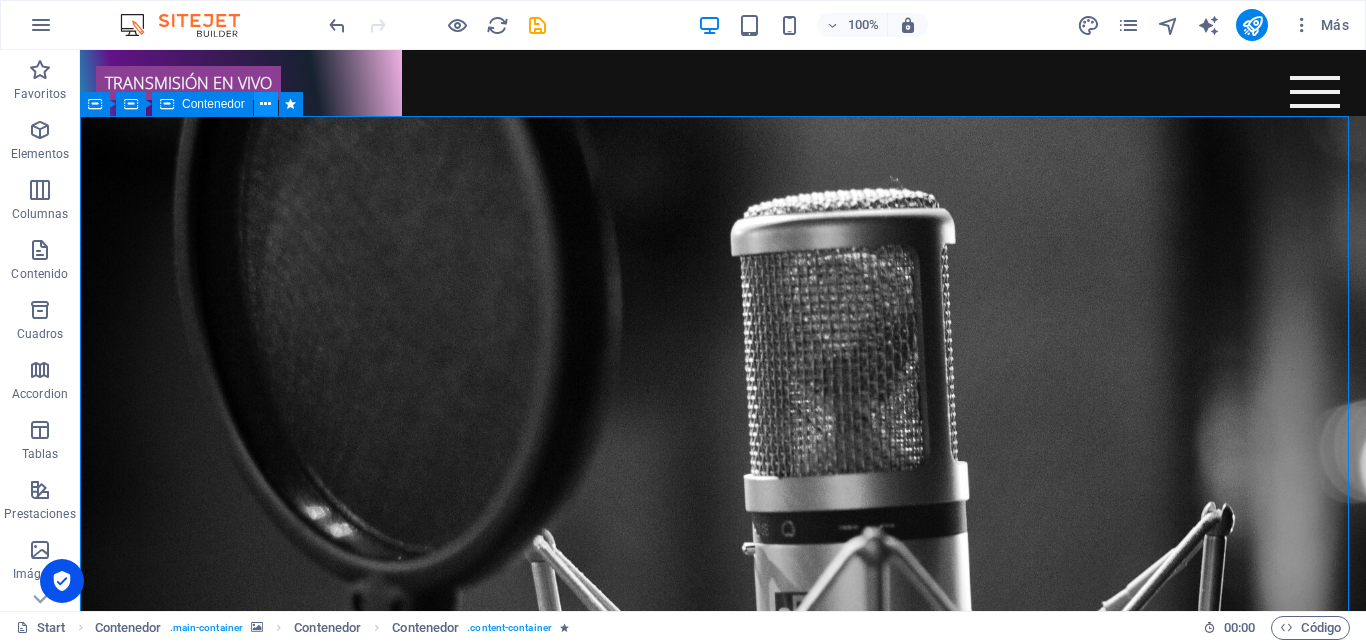 click at bounding box center [265, 104] 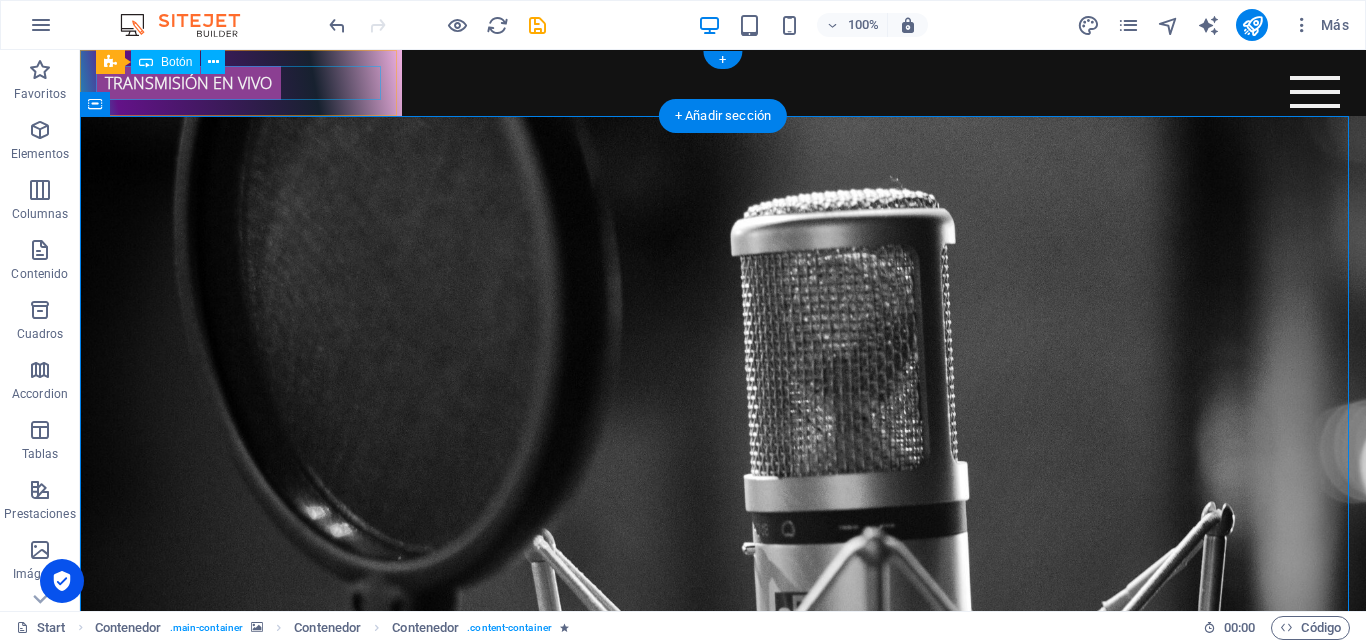 click on "TRANSMISIÓN EN VIVO" at bounding box center [241, 83] 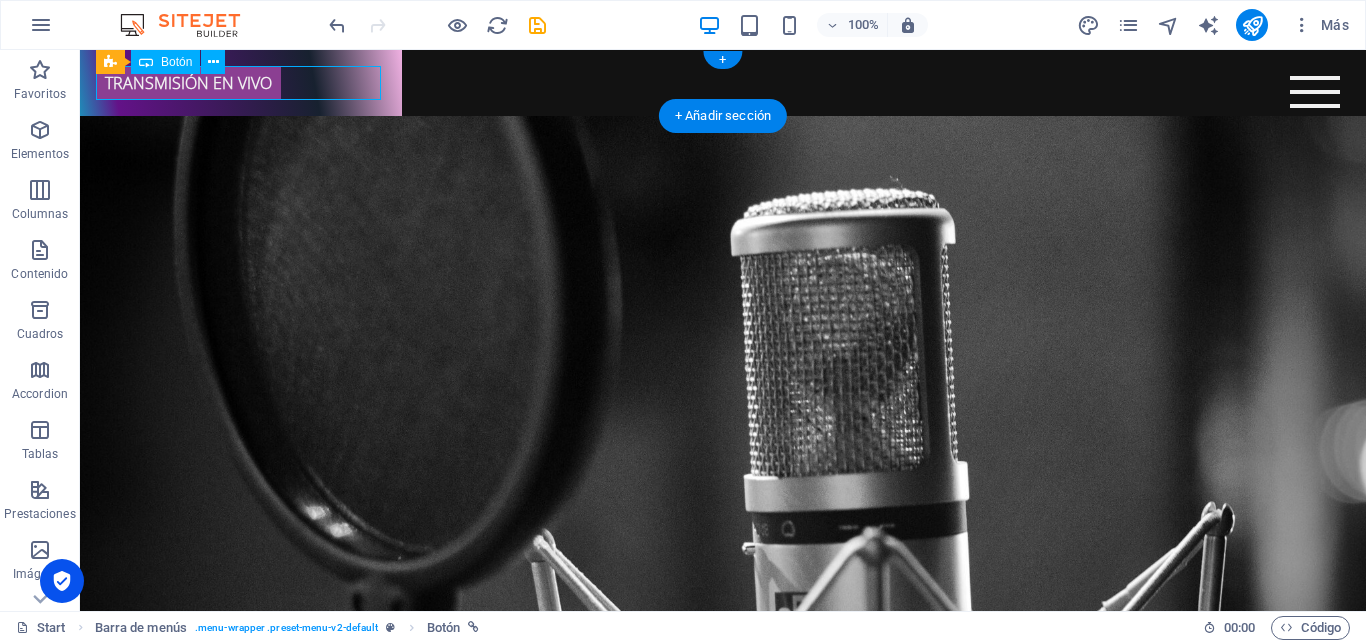 click on "TRANSMISIÓN EN VIVO" at bounding box center [241, 83] 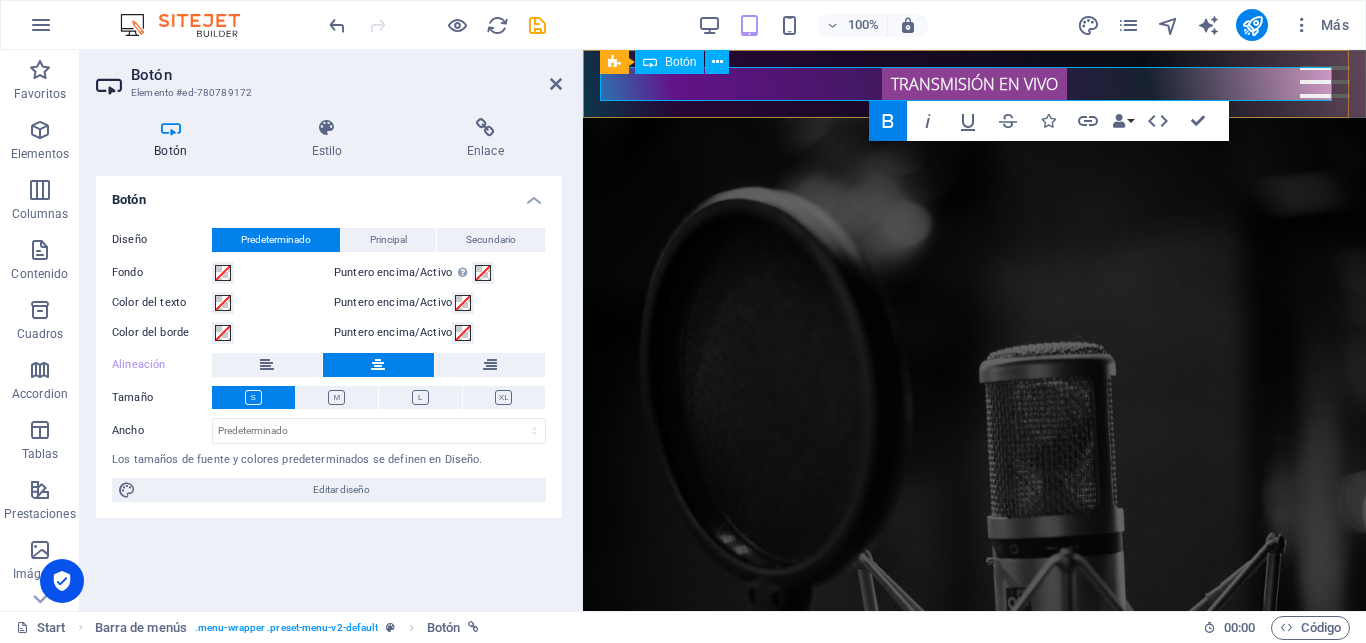click on "TRANSMISIÓN EN VIVO" at bounding box center (974, 84) 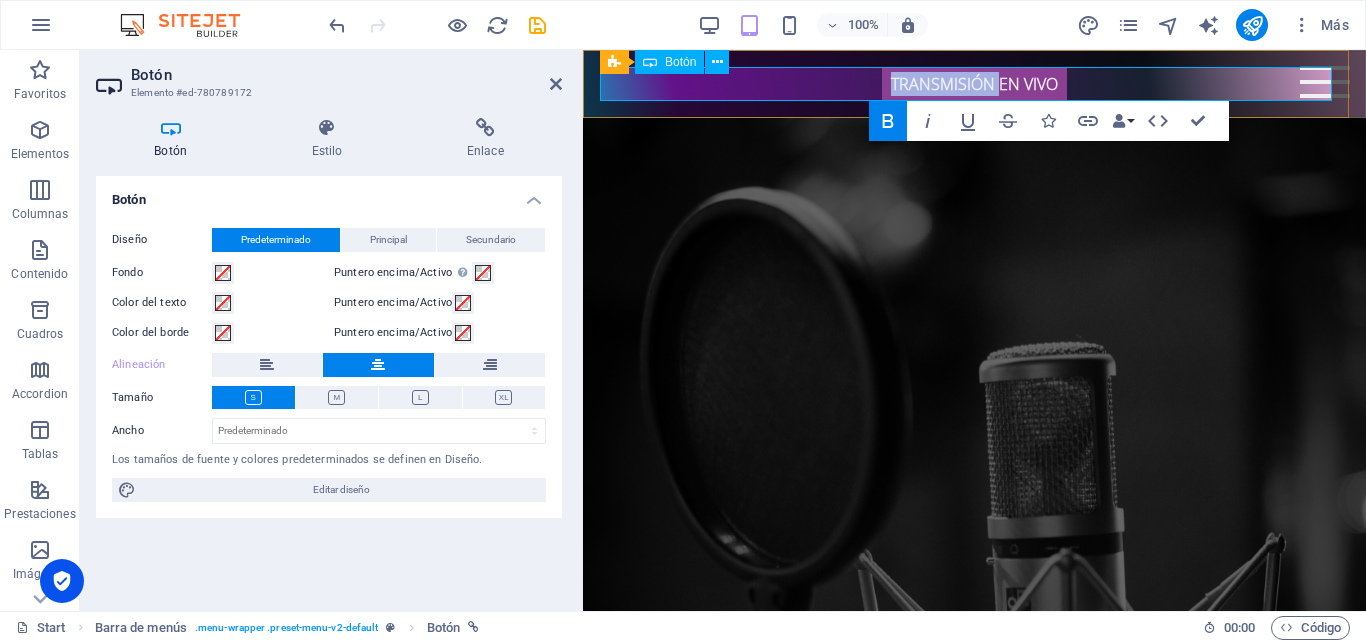 click on "TRANSMISIÓN EN VIVO" at bounding box center [974, 84] 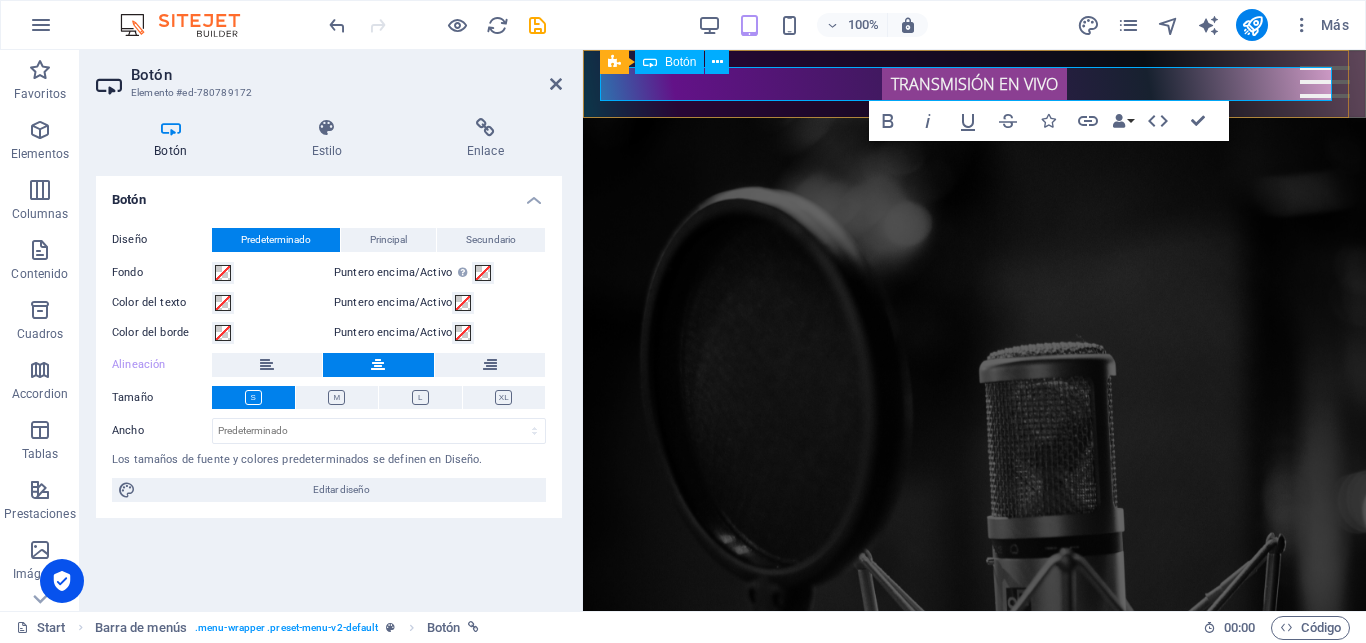 click on "TRANSMISIÓN EN VIVO" at bounding box center (974, 84) 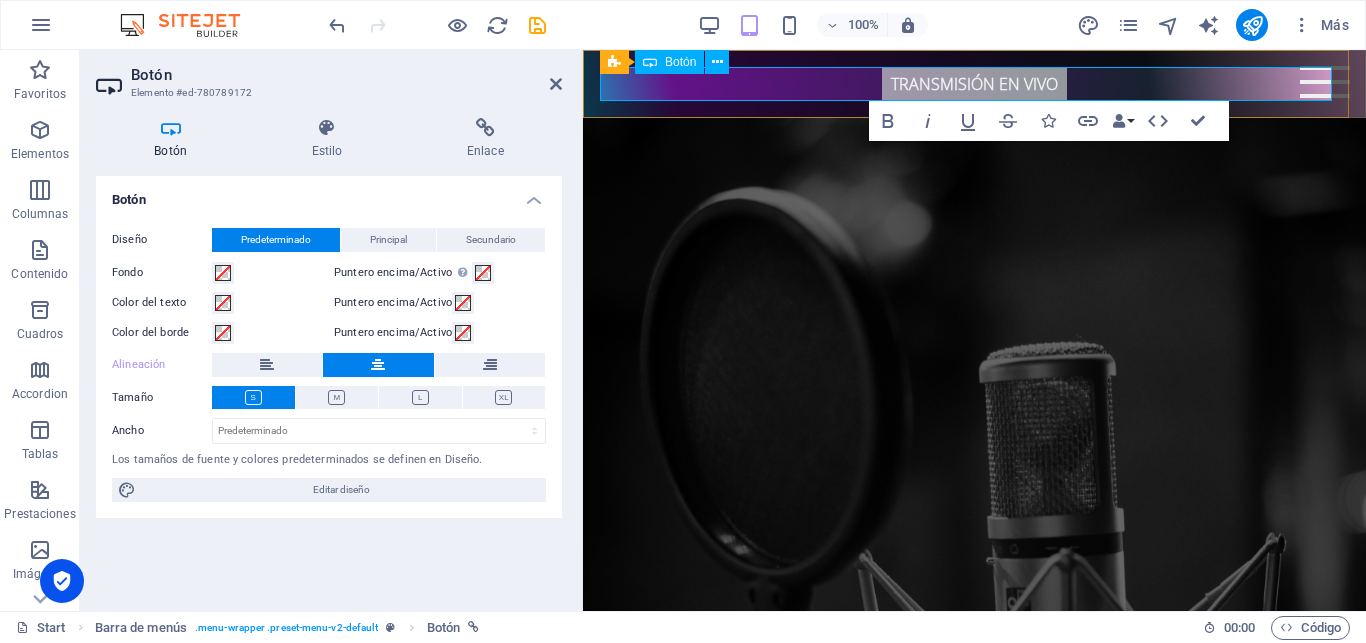 click on "TRANSMISIÓN EN VIVO" at bounding box center [974, 84] 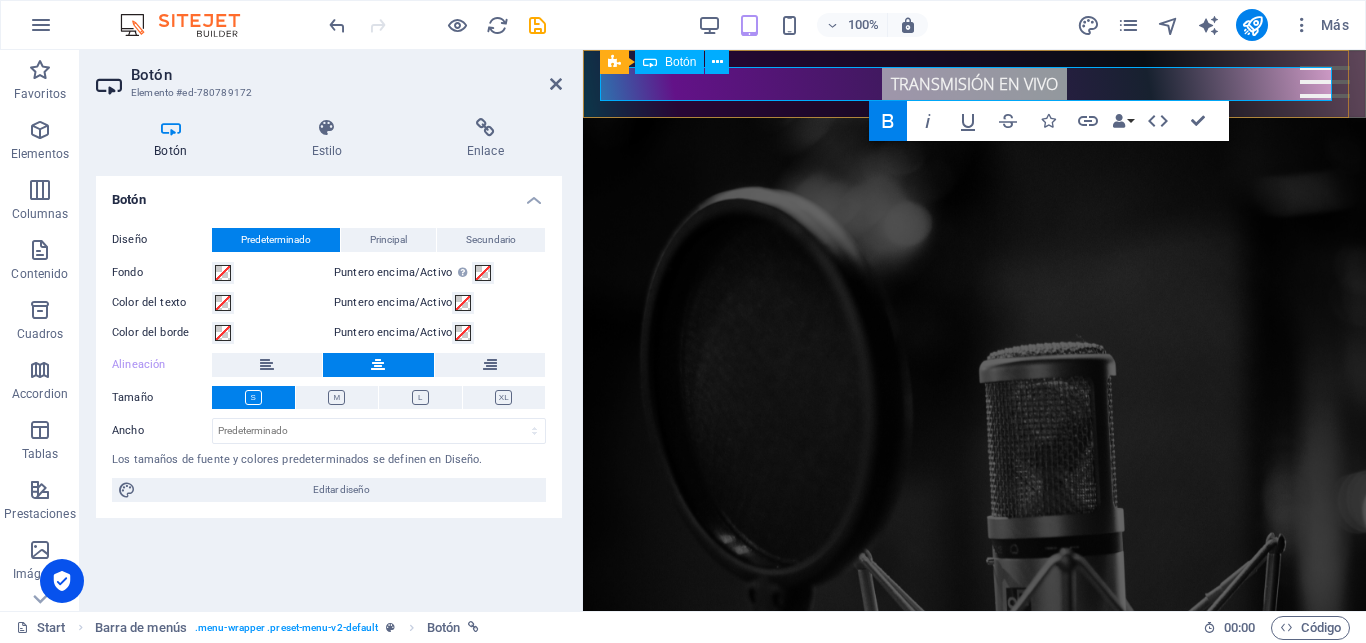 type 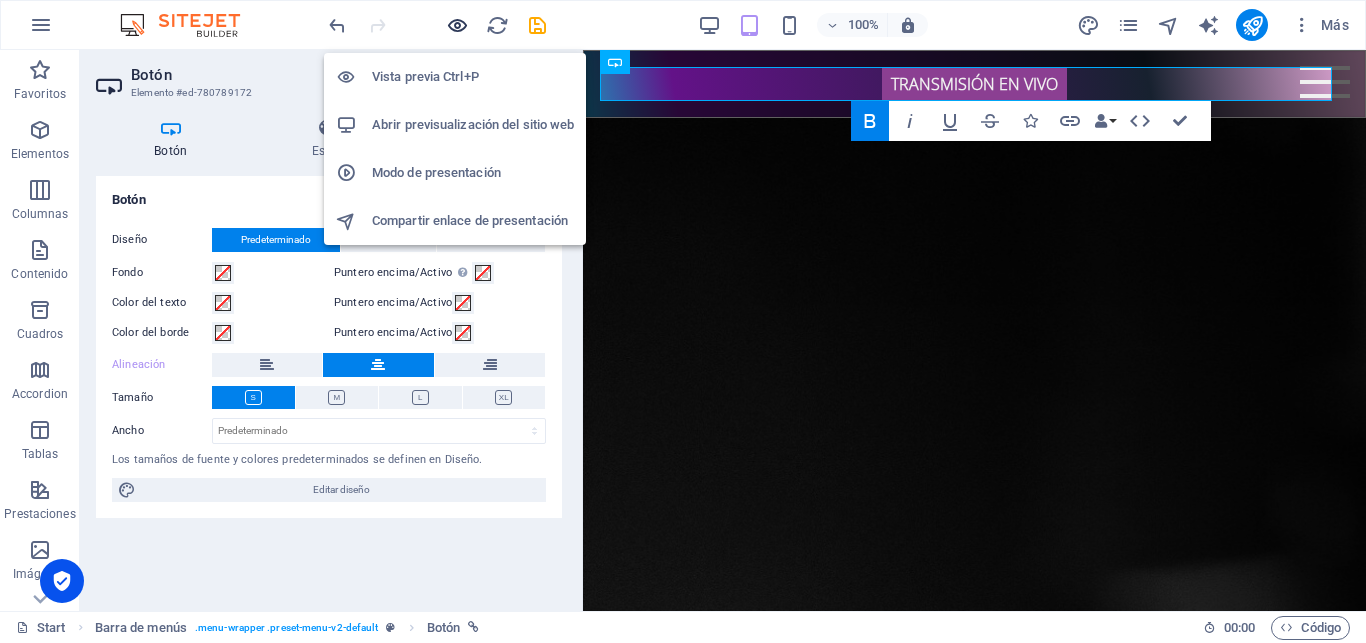 click at bounding box center (457, 25) 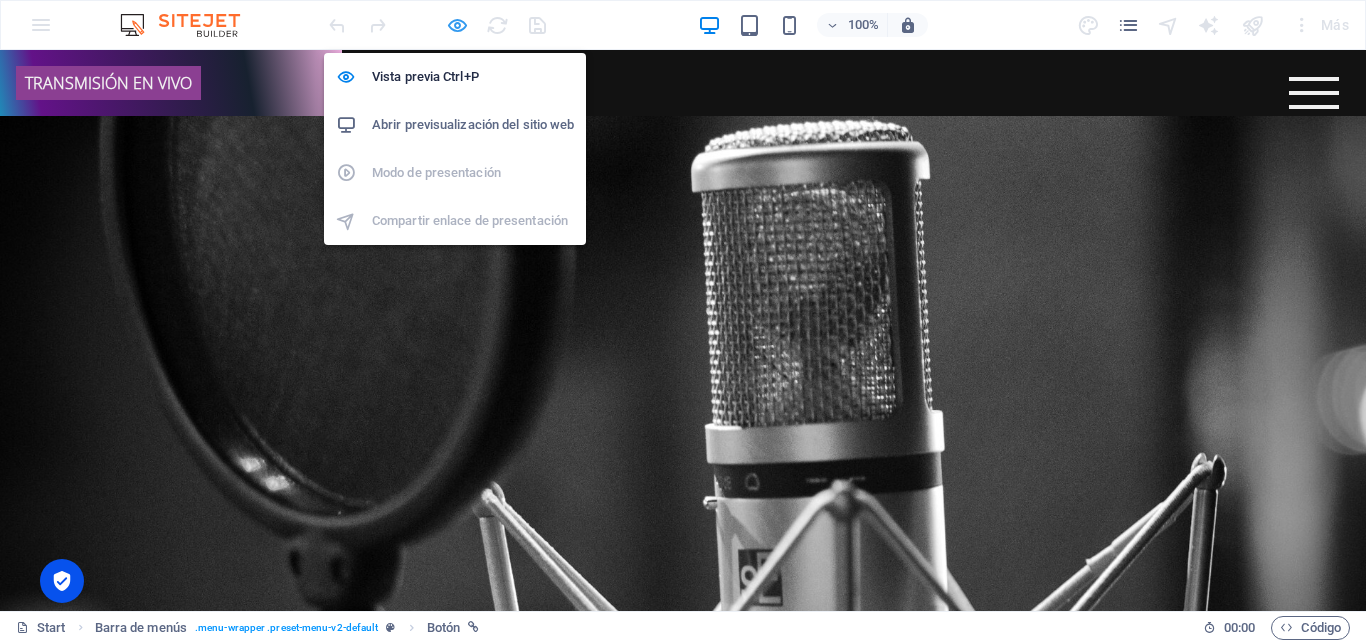 click at bounding box center (457, 25) 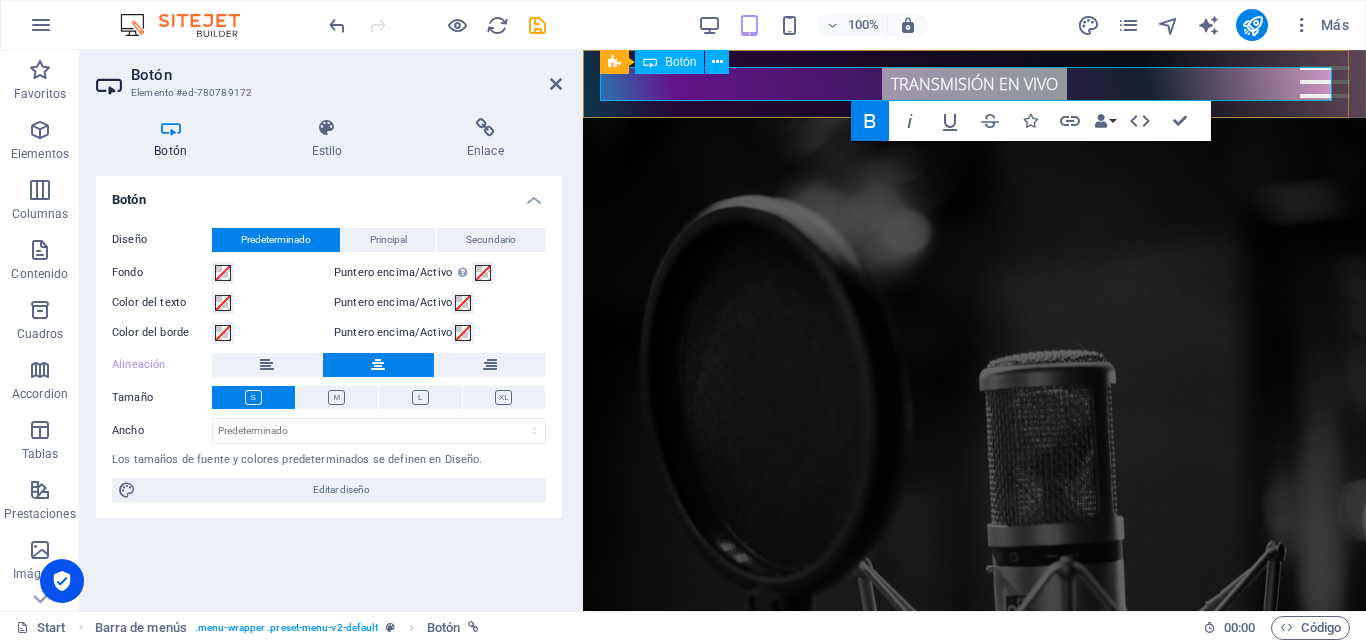 click on "TRANSMISIÓN EN VIVO" at bounding box center (974, 84) 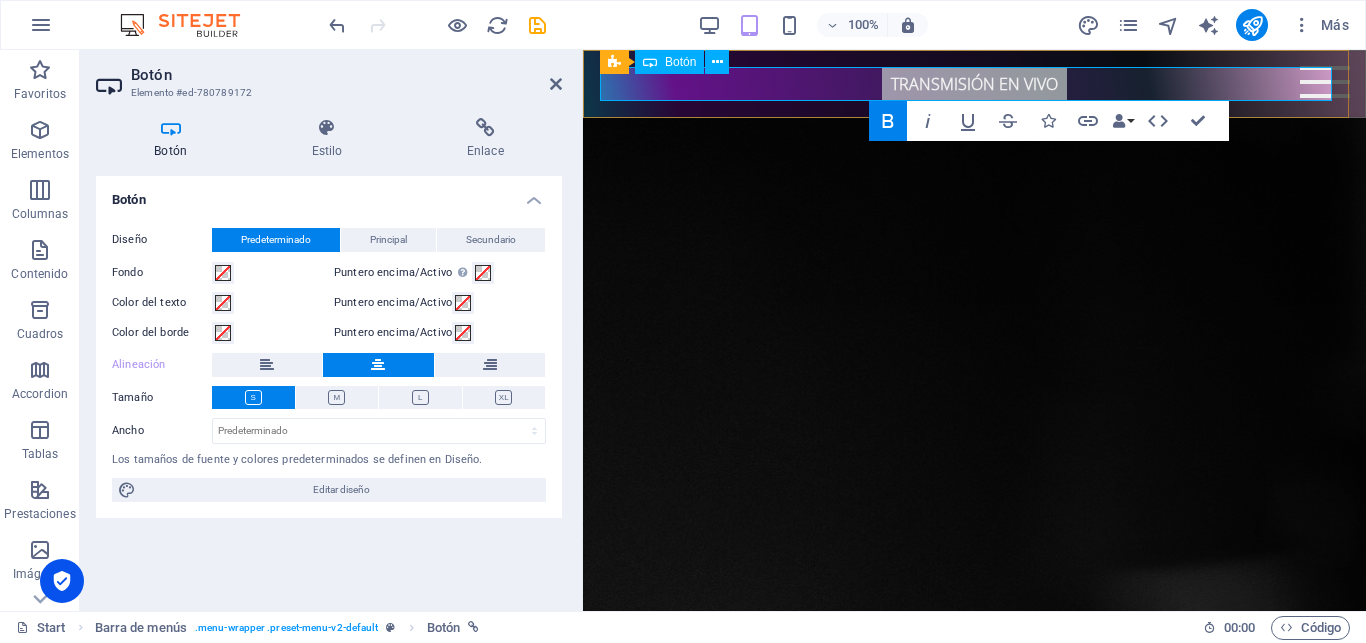 click on "TRANSMISIÓN EN VIVO" at bounding box center (974, 84) 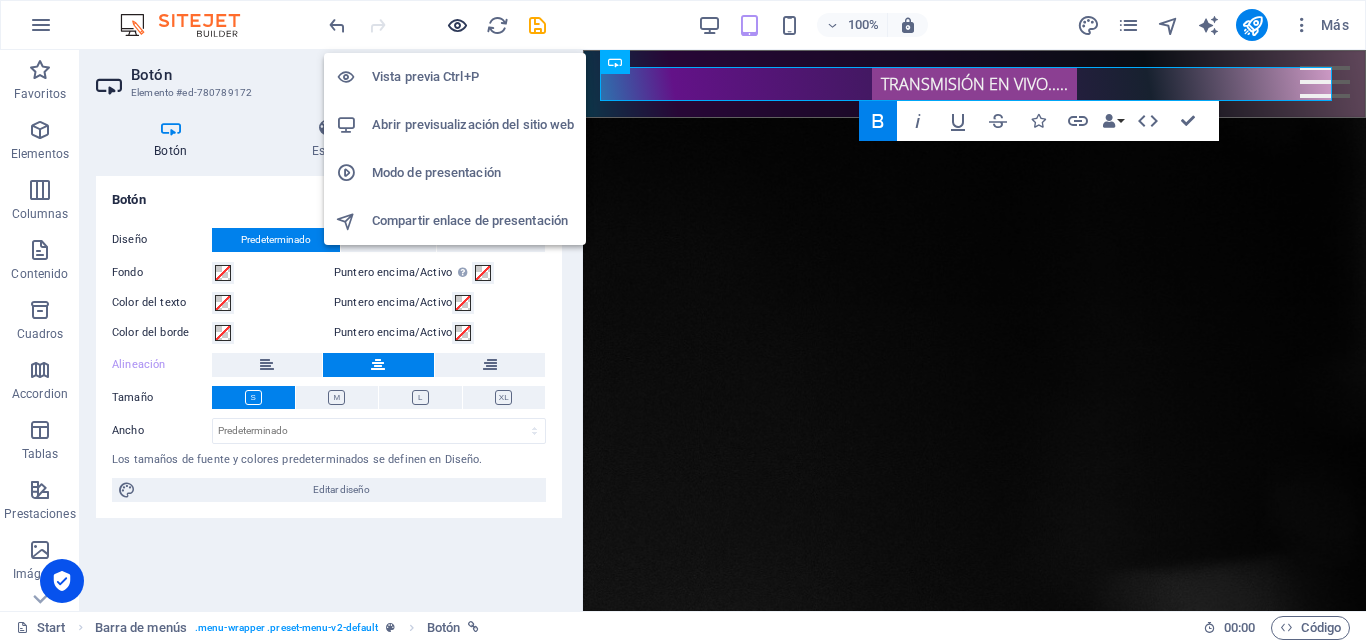click at bounding box center [457, 25] 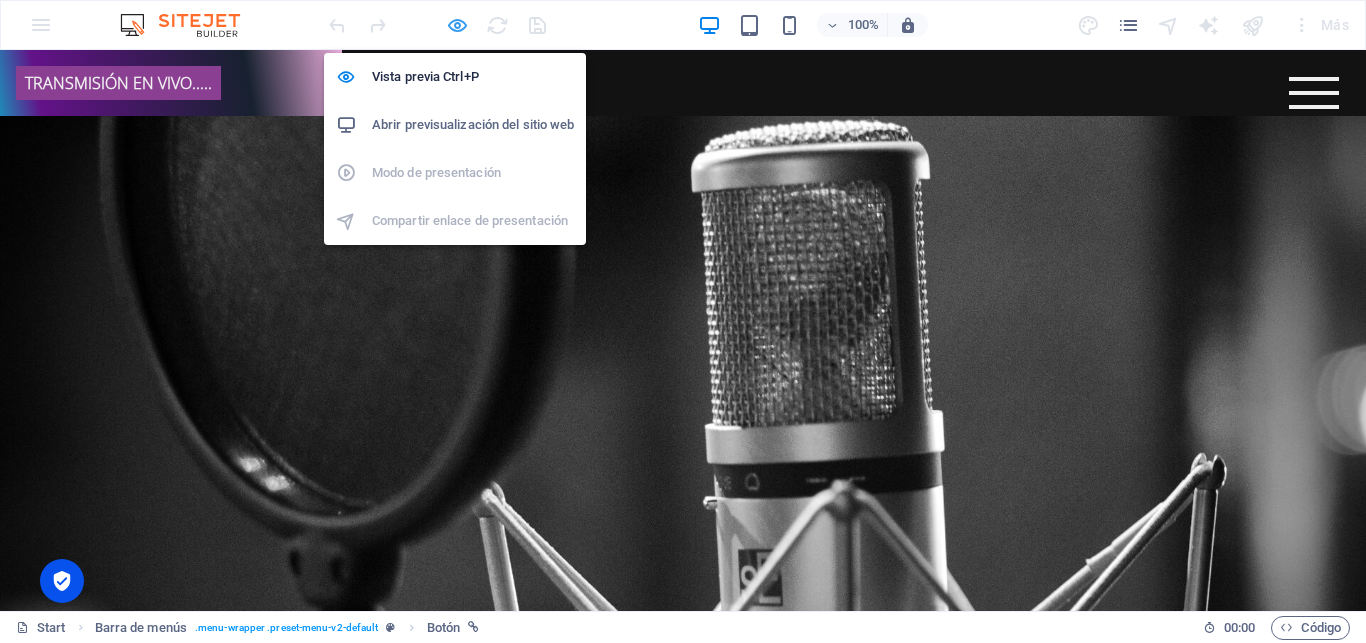 click at bounding box center [457, 25] 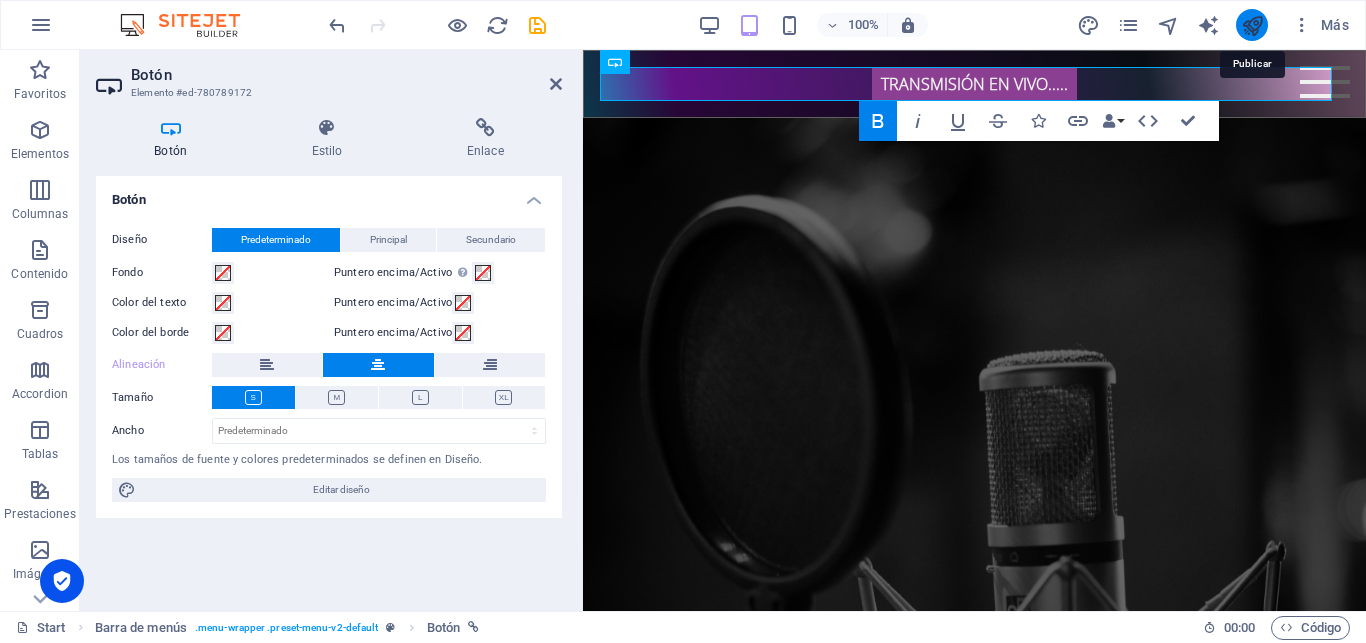 click at bounding box center [1252, 25] 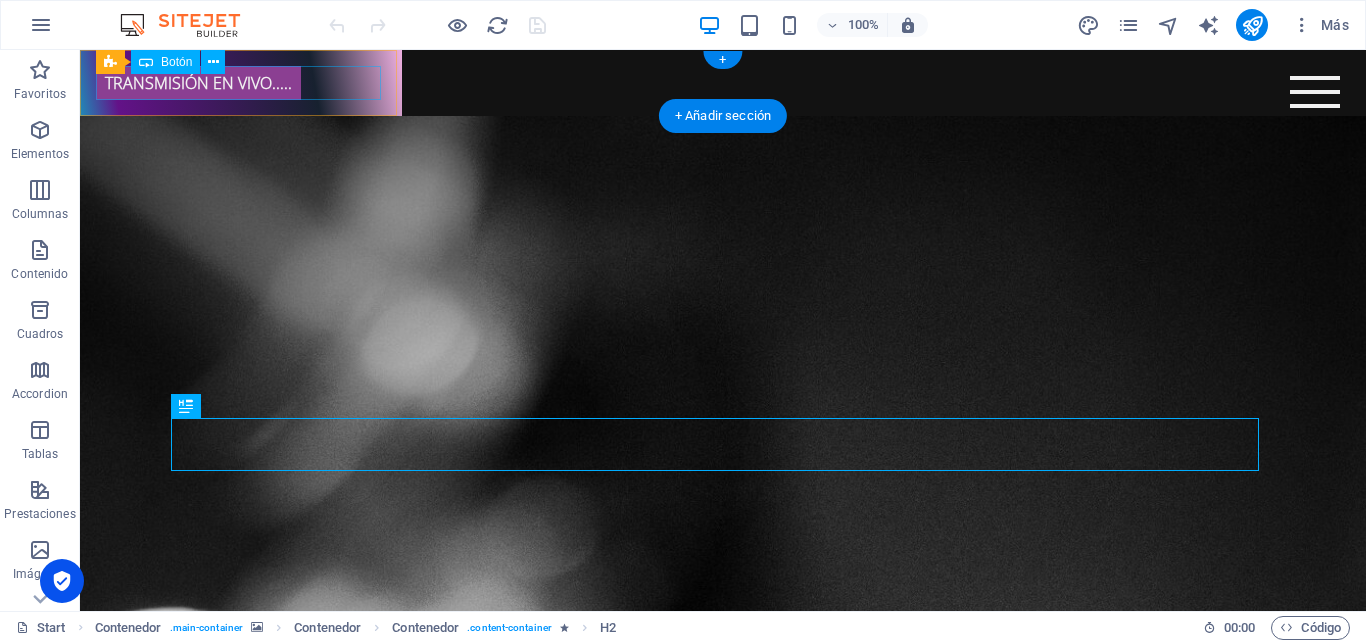 scroll, scrollTop: 0, scrollLeft: 0, axis: both 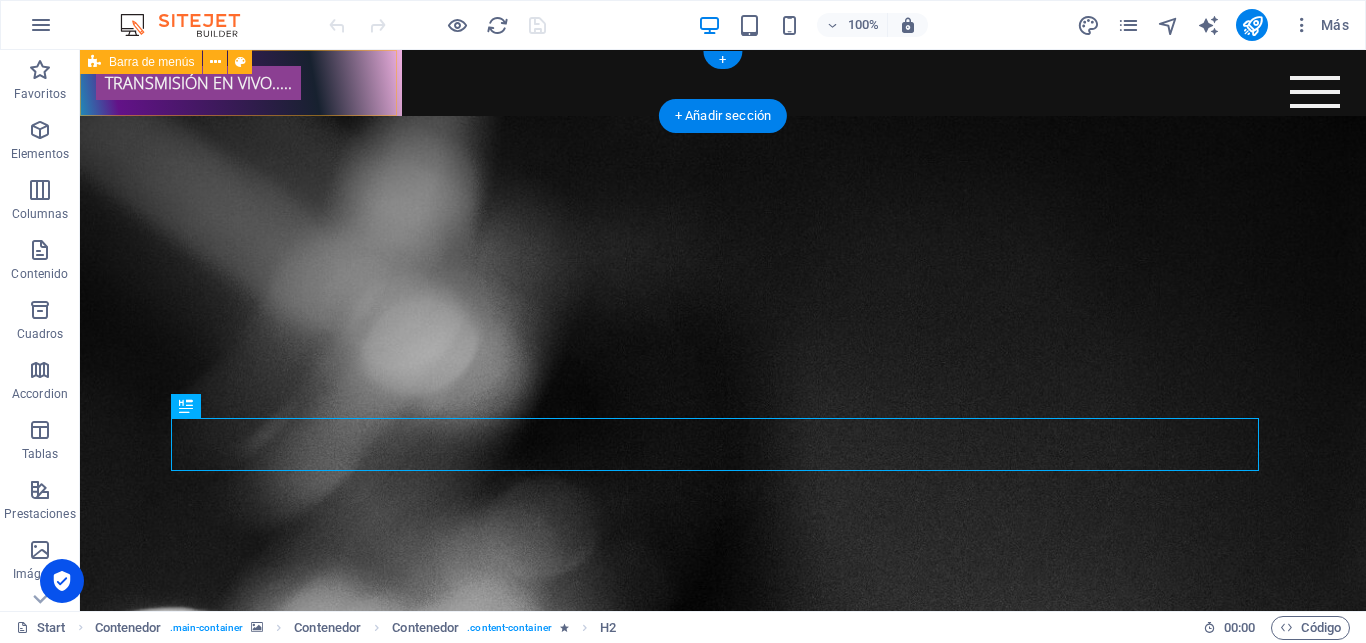 click on "TRANSMISIÓN EN VIVO..... INICIO NTC RADIO Contáctanos" at bounding box center (241, 83) 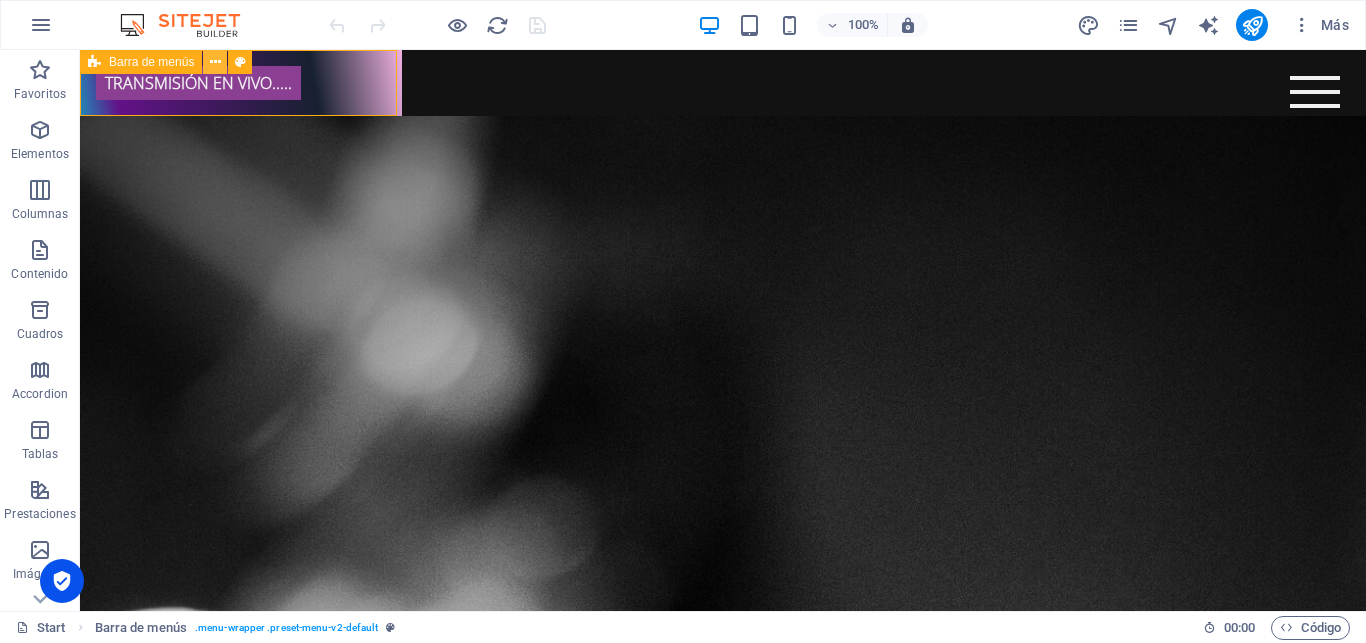click at bounding box center (215, 62) 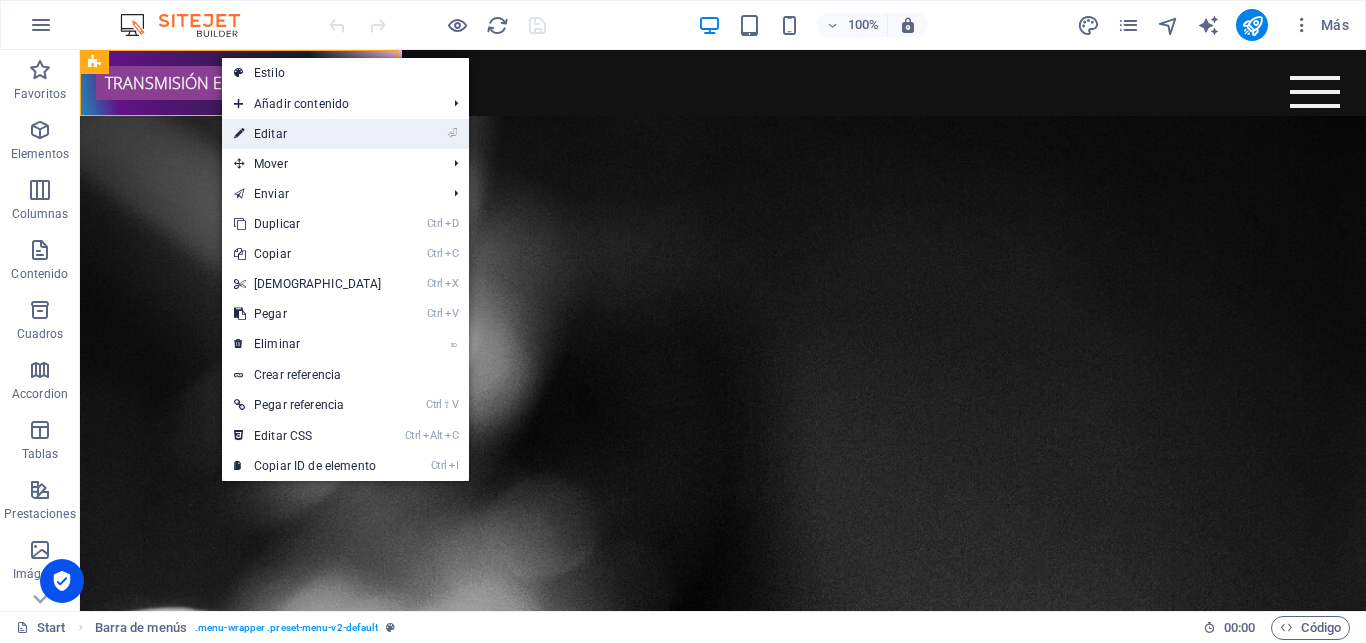 click on "⏎  Editar" at bounding box center (308, 134) 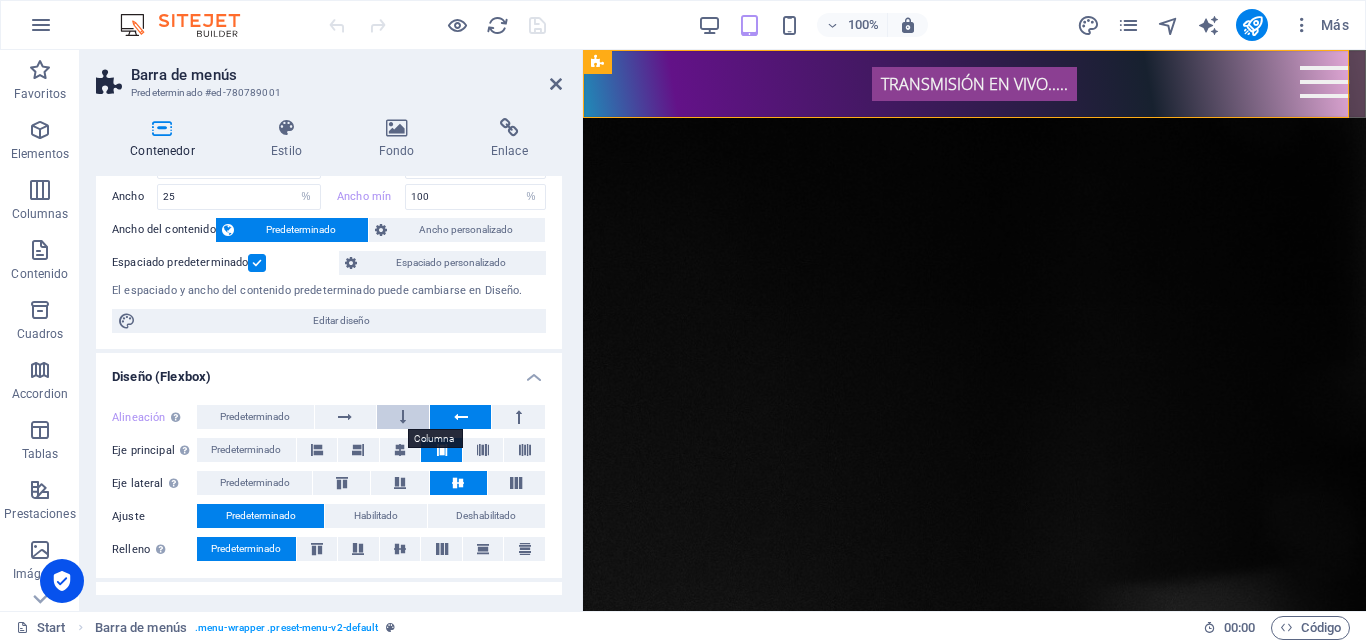 scroll, scrollTop: 185, scrollLeft: 0, axis: vertical 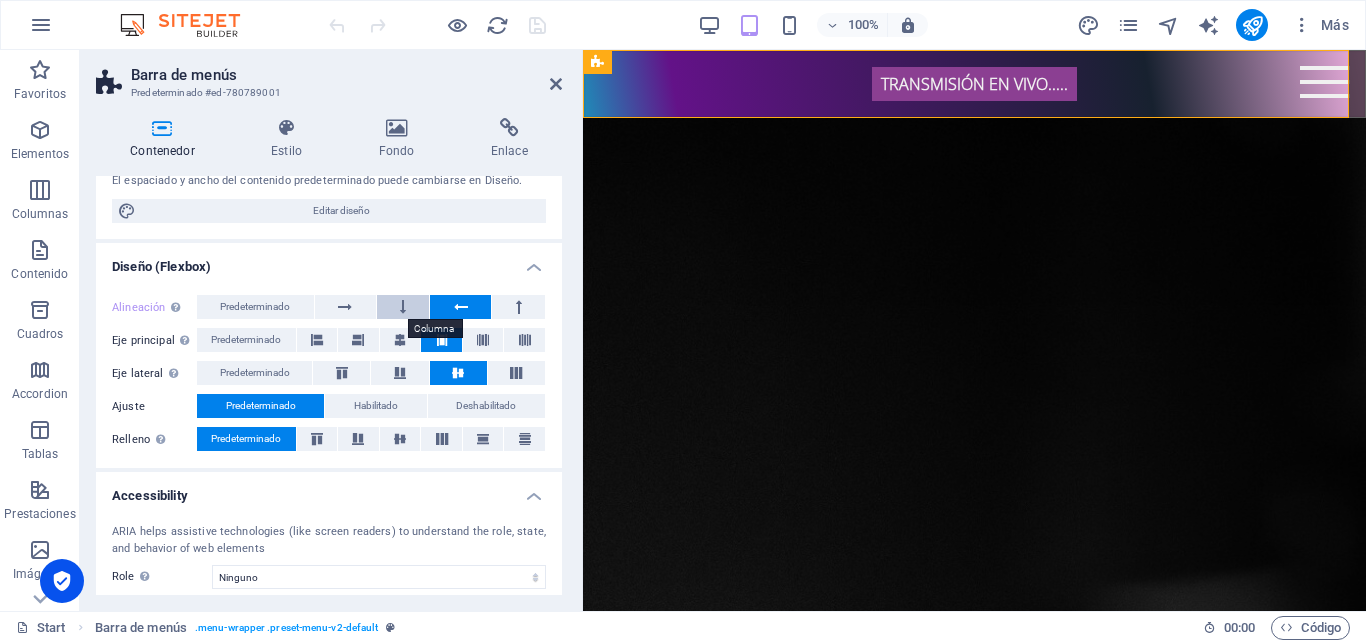 click at bounding box center (403, 307) 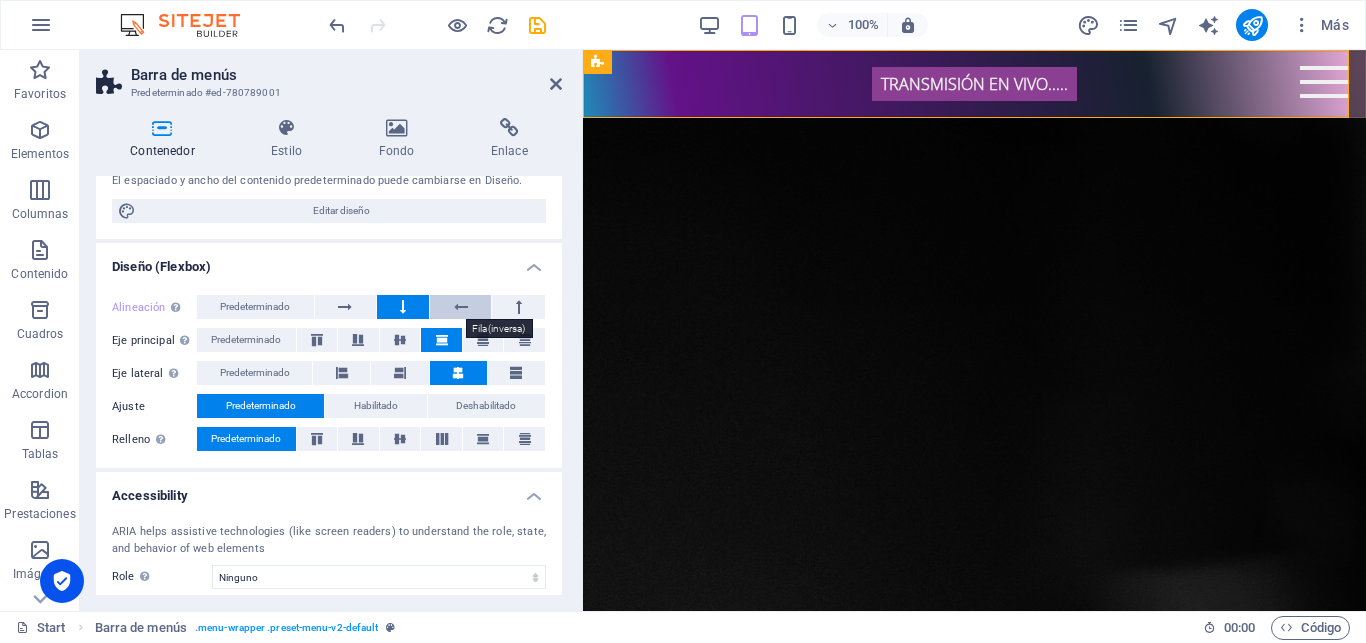click at bounding box center [461, 307] 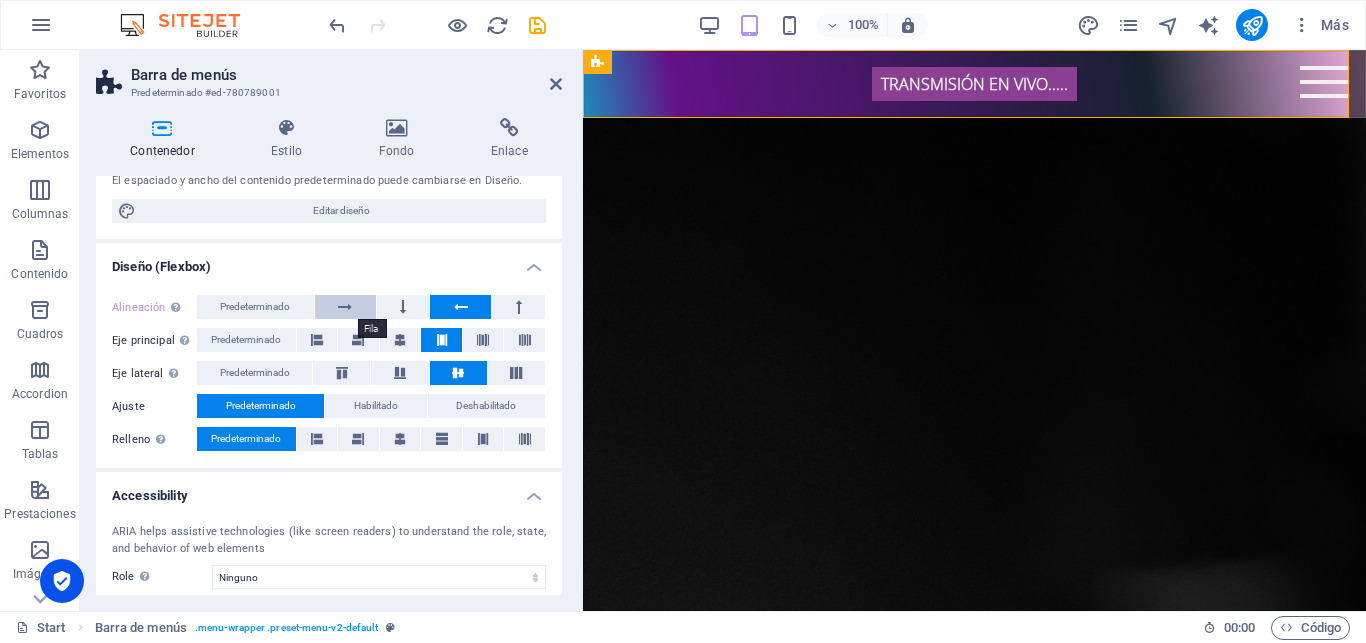 click at bounding box center (345, 307) 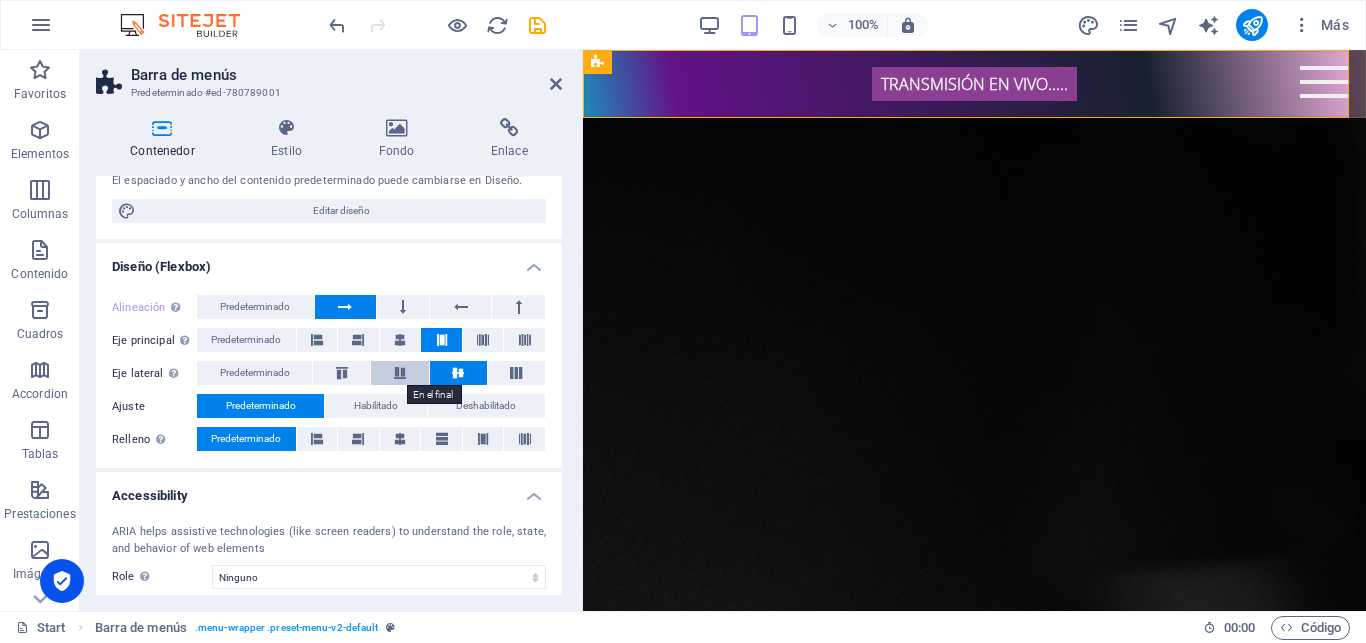 click at bounding box center (400, 373) 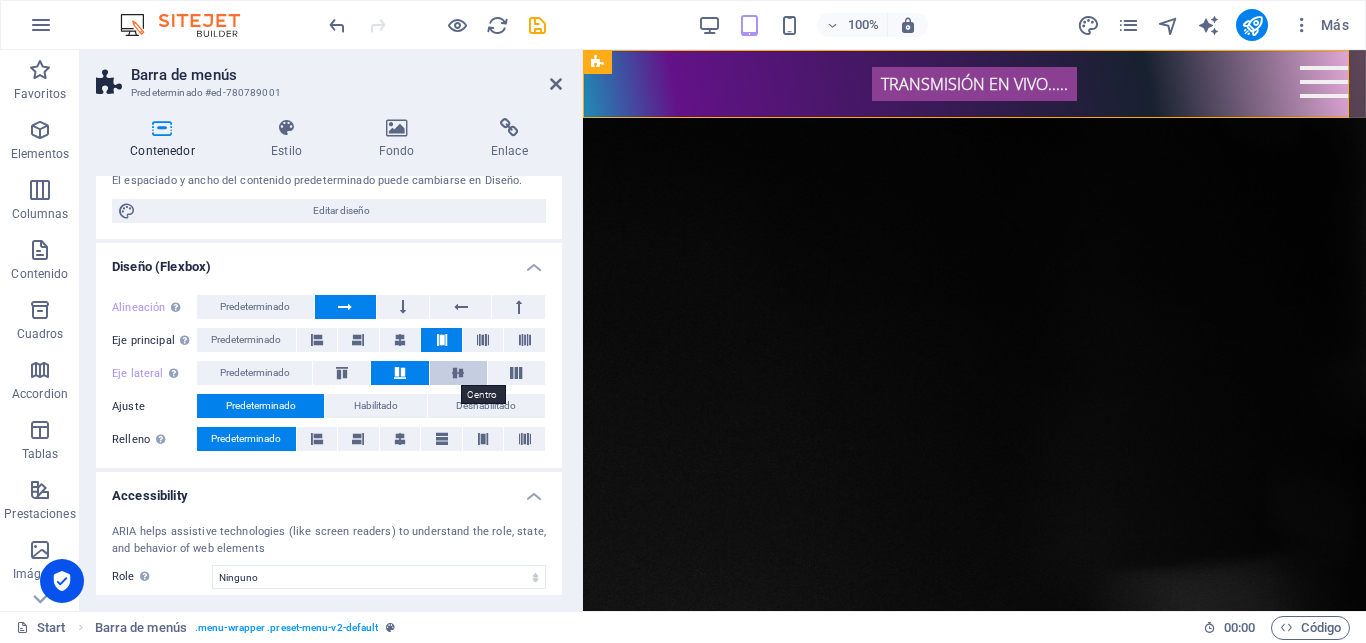 click at bounding box center [458, 373] 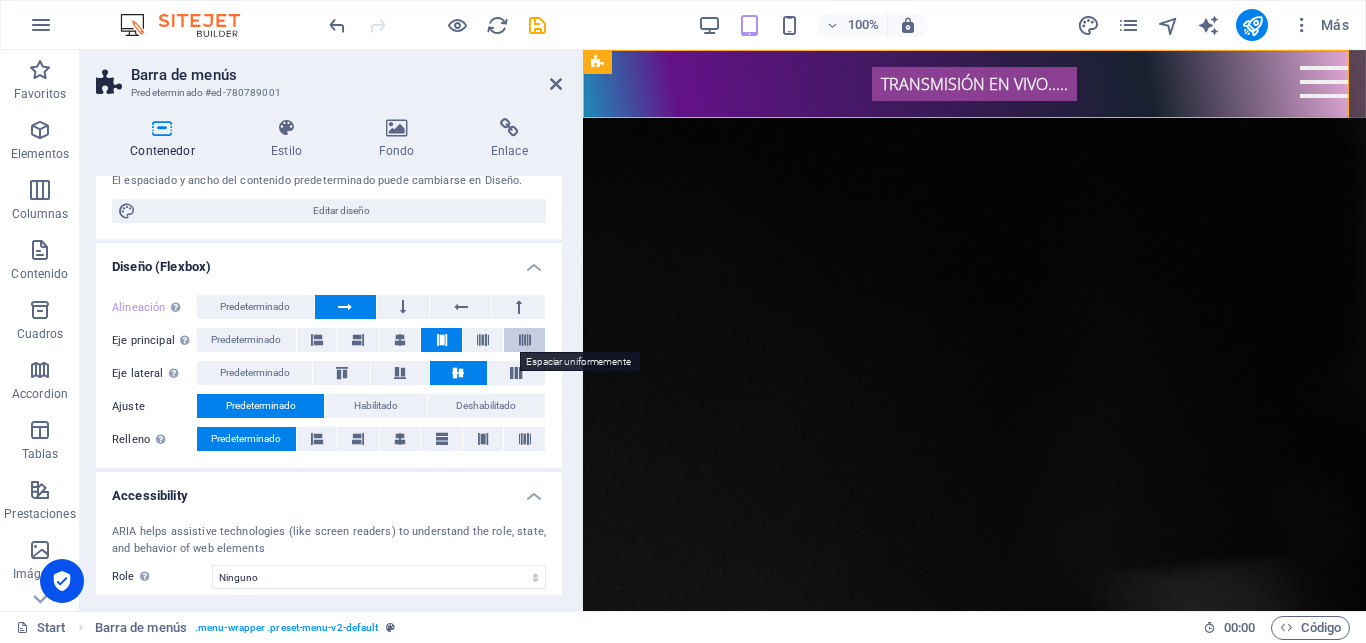 click at bounding box center [524, 340] 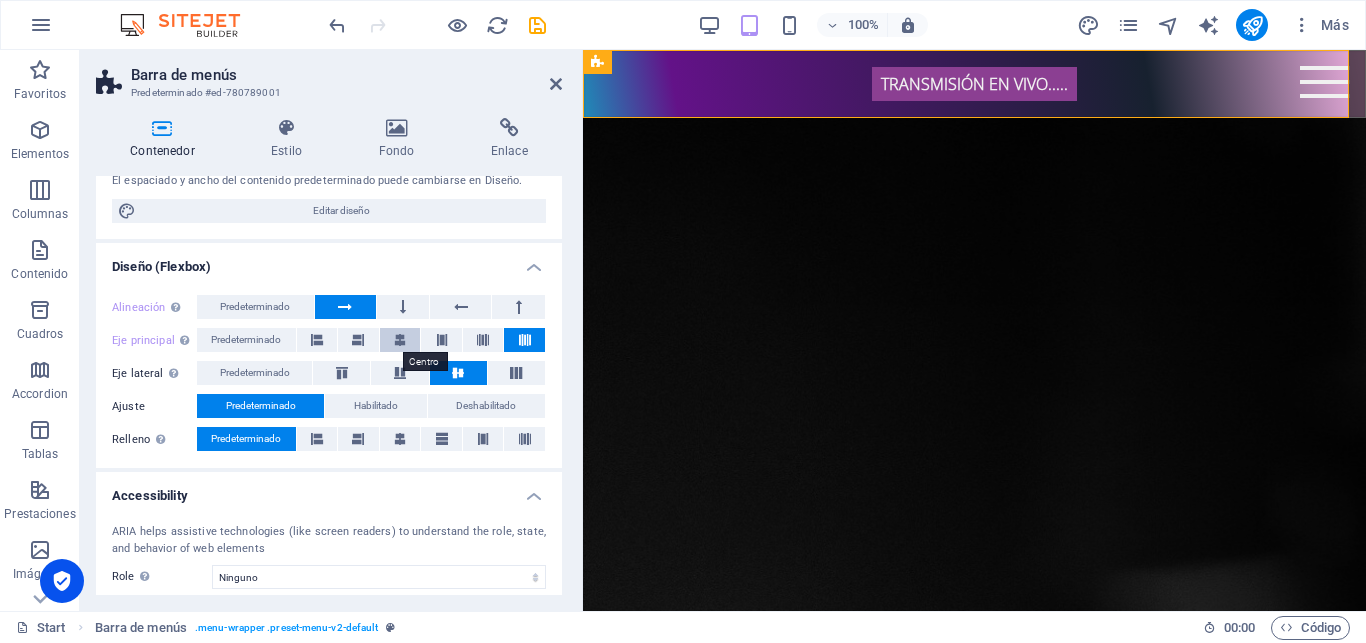 click at bounding box center (400, 340) 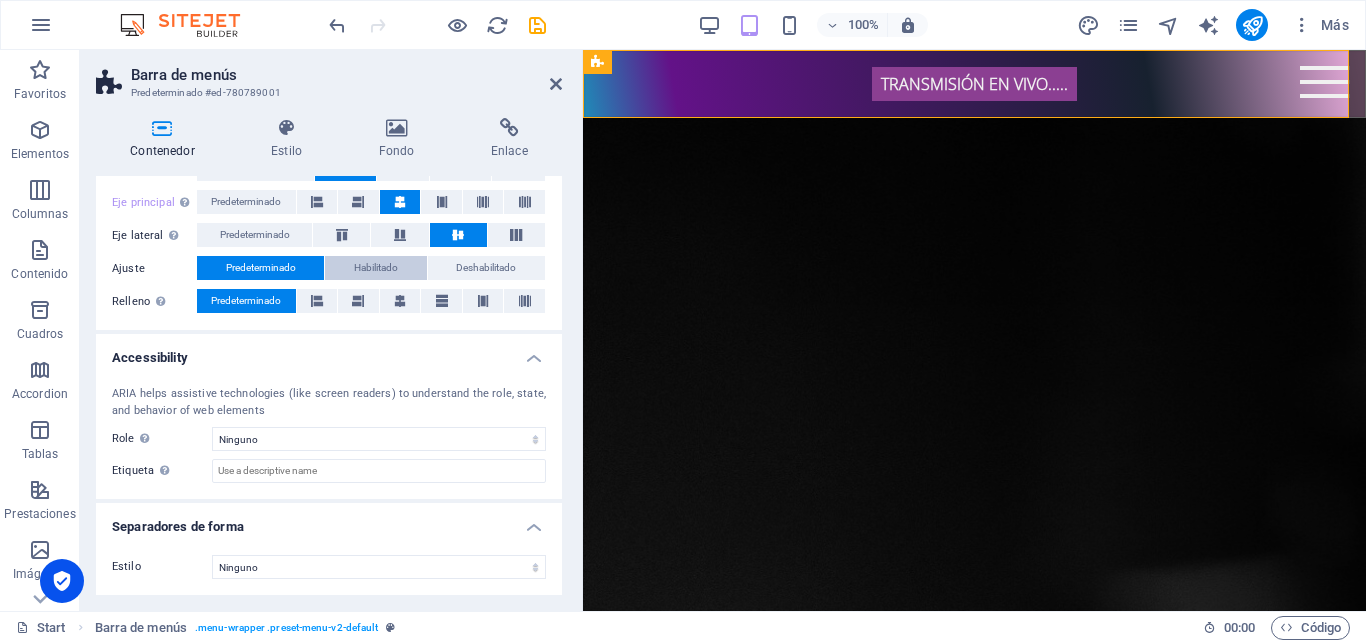 scroll, scrollTop: 0, scrollLeft: 0, axis: both 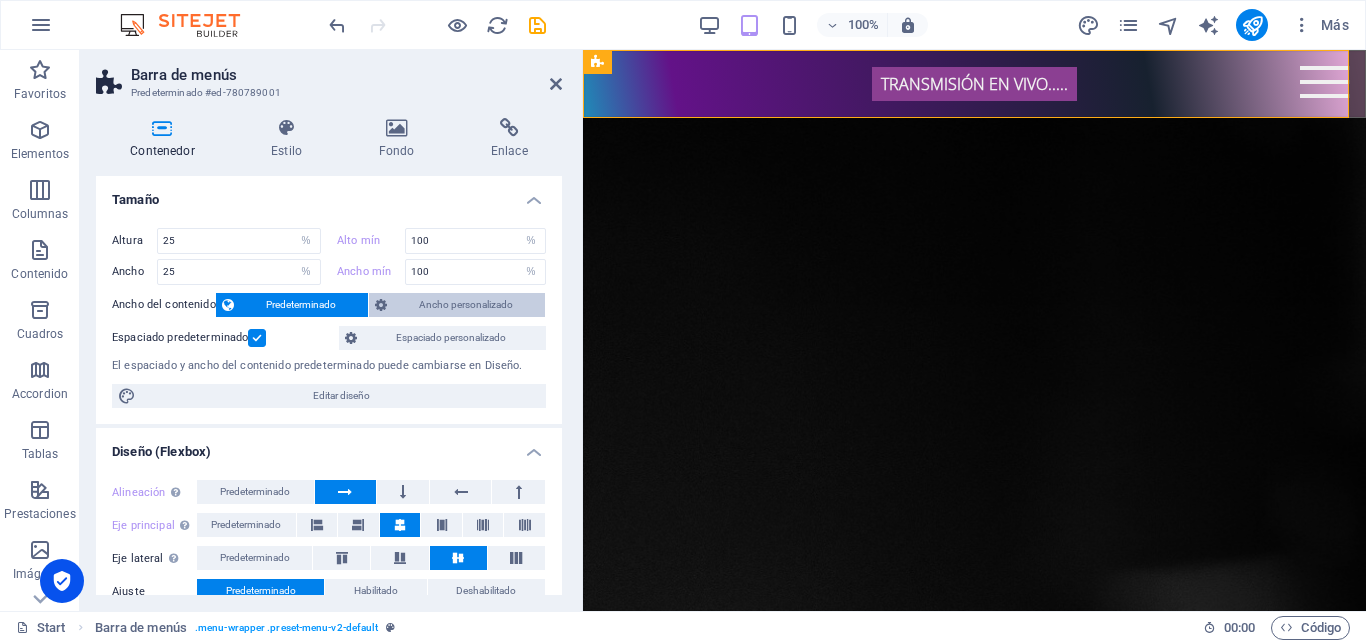 click on "Ancho personalizado" at bounding box center [466, 305] 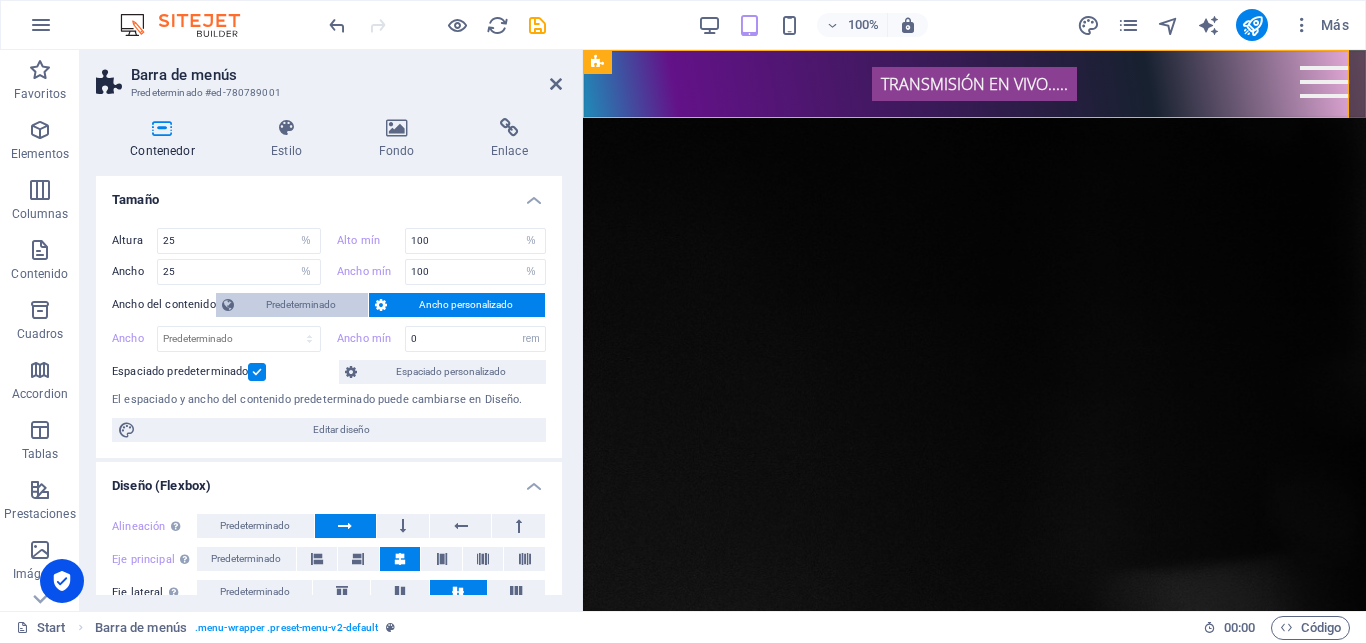 click on "Predeterminado" at bounding box center (301, 305) 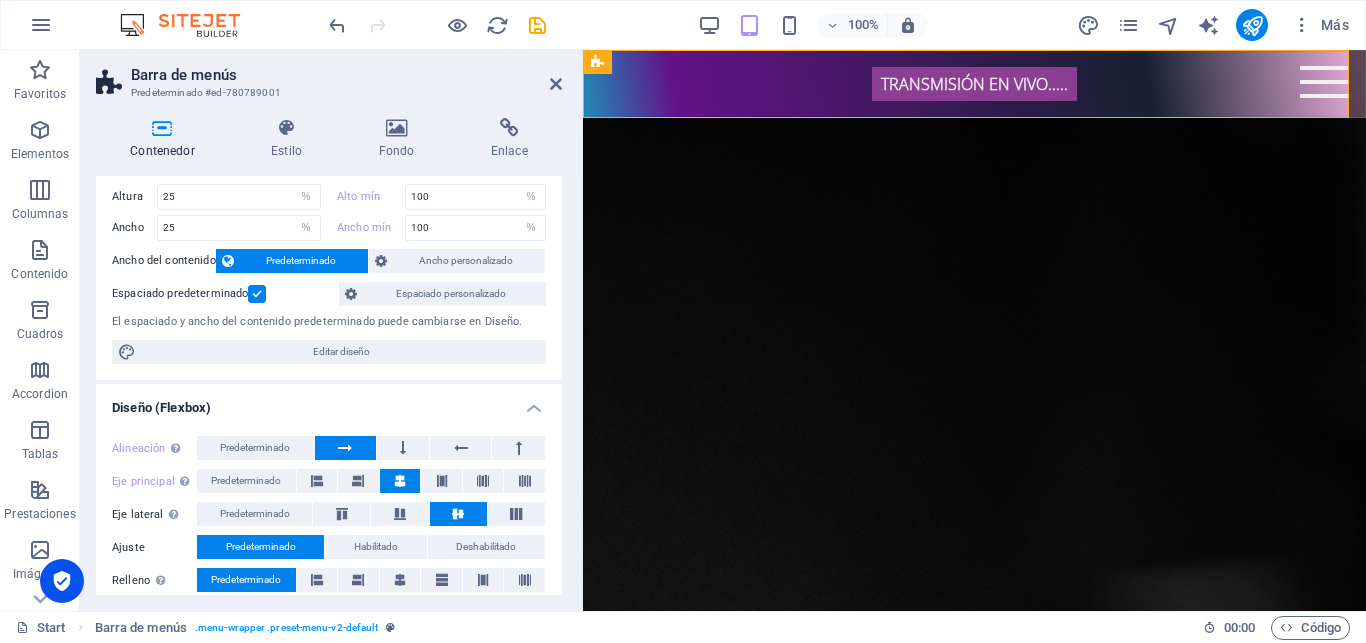 scroll, scrollTop: 47, scrollLeft: 0, axis: vertical 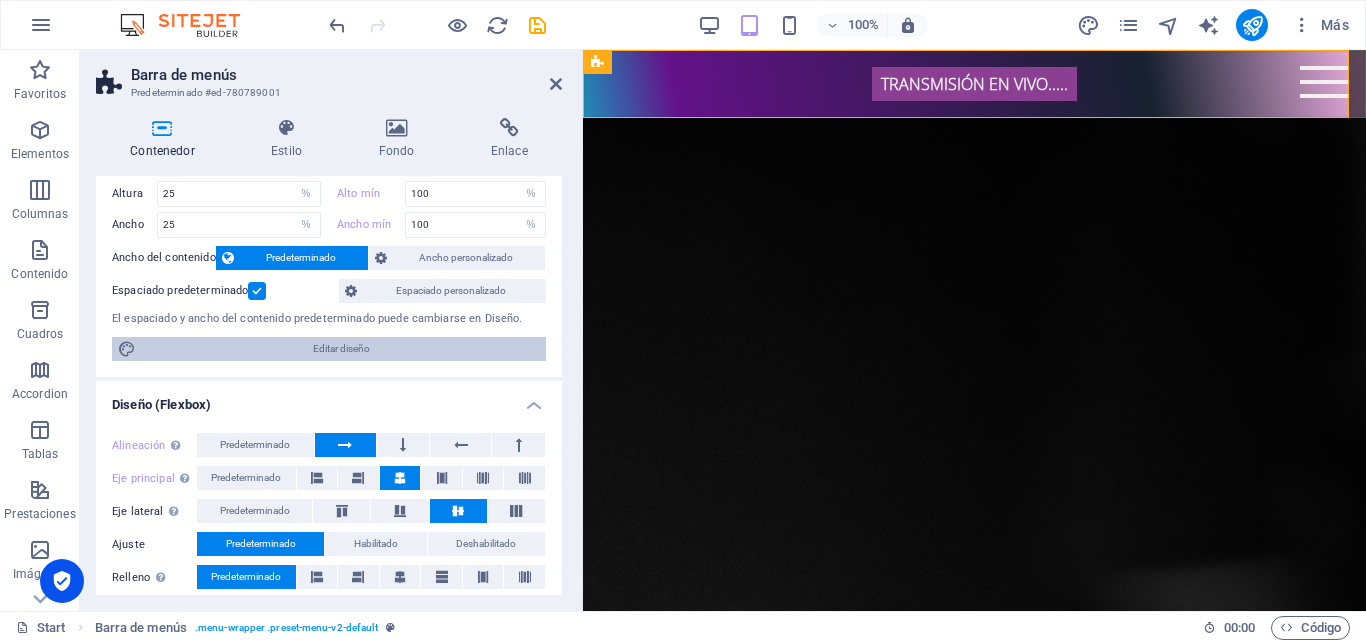 click on "Editar diseño" at bounding box center [341, 349] 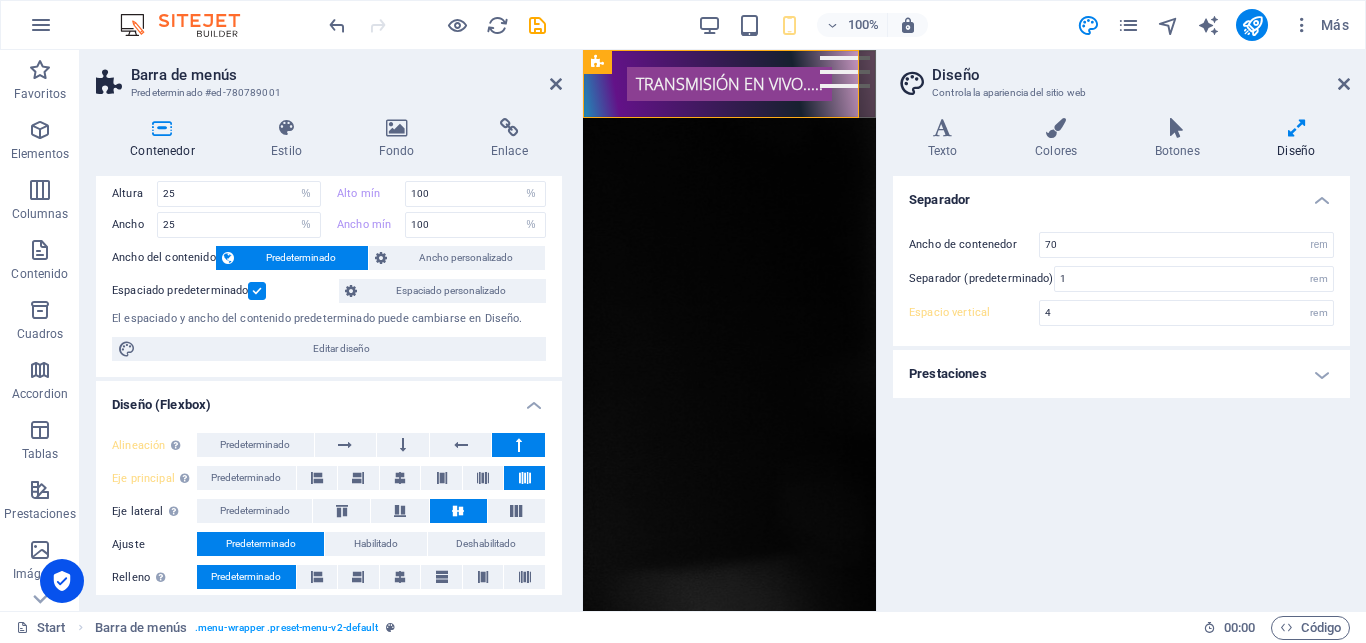 click on "Prestaciones" at bounding box center (1121, 374) 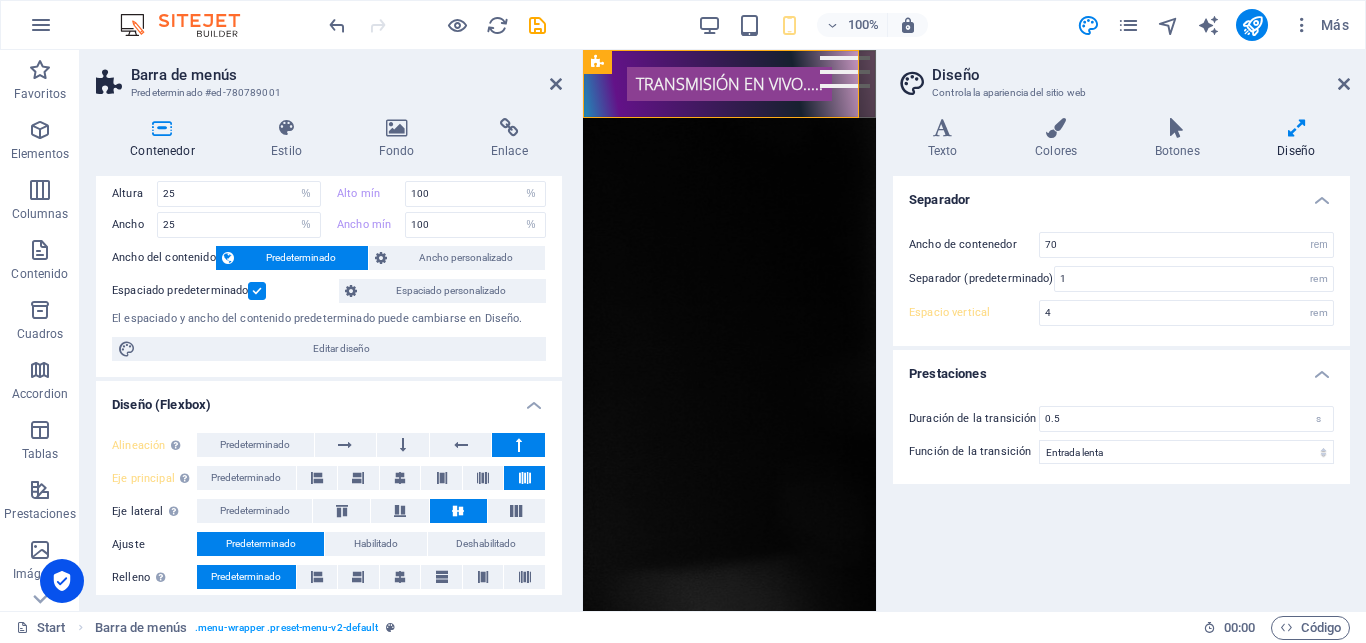click at bounding box center [1296, 128] 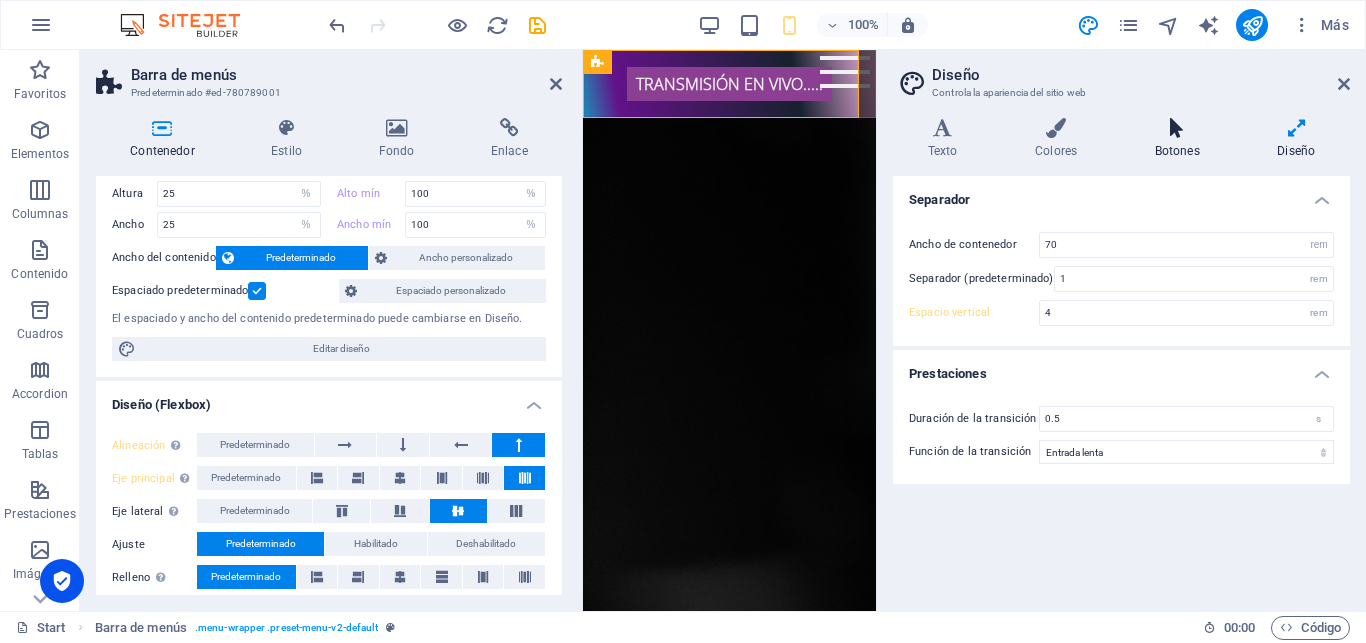 click at bounding box center (1177, 128) 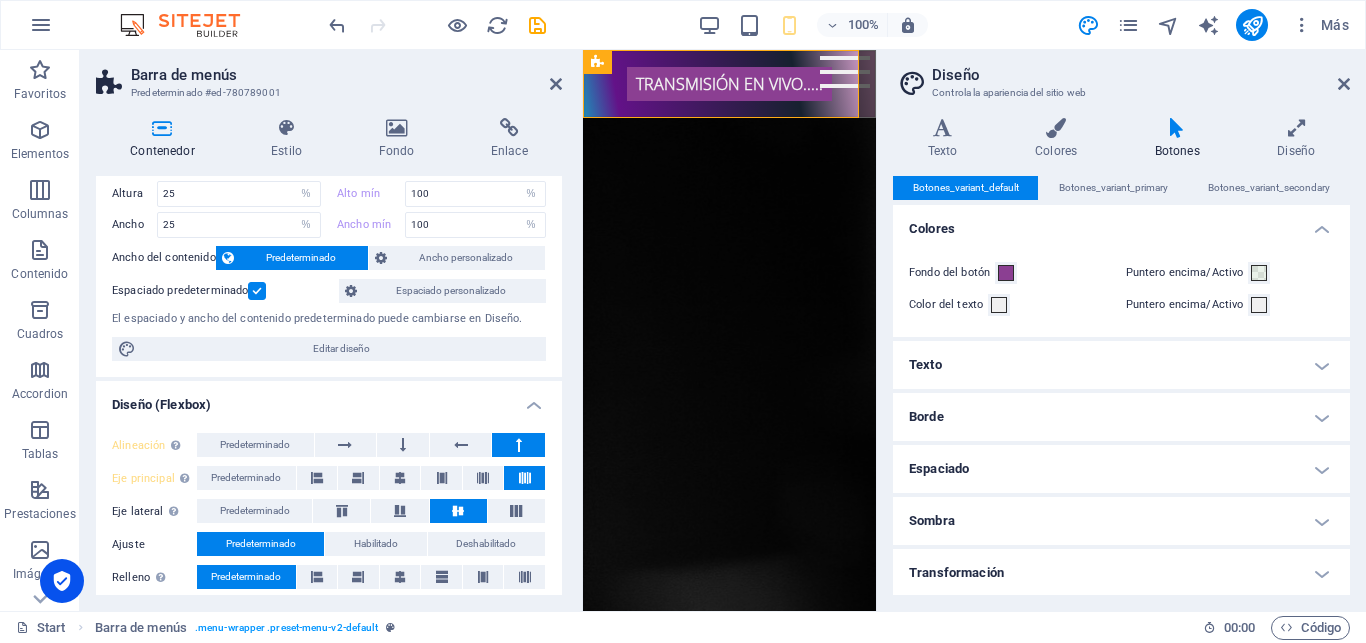 scroll, scrollTop: 54, scrollLeft: 0, axis: vertical 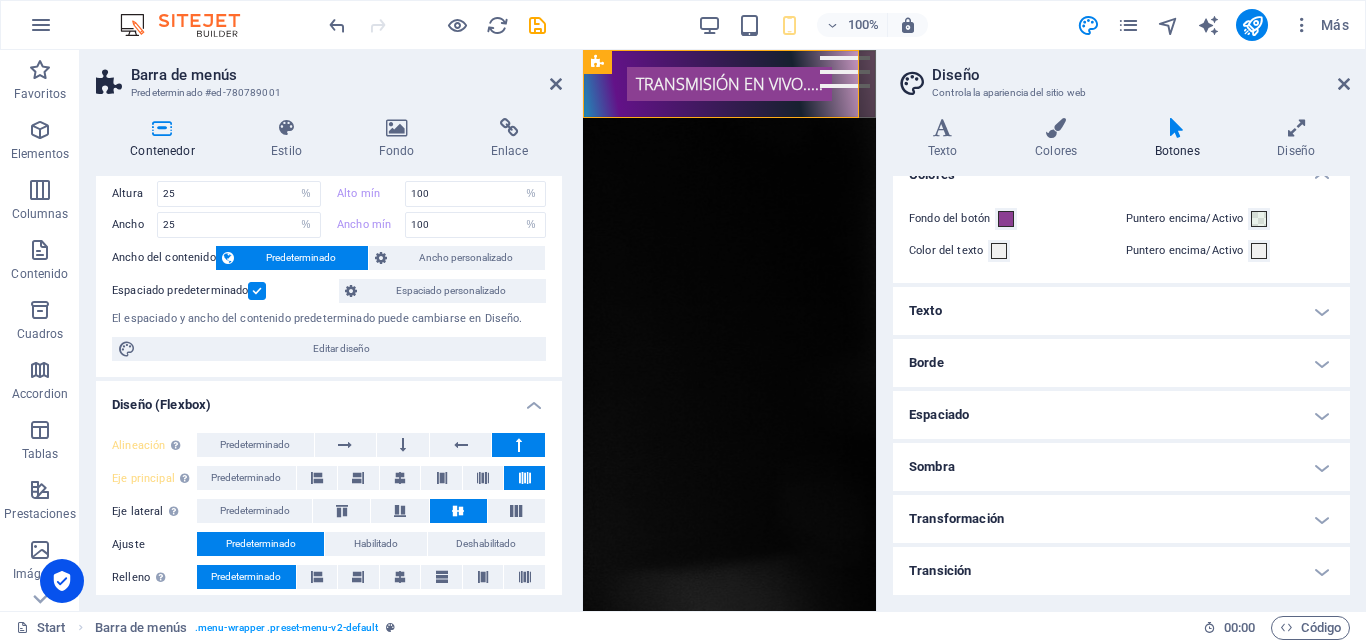 click on "Transición" at bounding box center (1121, 571) 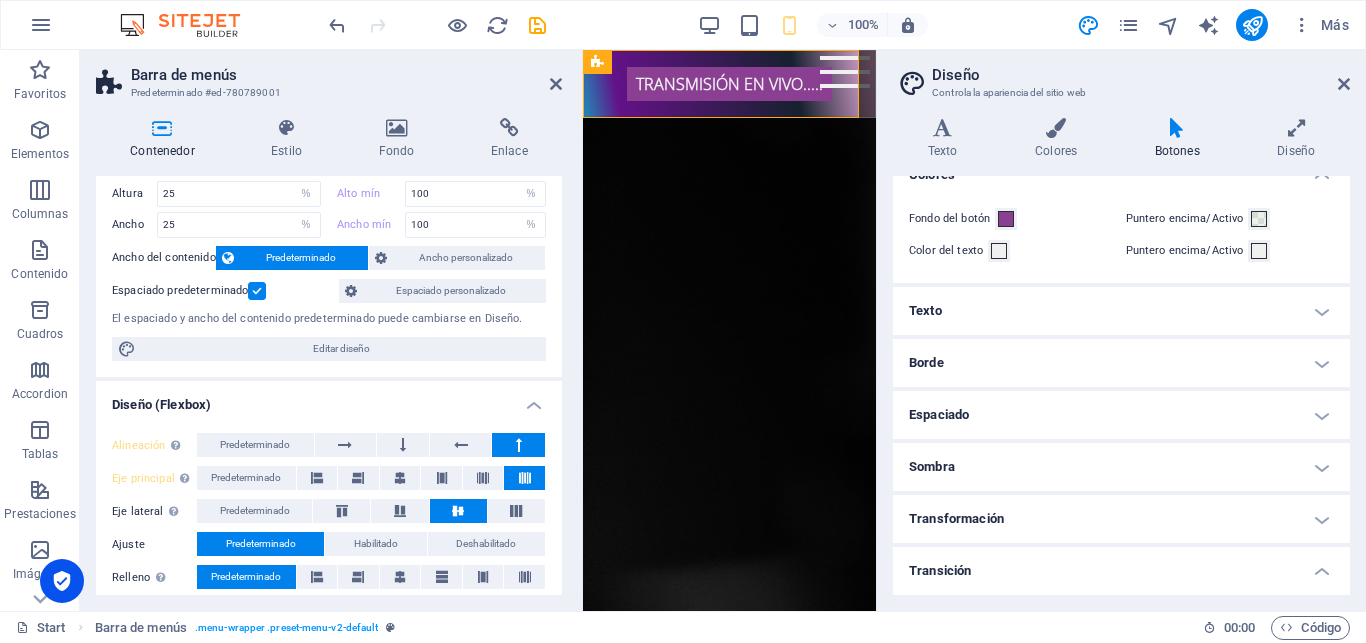 scroll, scrollTop: 140, scrollLeft: 0, axis: vertical 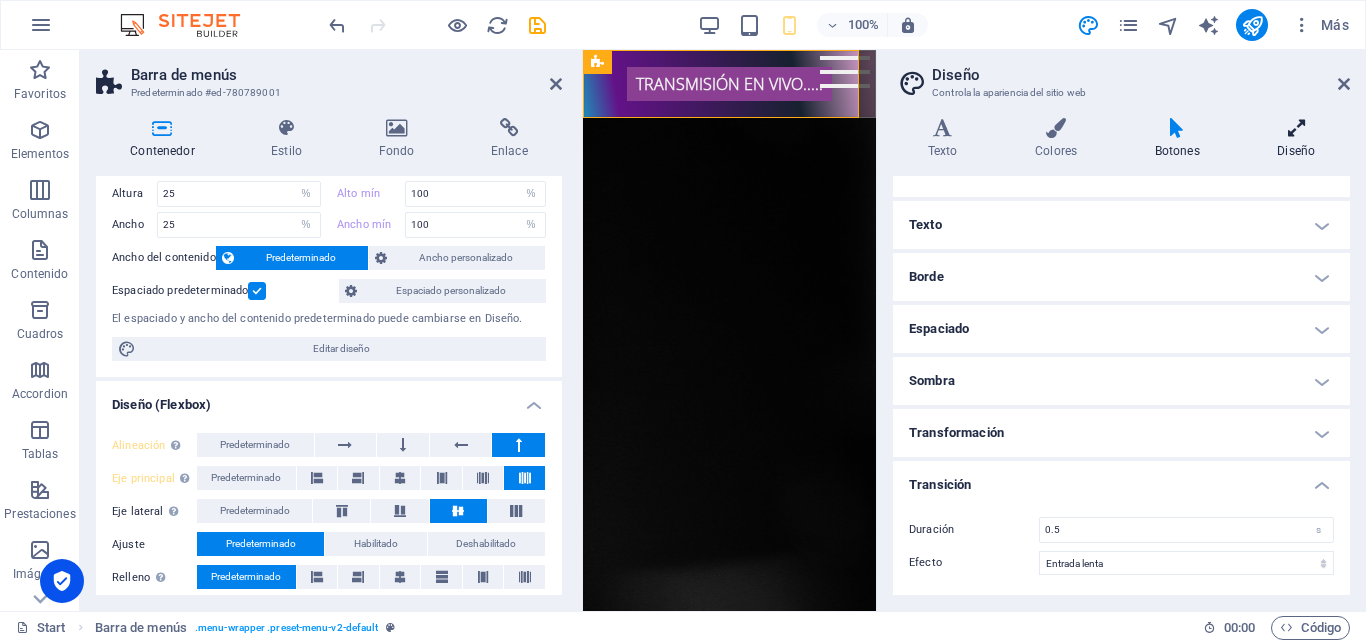 click on "Diseño" at bounding box center [1296, 139] 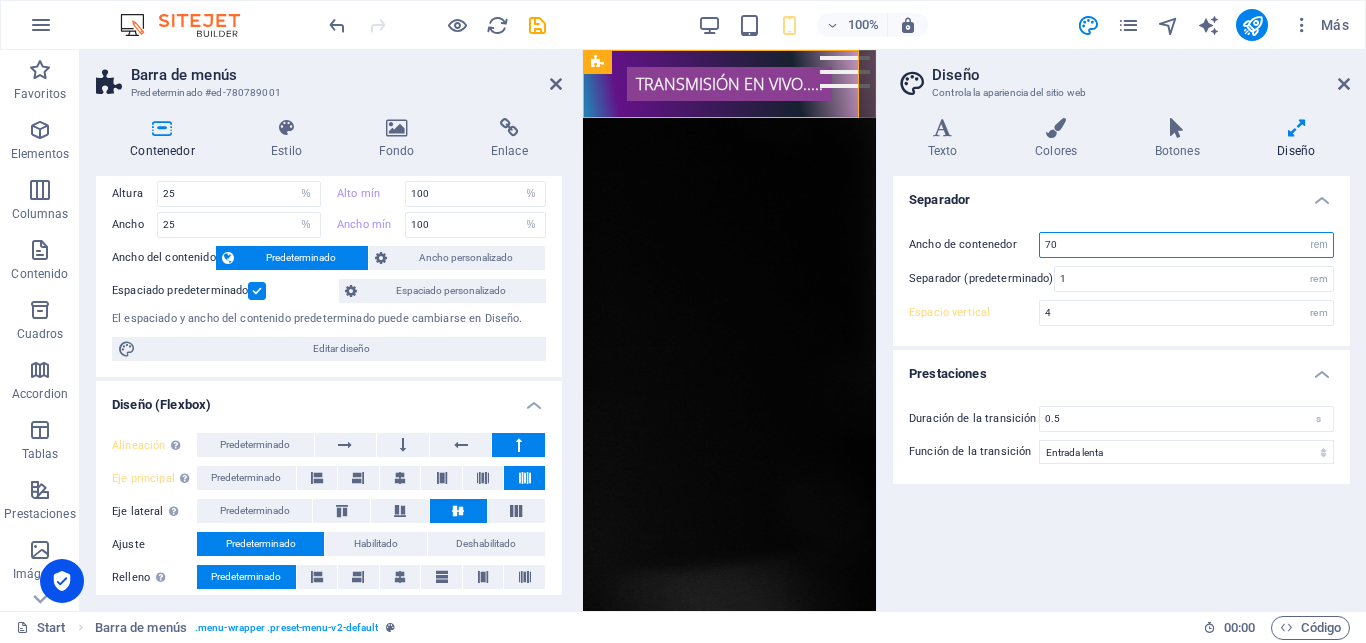 click on "70" at bounding box center [1186, 245] 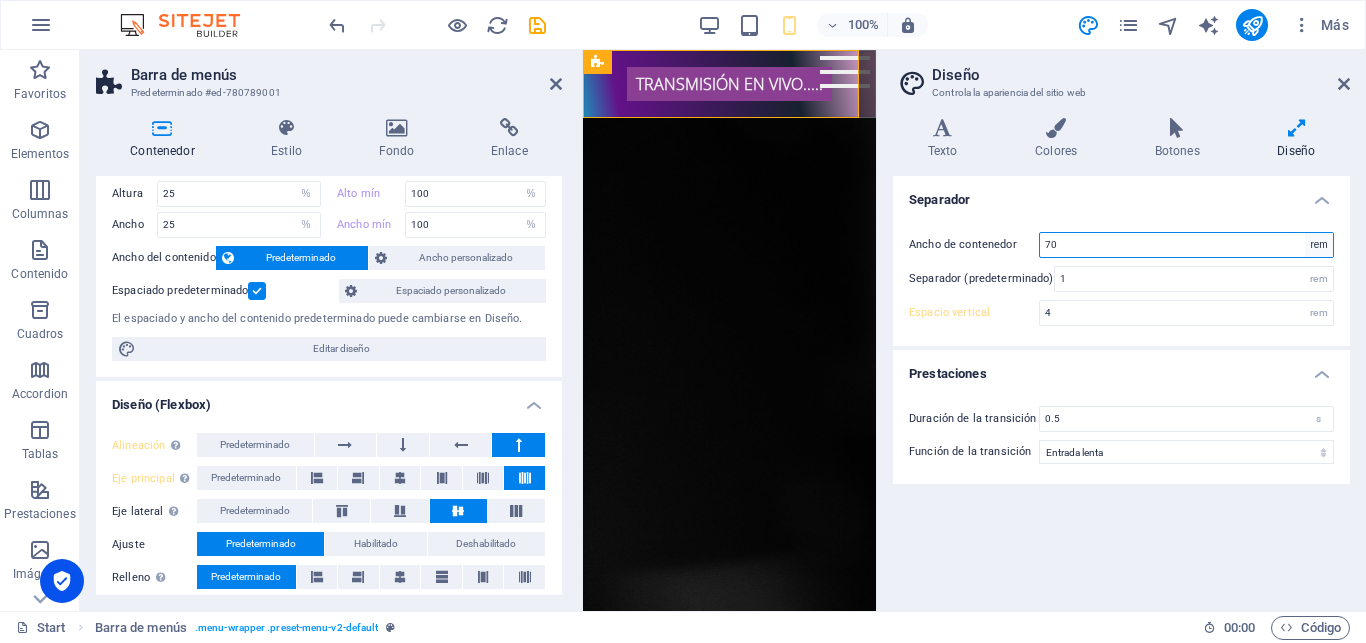 click on "rem px" at bounding box center [1319, 245] 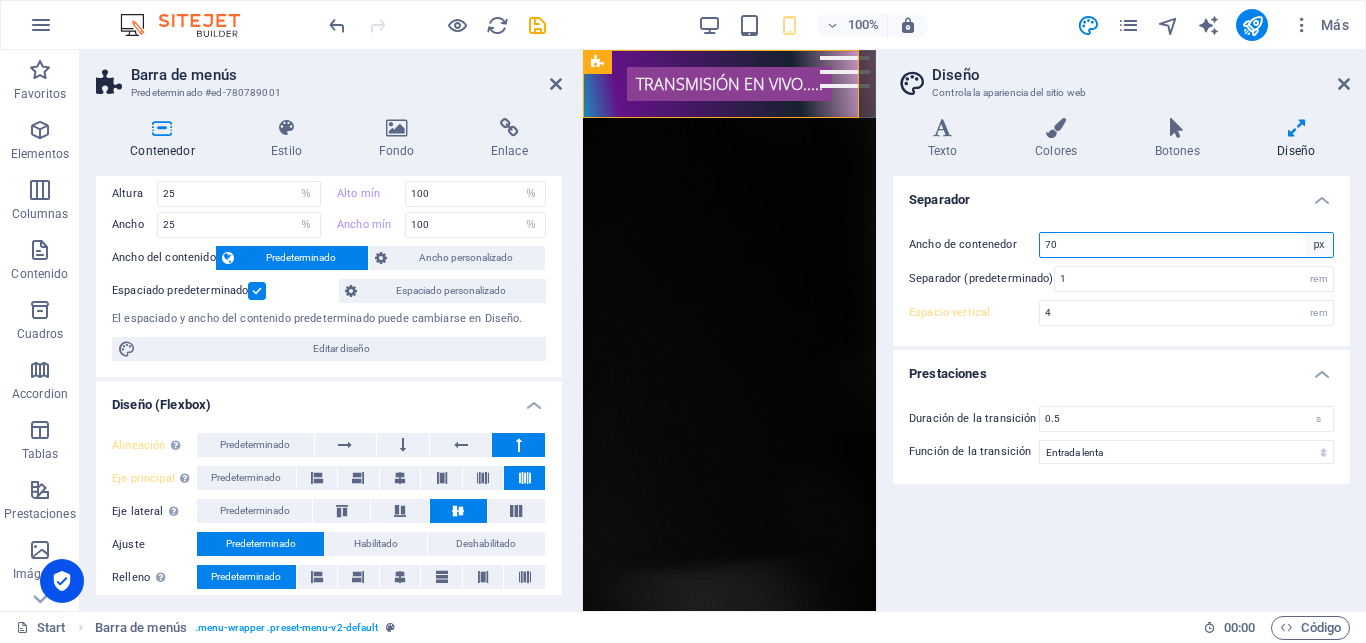 click on "px" at bounding box center (0, 0) 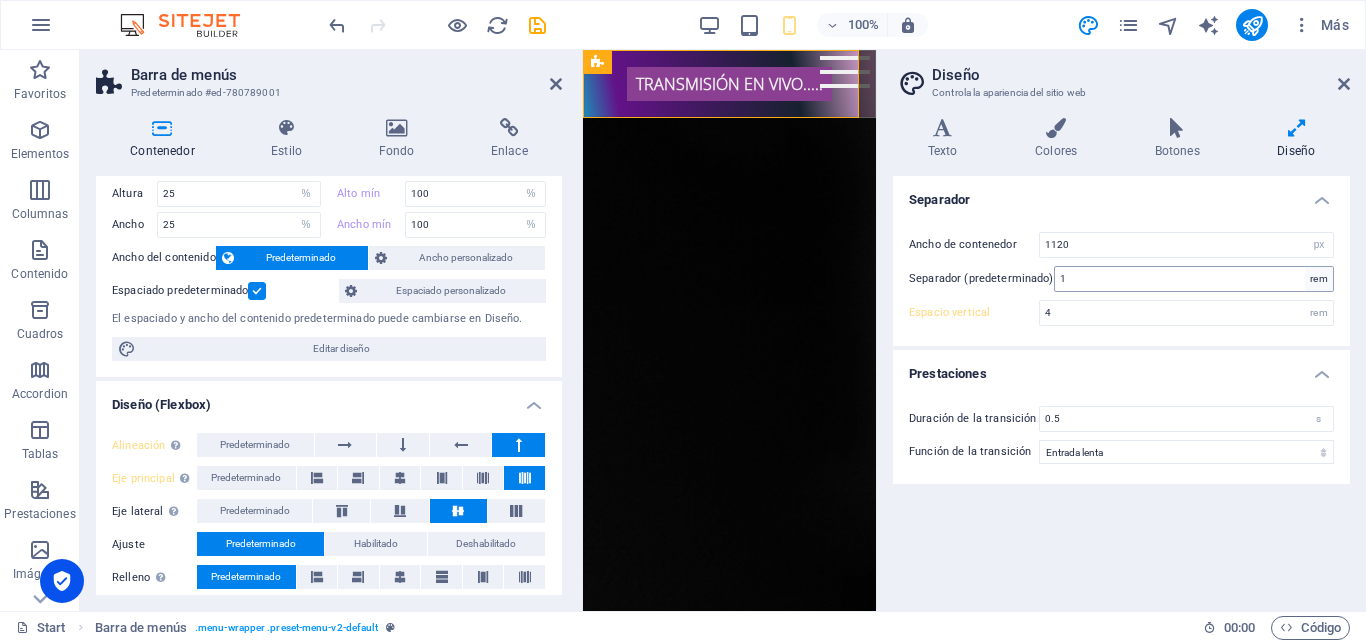 click on "rem" at bounding box center (1319, 279) 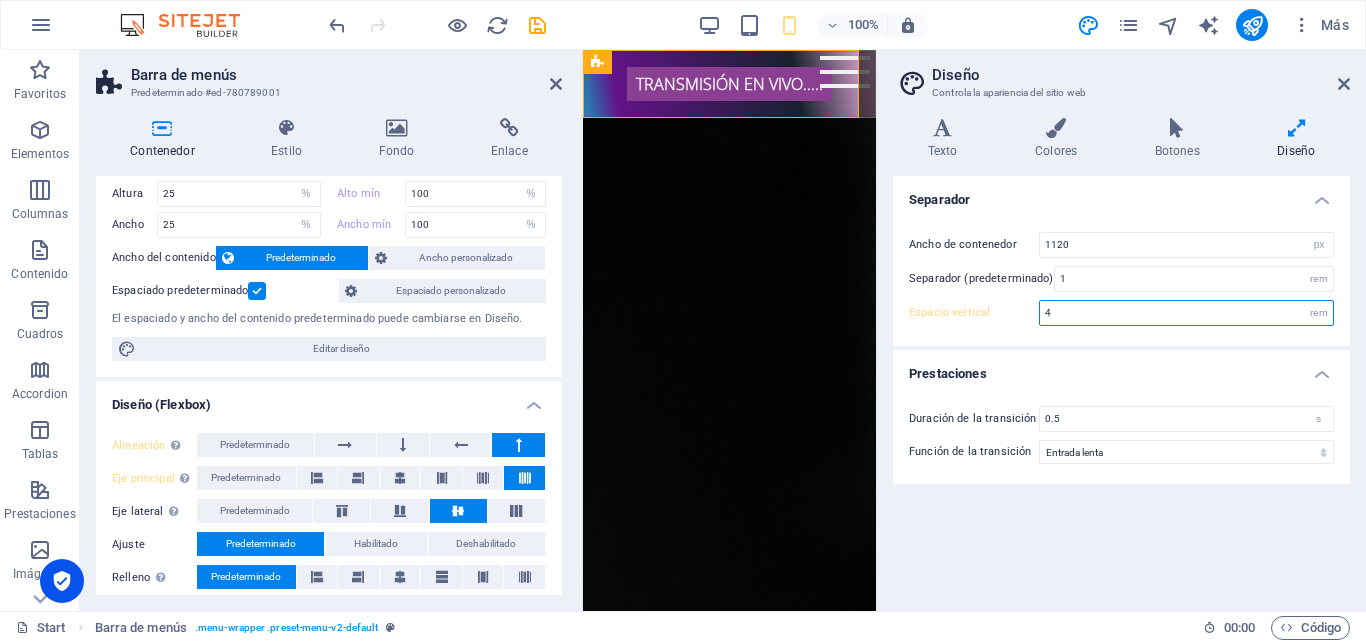 click on "4" at bounding box center (1186, 313) 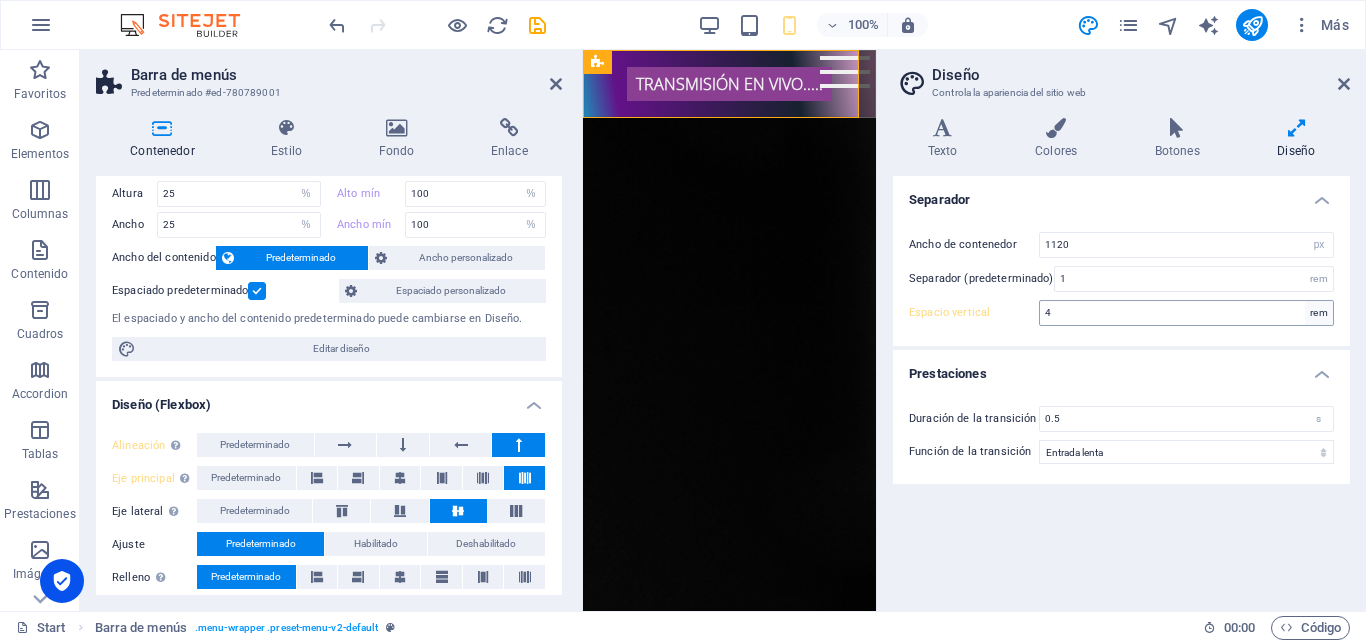 click on "rem" at bounding box center (1319, 313) 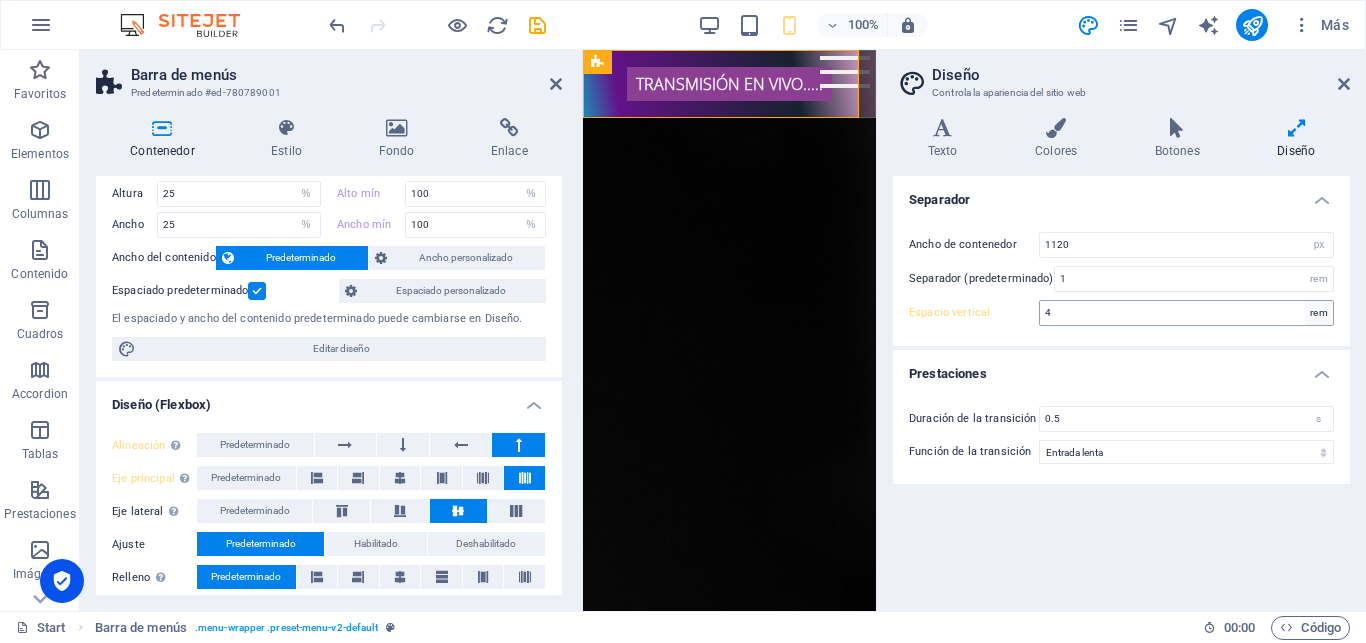 click on "rem" at bounding box center (1319, 313) 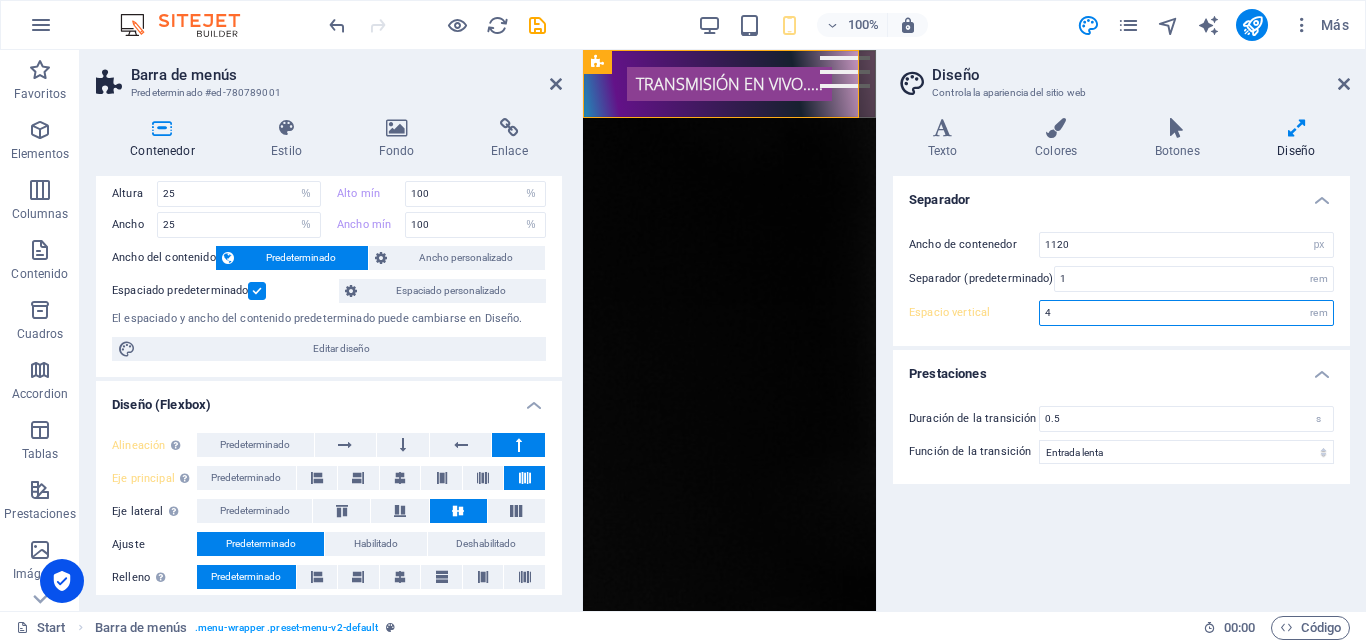click on "4" at bounding box center (1186, 313) 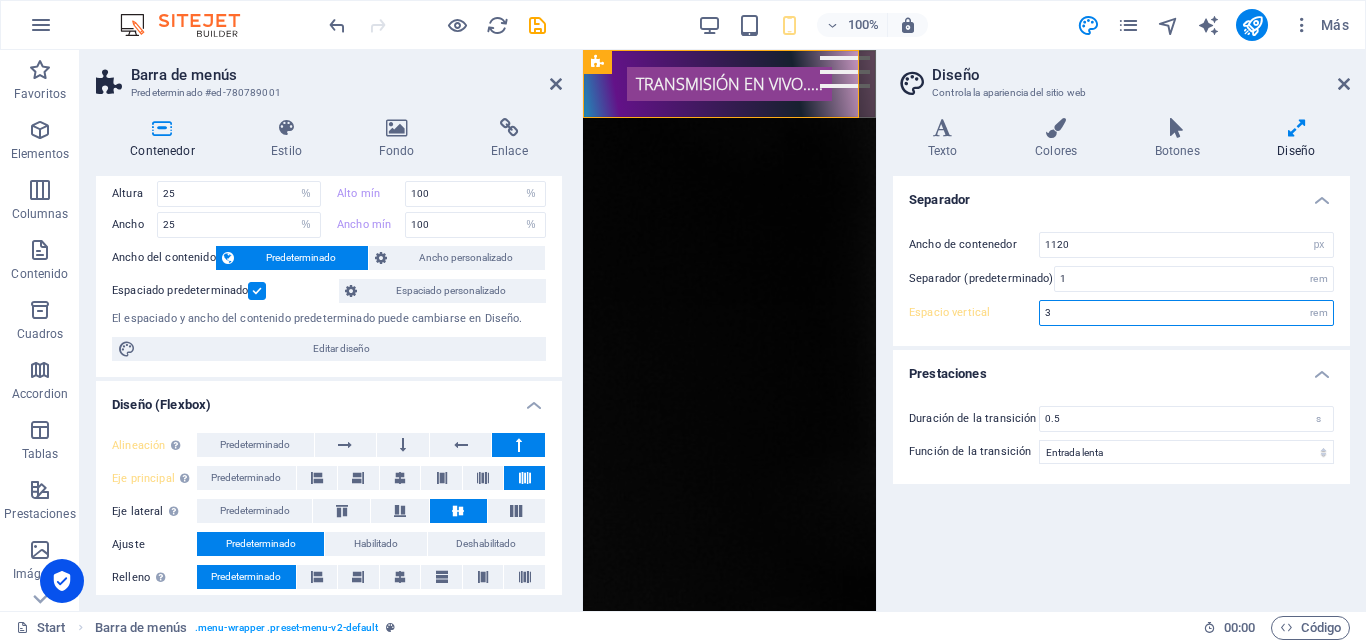 type on "3" 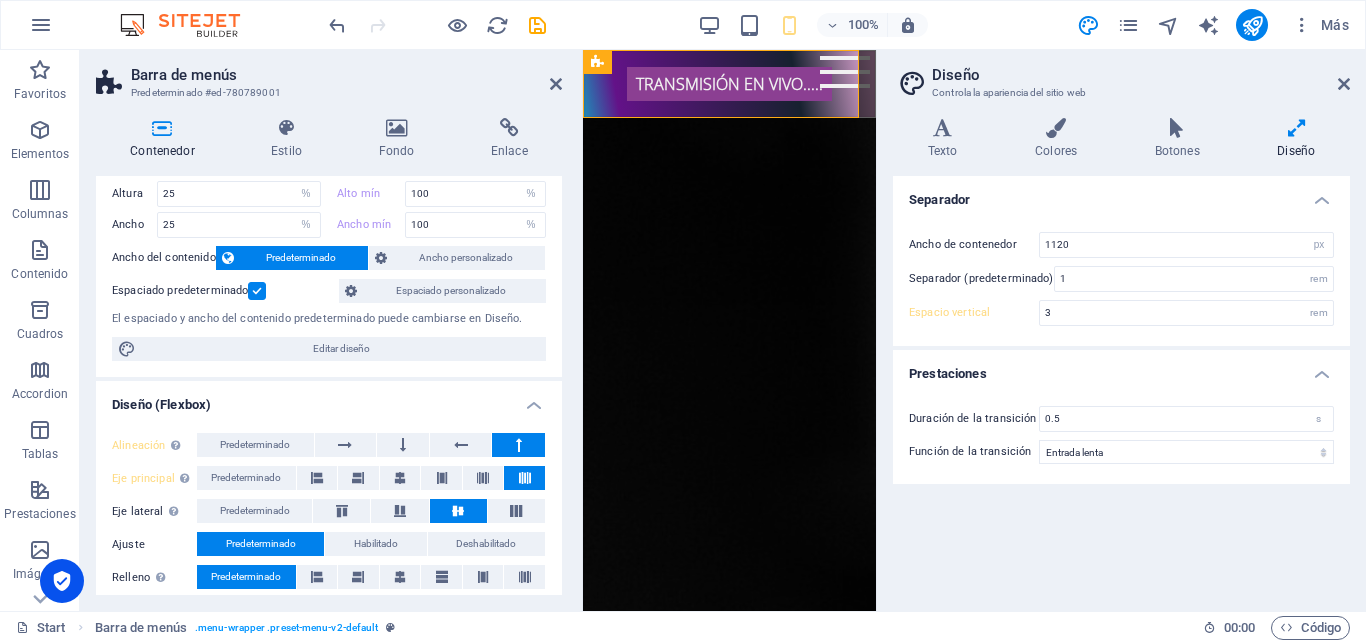 click on "Ancho de contenedor 1120 rem px Separador (predeterminado) 1 rem Espacio vertical 3 rem" at bounding box center (1121, 279) 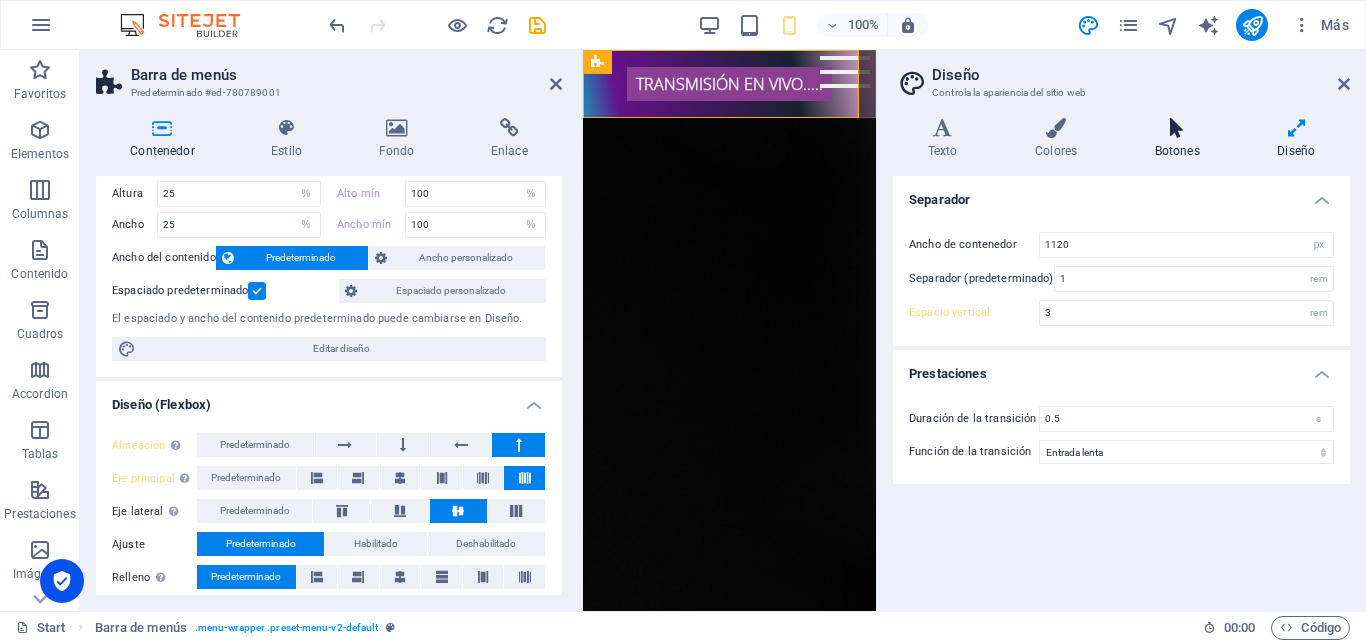 click on "Botones" at bounding box center (1181, 139) 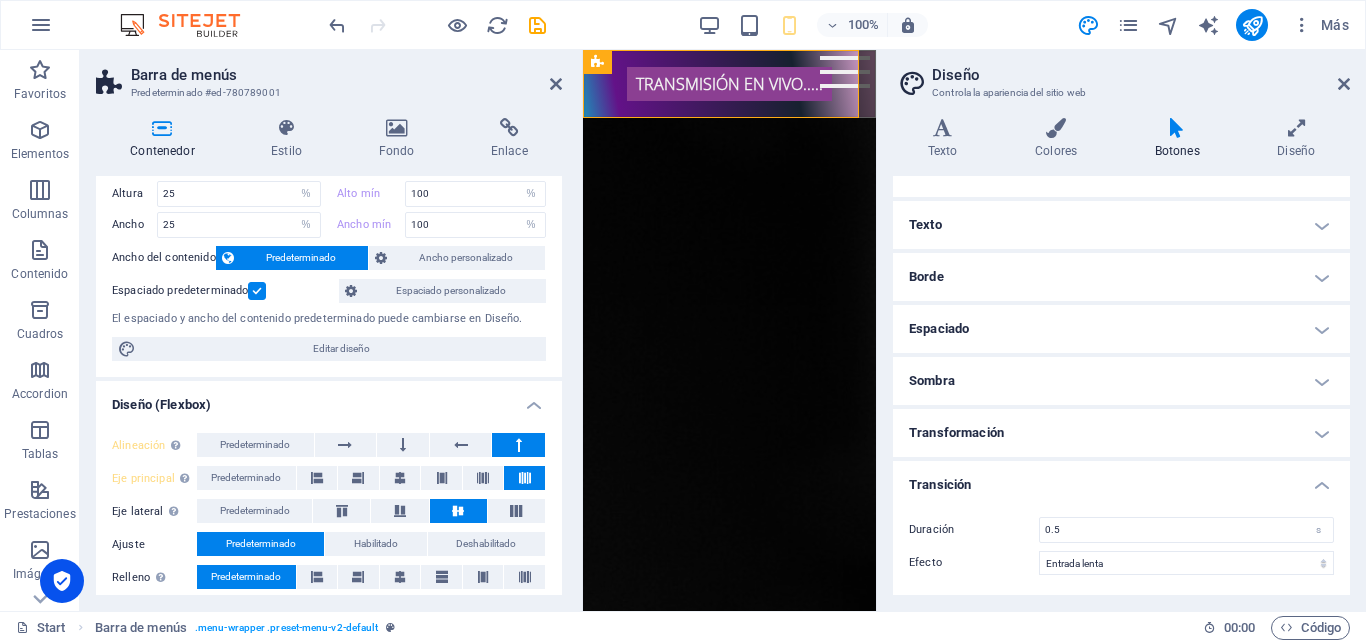 scroll, scrollTop: 0, scrollLeft: 0, axis: both 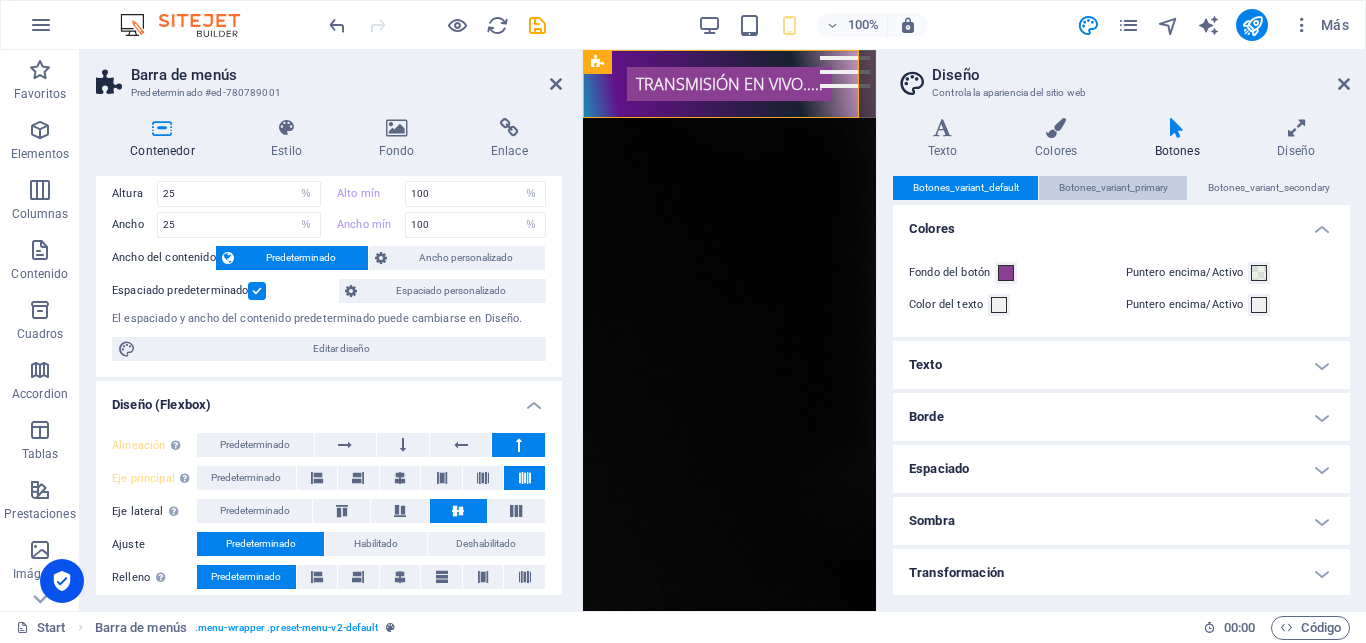 click on "Botones_variant_primary" at bounding box center [1113, 188] 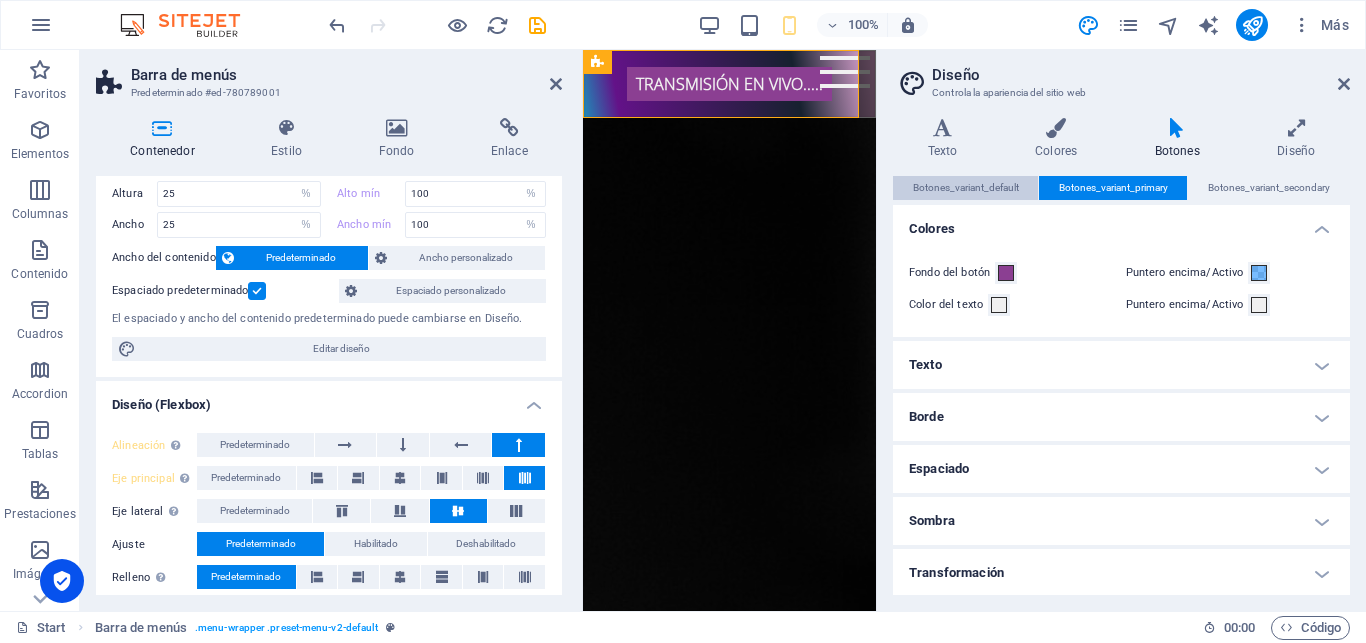 click on "Botones_variant_default" at bounding box center [966, 188] 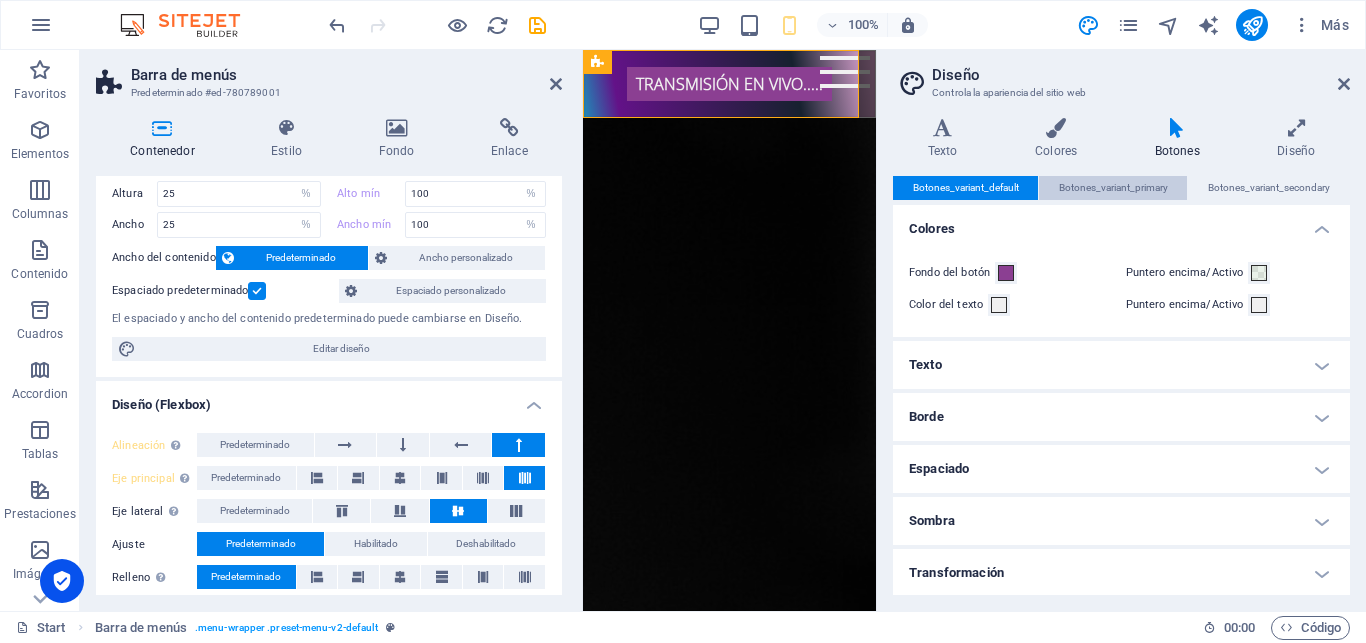 click on "Botones_variant_primary" at bounding box center [1113, 188] 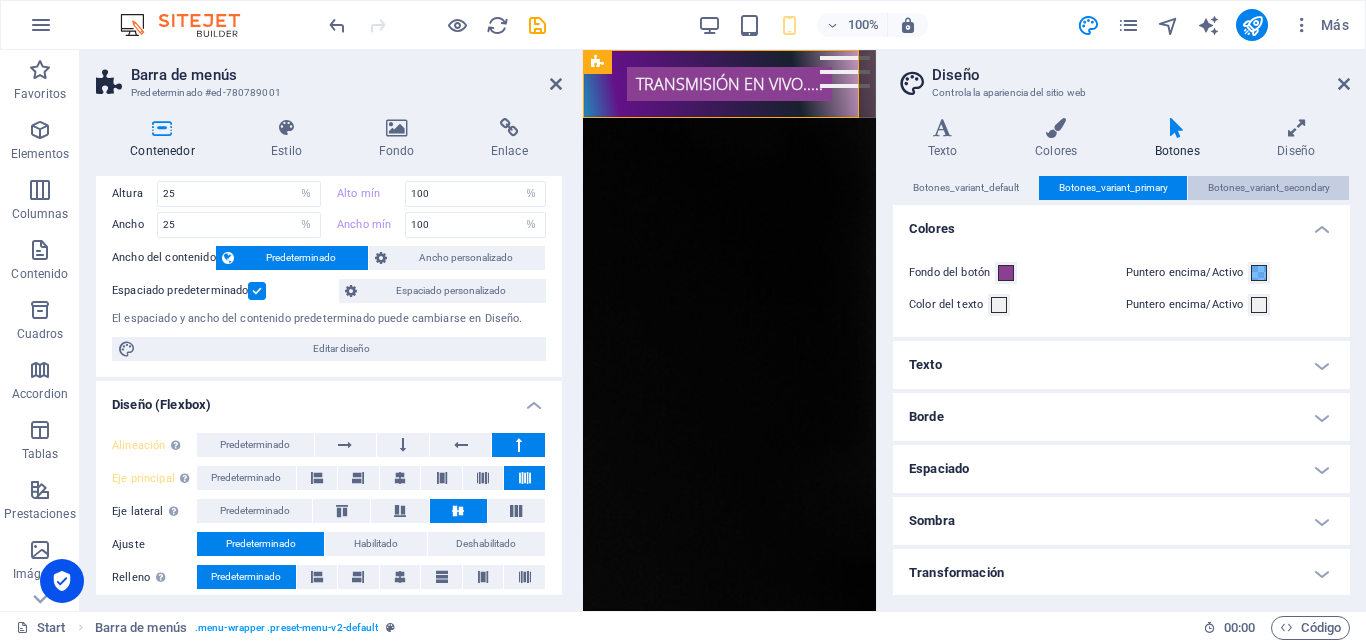 click on "Botones_variant_secondary" at bounding box center (1269, 188) 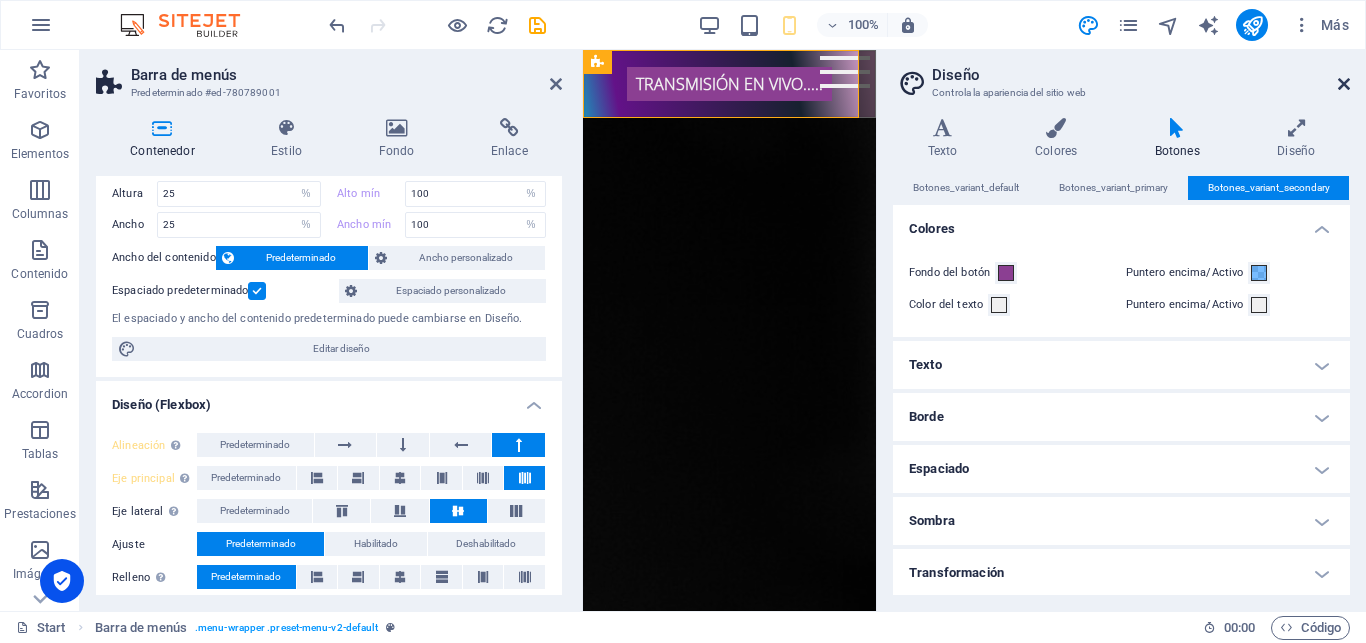 click at bounding box center (1344, 84) 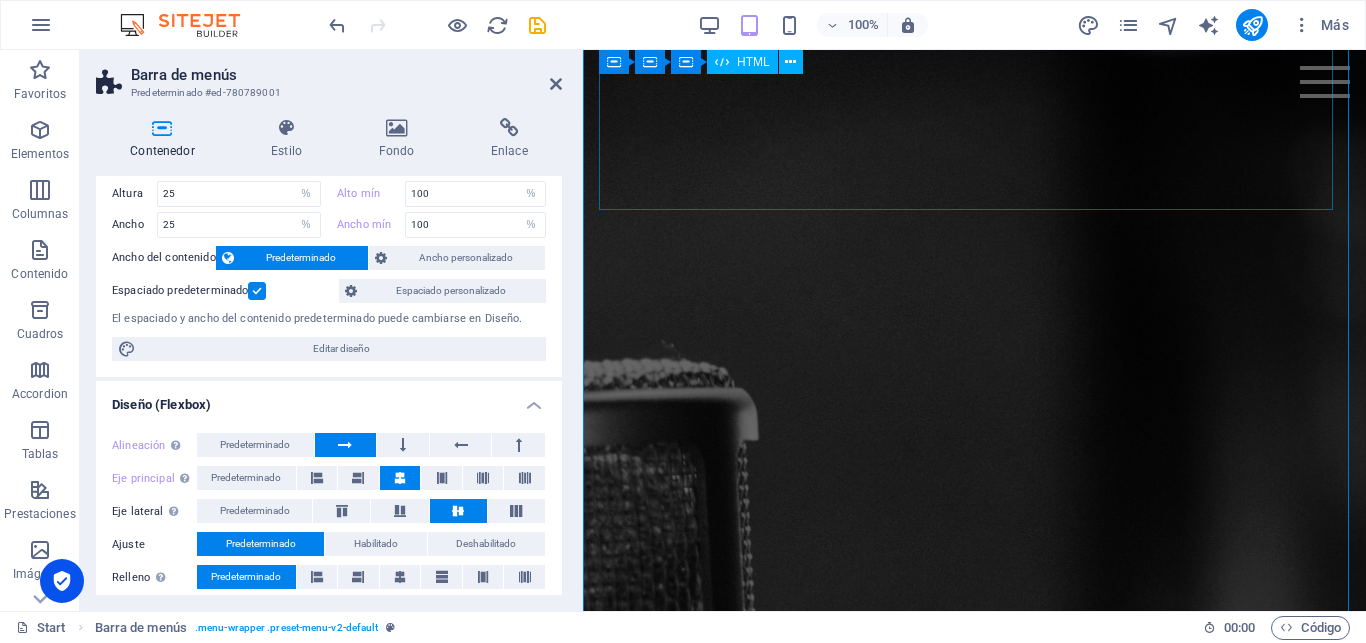 scroll, scrollTop: 0, scrollLeft: 0, axis: both 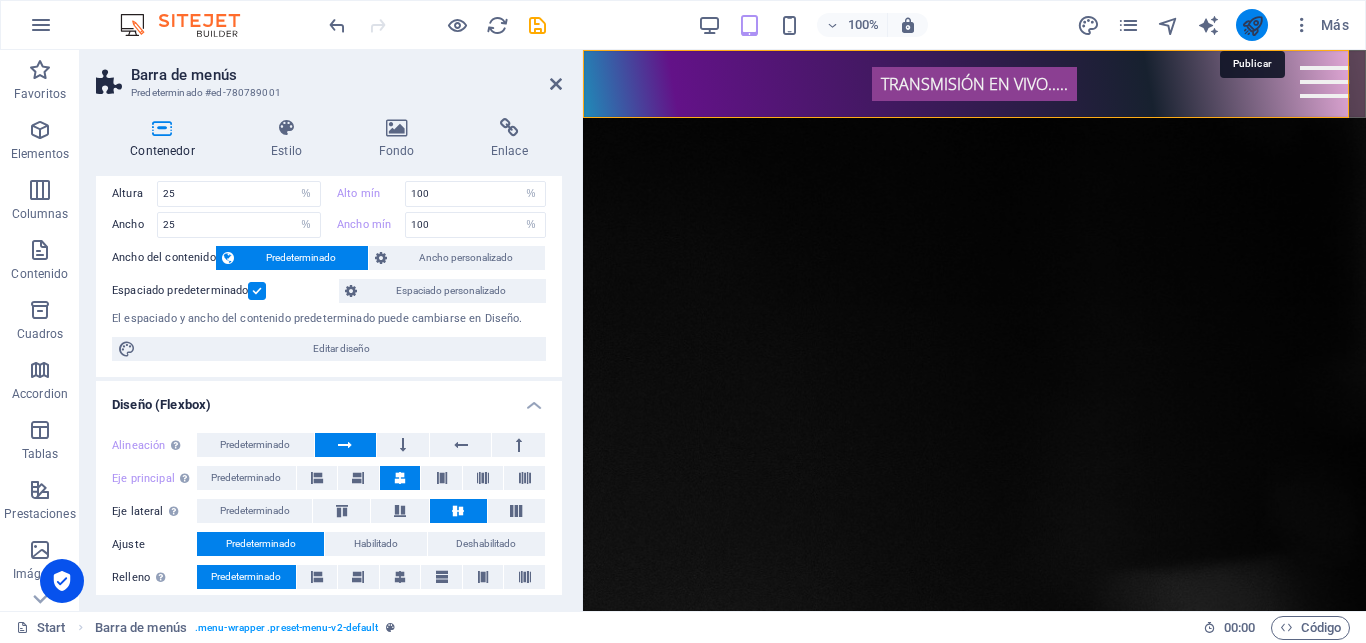 click at bounding box center [1252, 25] 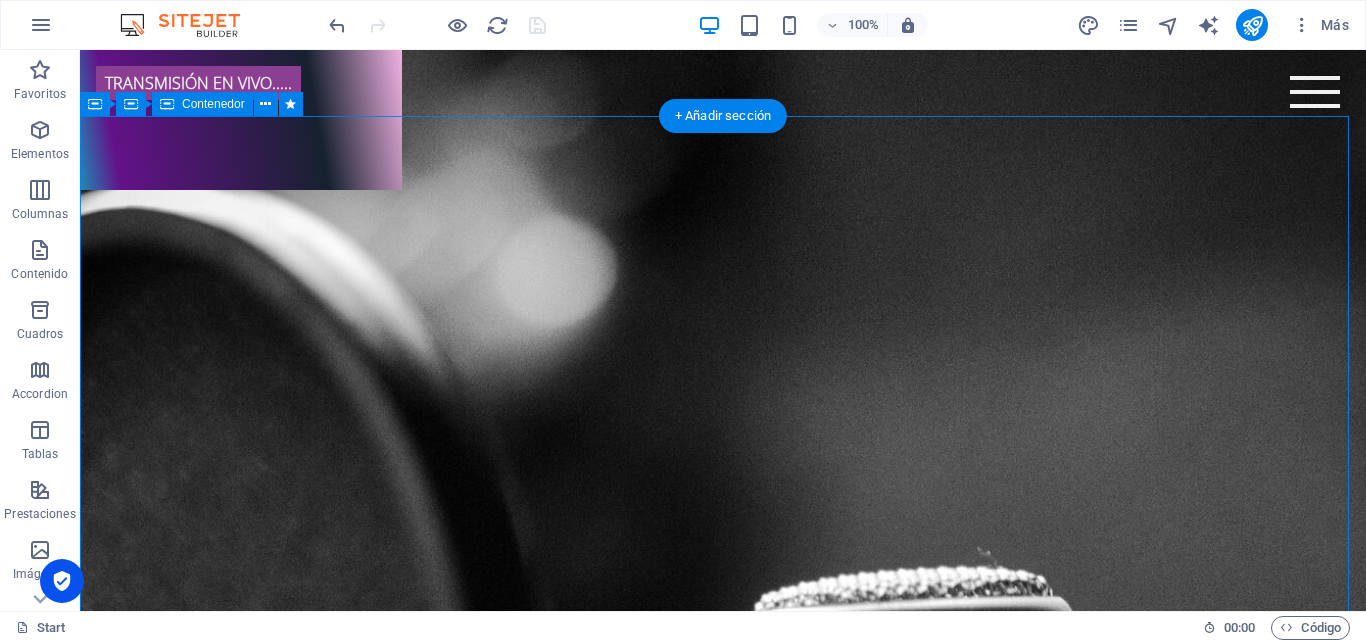 scroll, scrollTop: 0, scrollLeft: 0, axis: both 